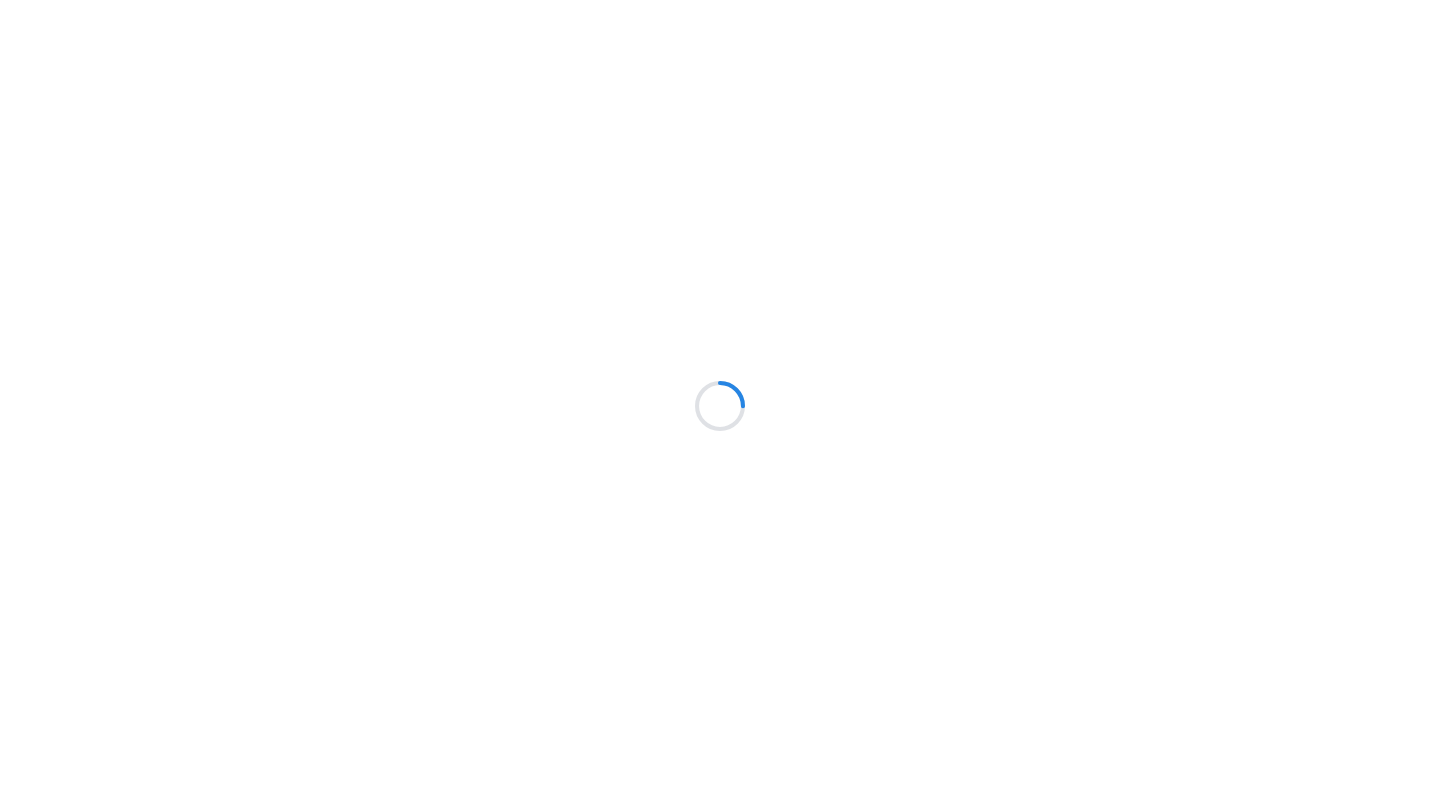 scroll, scrollTop: 0, scrollLeft: 0, axis: both 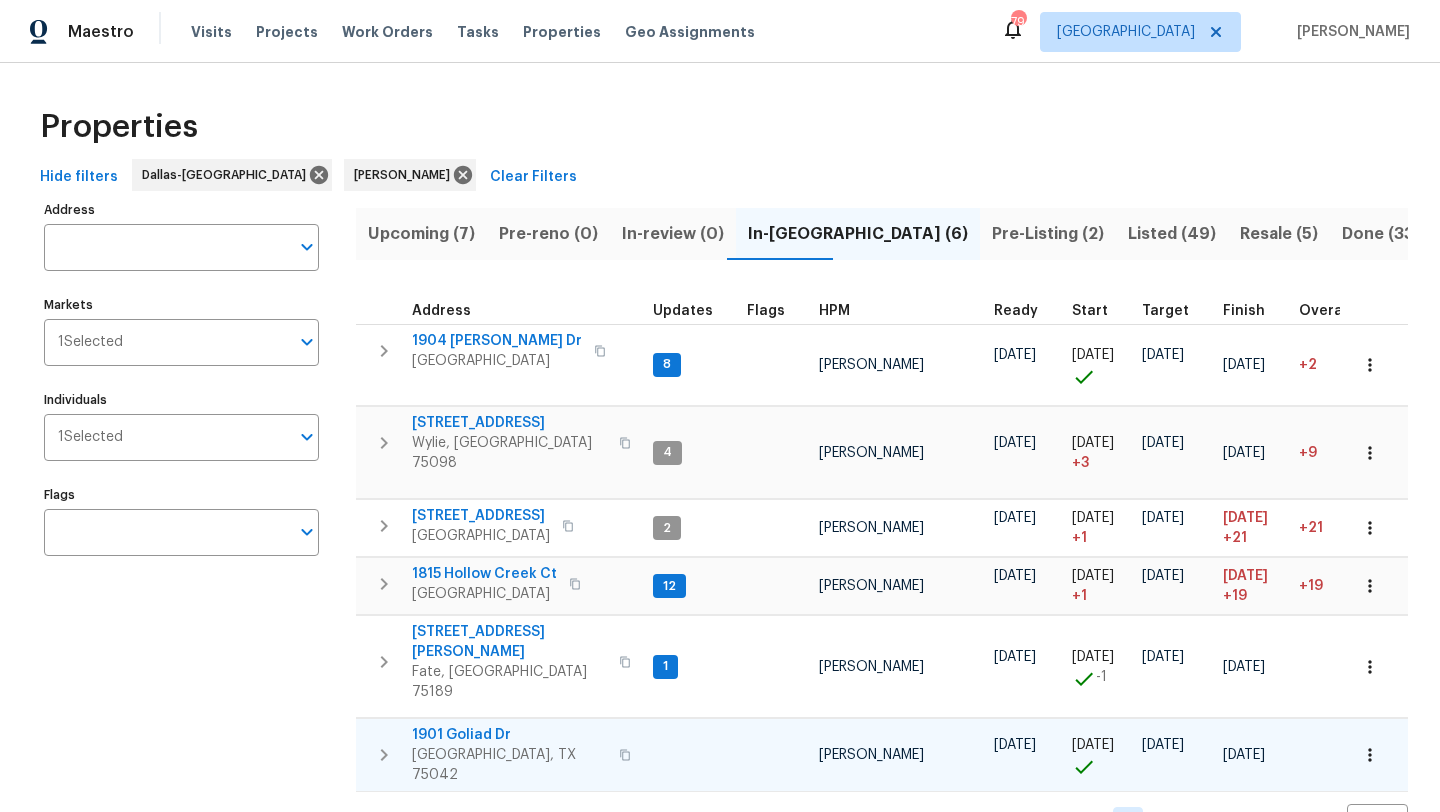click on "1901 Goliad Dr" at bounding box center [509, 735] 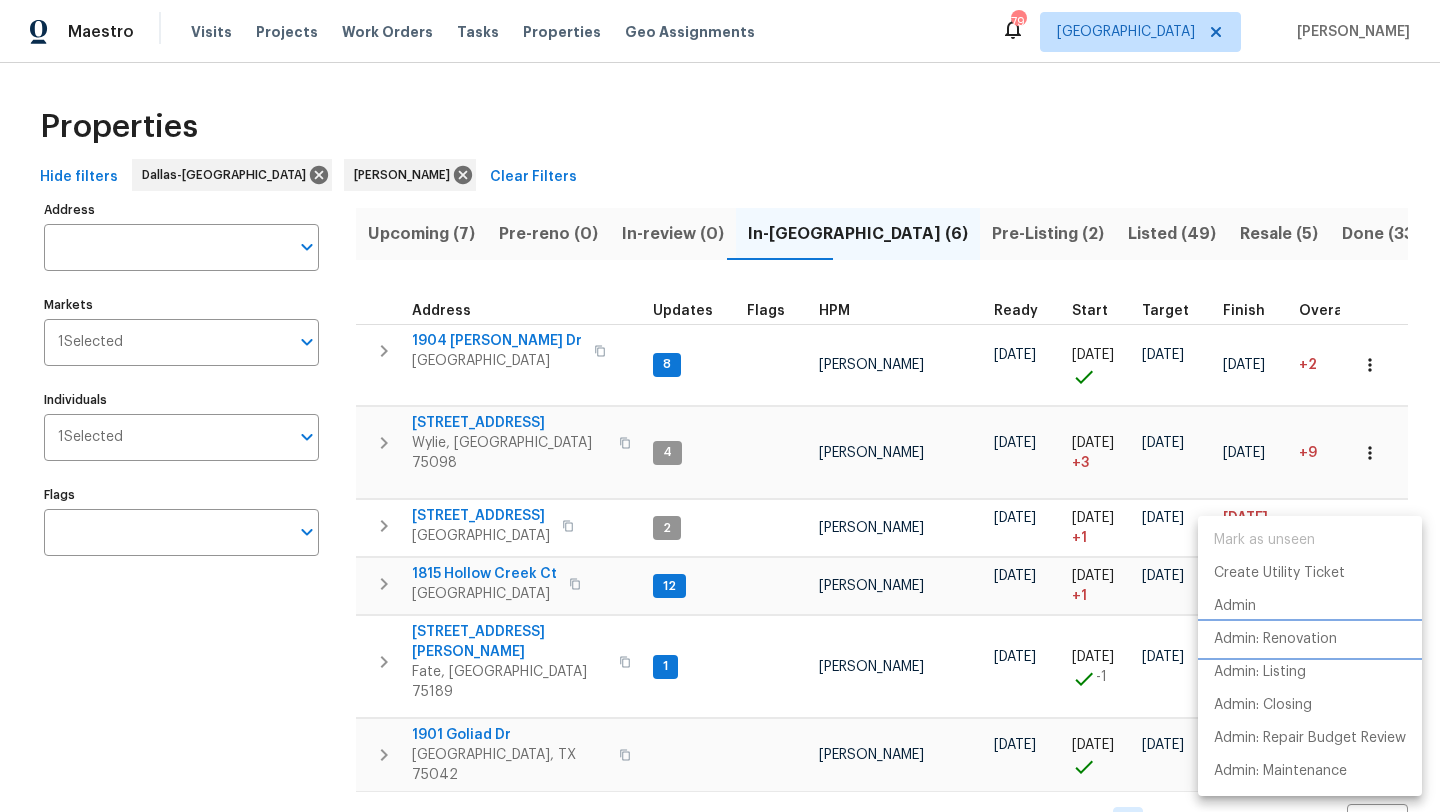 click on "Admin: Renovation" at bounding box center [1275, 639] 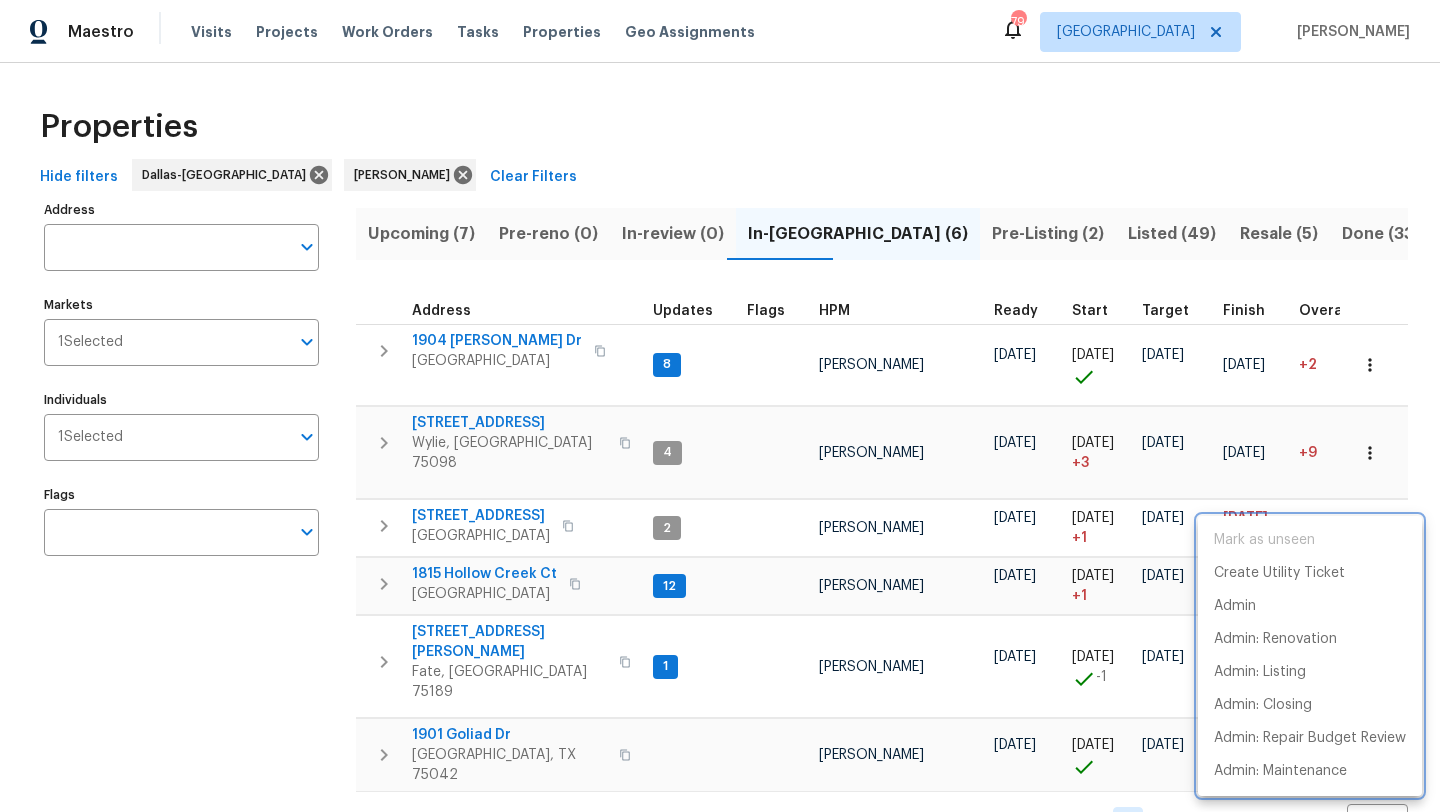 click at bounding box center (720, 406) 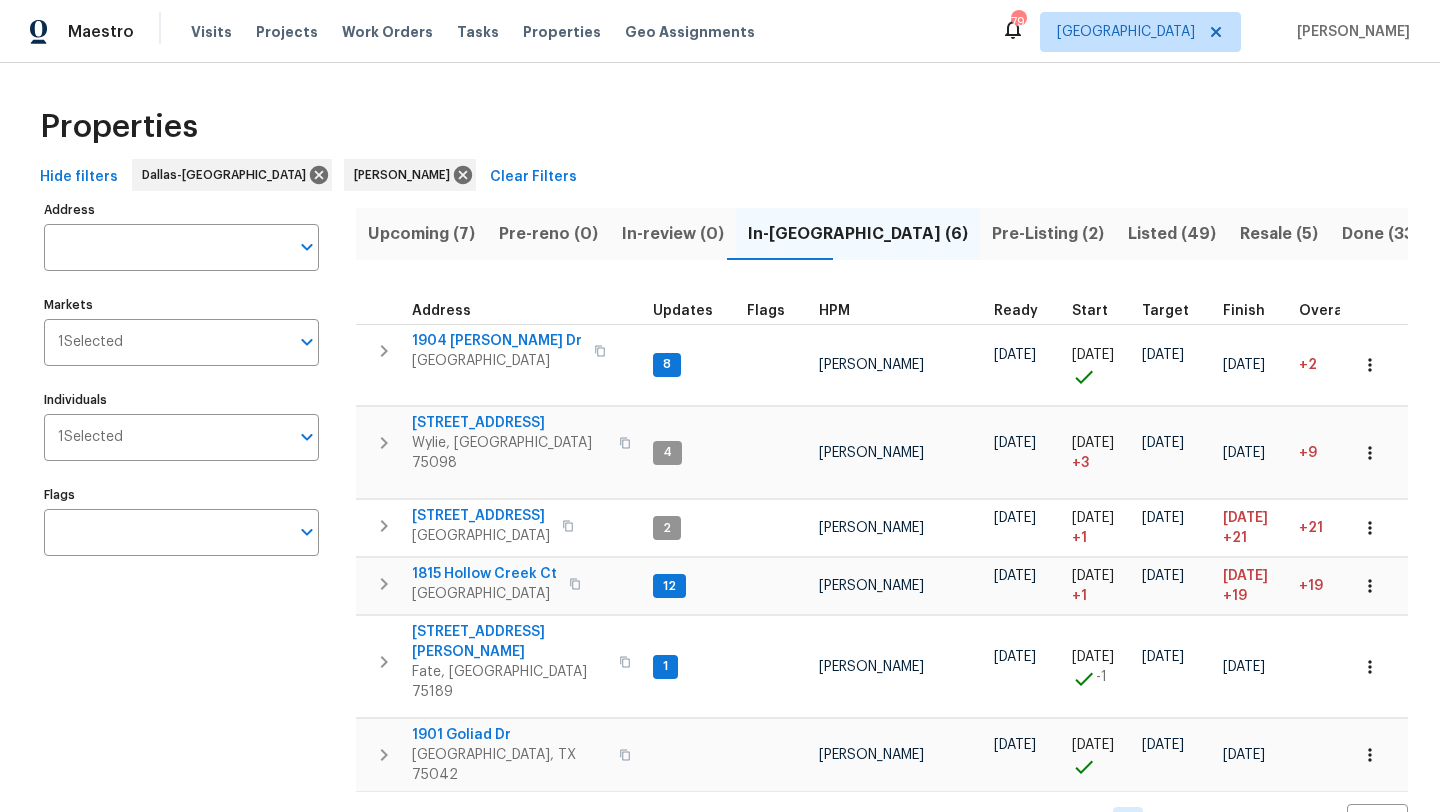 click on "Upcoming (7)" at bounding box center [421, 234] 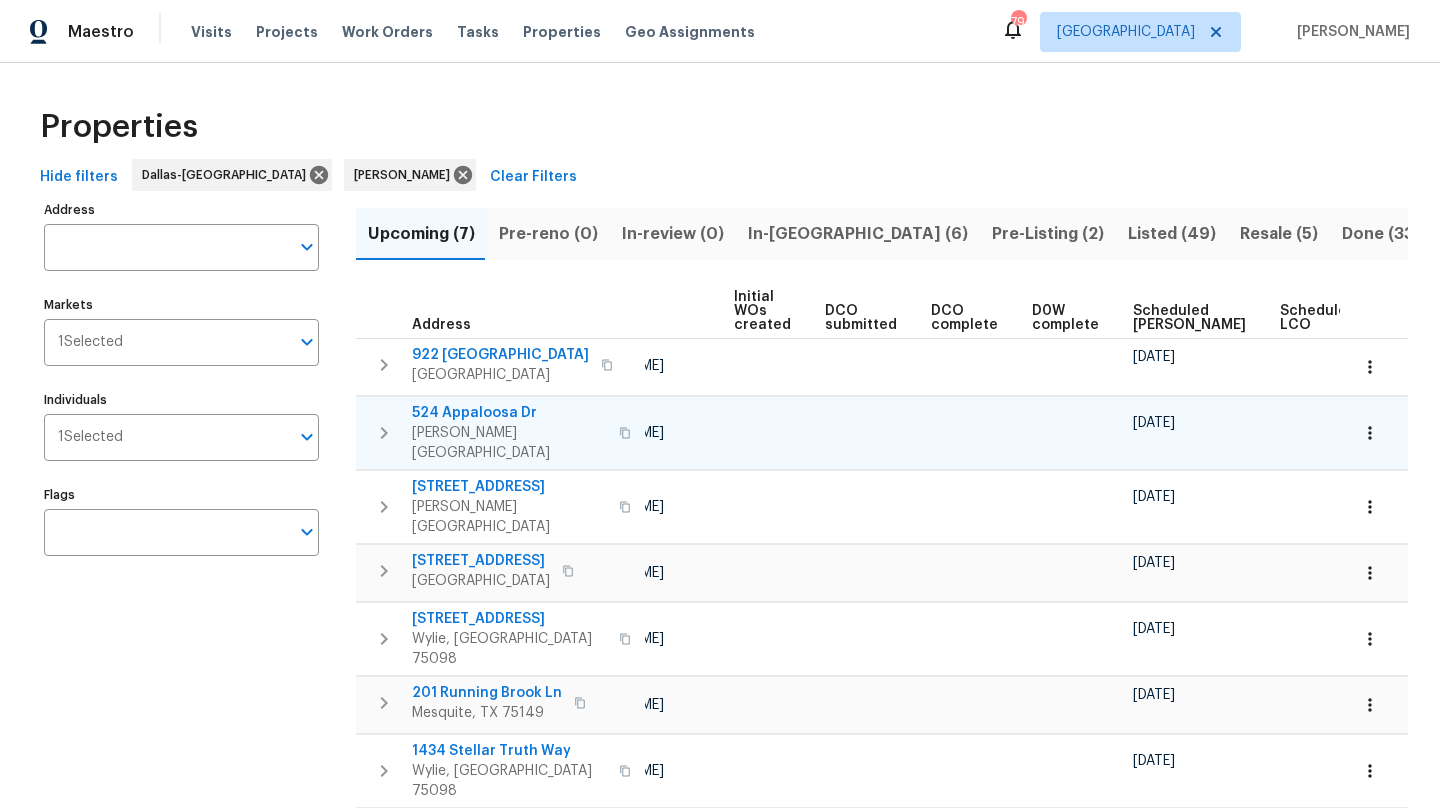 scroll, scrollTop: 0, scrollLeft: 239, axis: horizontal 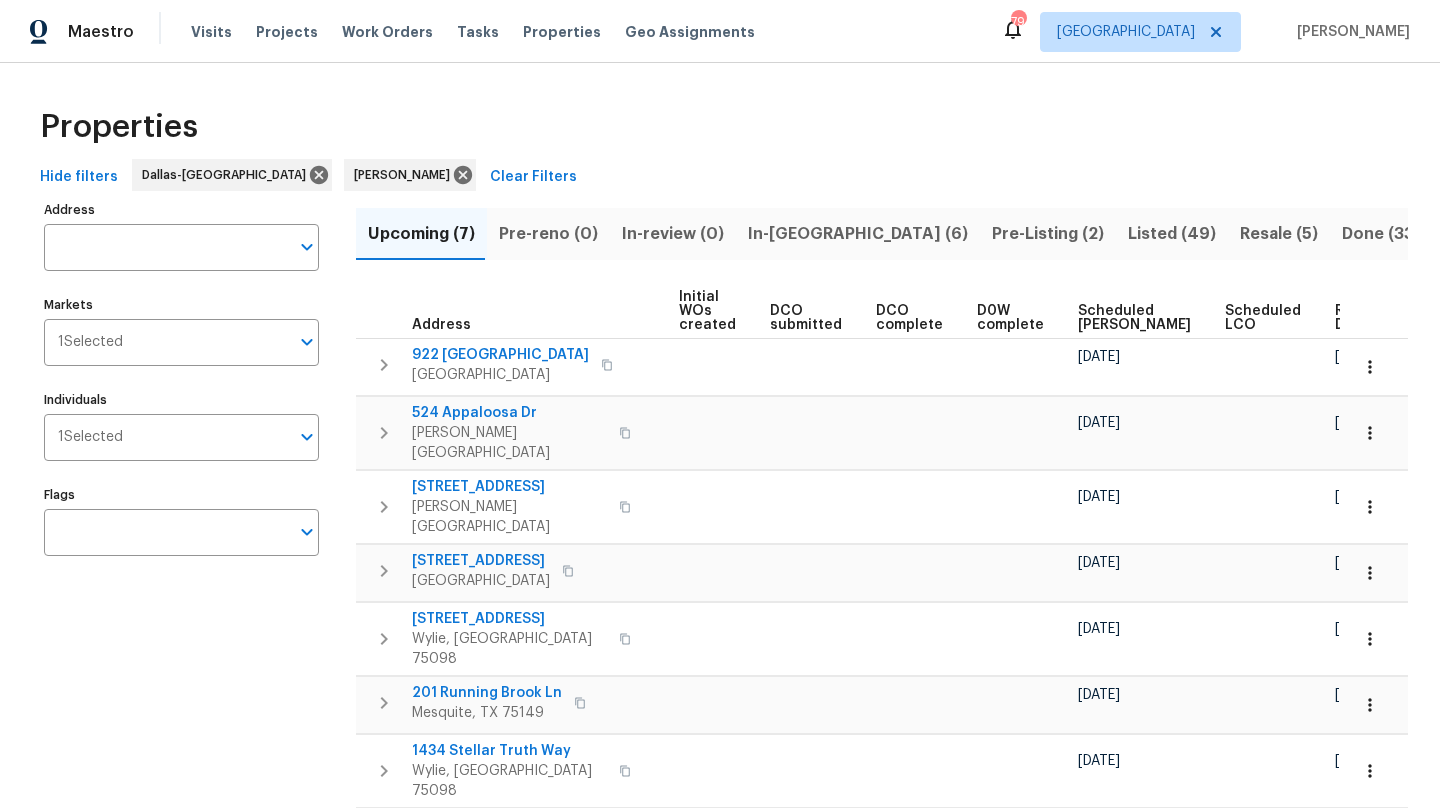 click on "Scheduled COE" at bounding box center (1134, 318) 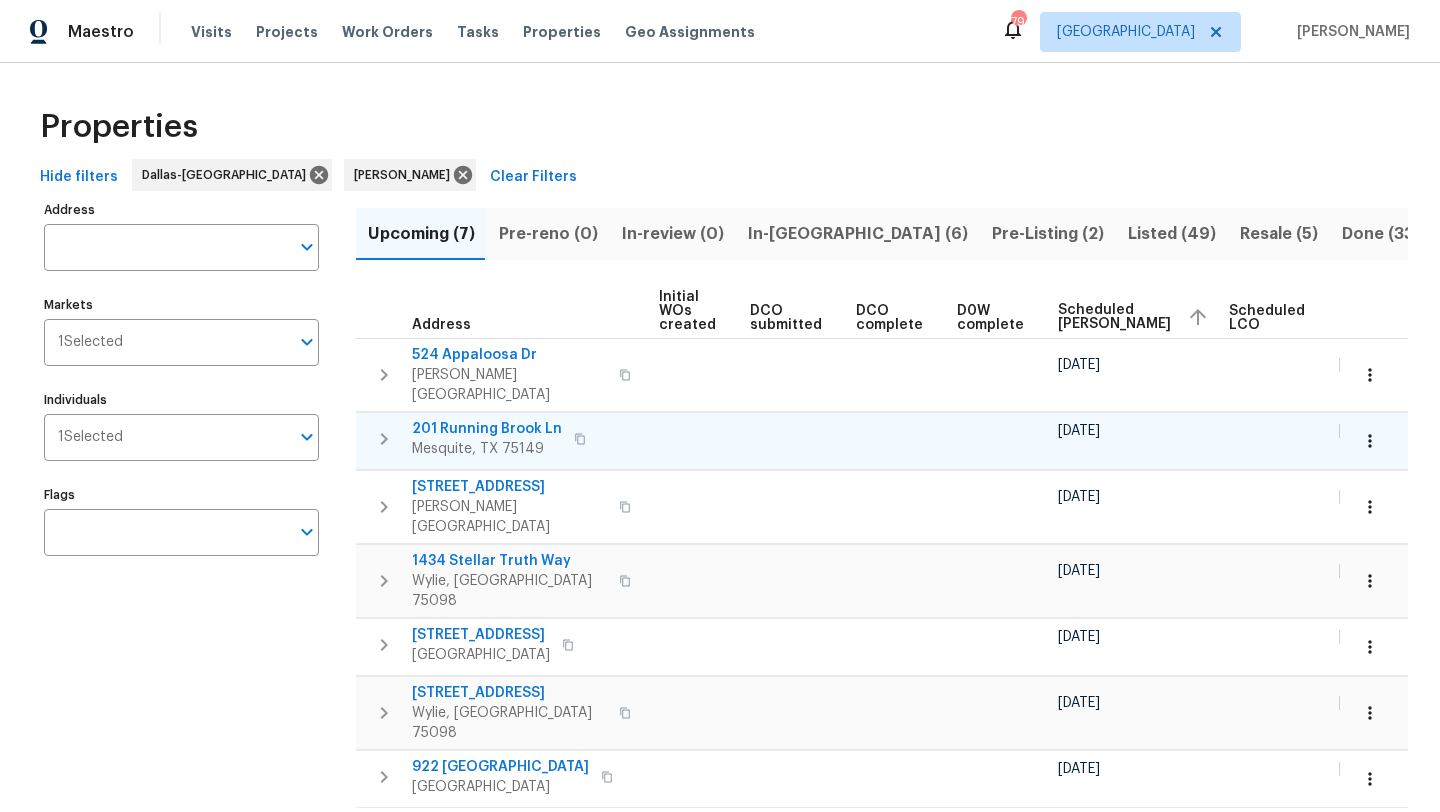 scroll, scrollTop: 0, scrollLeft: 263, axis: horizontal 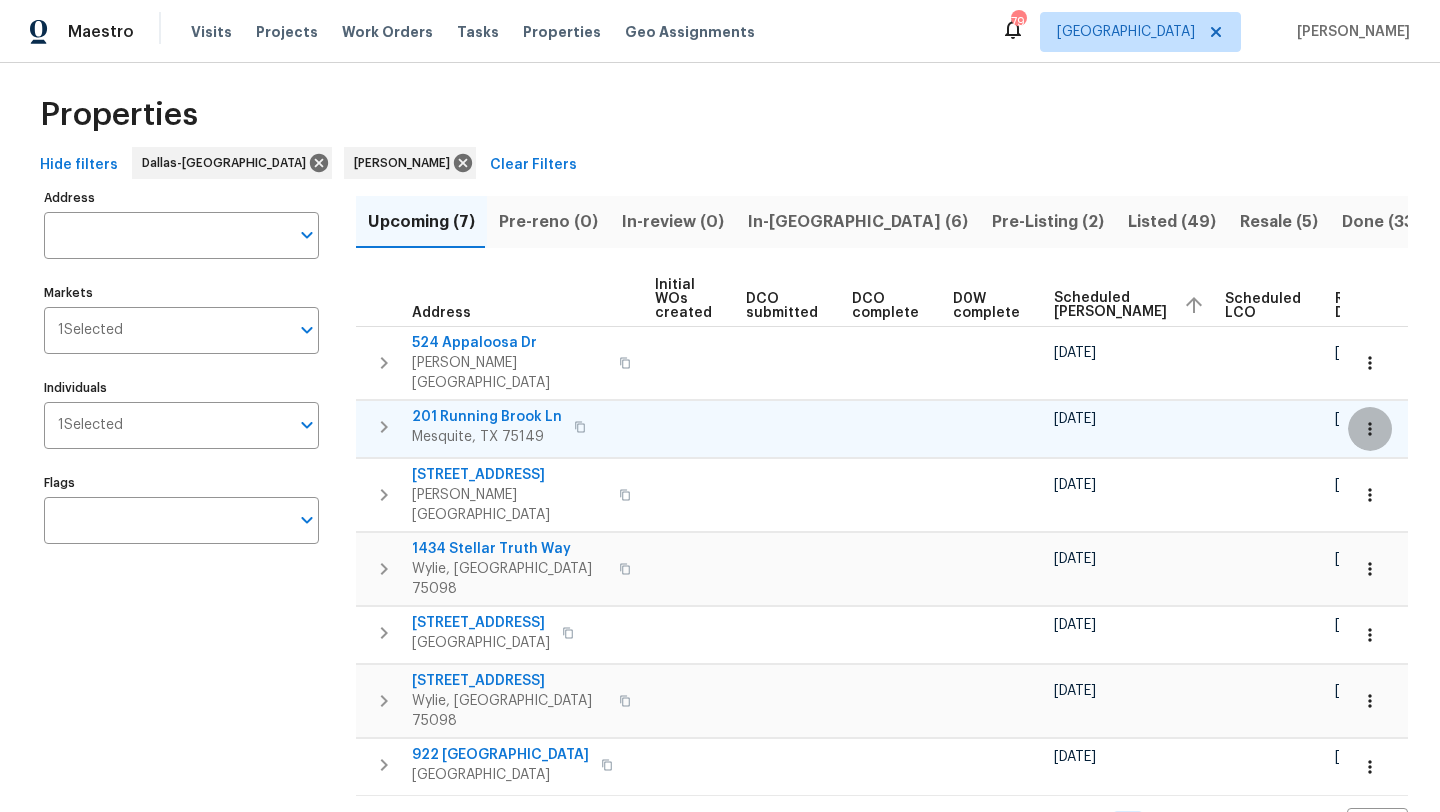 click 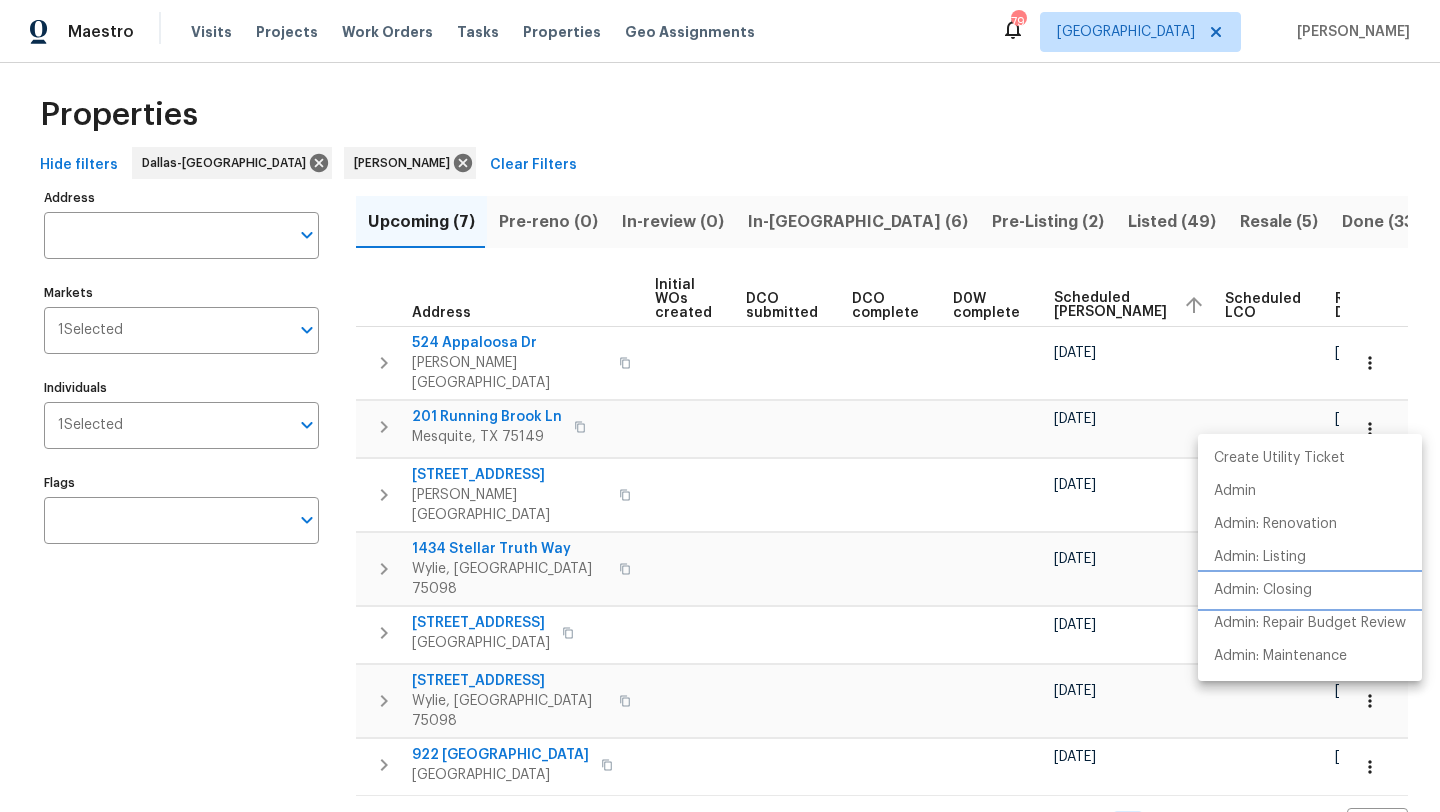 click on "Admin: Closing" at bounding box center [1263, 590] 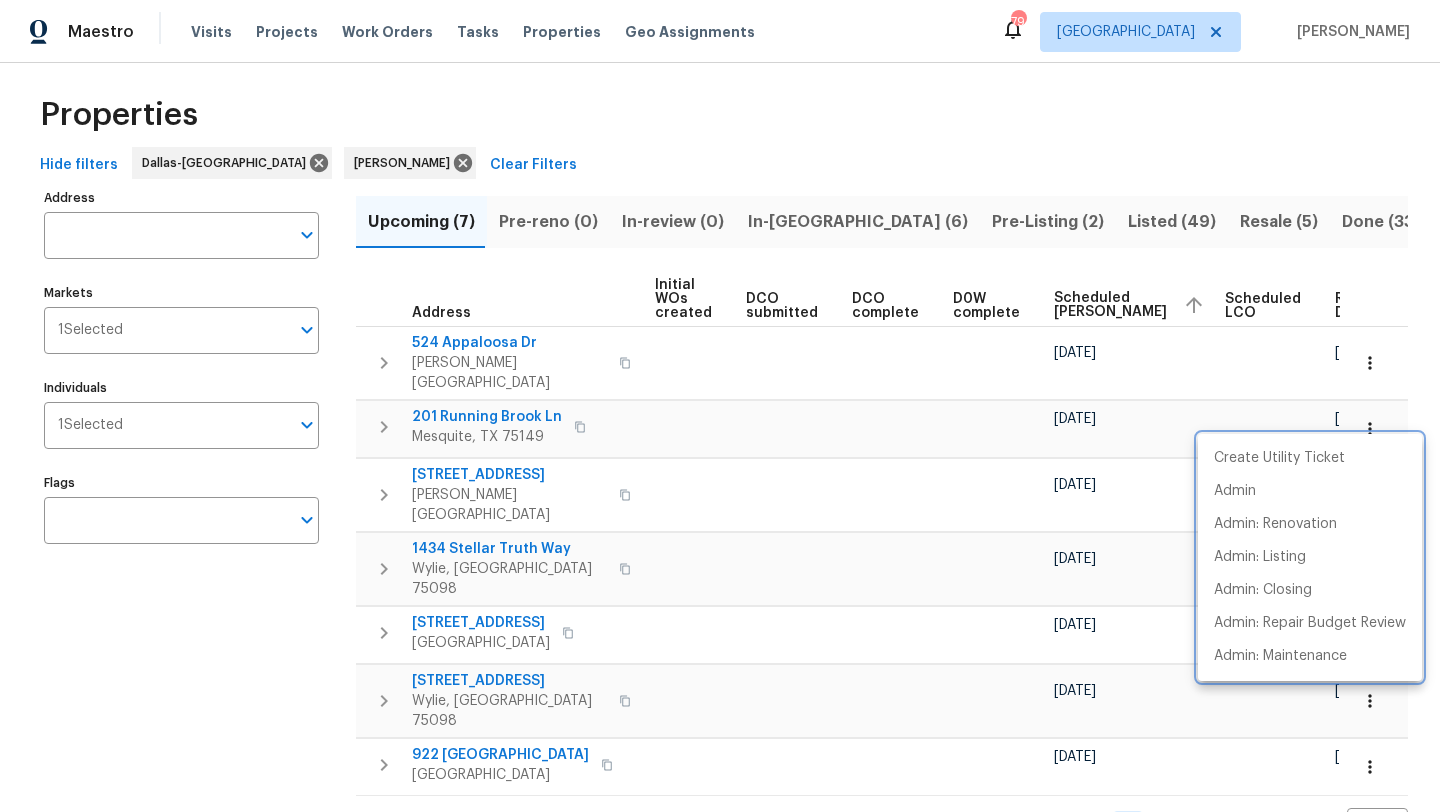 click at bounding box center [720, 406] 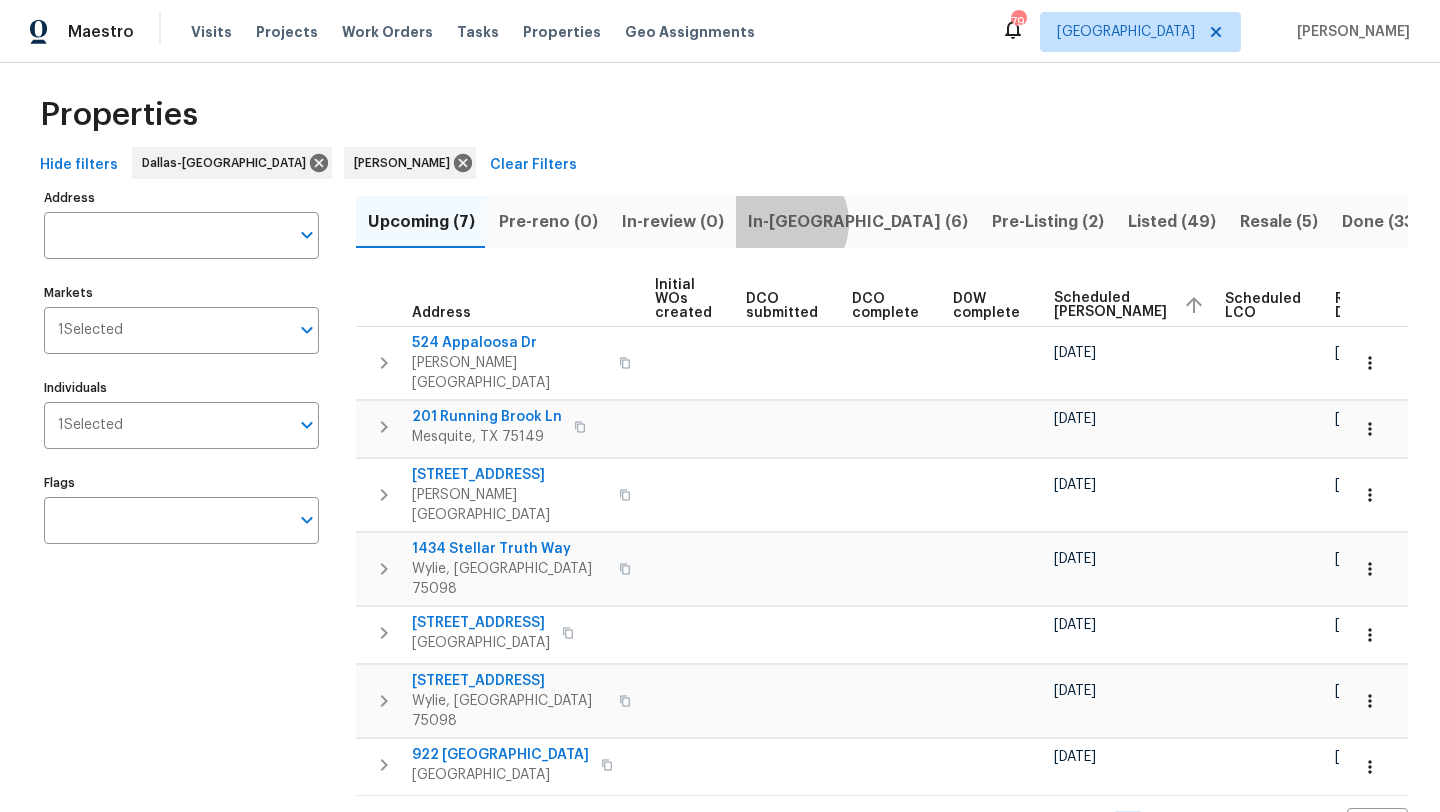 click on "In-reno (6)" at bounding box center (858, 222) 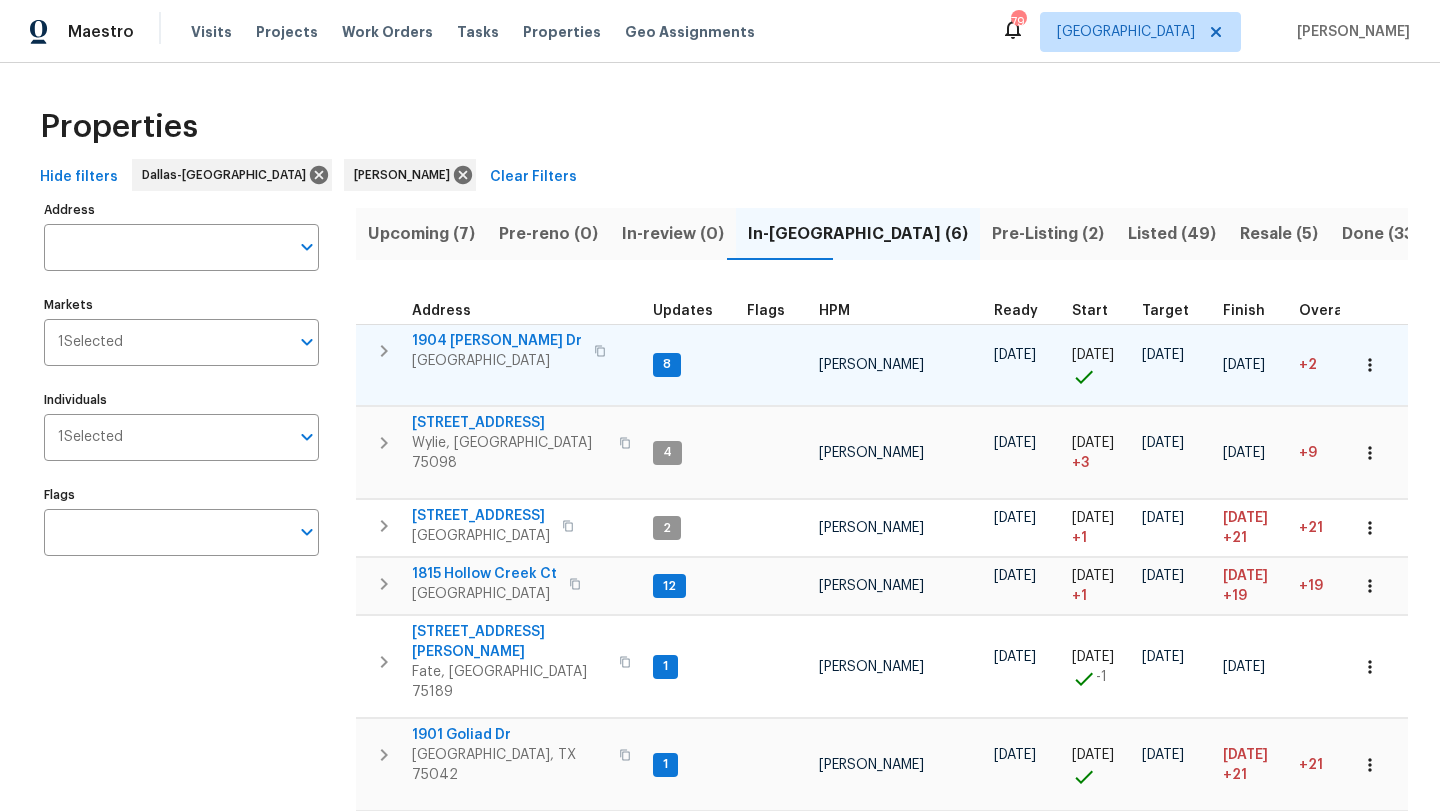 type 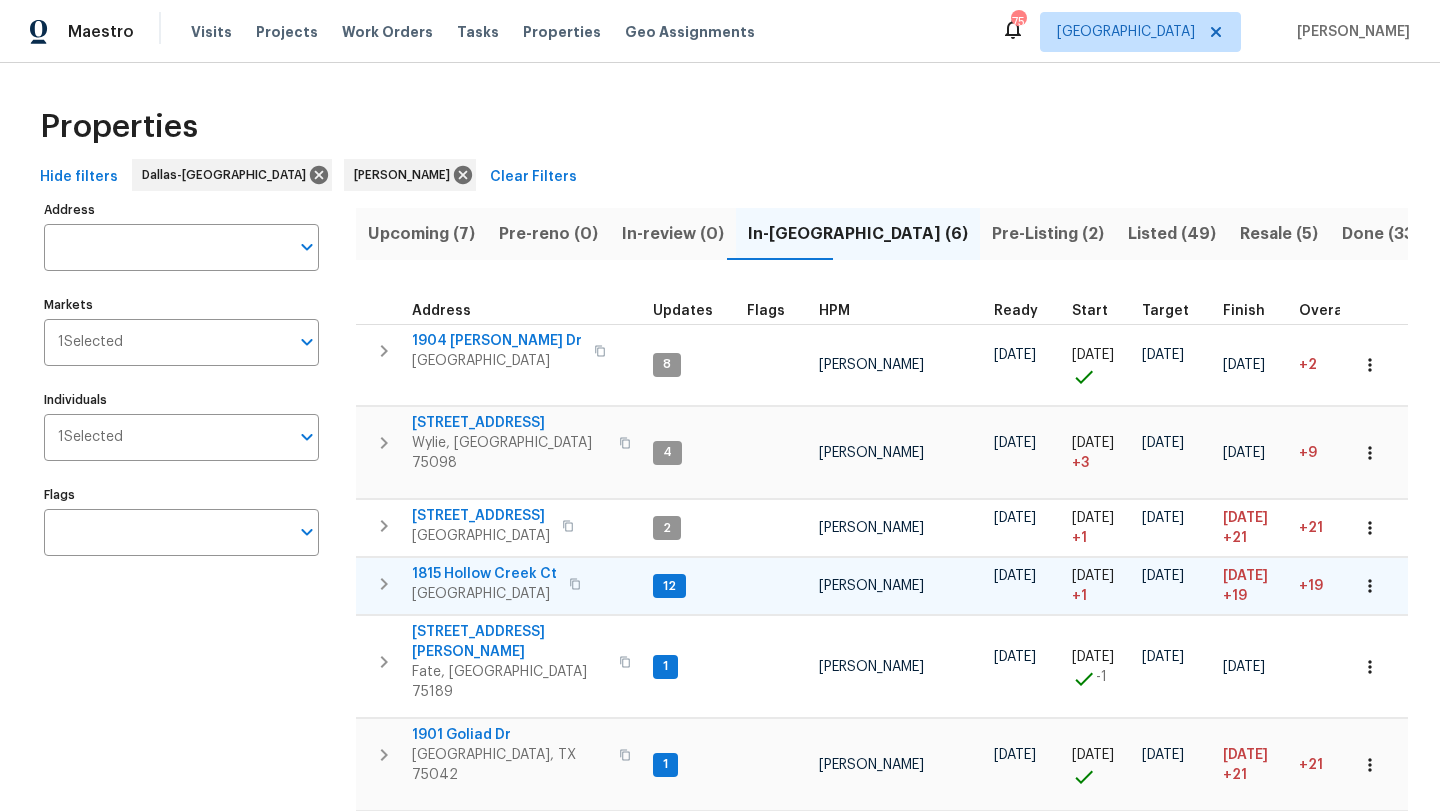 click on "1815 Hollow Creek Ct" at bounding box center (484, 574) 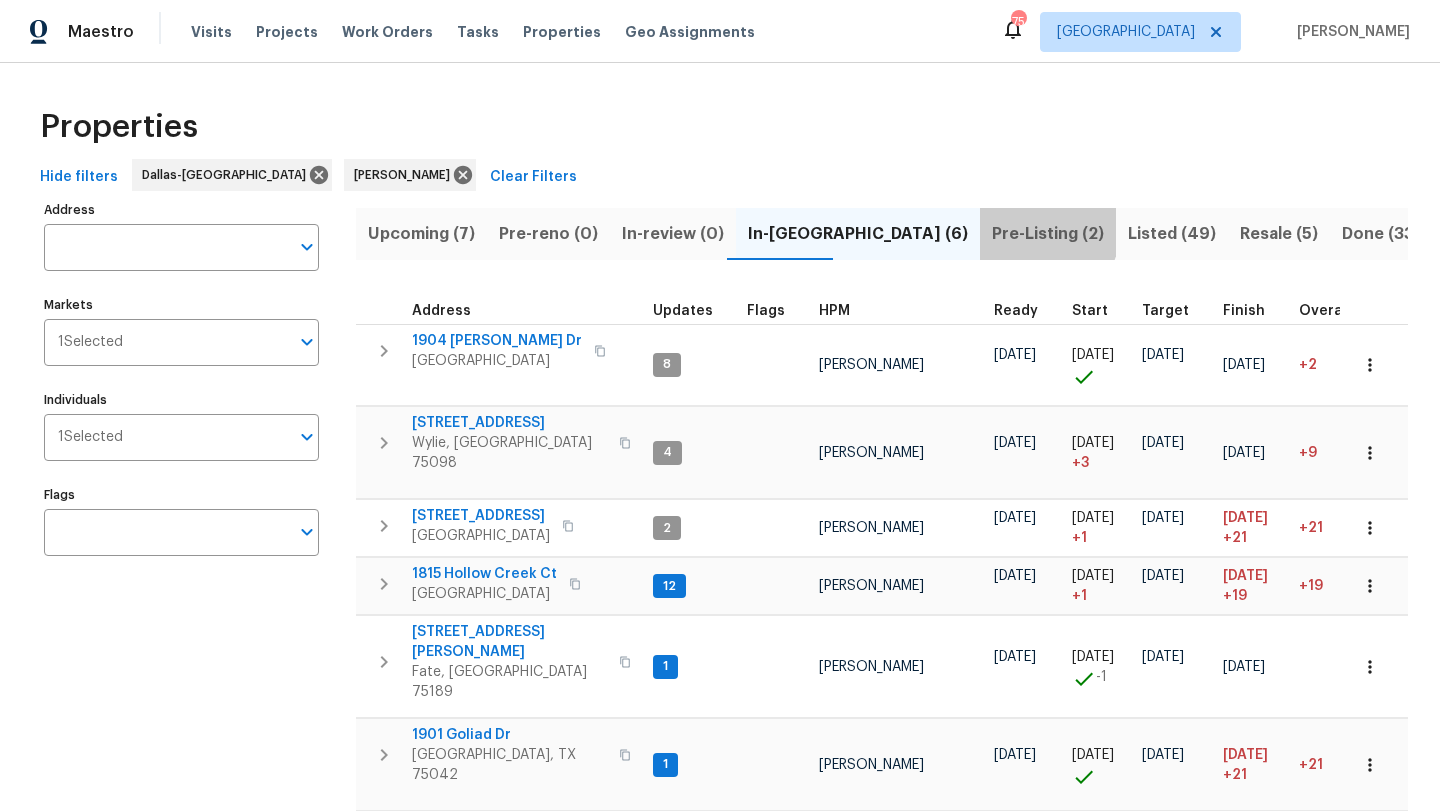 click on "Pre-Listing (2)" at bounding box center [1048, 234] 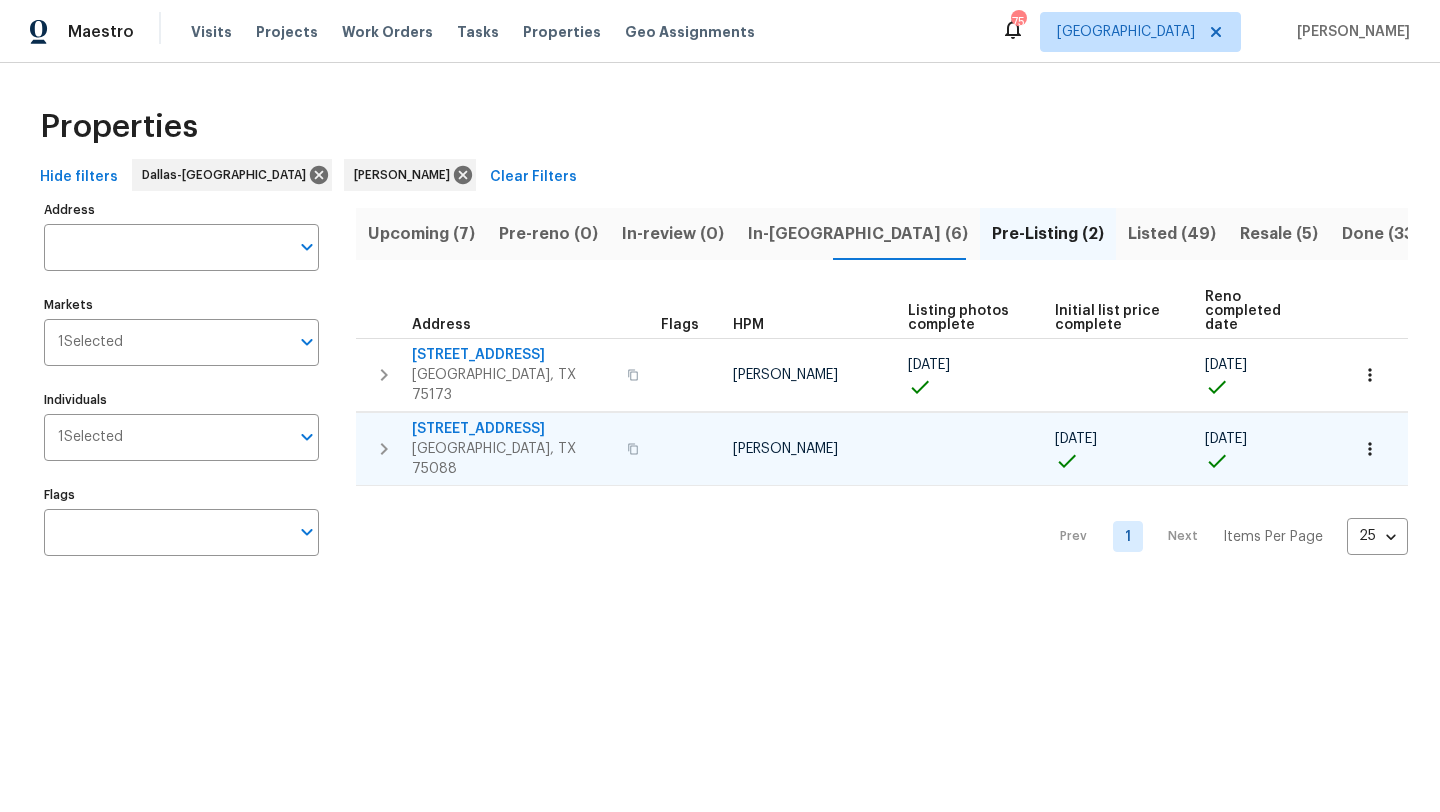 click on "4914 Clay Dr" at bounding box center (513, 429) 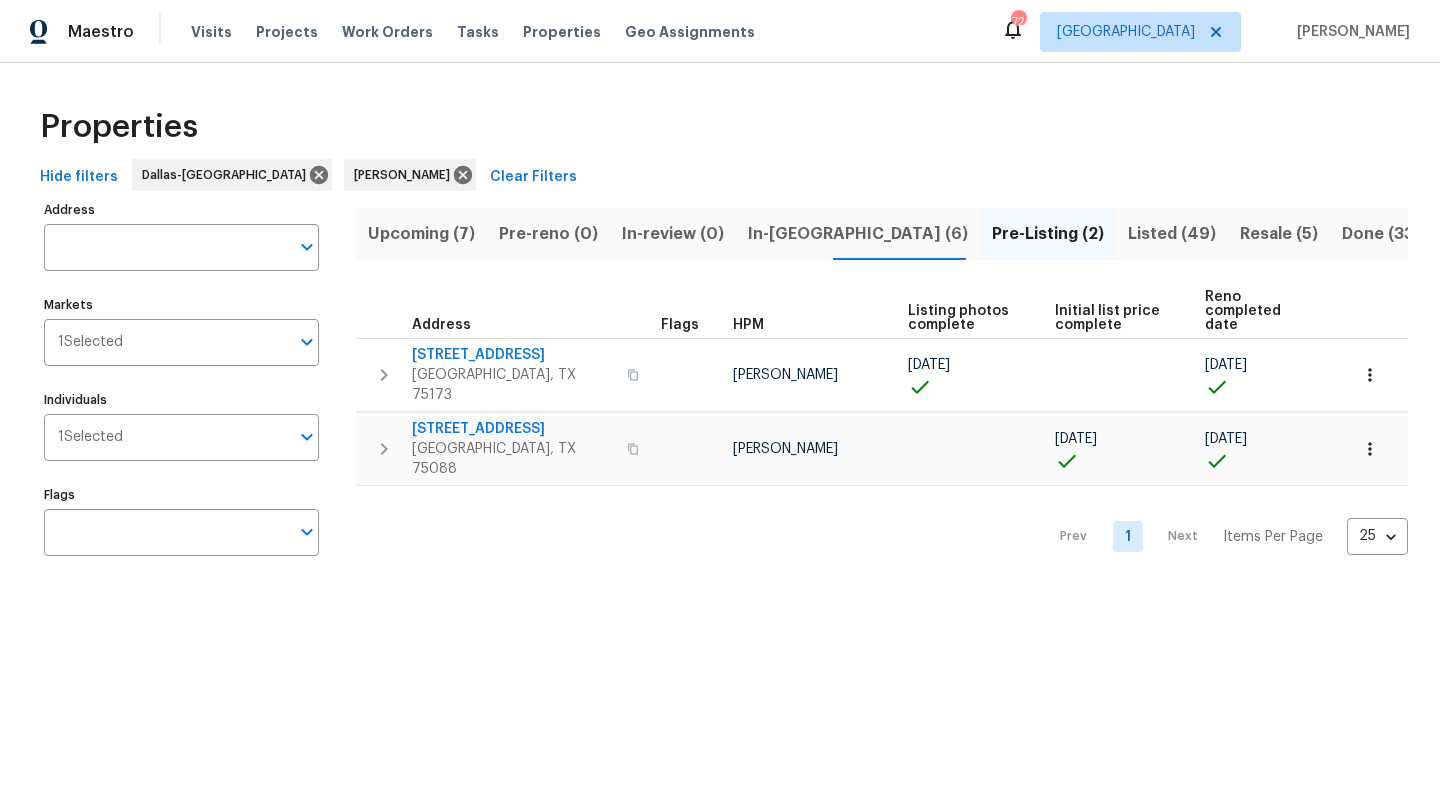 click on "In-reno (6)" at bounding box center [858, 234] 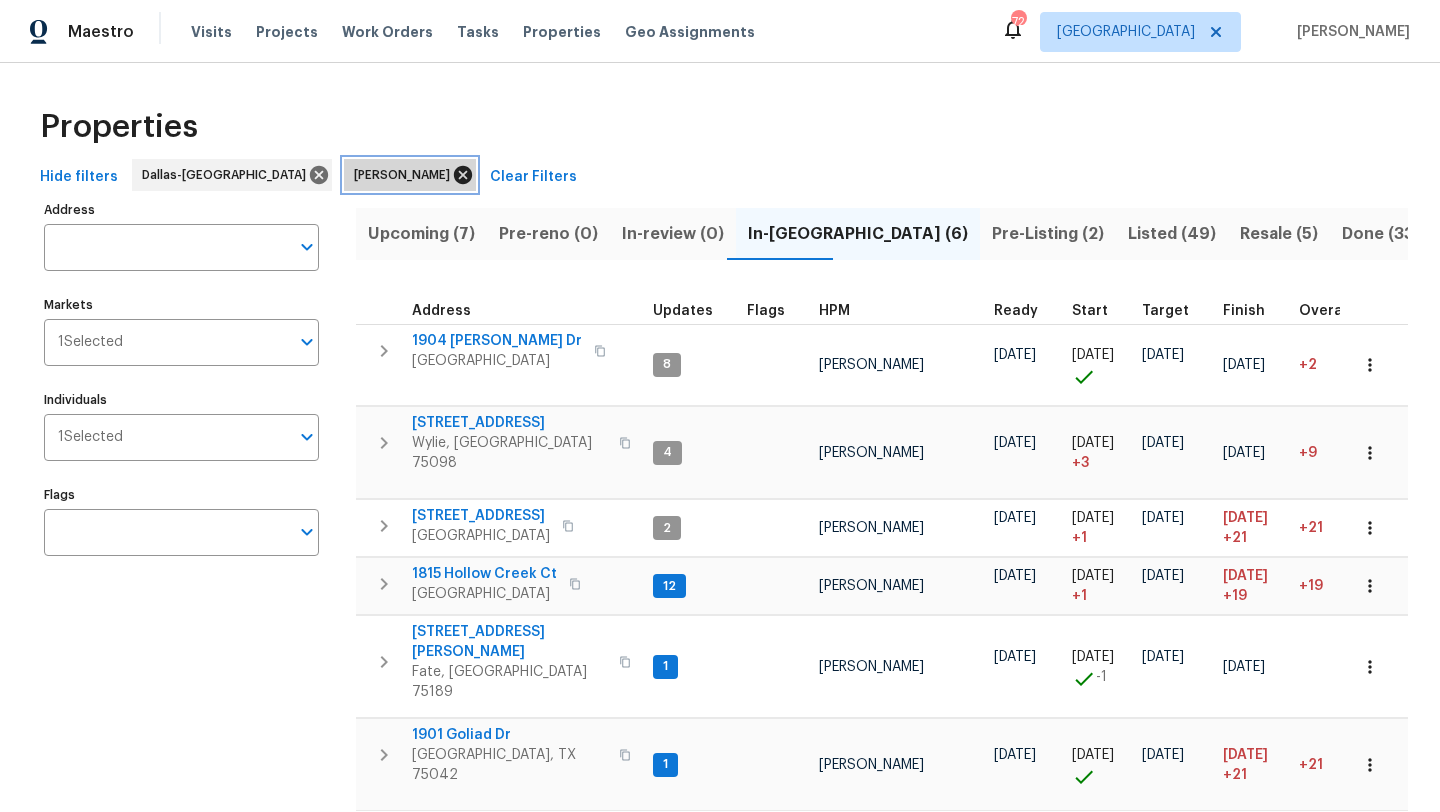 click 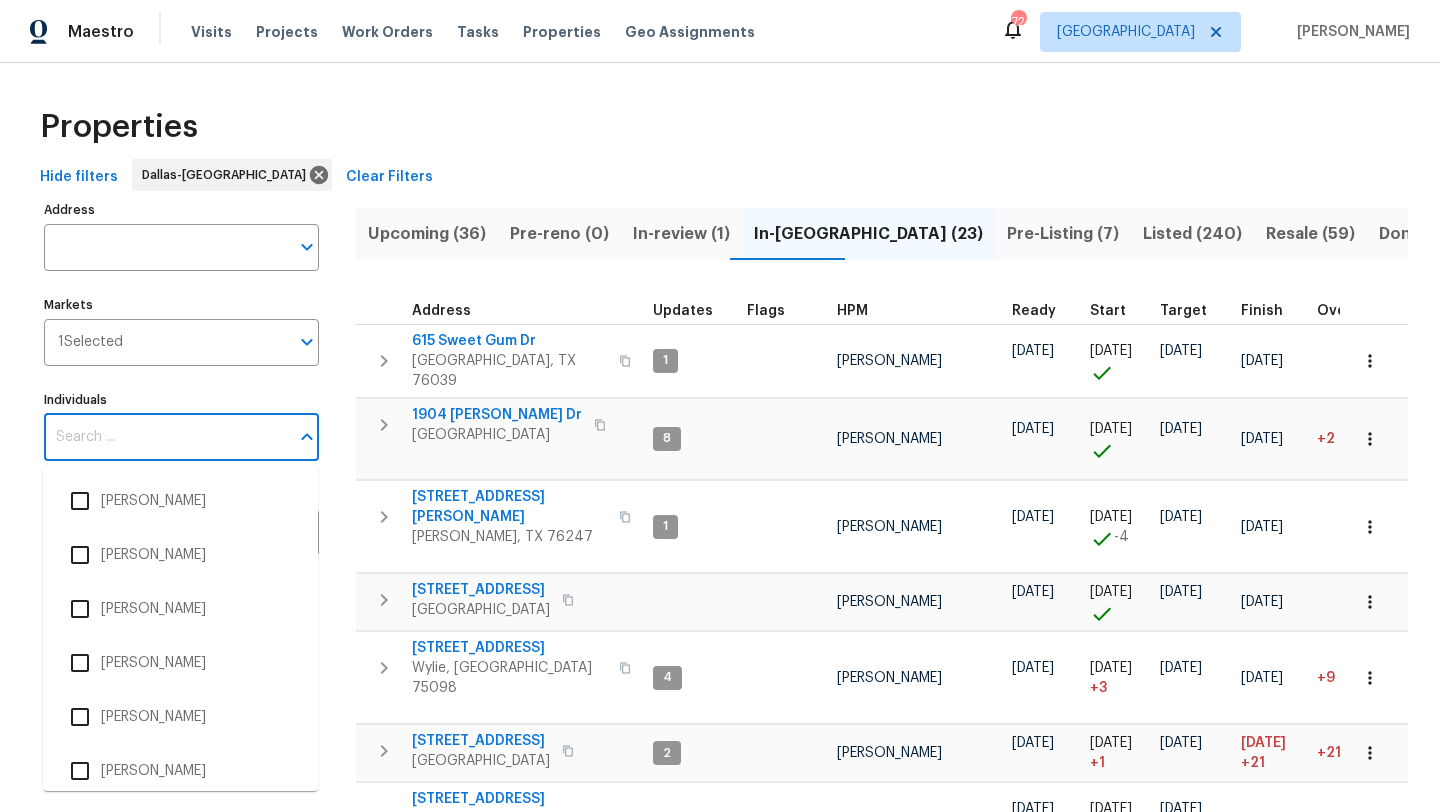 click on "Individuals" at bounding box center (166, 437) 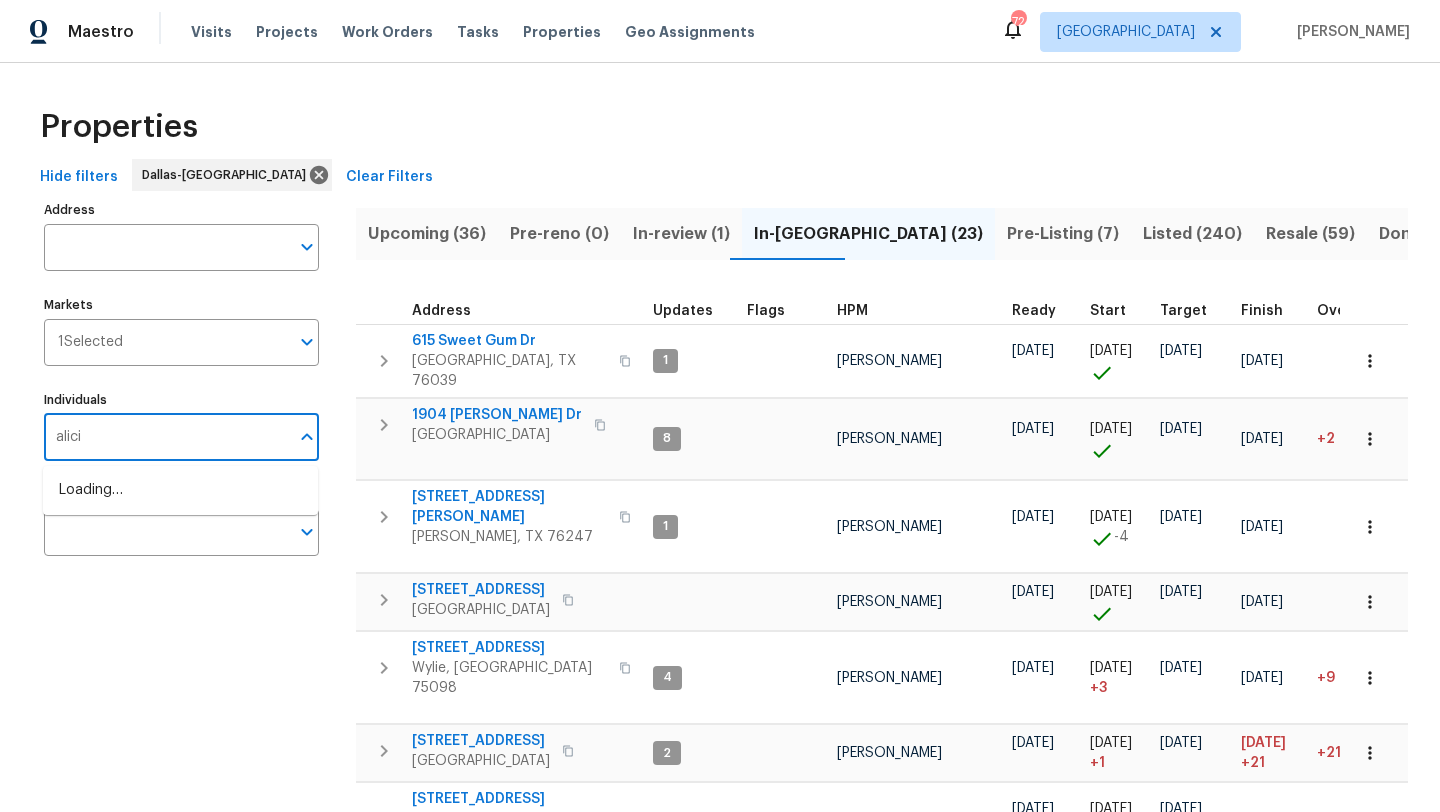 type on "alicia" 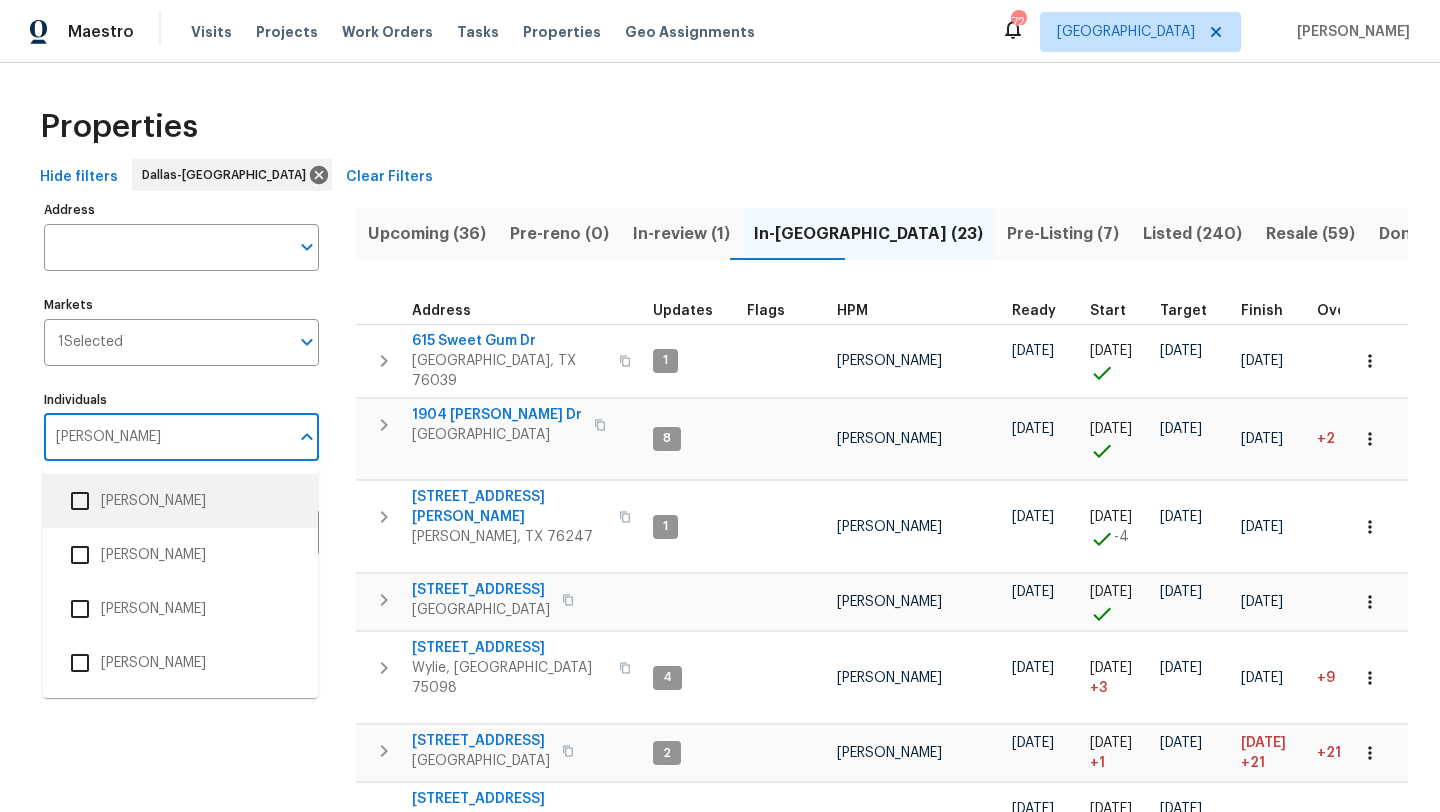 click on "Alicia Anices" at bounding box center [180, 501] 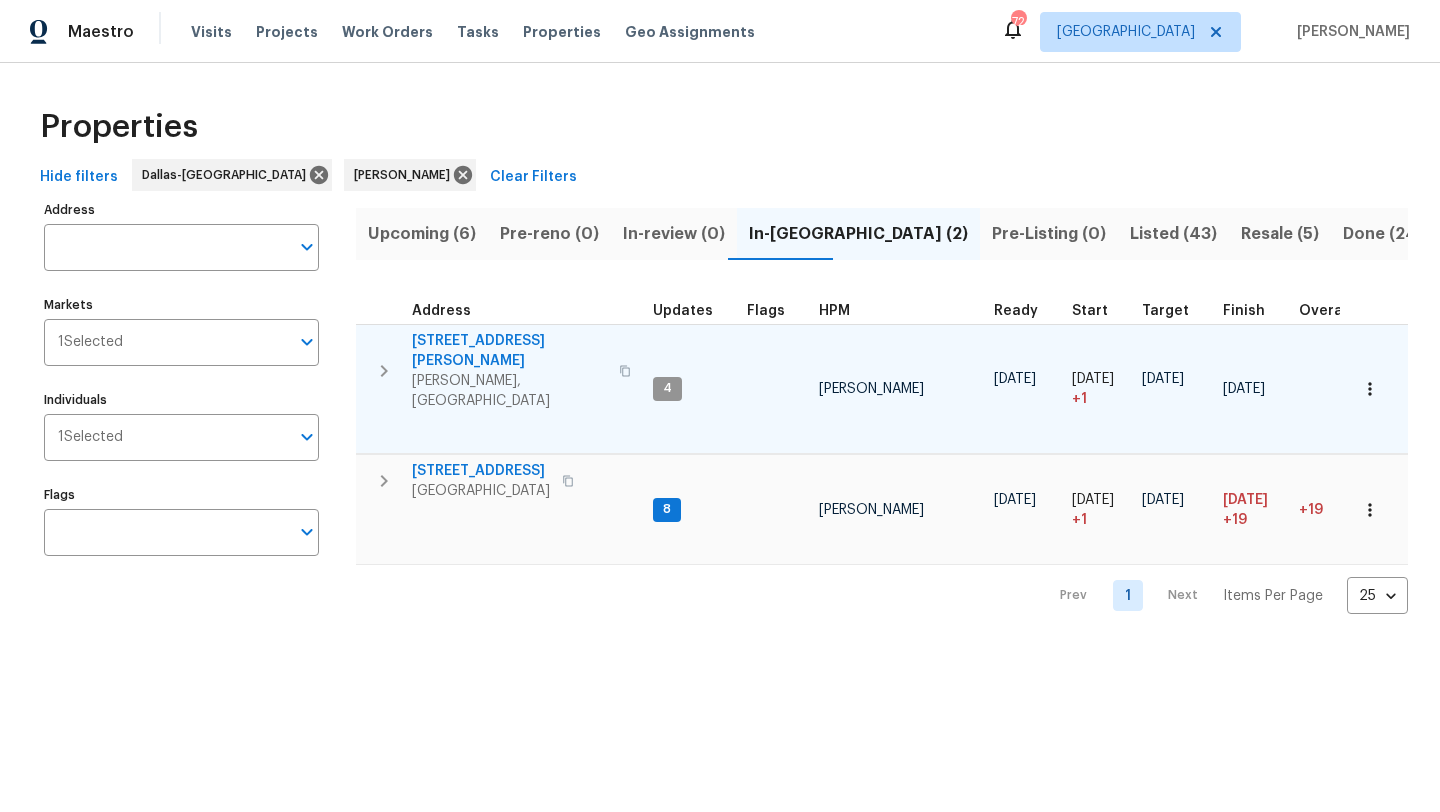 click on "2305 Rockhill Rd" at bounding box center (509, 351) 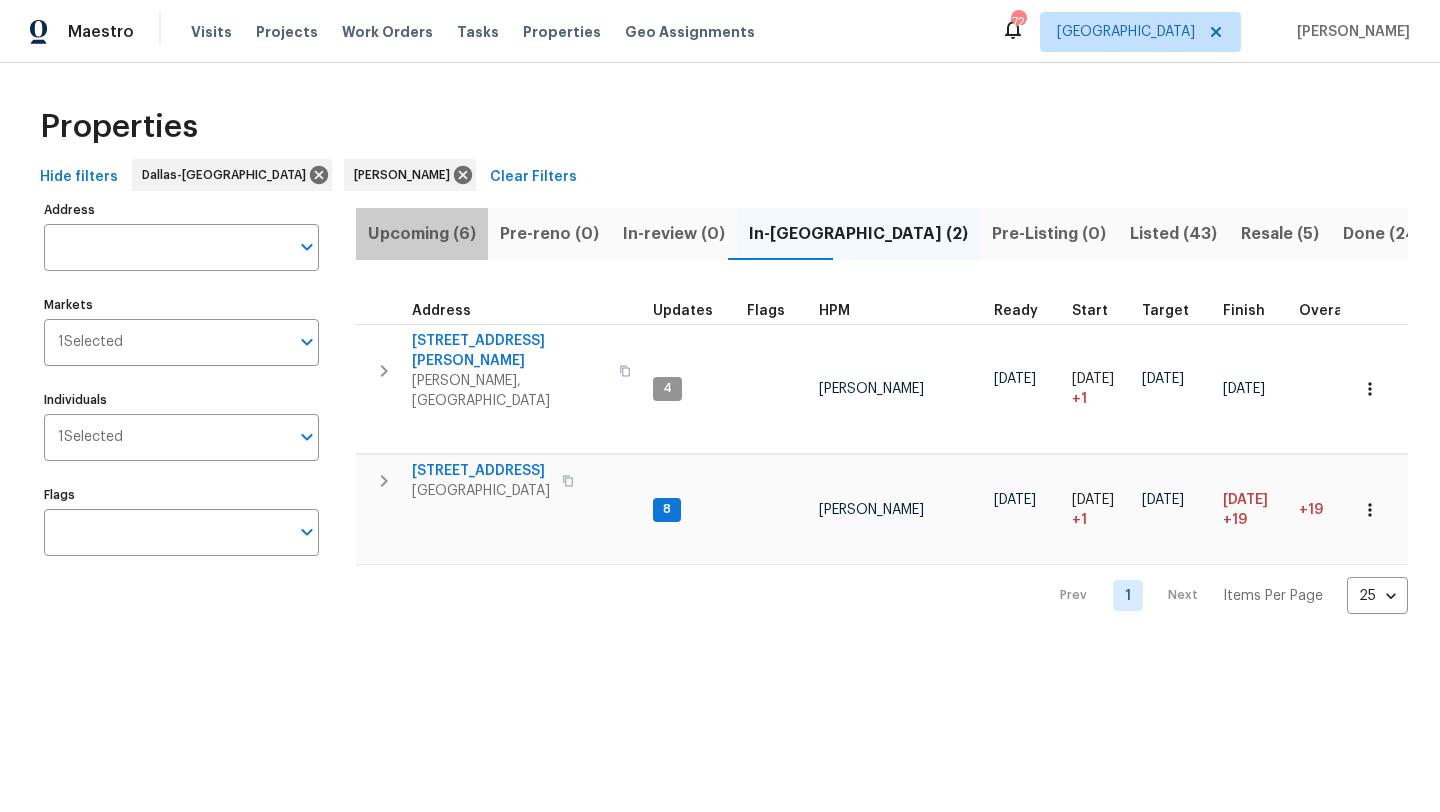click on "Upcoming (6)" at bounding box center [422, 234] 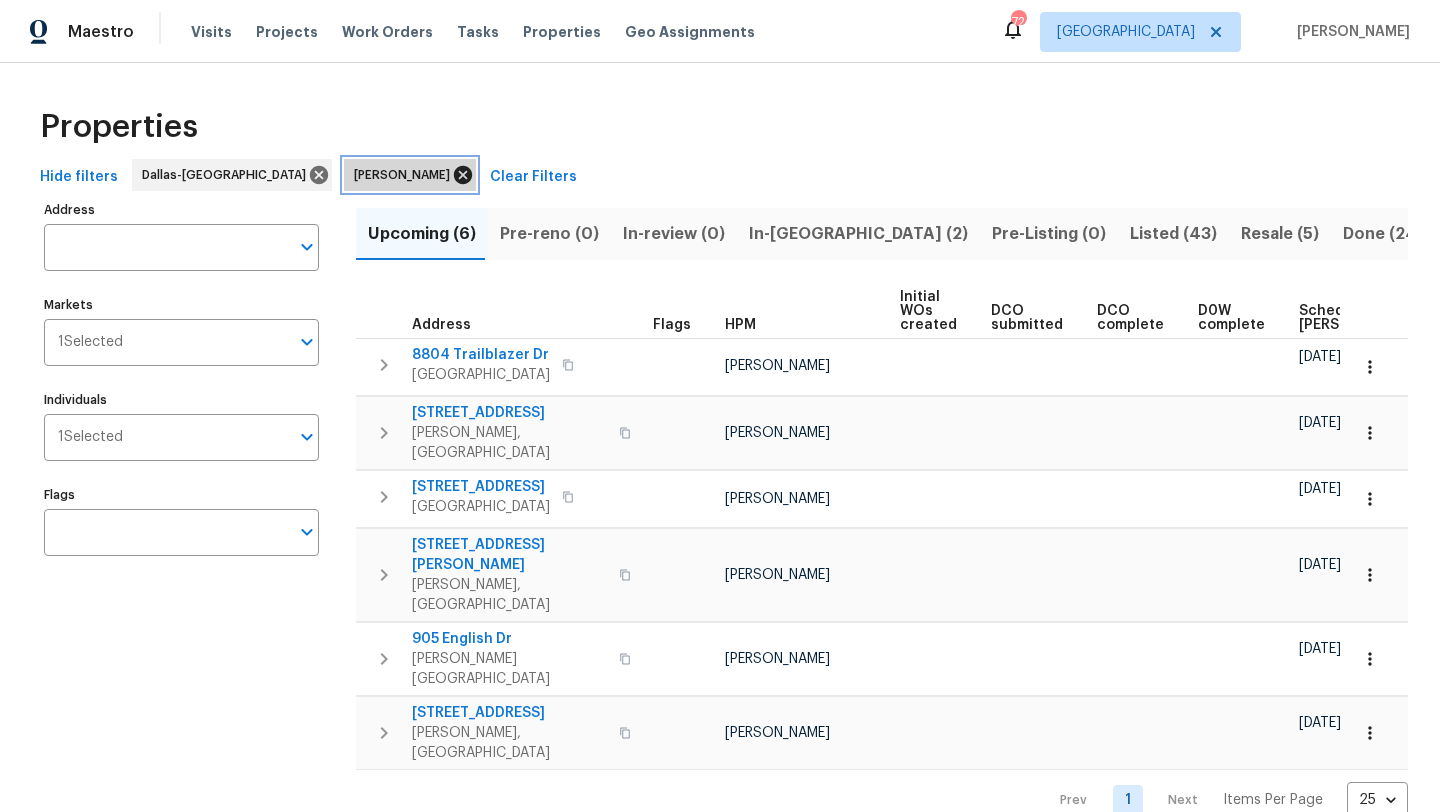 click 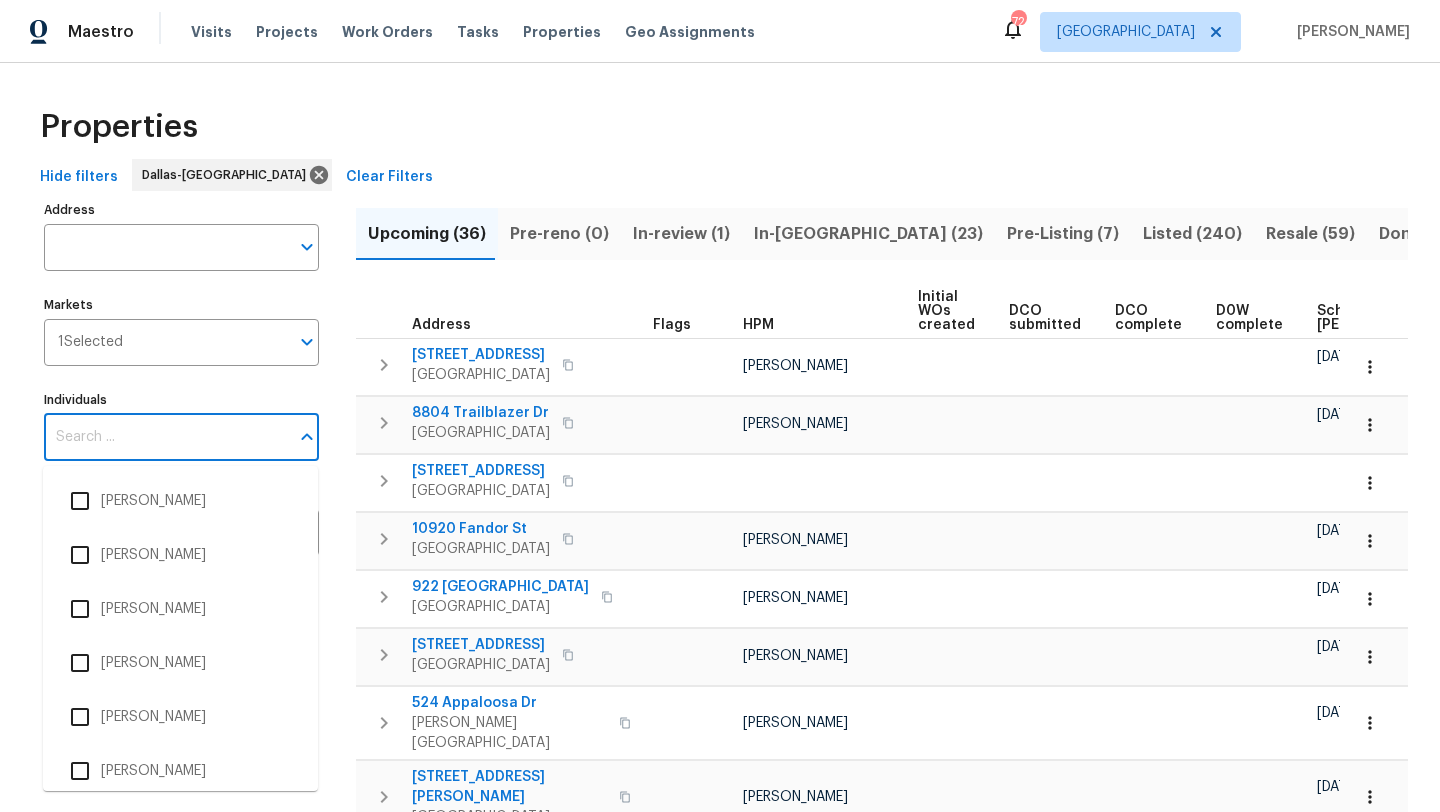 click on "Individuals" at bounding box center [166, 437] 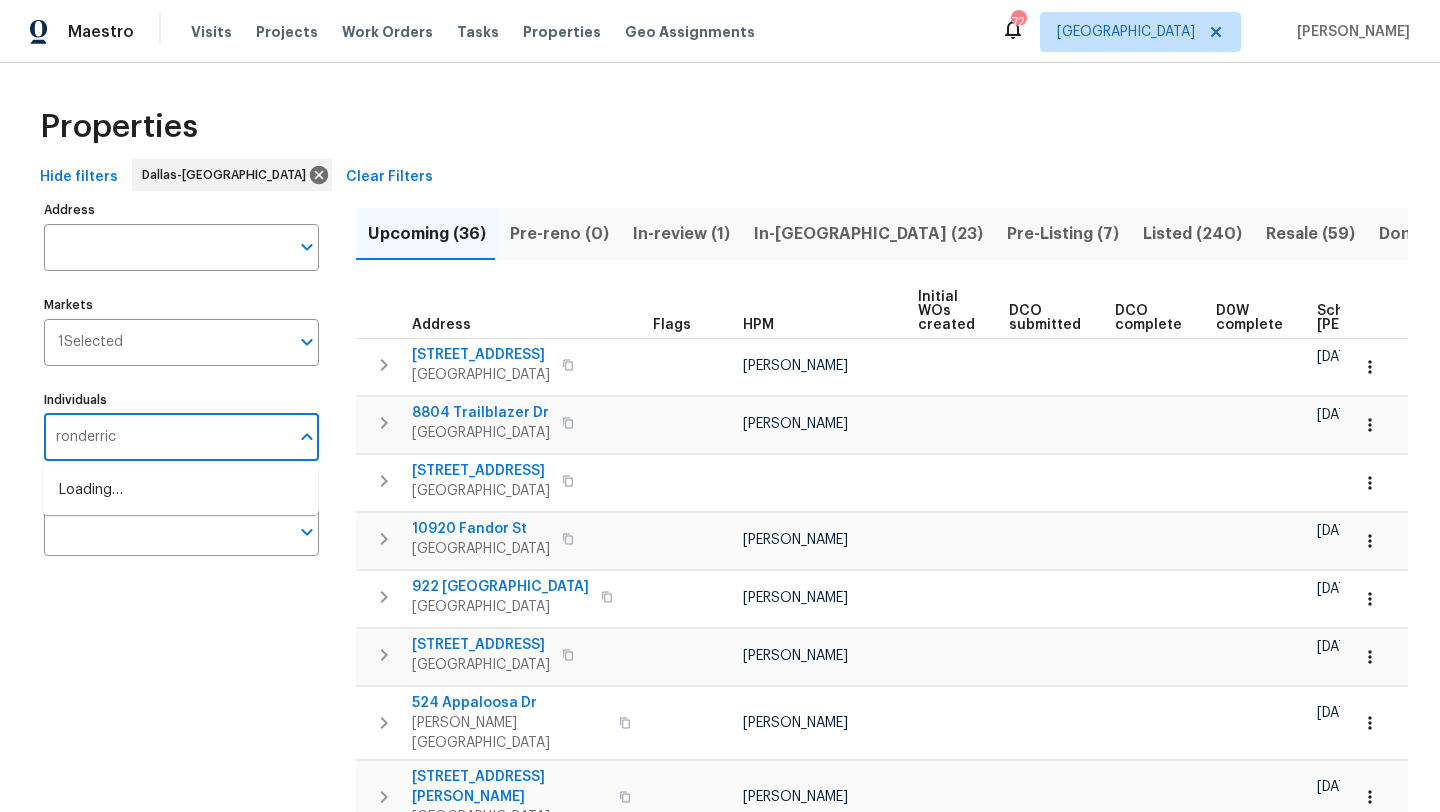 type on "ronderrick" 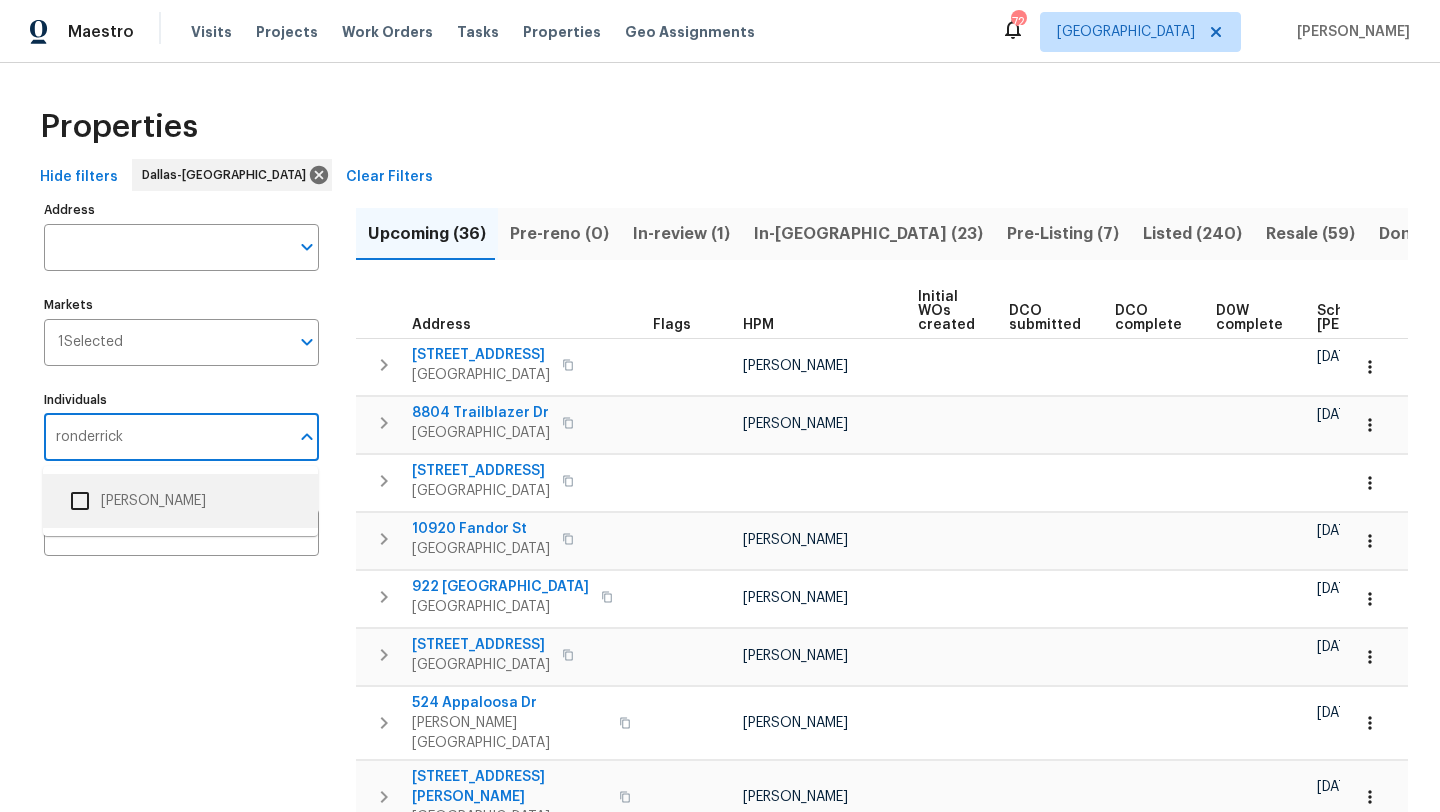 click on "RonDerrick Jackson" at bounding box center [180, 501] 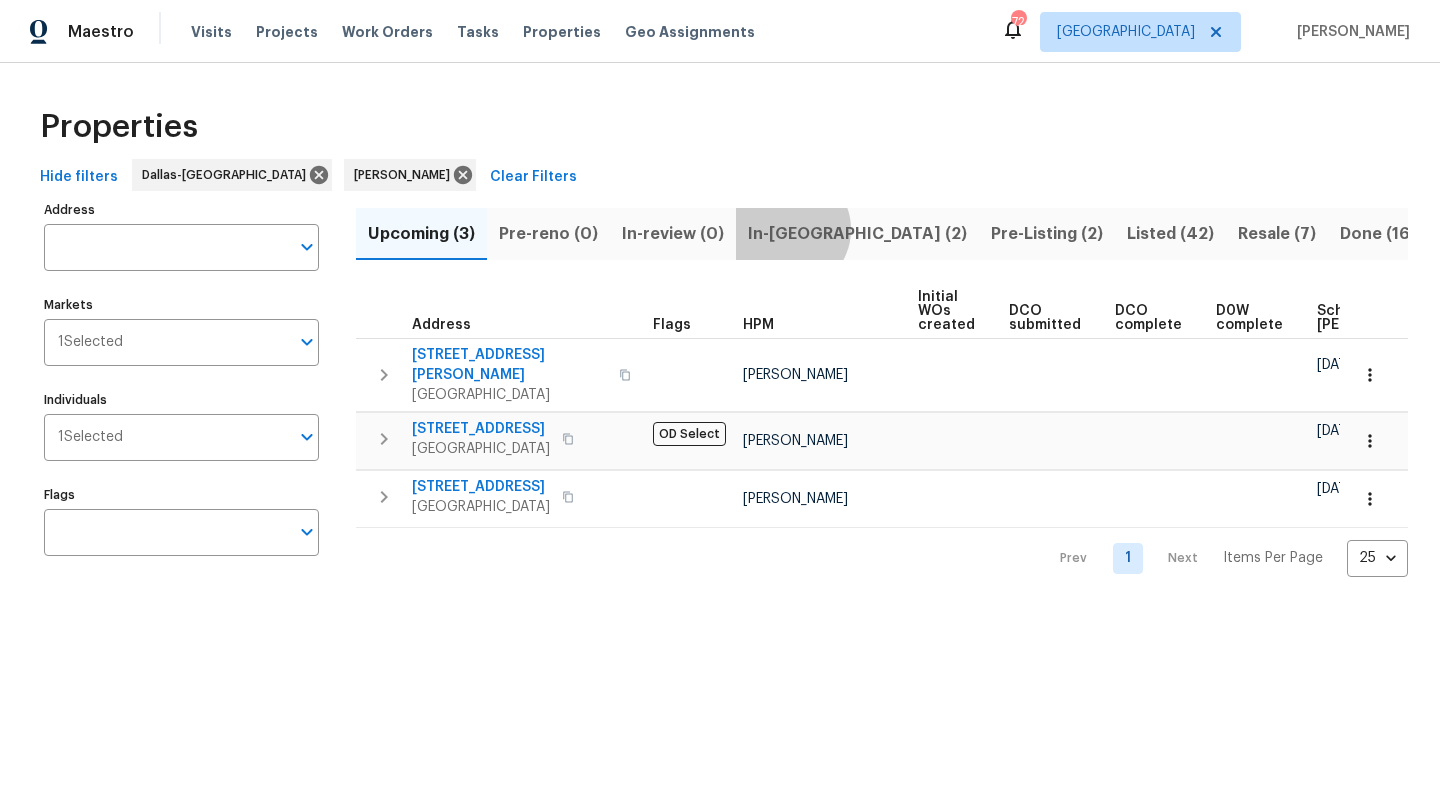 click on "In-reno (2)" at bounding box center [857, 234] 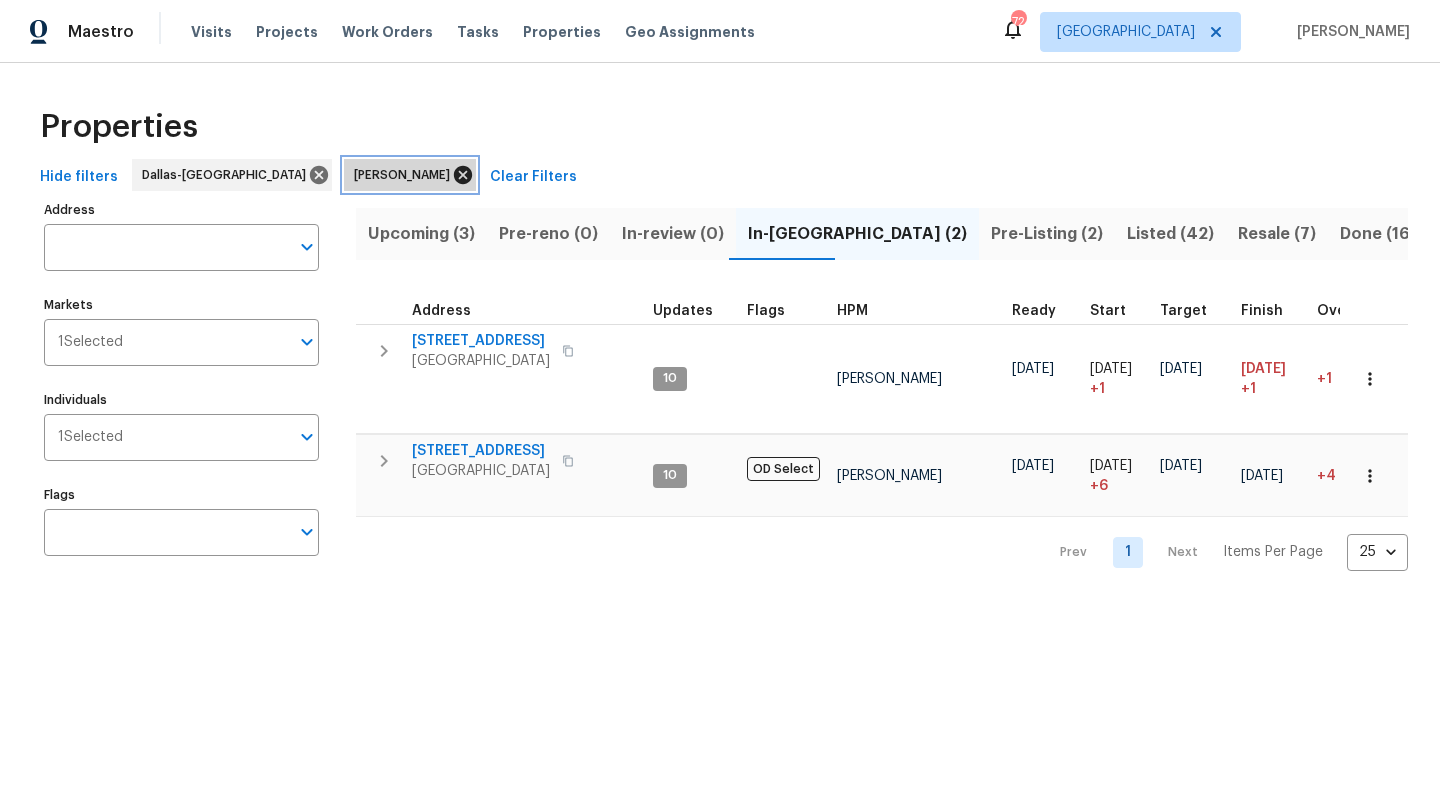 click 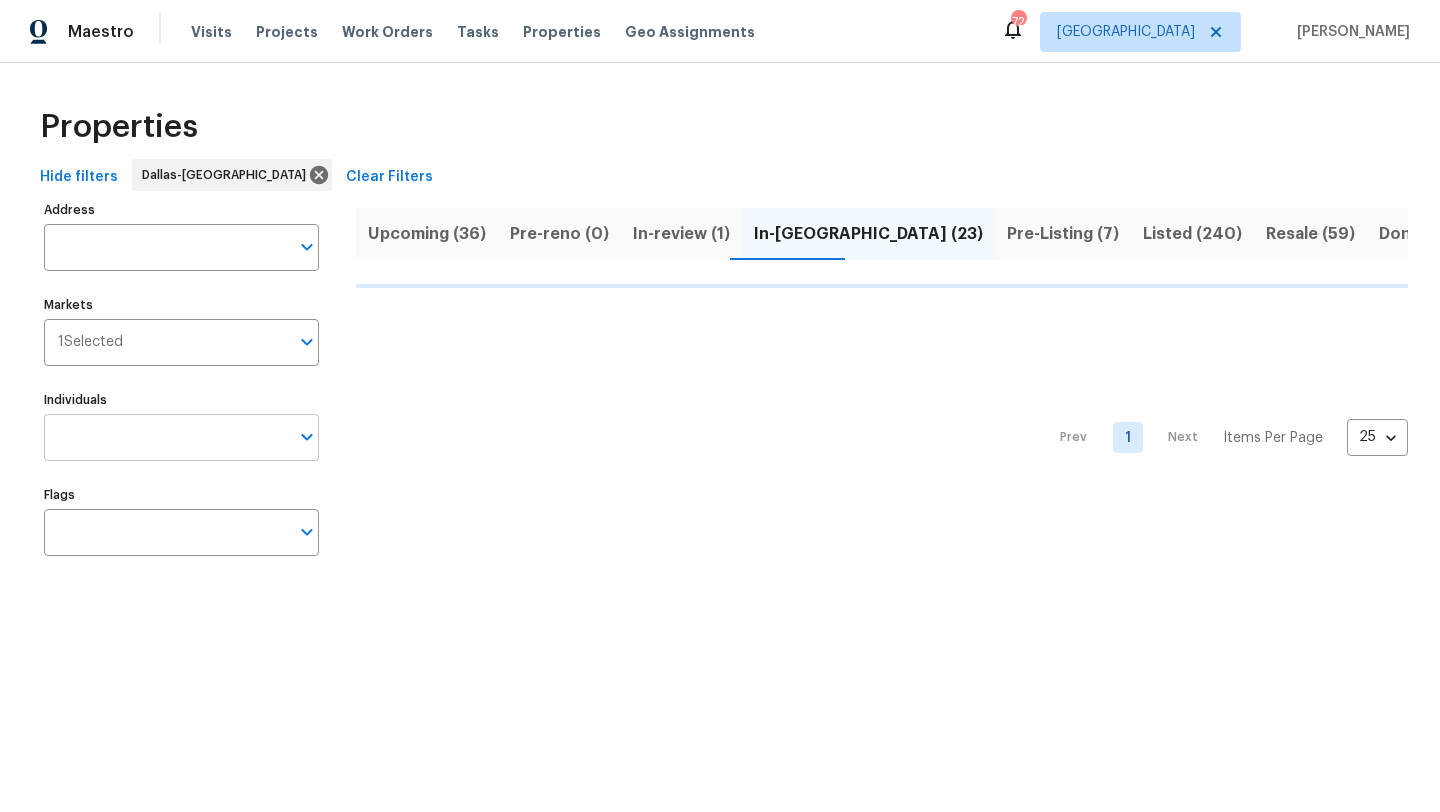 click on "Individuals" at bounding box center (166, 437) 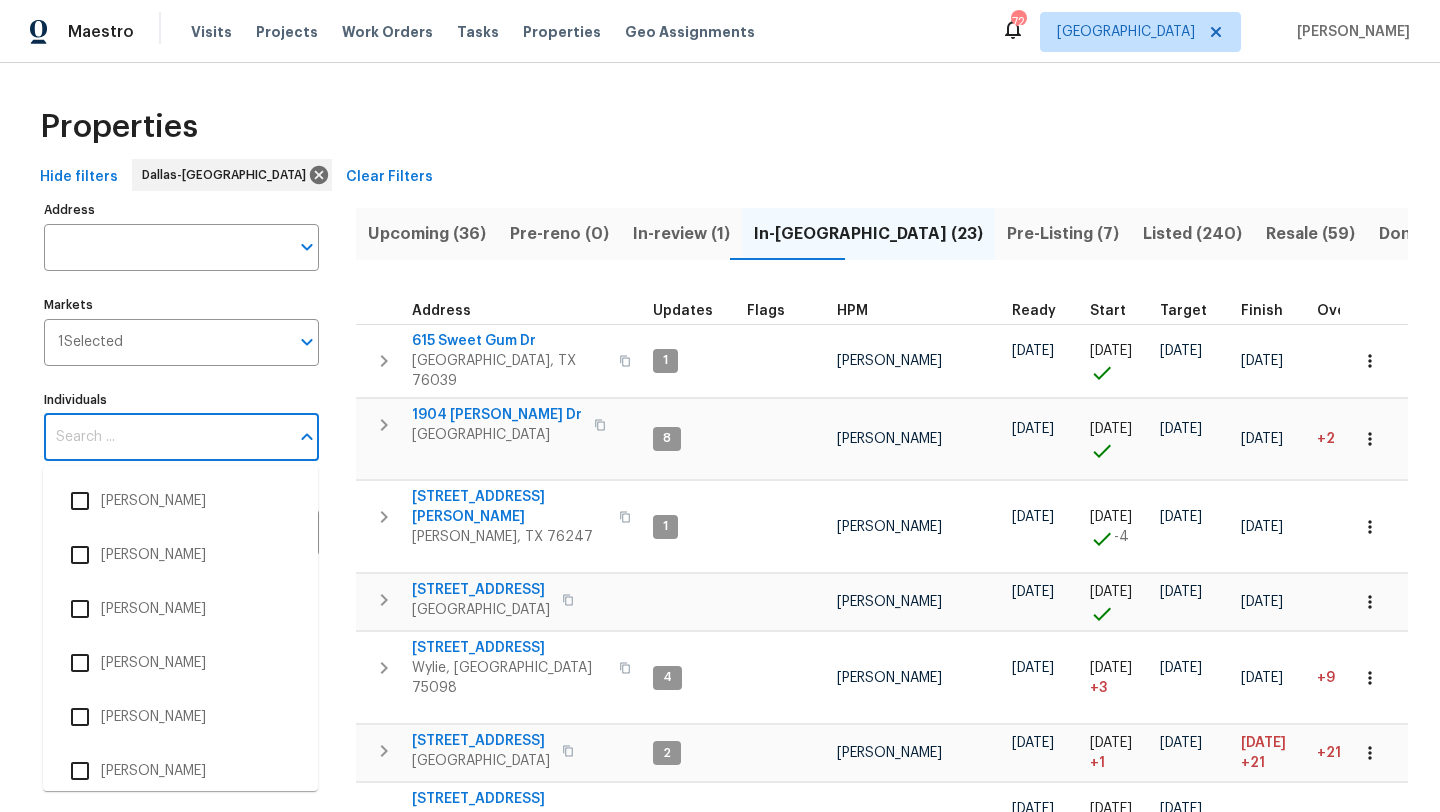 click on "Individuals" at bounding box center (166, 437) 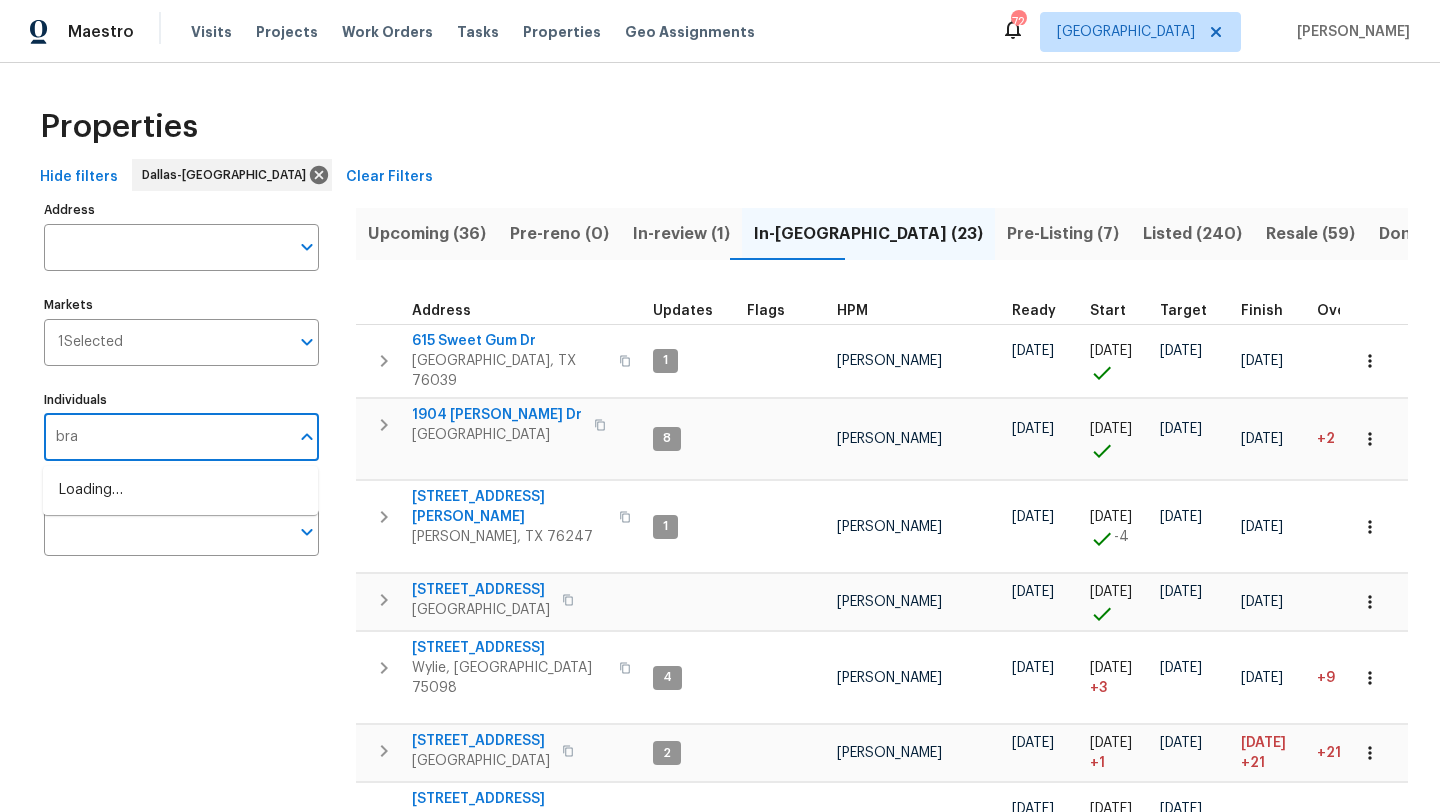 type on "brad" 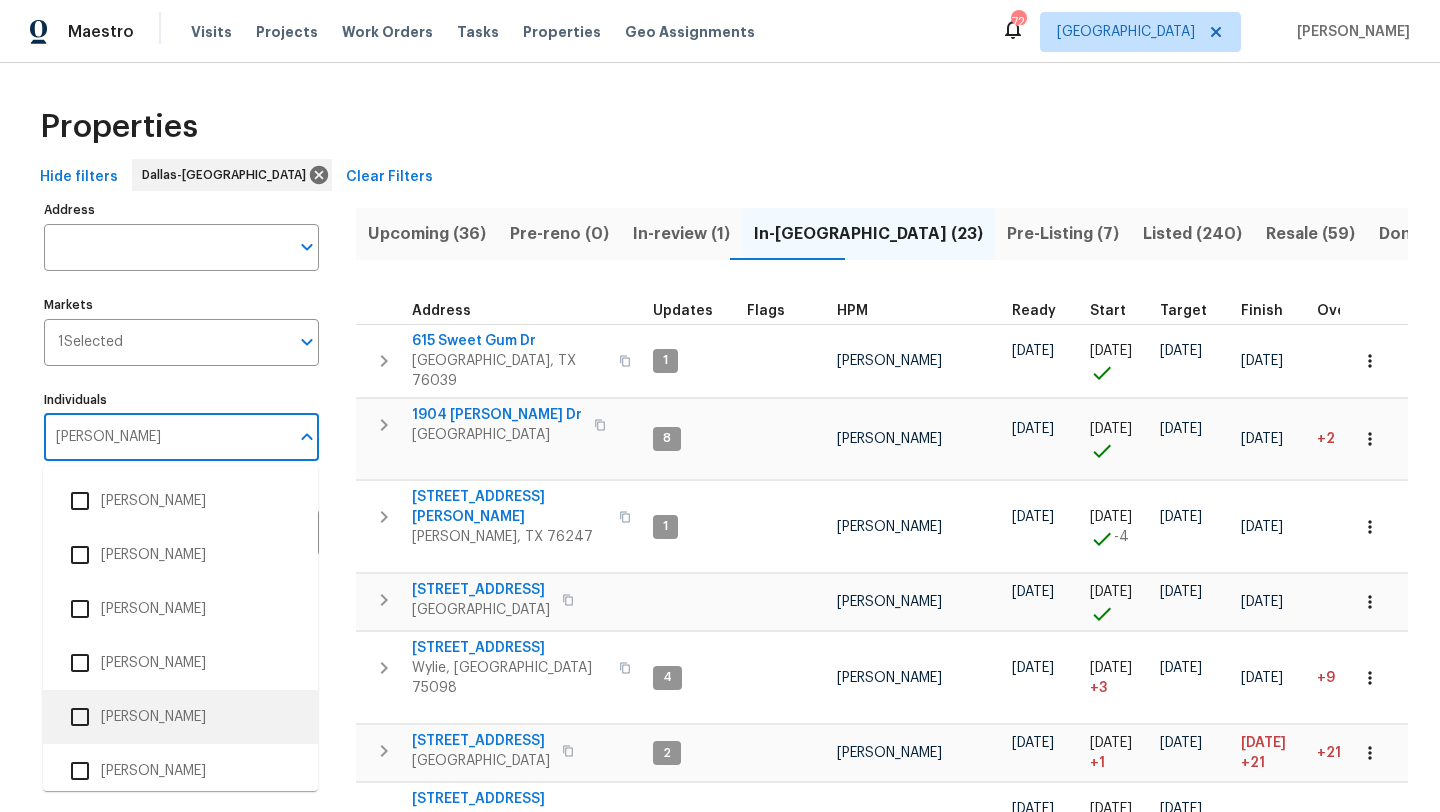 click on "[PERSON_NAME]" at bounding box center (180, 717) 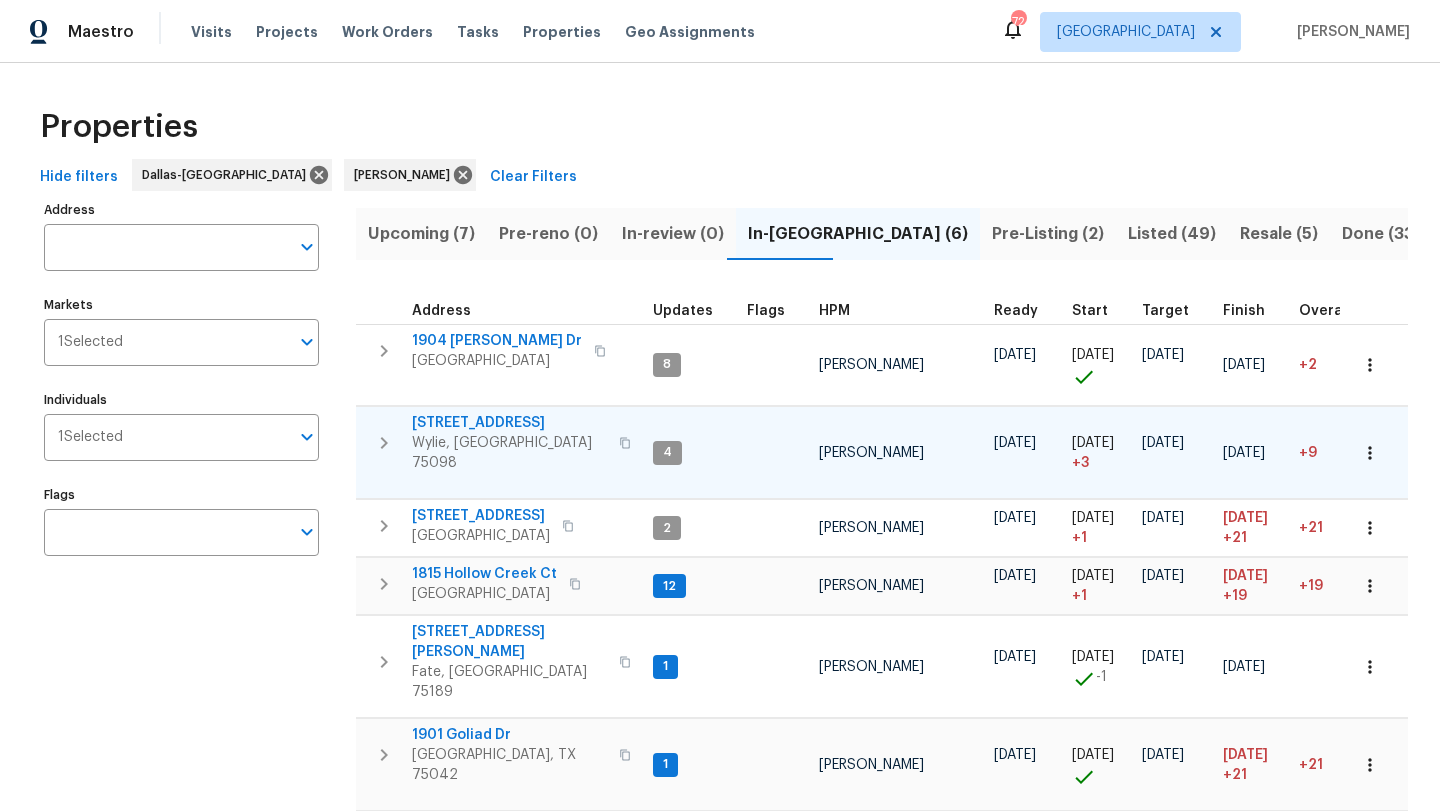 click on "2713 Sutters Mill Way" at bounding box center [509, 423] 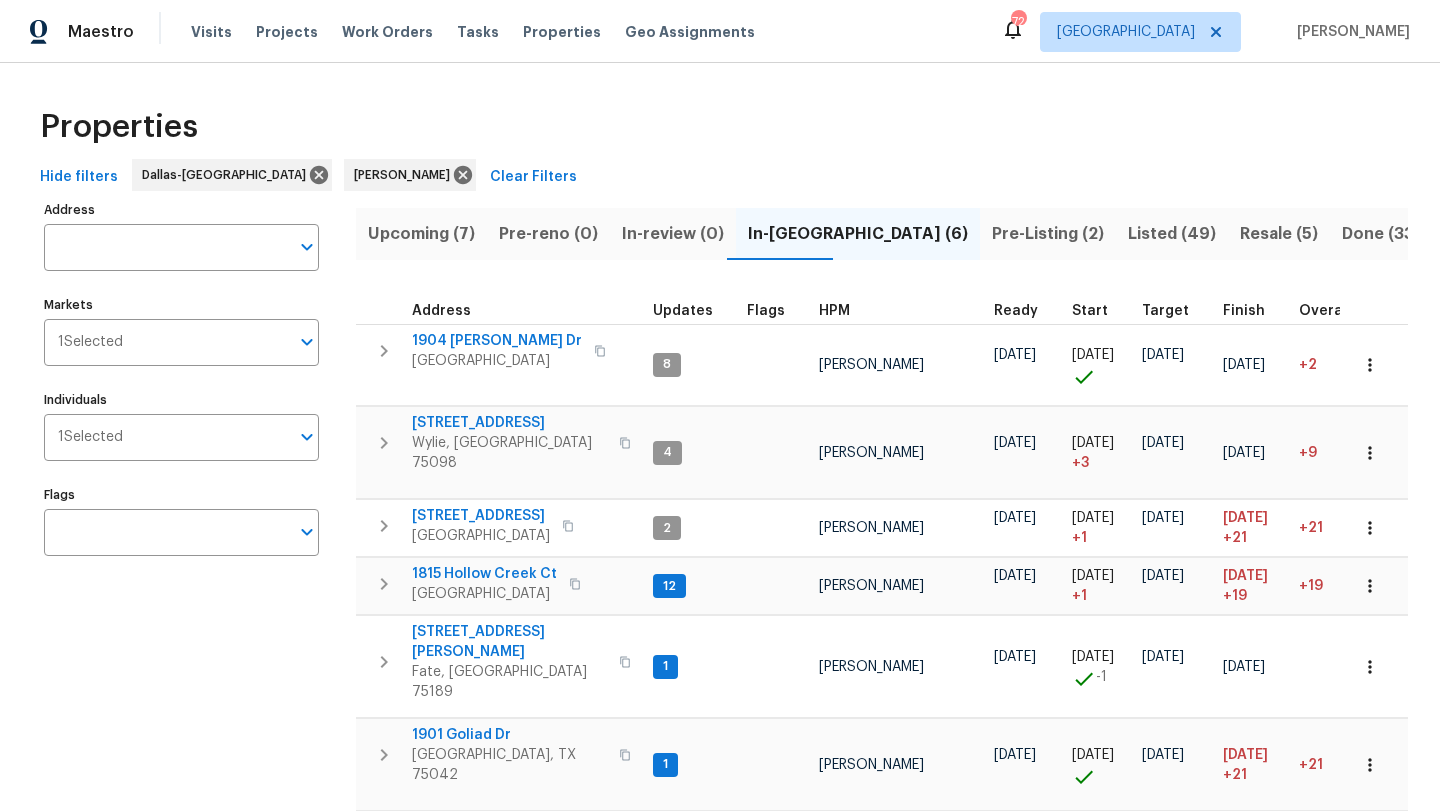 click on "Upcoming (7)" at bounding box center (421, 234) 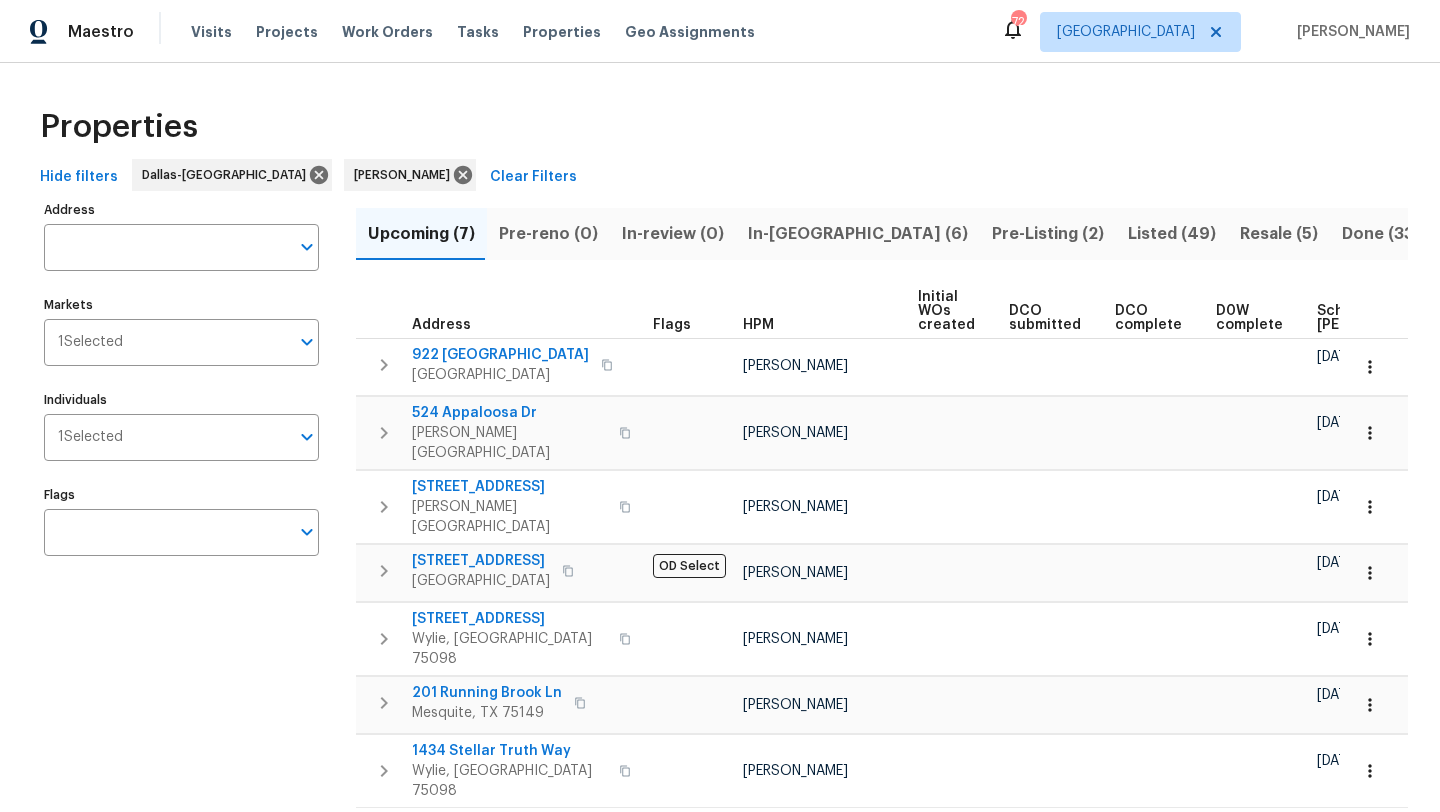 click on "Scheduled COE" at bounding box center (1373, 318) 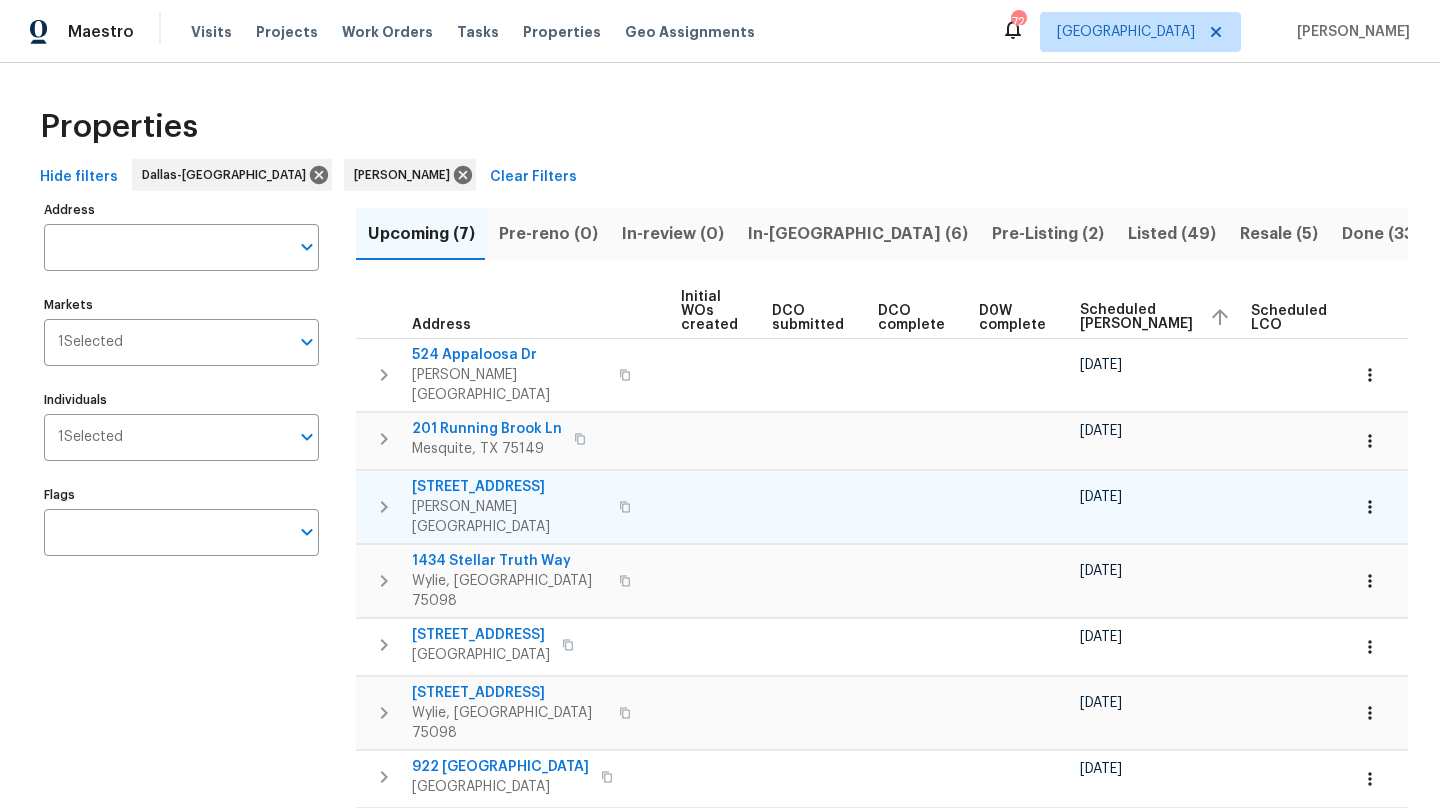 scroll, scrollTop: 0, scrollLeft: 263, axis: horizontal 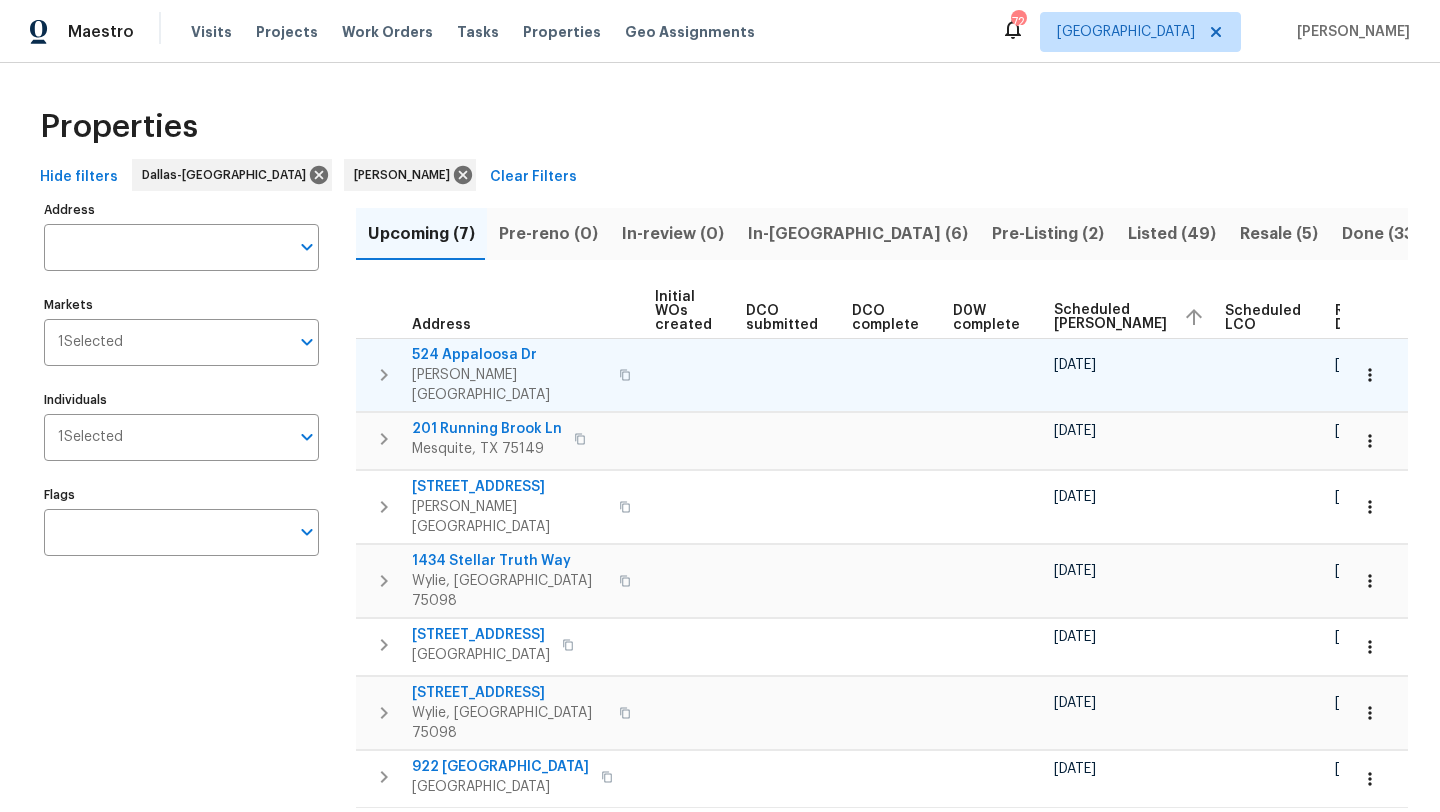 click on "524 Appaloosa Dr" at bounding box center (509, 355) 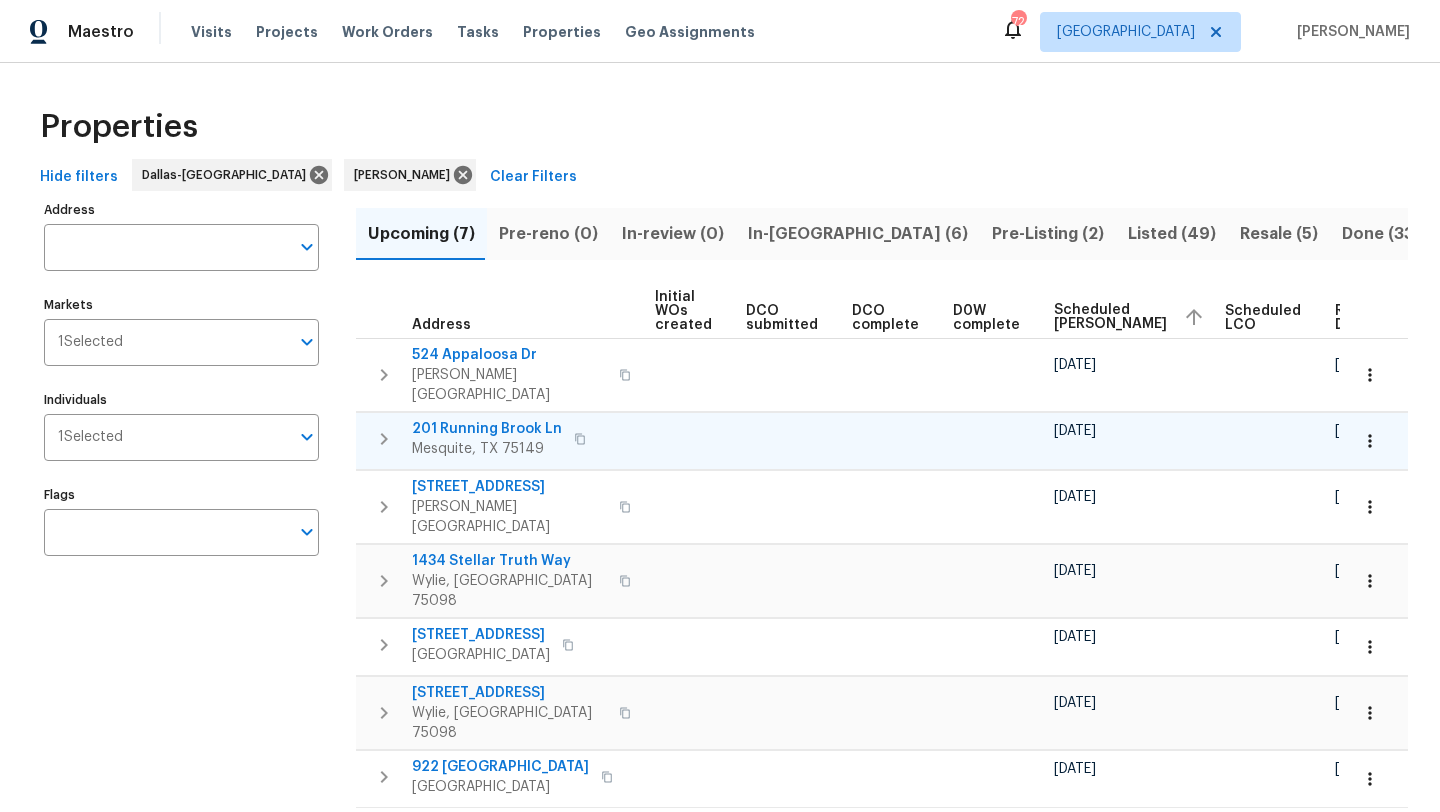 click on "201 Running Brook Ln" at bounding box center [487, 429] 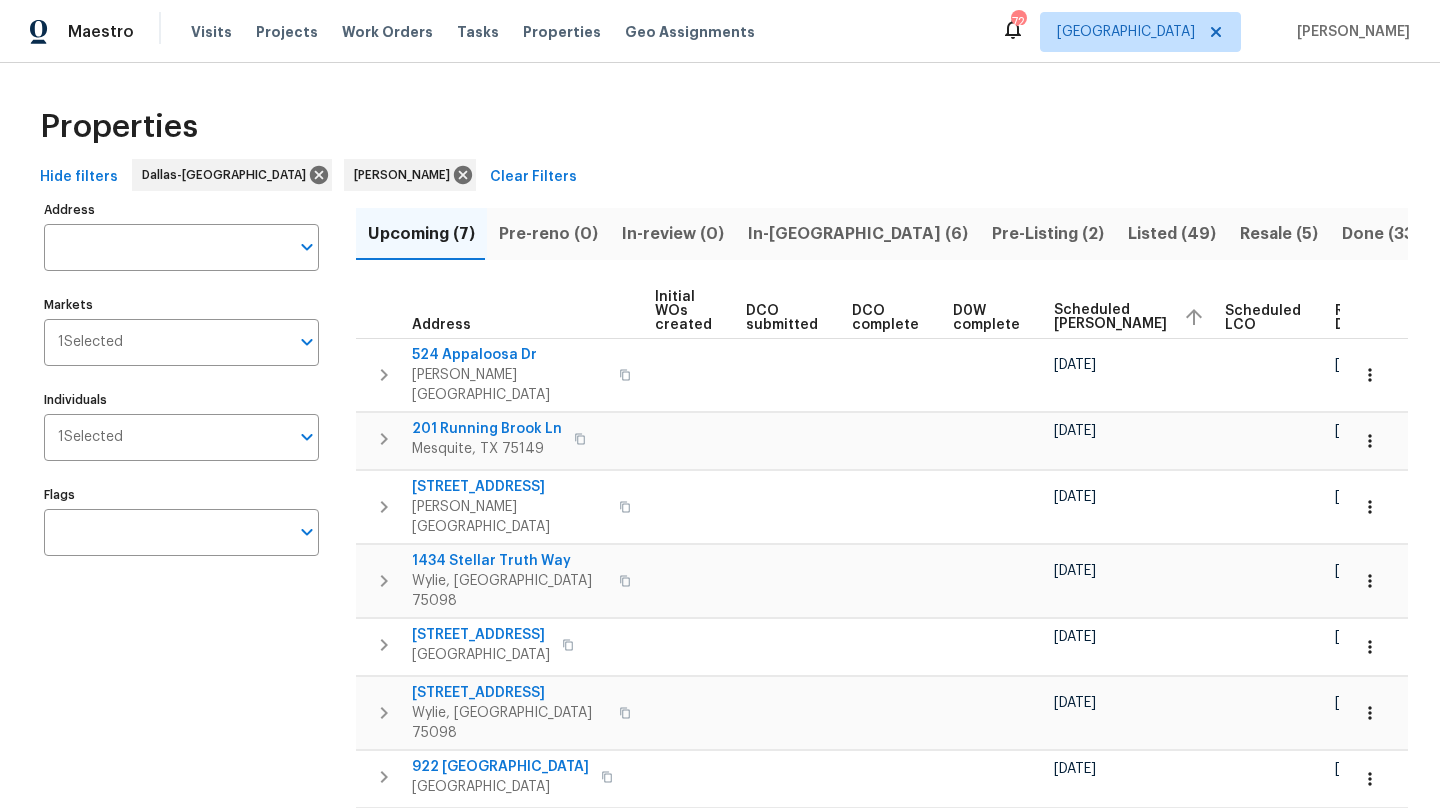 click on "In-reno (6)" at bounding box center (858, 234) 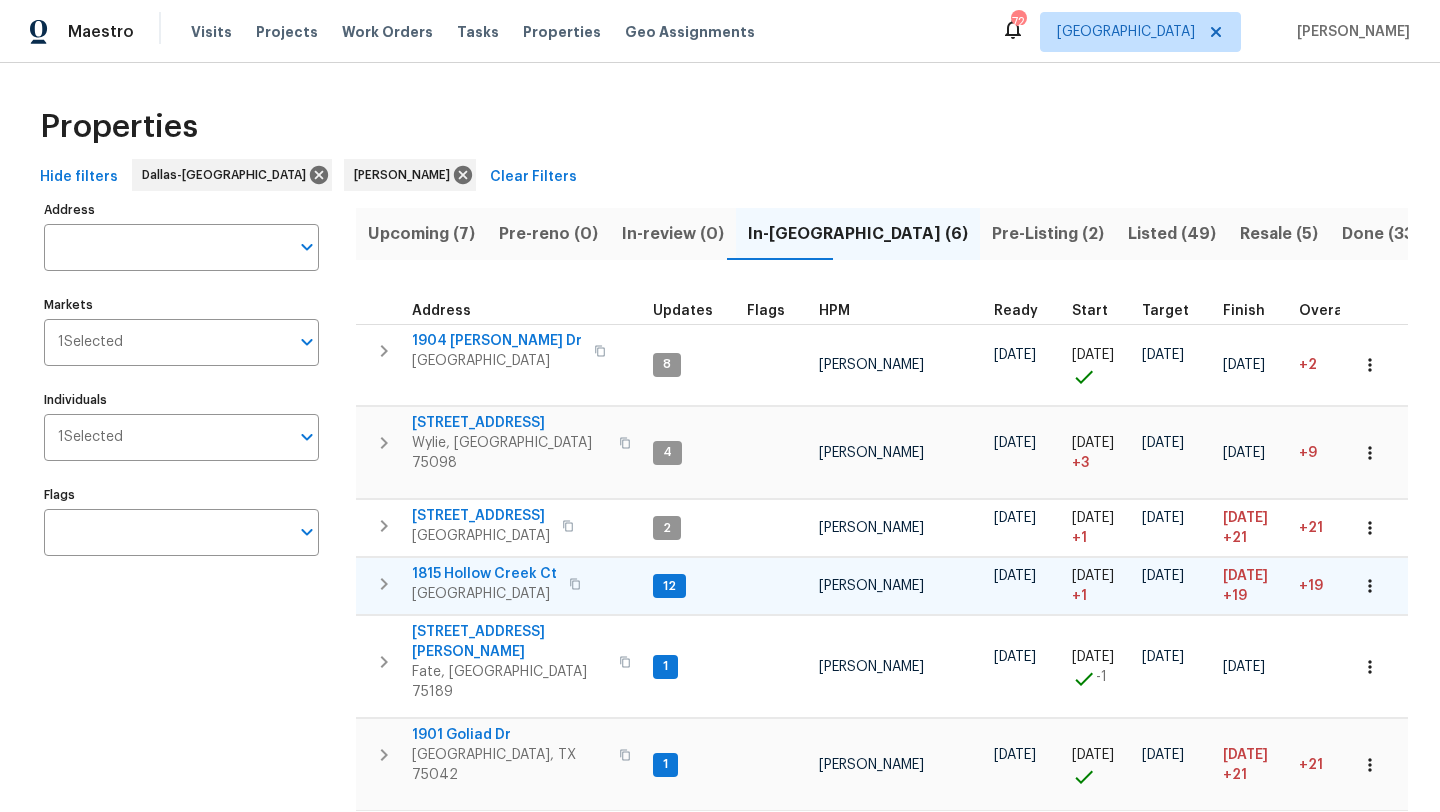 click 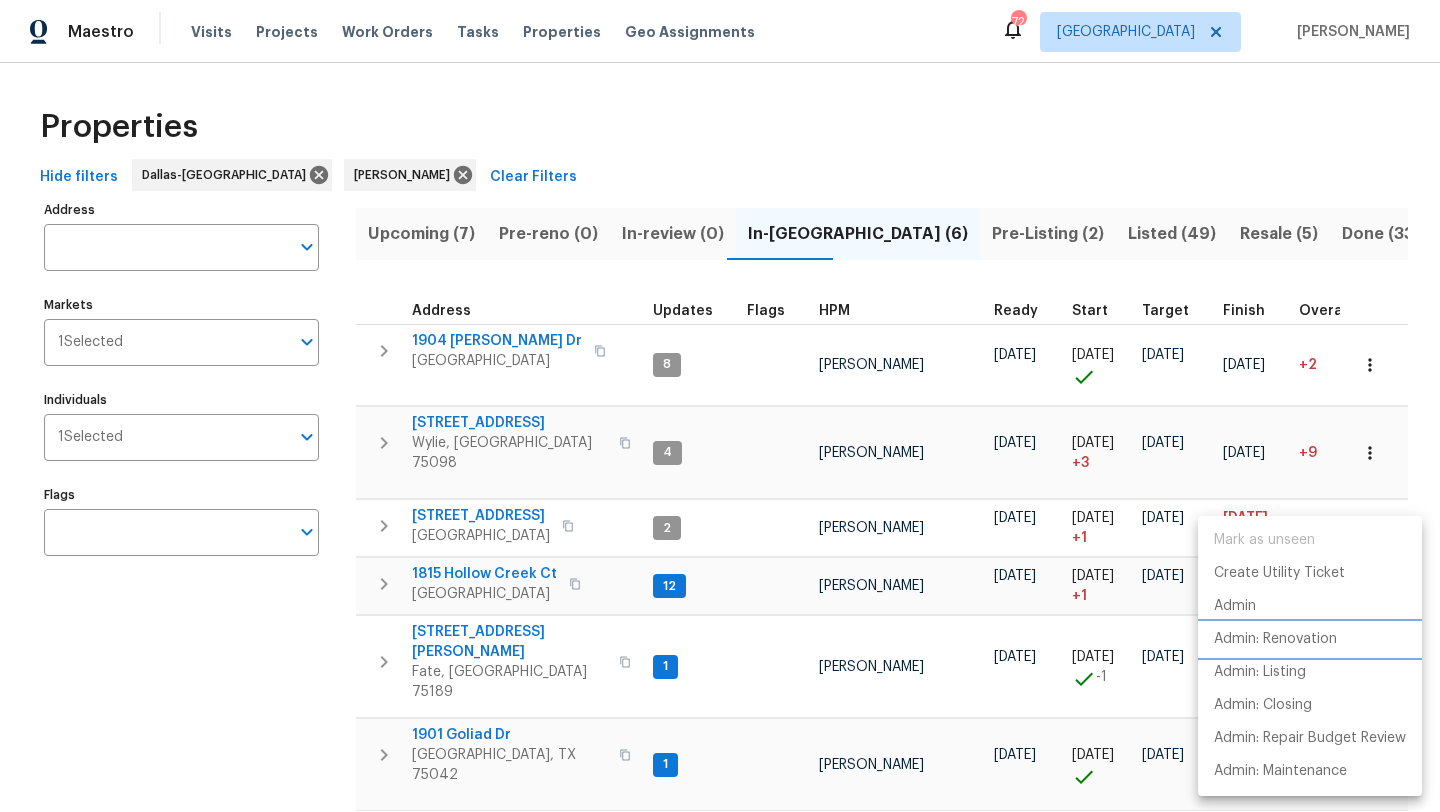 click on "Admin: Renovation" at bounding box center [1275, 639] 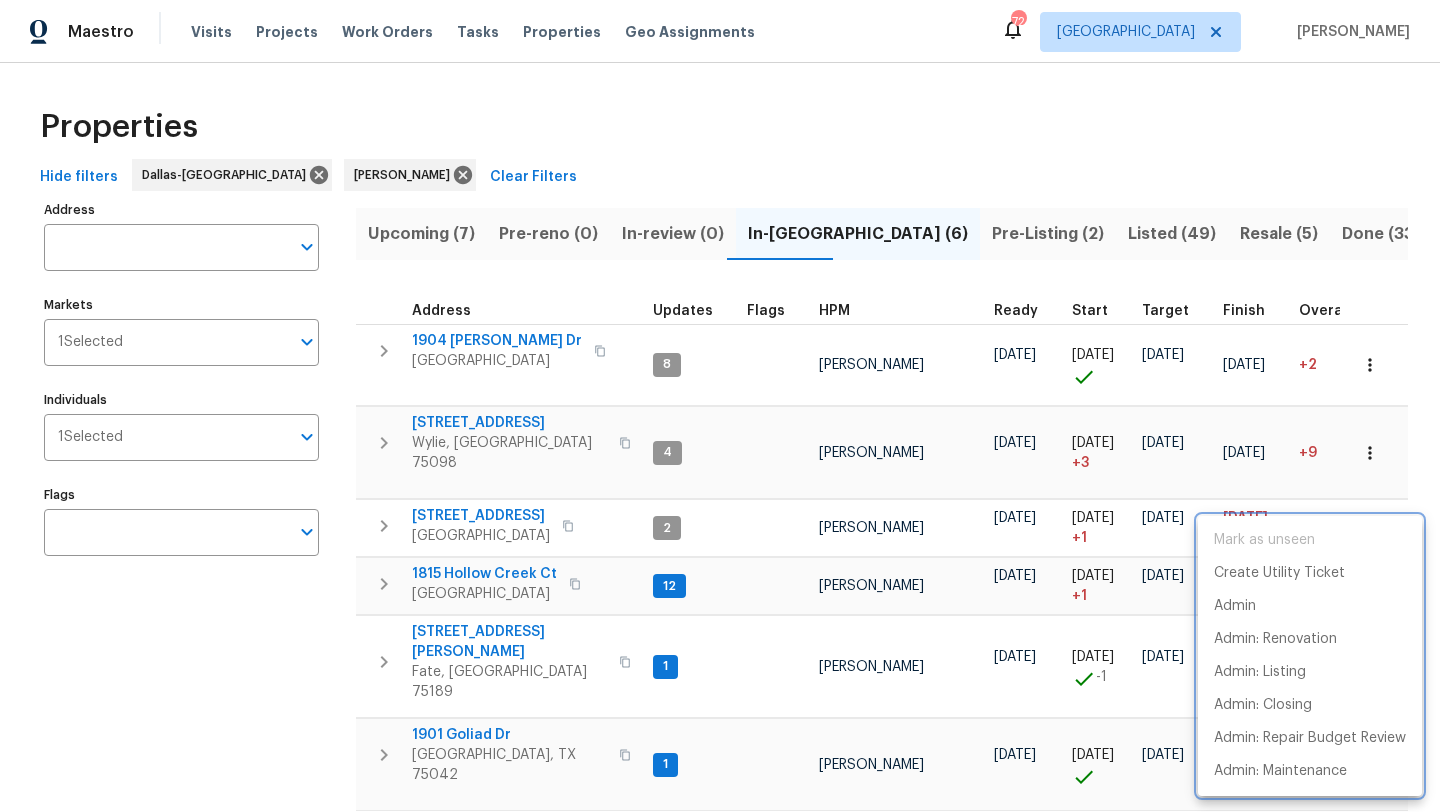 click at bounding box center [720, 406] 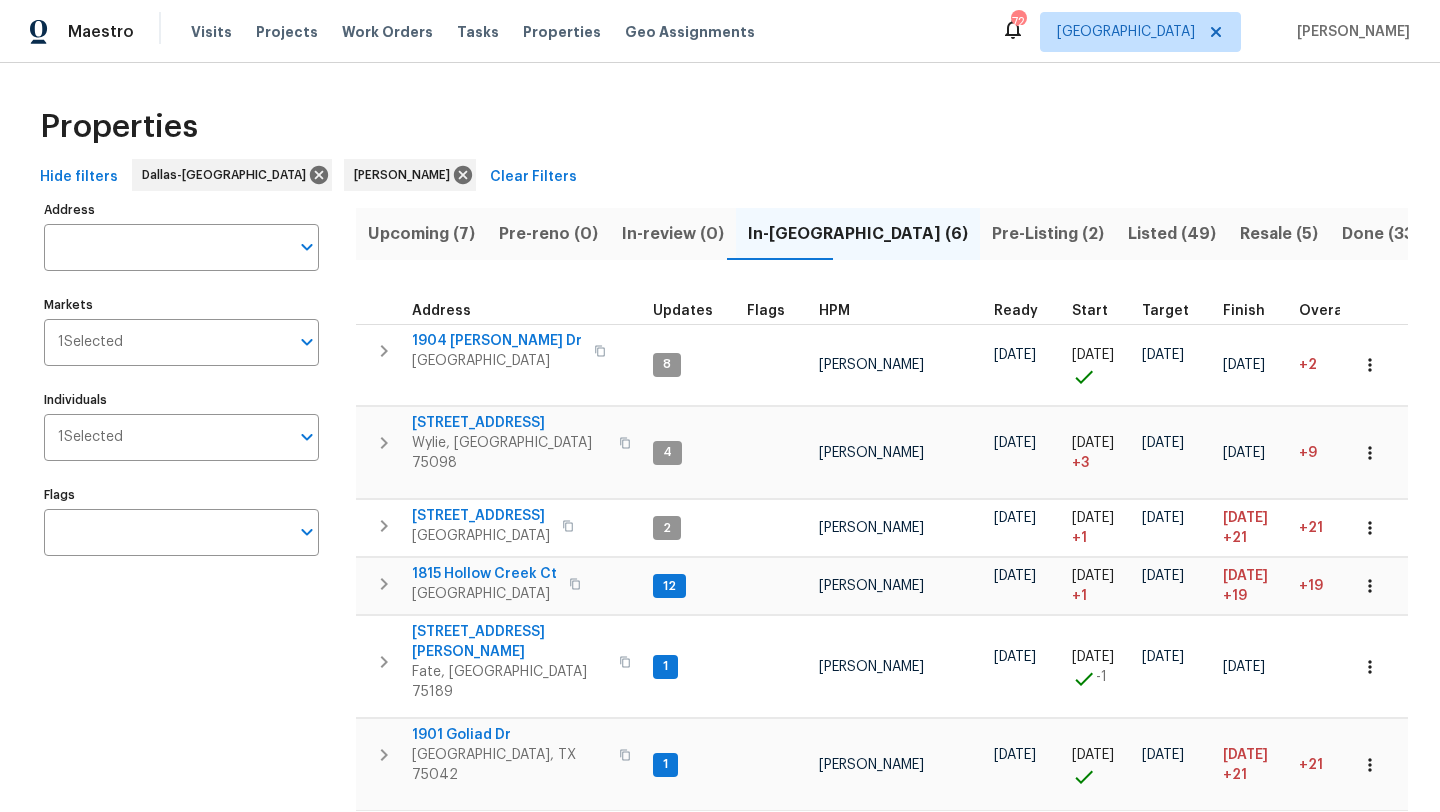 click on "Pre-Listing (2)" at bounding box center [1048, 234] 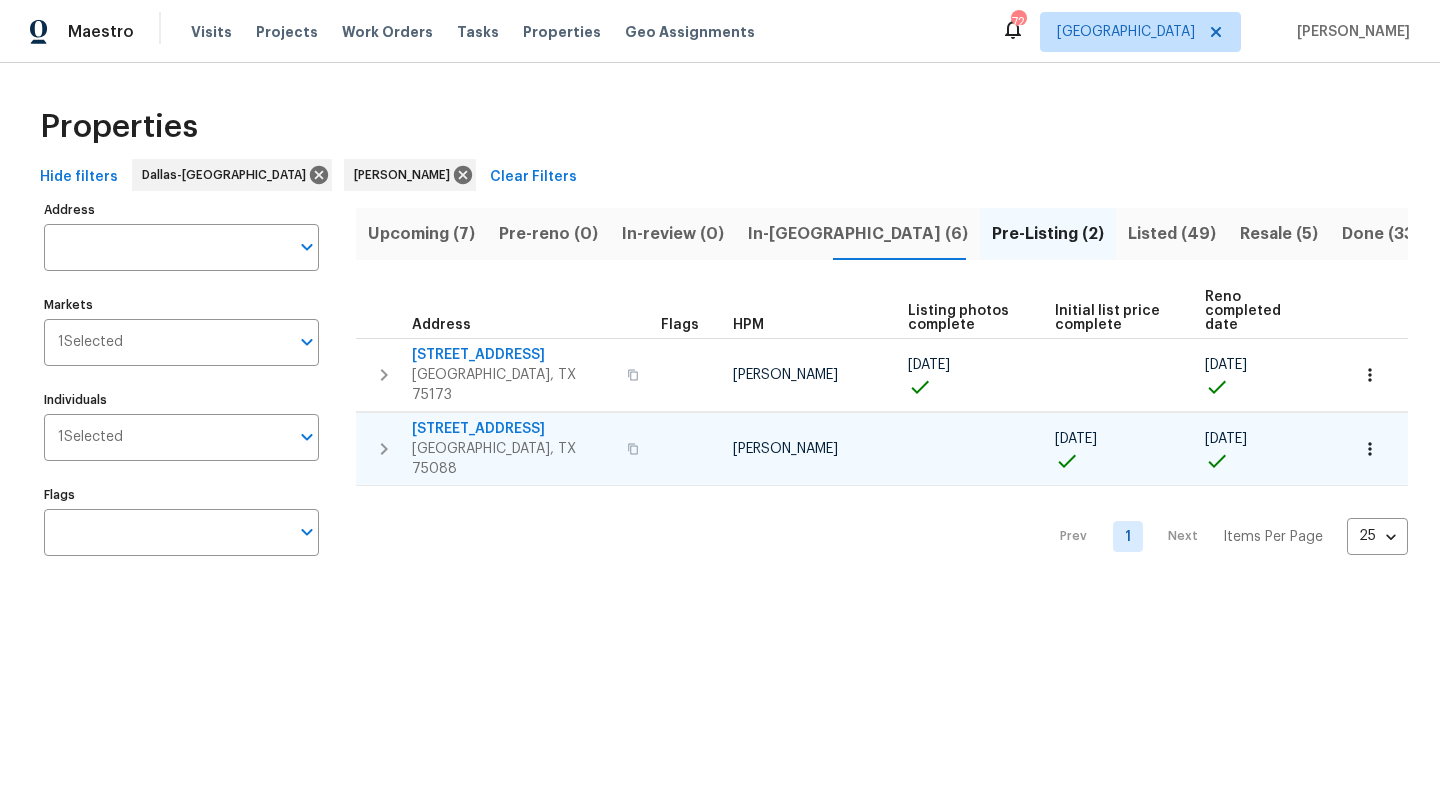 type 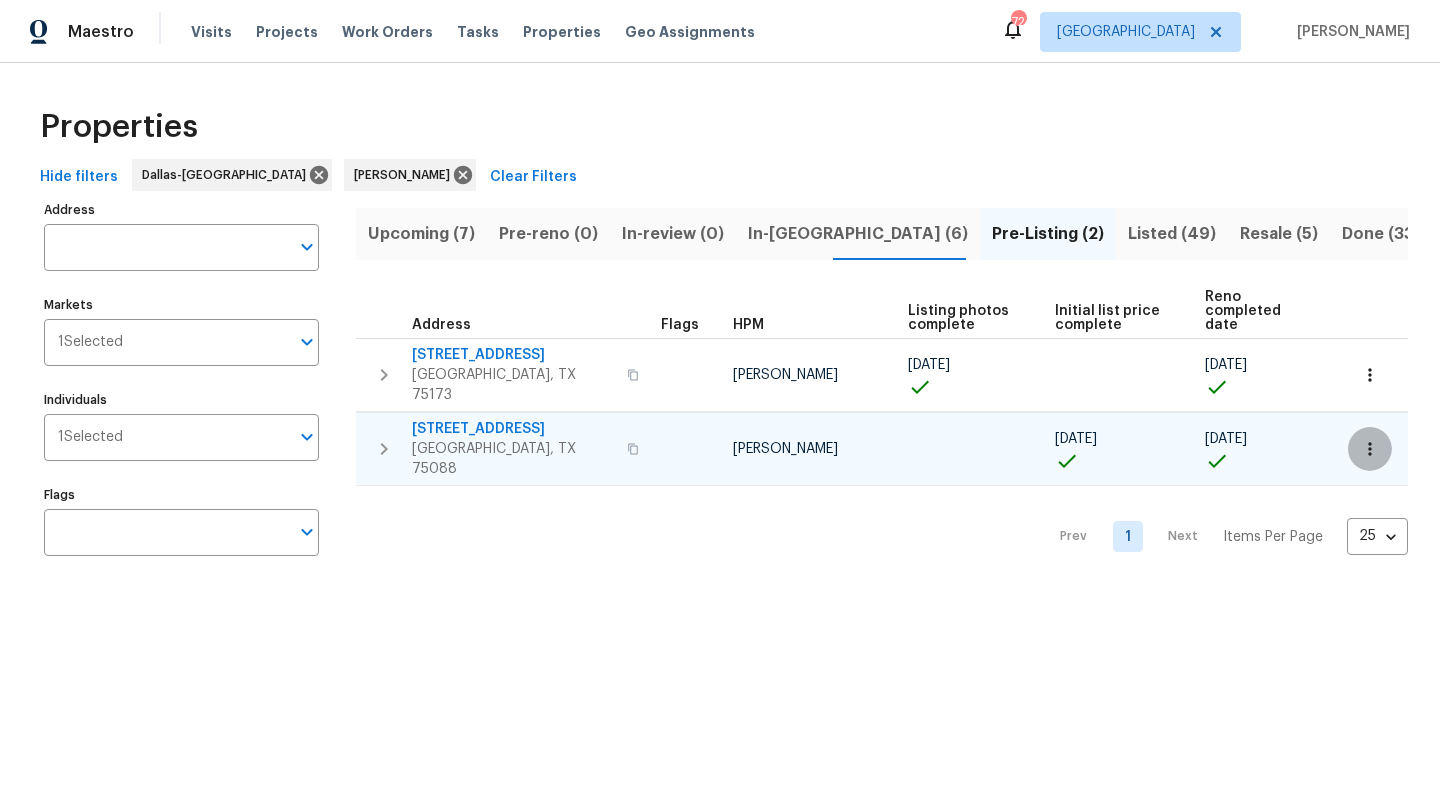 click 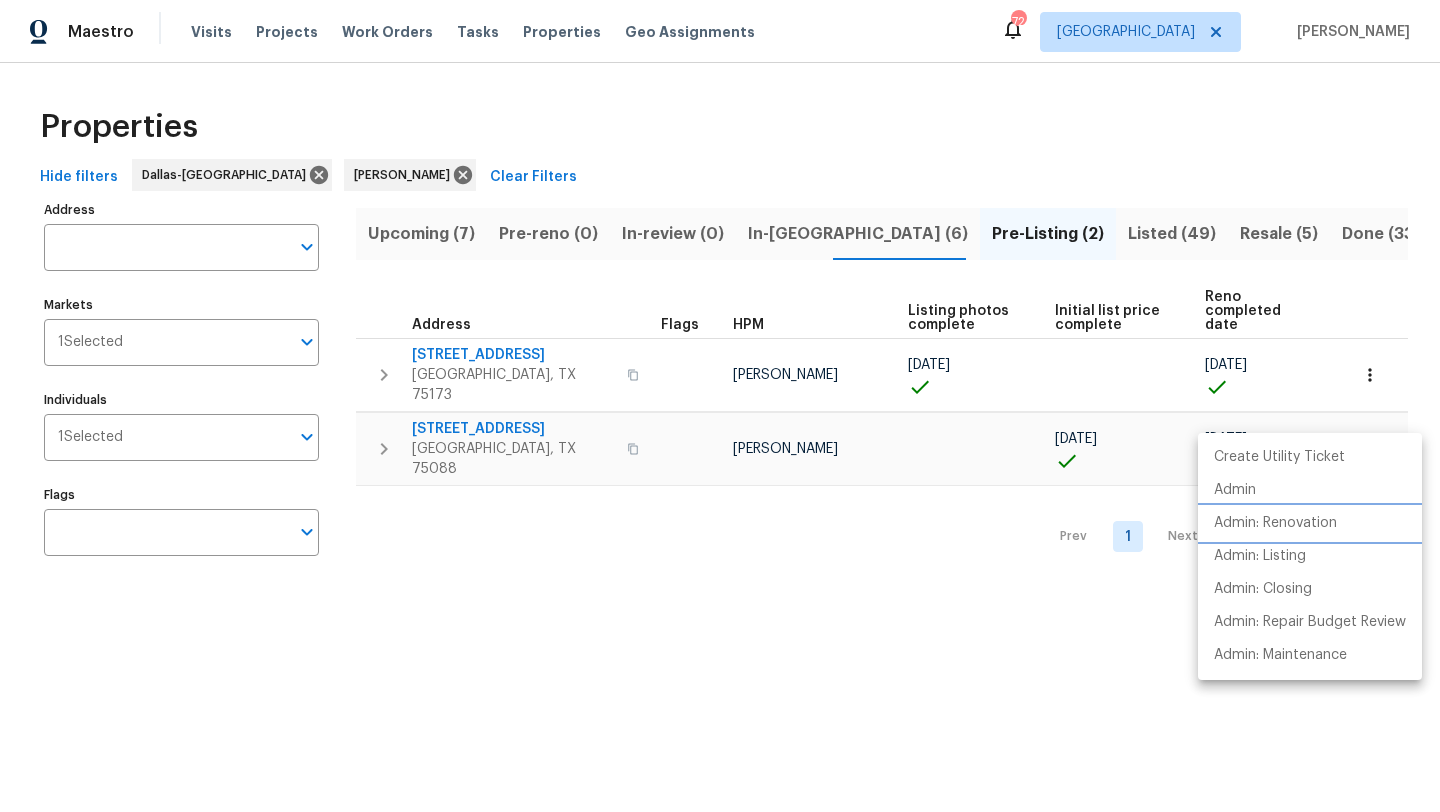 click on "Admin: Renovation" at bounding box center [1275, 523] 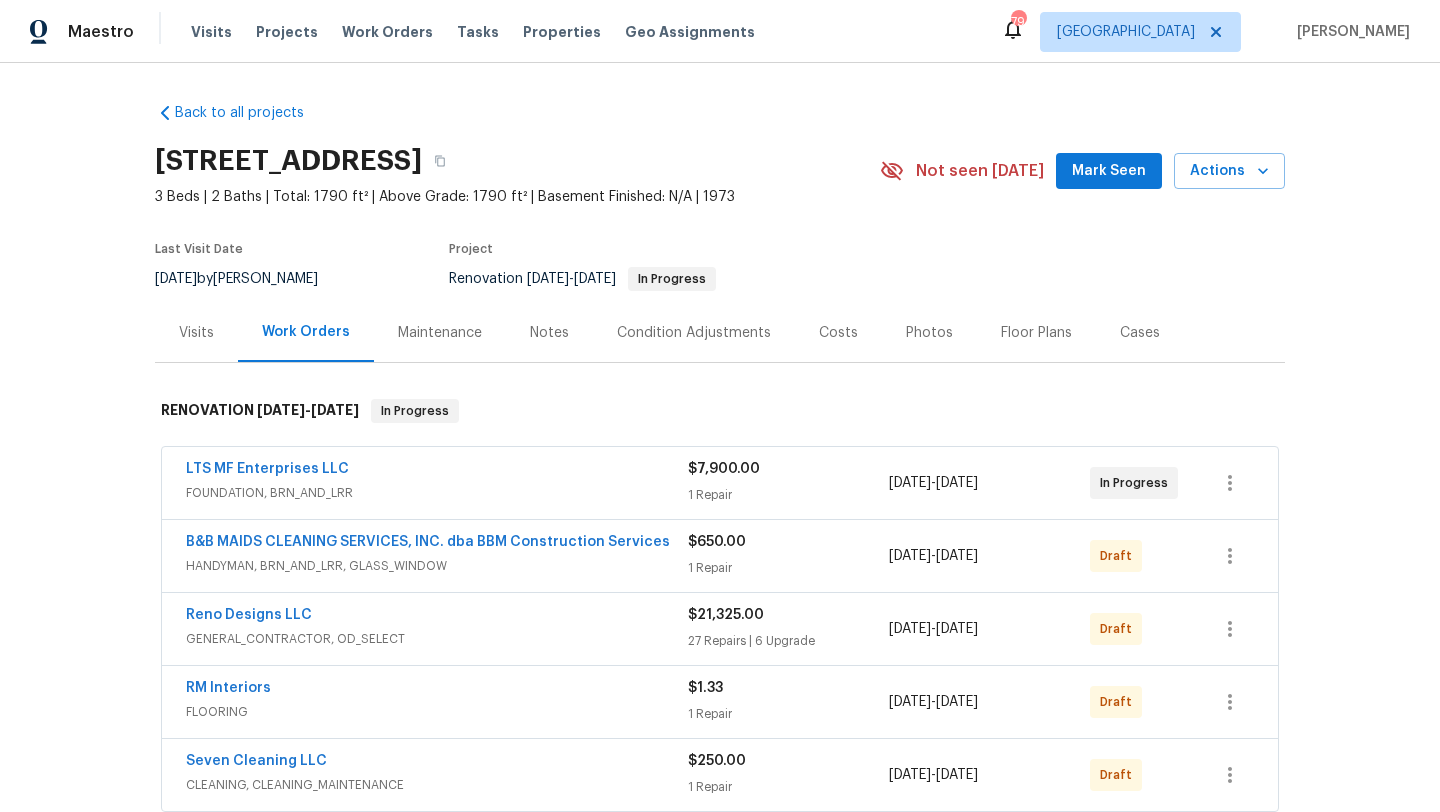 scroll, scrollTop: 0, scrollLeft: 0, axis: both 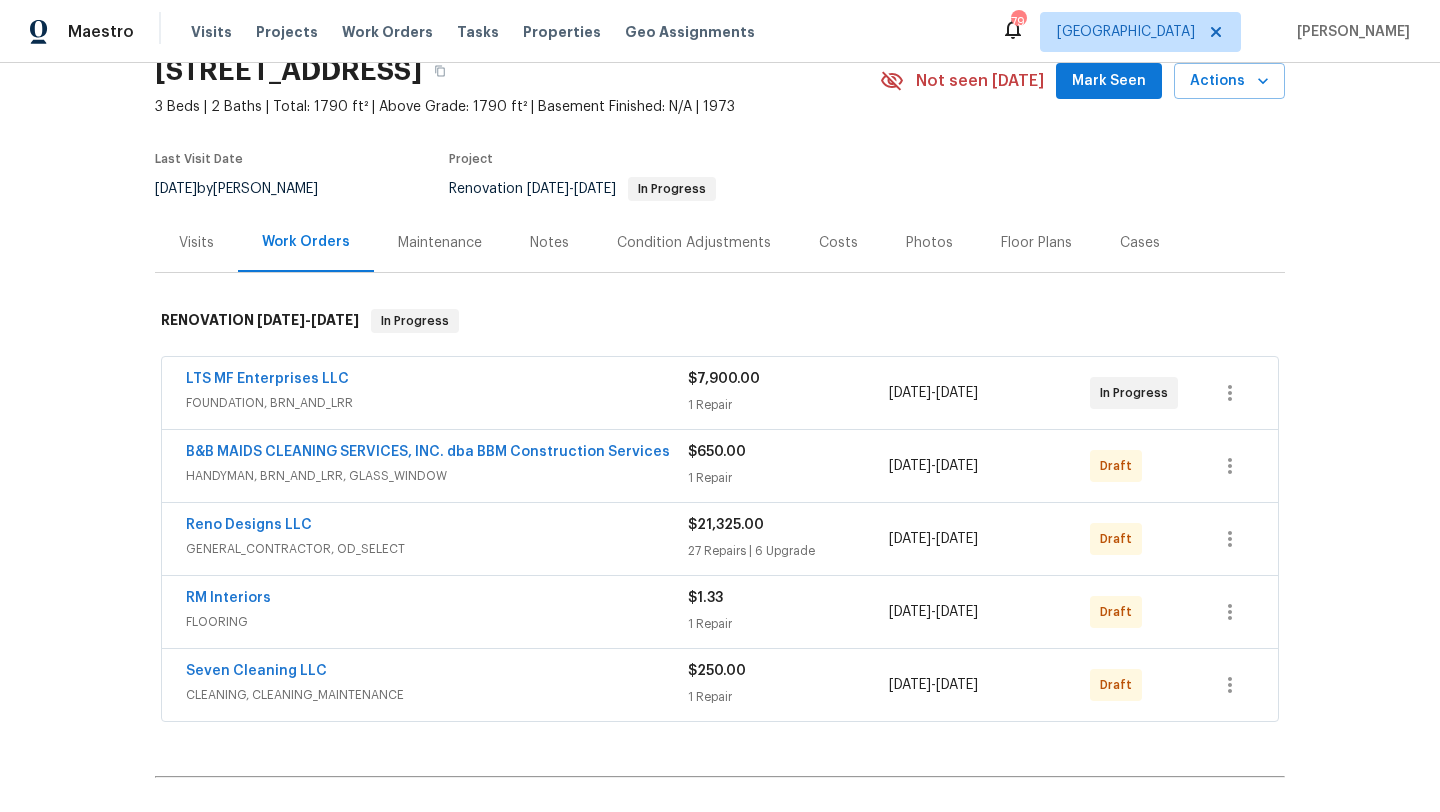 click on "Reno Designs LLC" at bounding box center (249, 525) 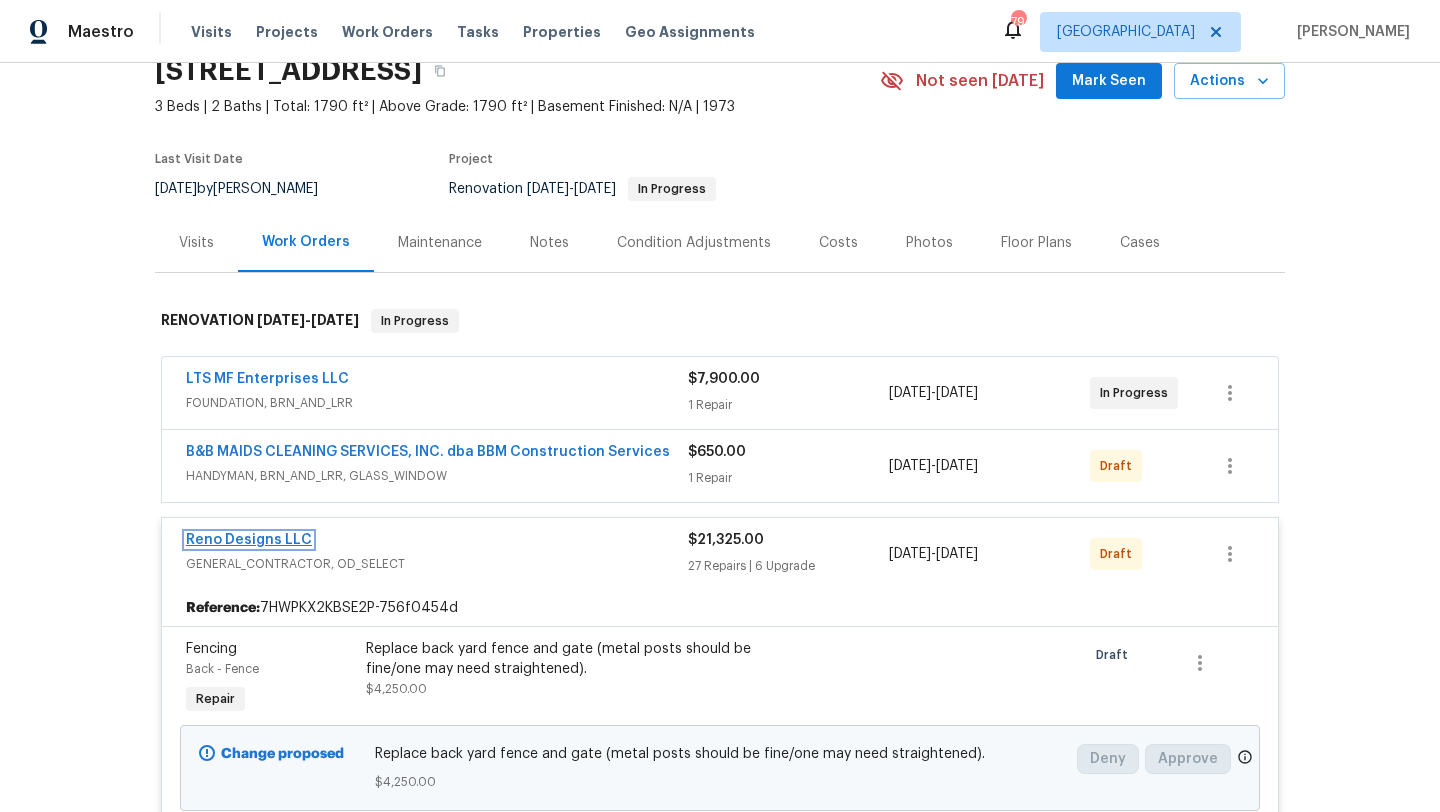click on "Reno Designs LLC" at bounding box center (249, 540) 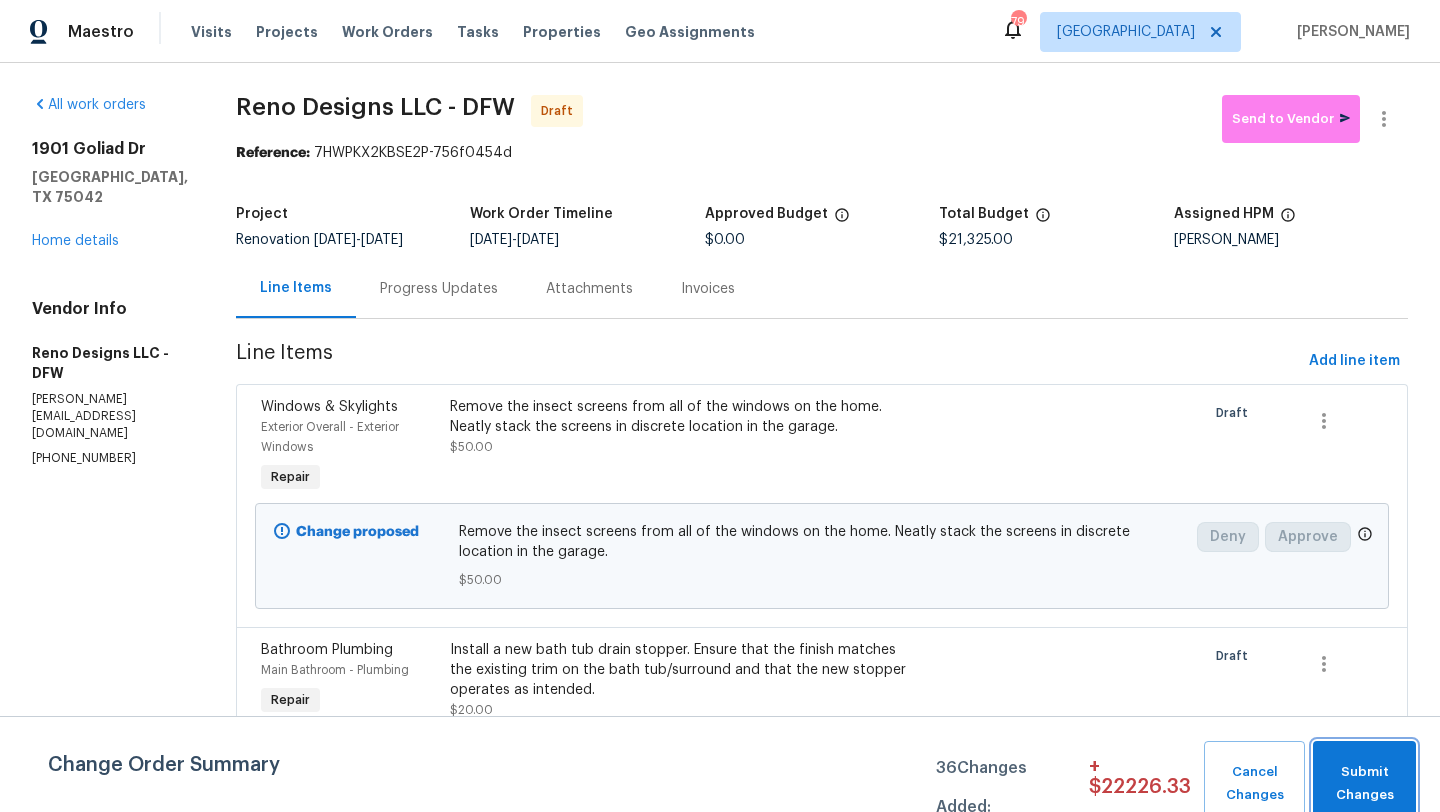 click on "Submit Changes" at bounding box center (1364, 784) 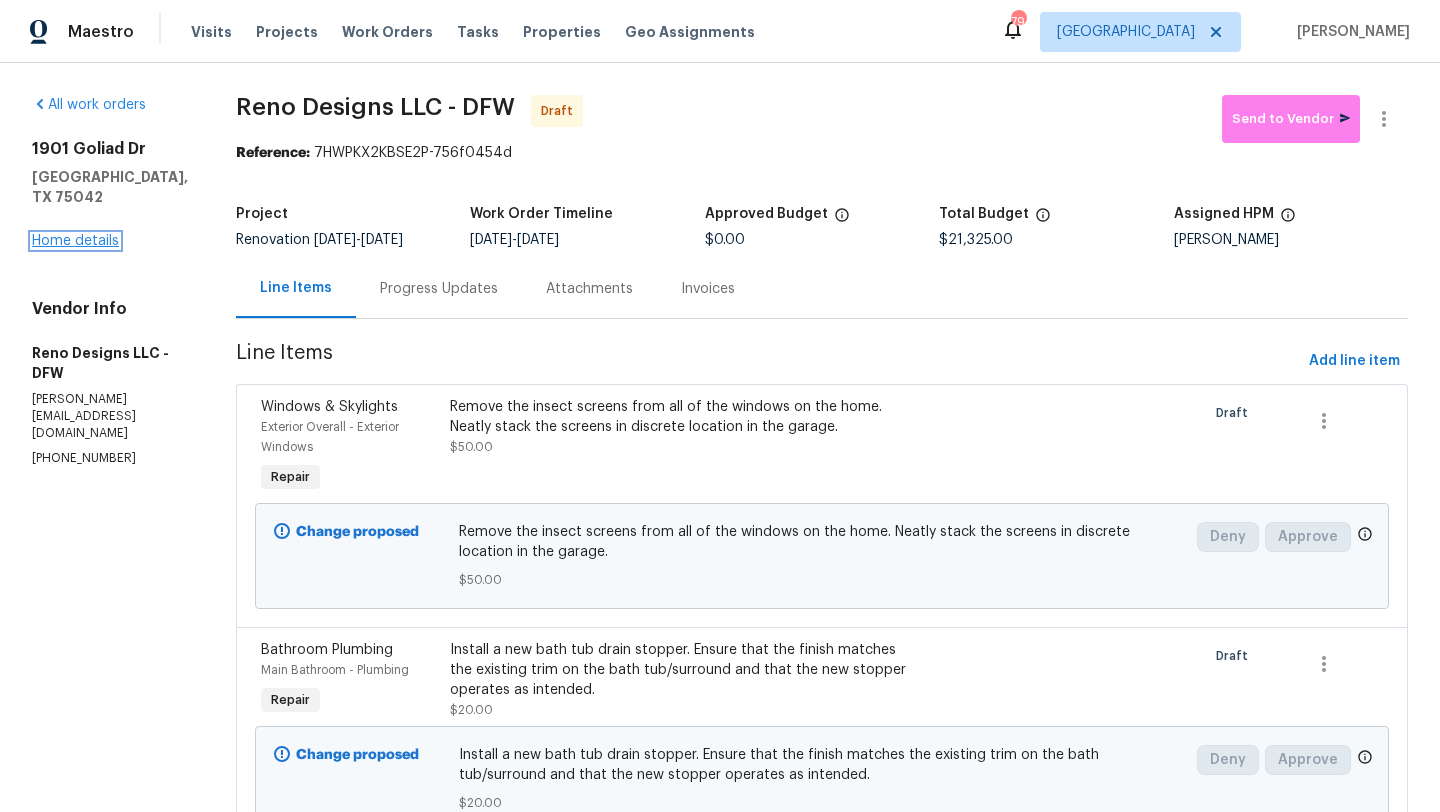click on "Home details" at bounding box center [75, 241] 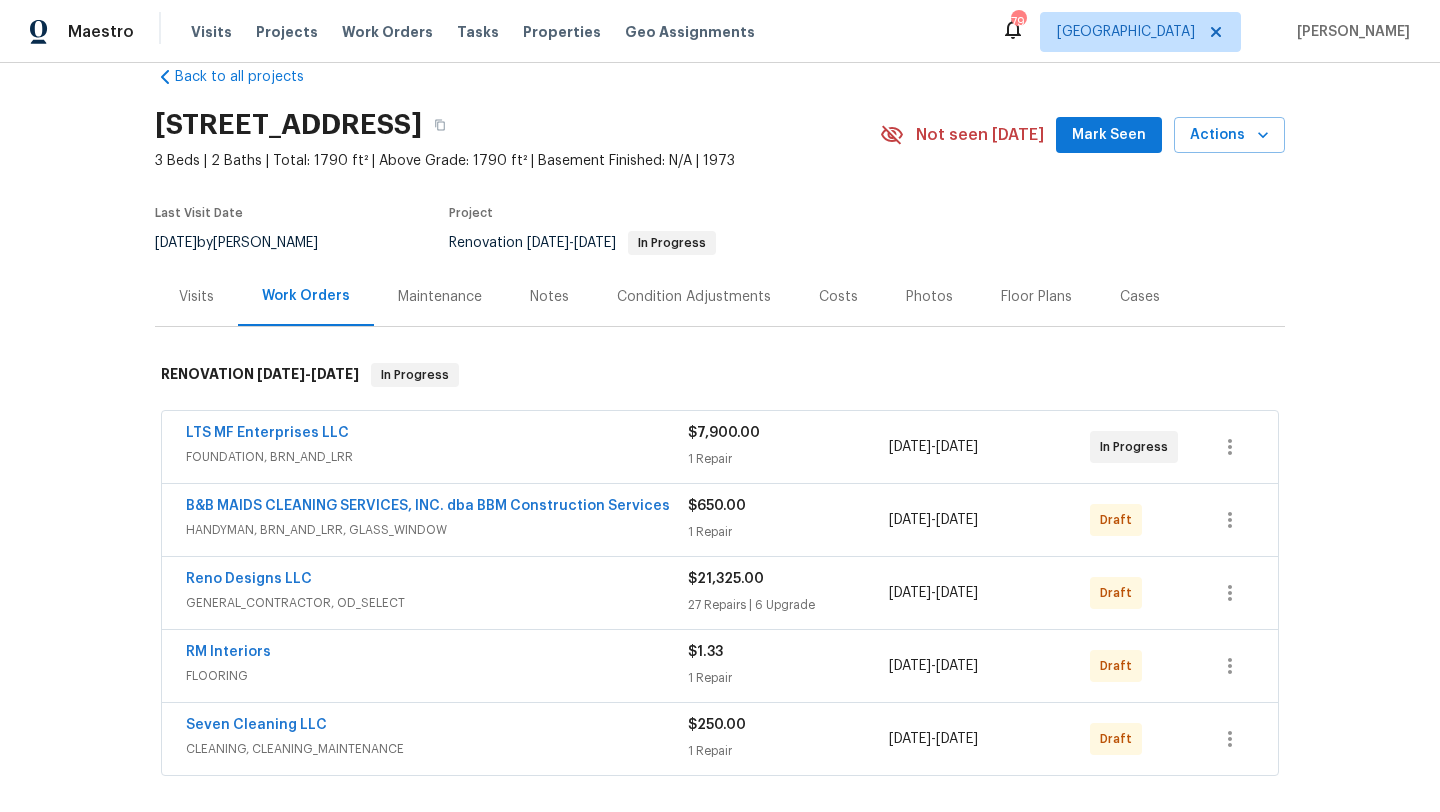 scroll, scrollTop: 39, scrollLeft: 0, axis: vertical 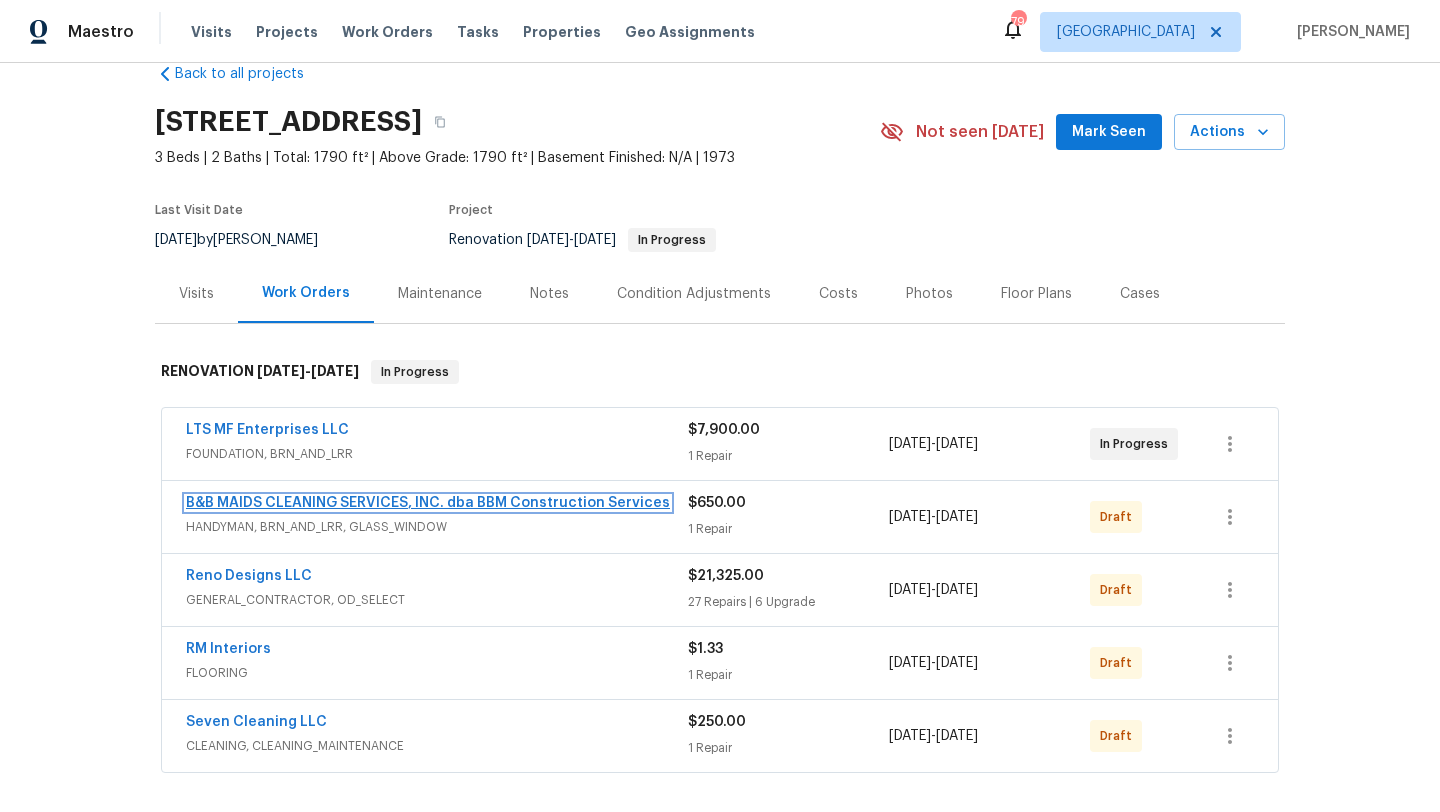 click on "B&B MAIDS CLEANING SERVICES, INC. dba BBM Construction Services" at bounding box center (428, 503) 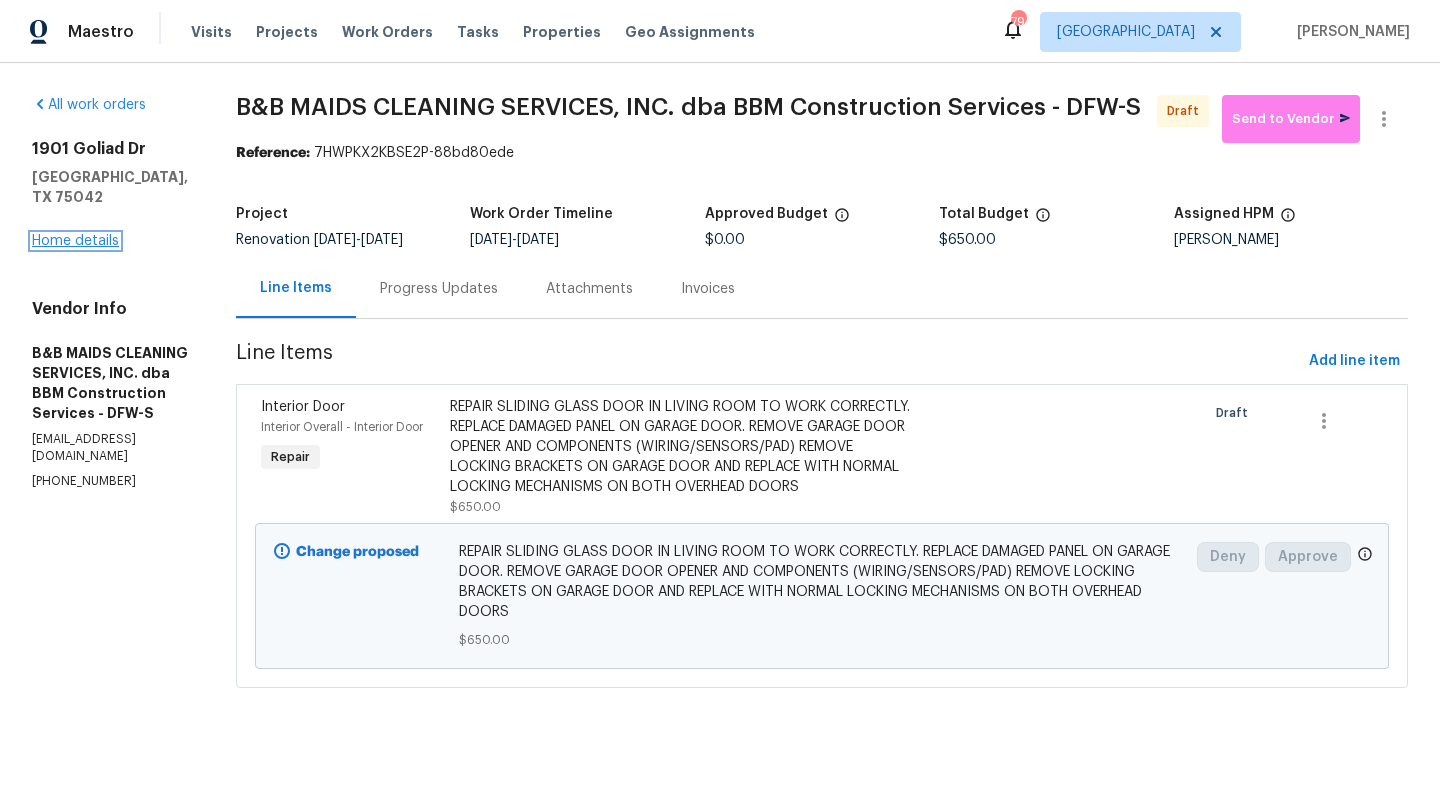 click on "Home details" at bounding box center [75, 241] 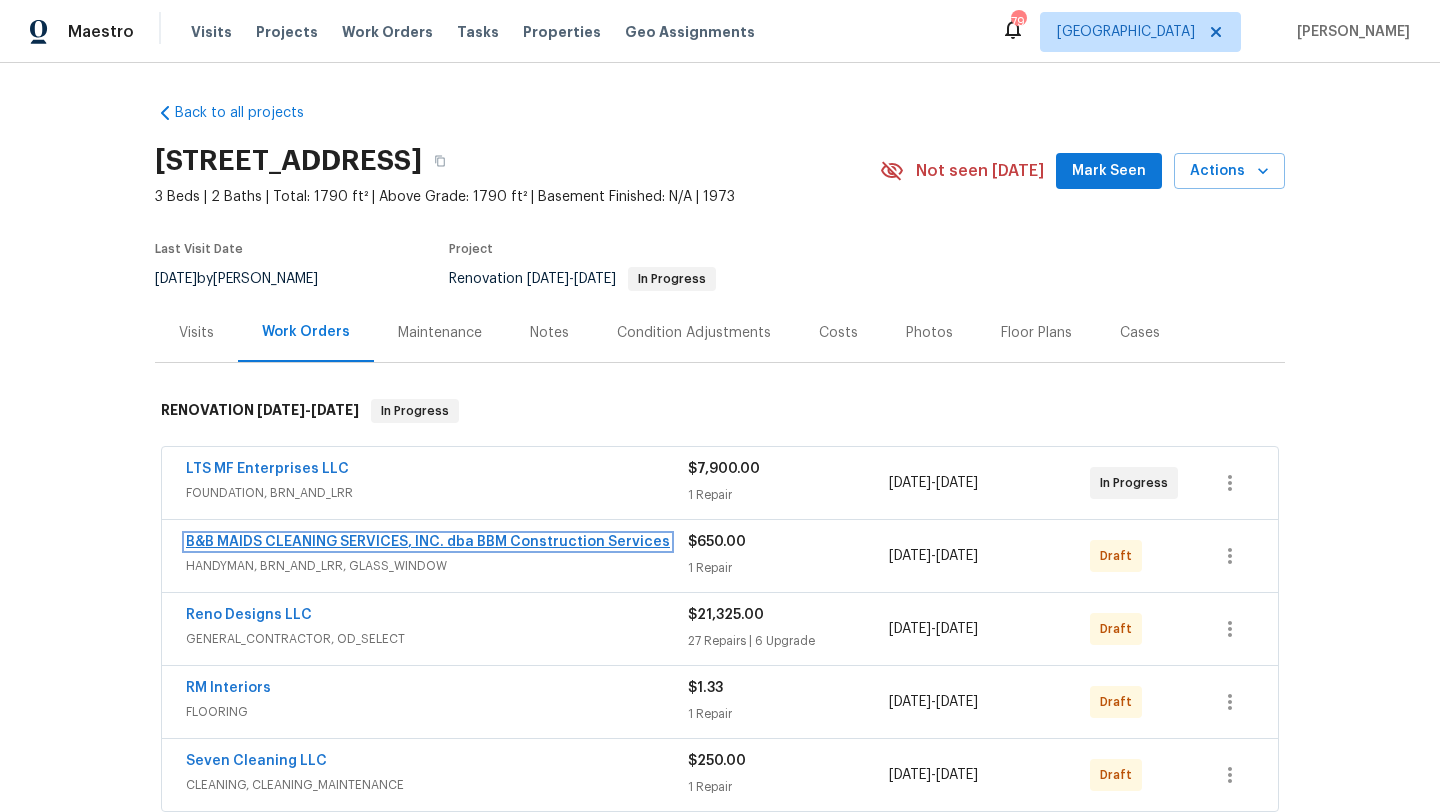 click on "B&B MAIDS CLEANING SERVICES, INC. dba BBM Construction Services" at bounding box center (428, 542) 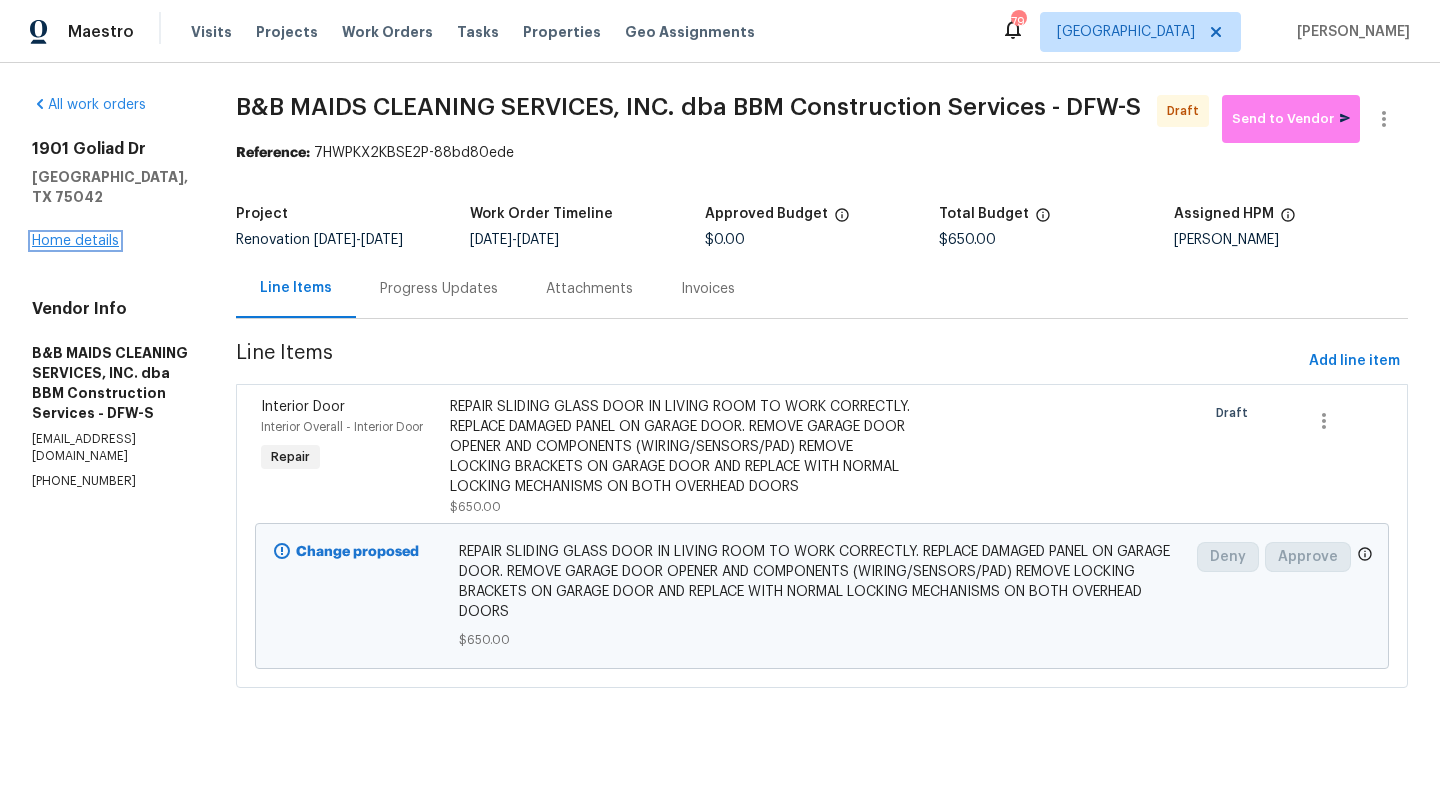 click on "Home details" at bounding box center [75, 241] 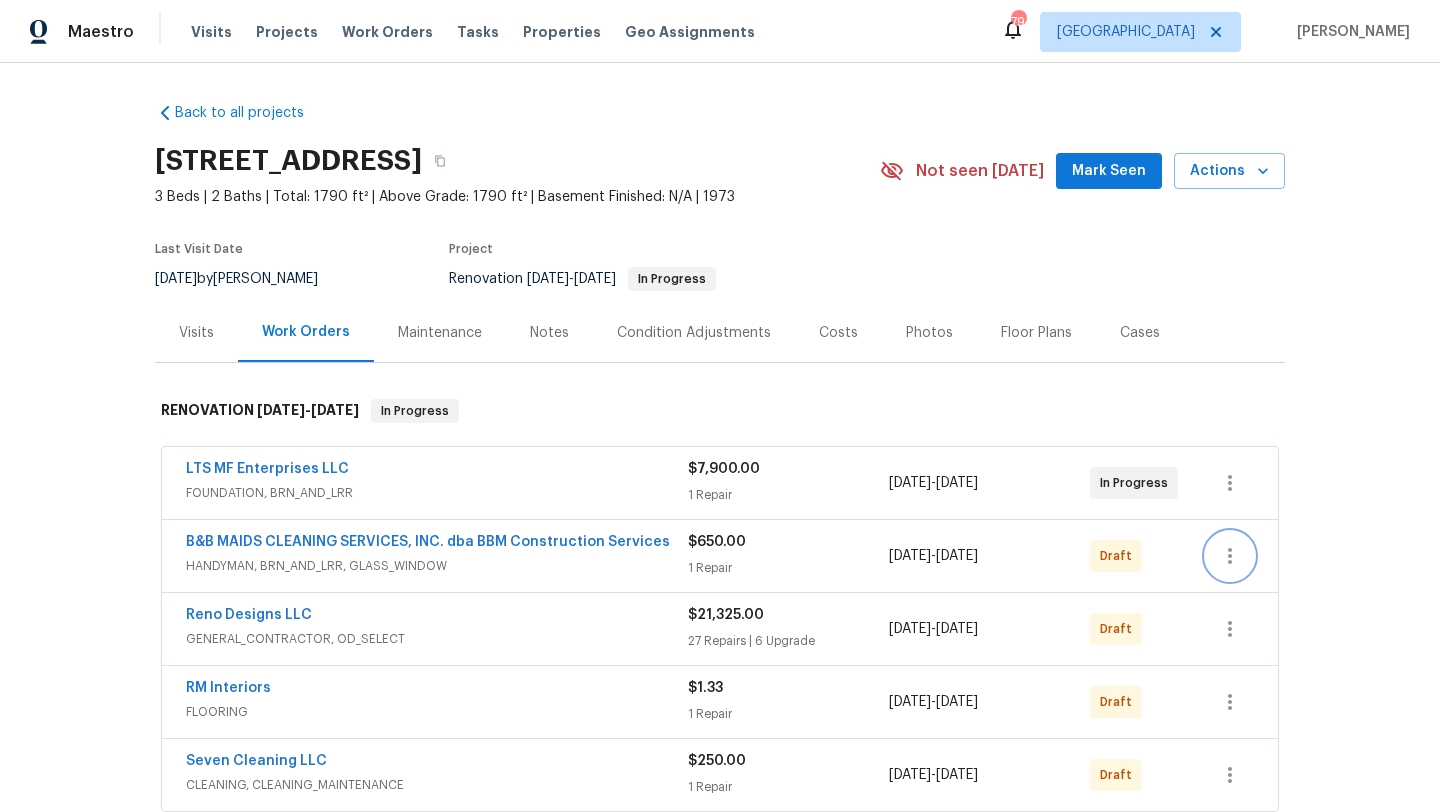 click 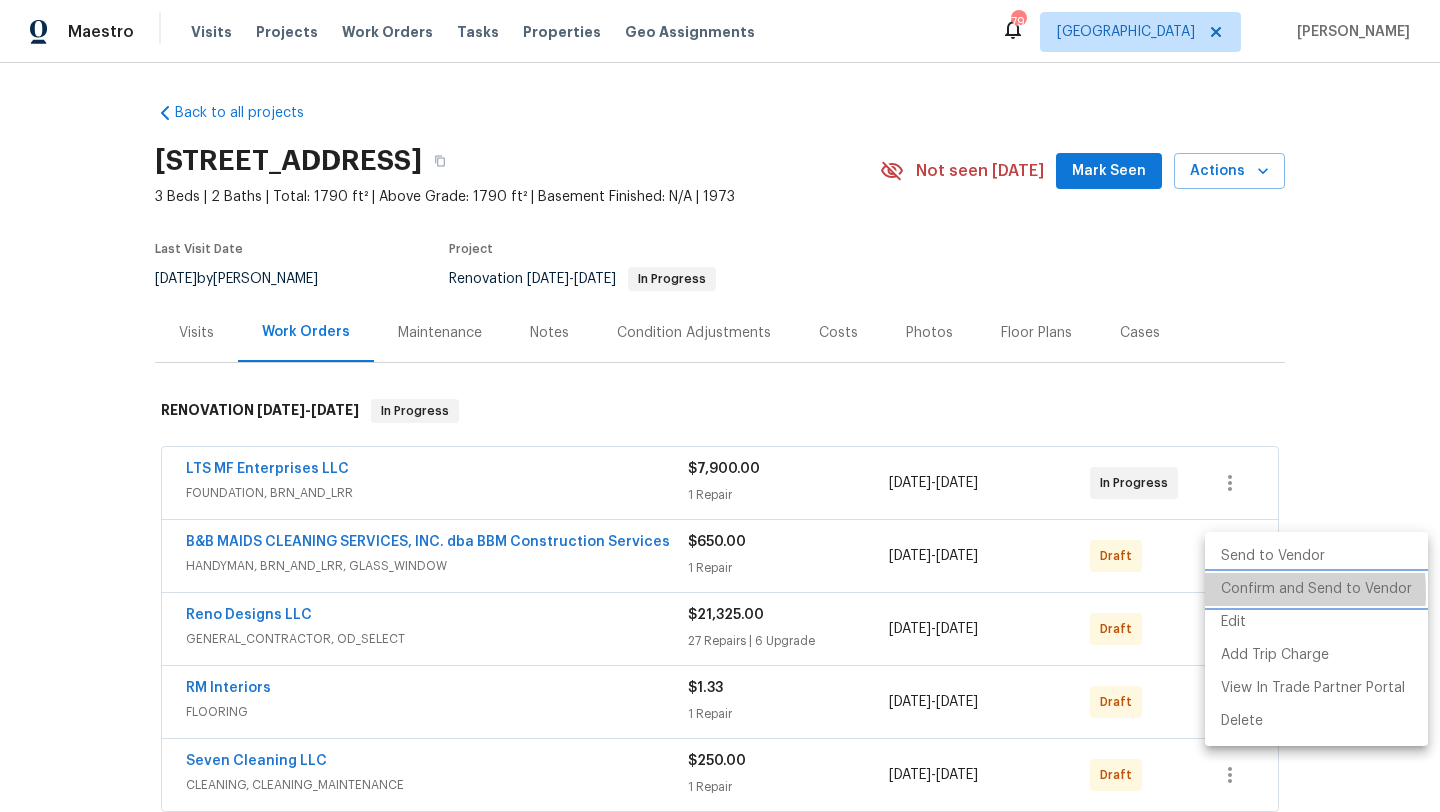 click on "Confirm and Send to Vendor" at bounding box center (1316, 589) 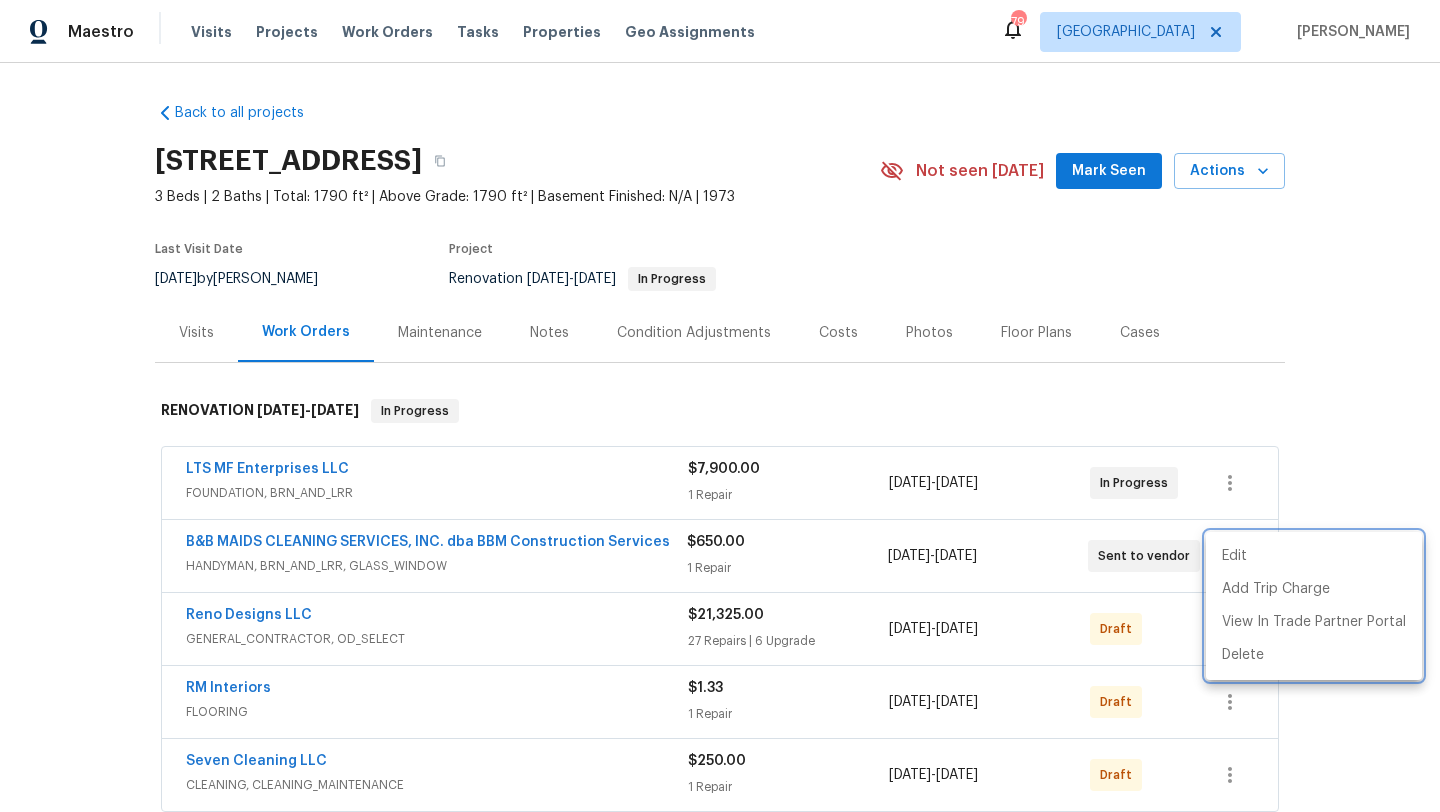click at bounding box center (720, 406) 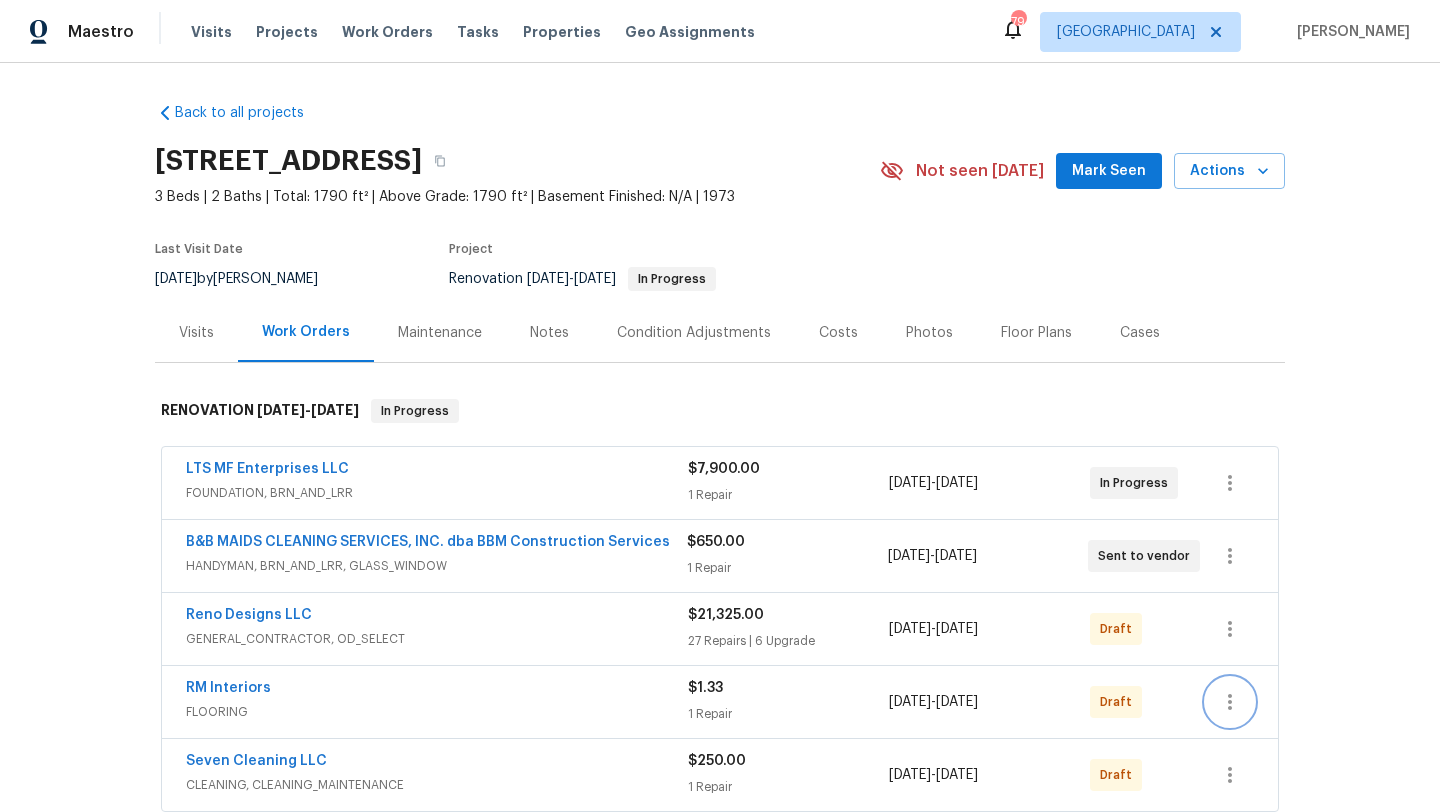 click 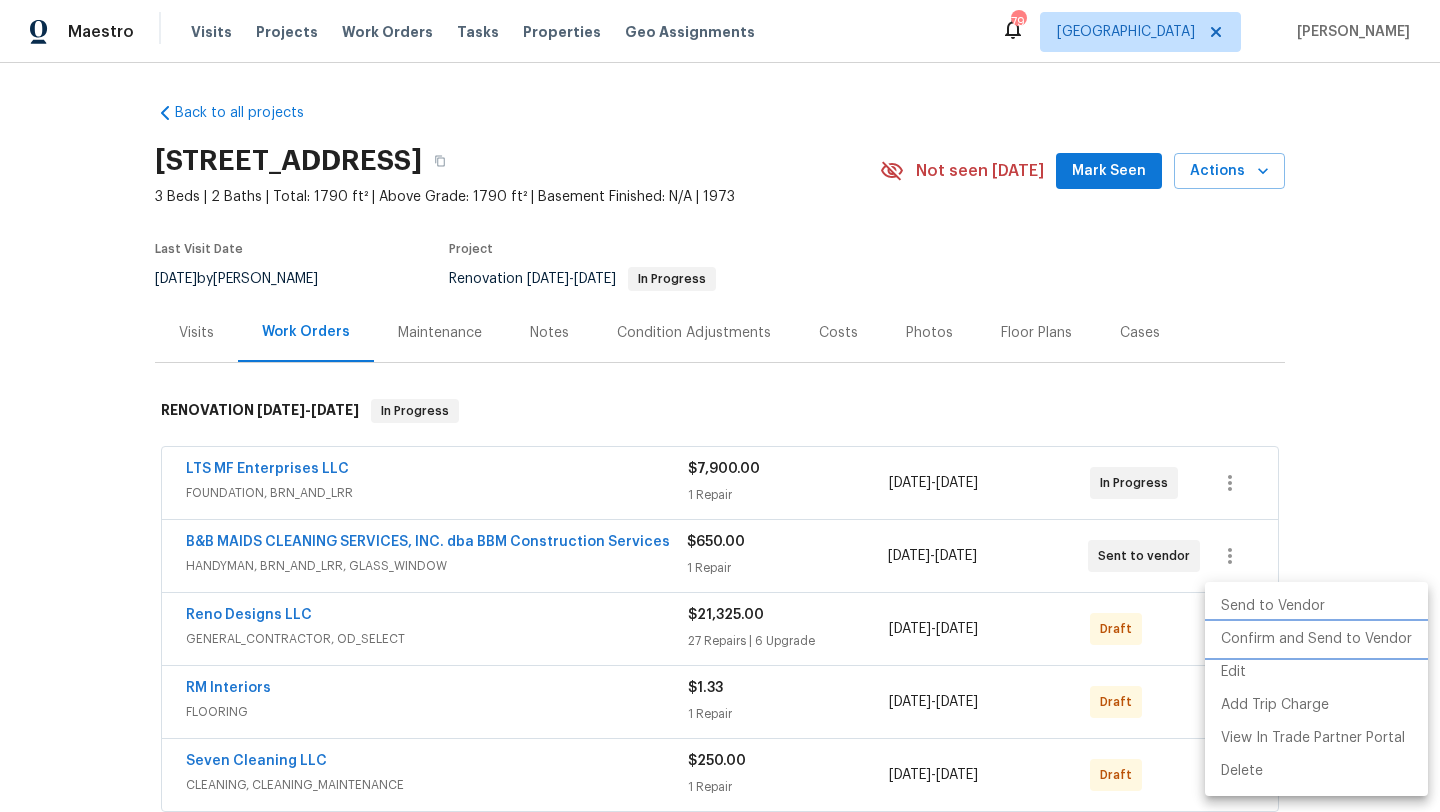click on "Confirm and Send to Vendor" at bounding box center (1316, 639) 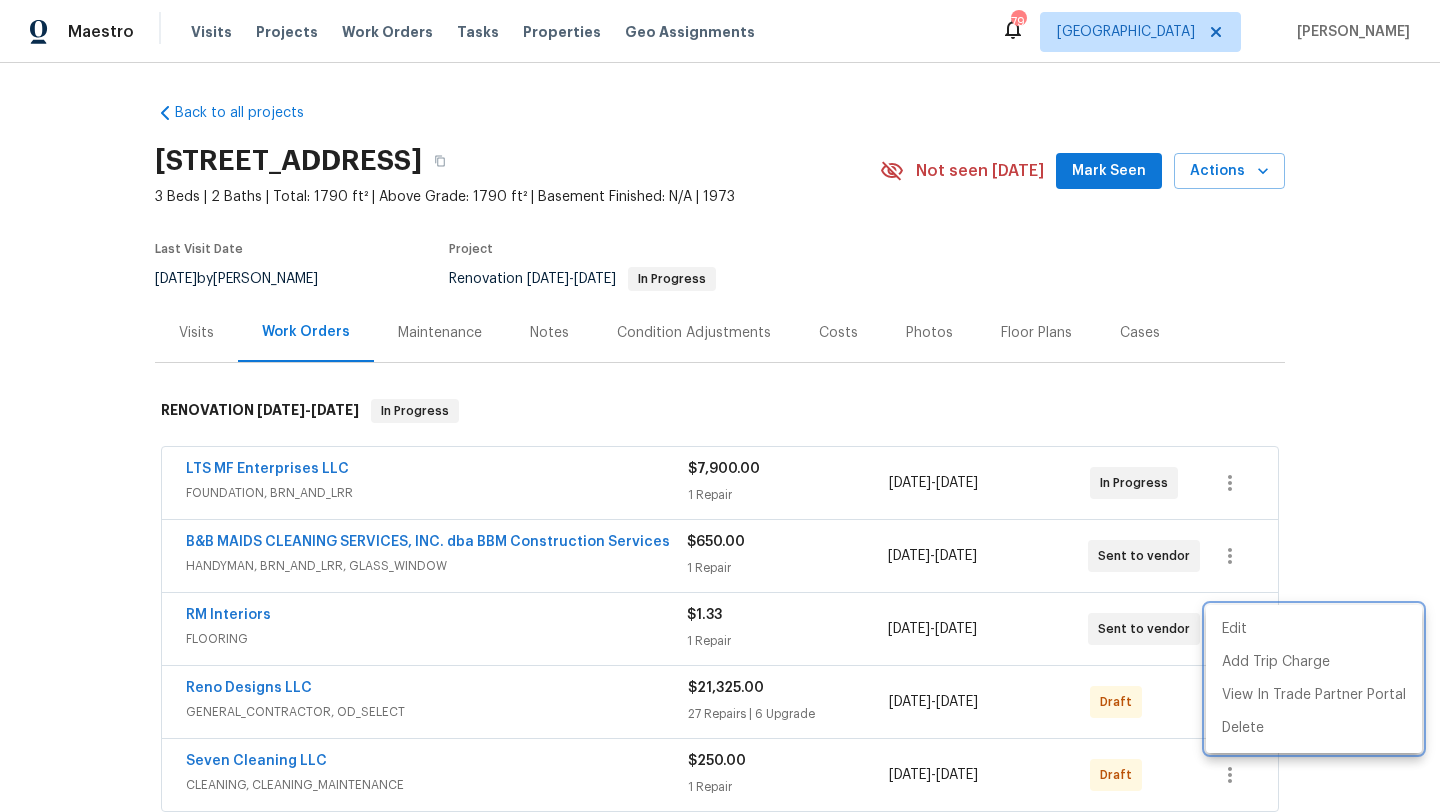 click at bounding box center [720, 406] 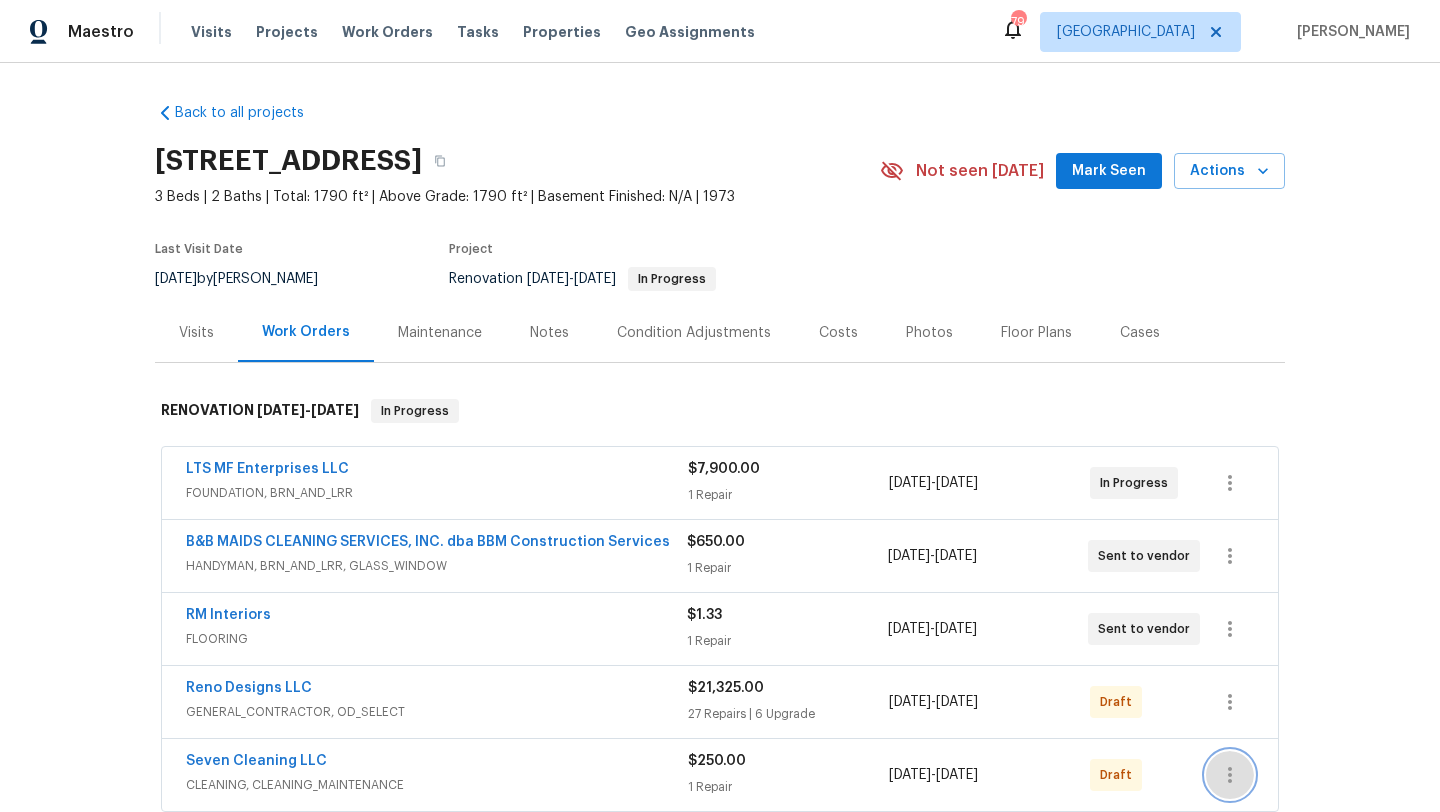 click 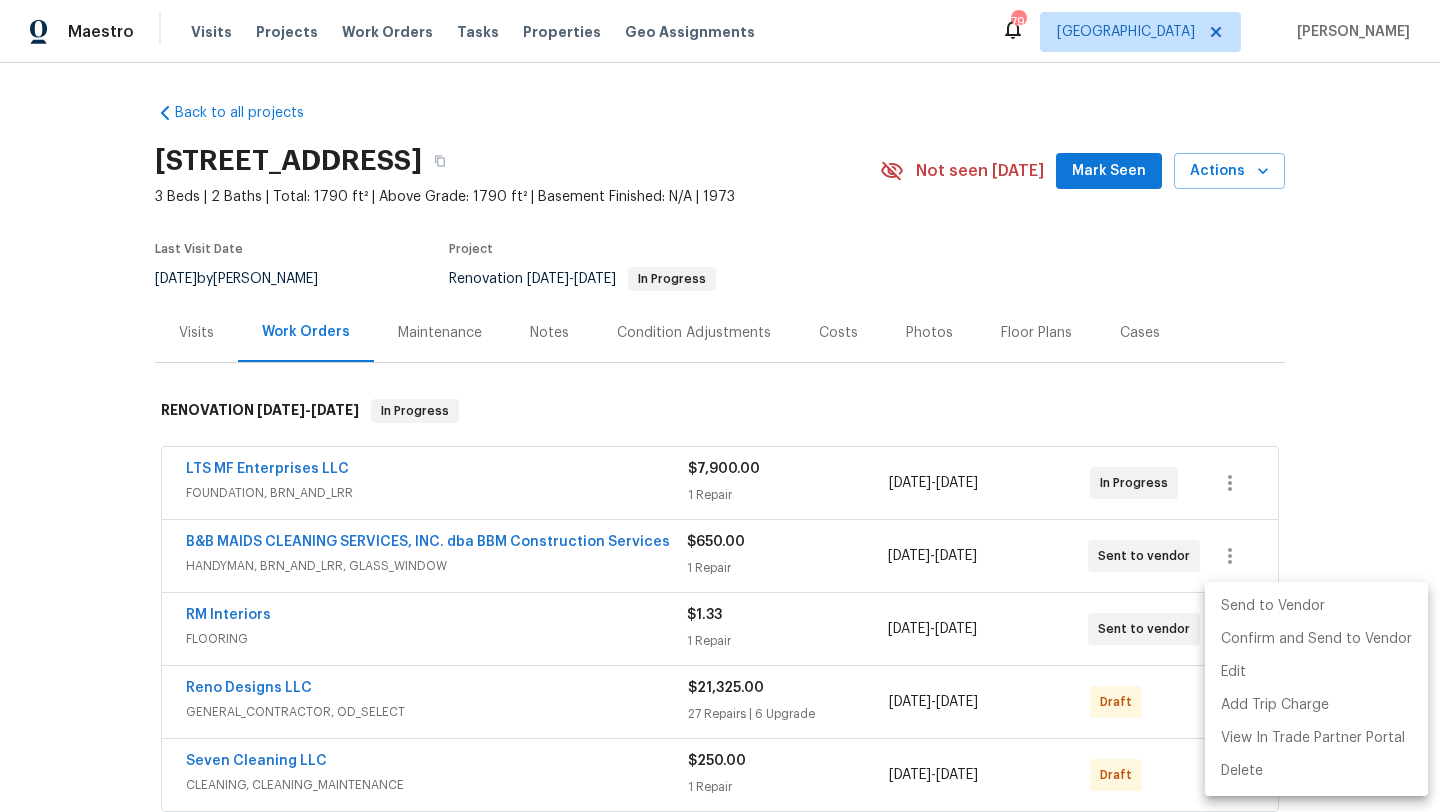 click on "Send to Vendor" at bounding box center (1316, 606) 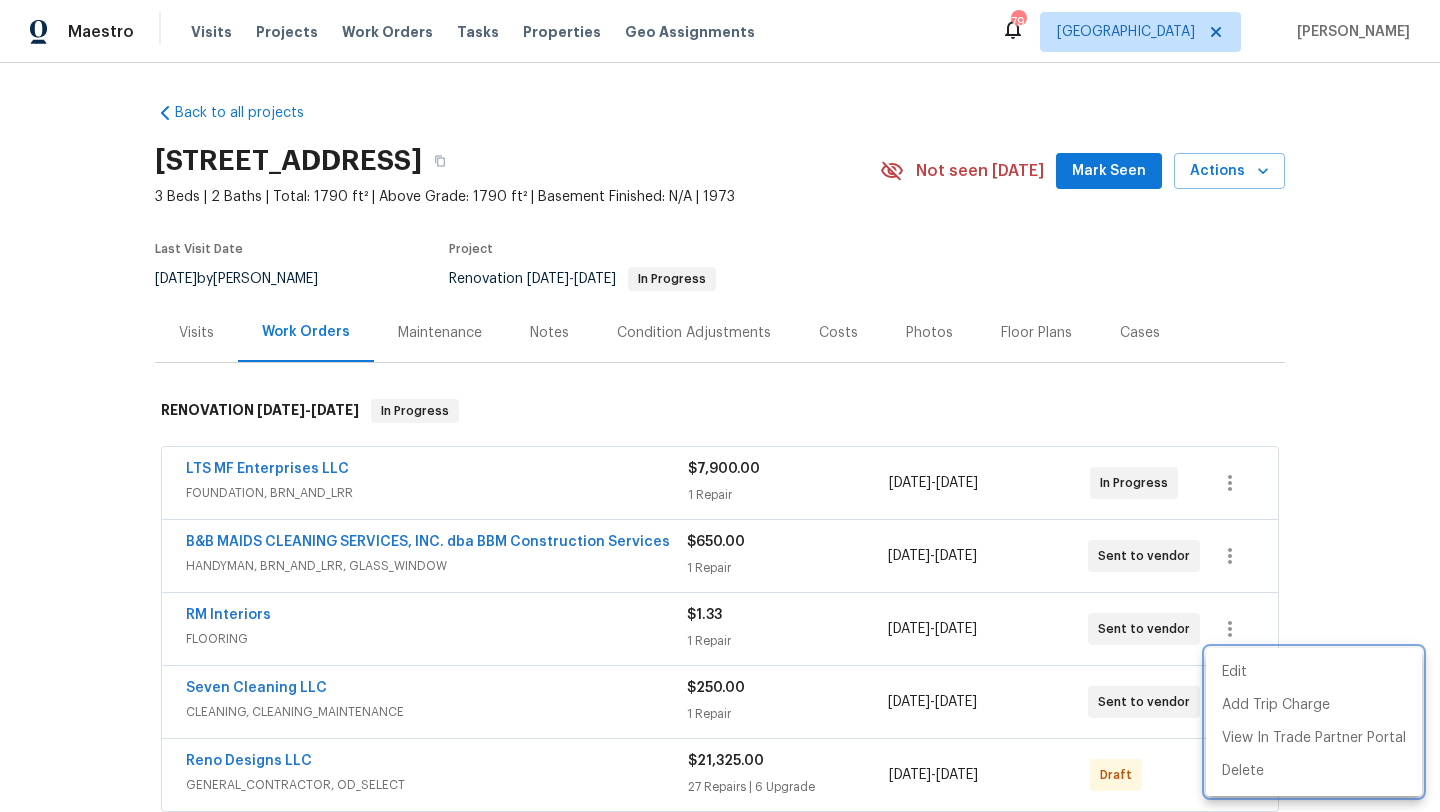 click at bounding box center [720, 406] 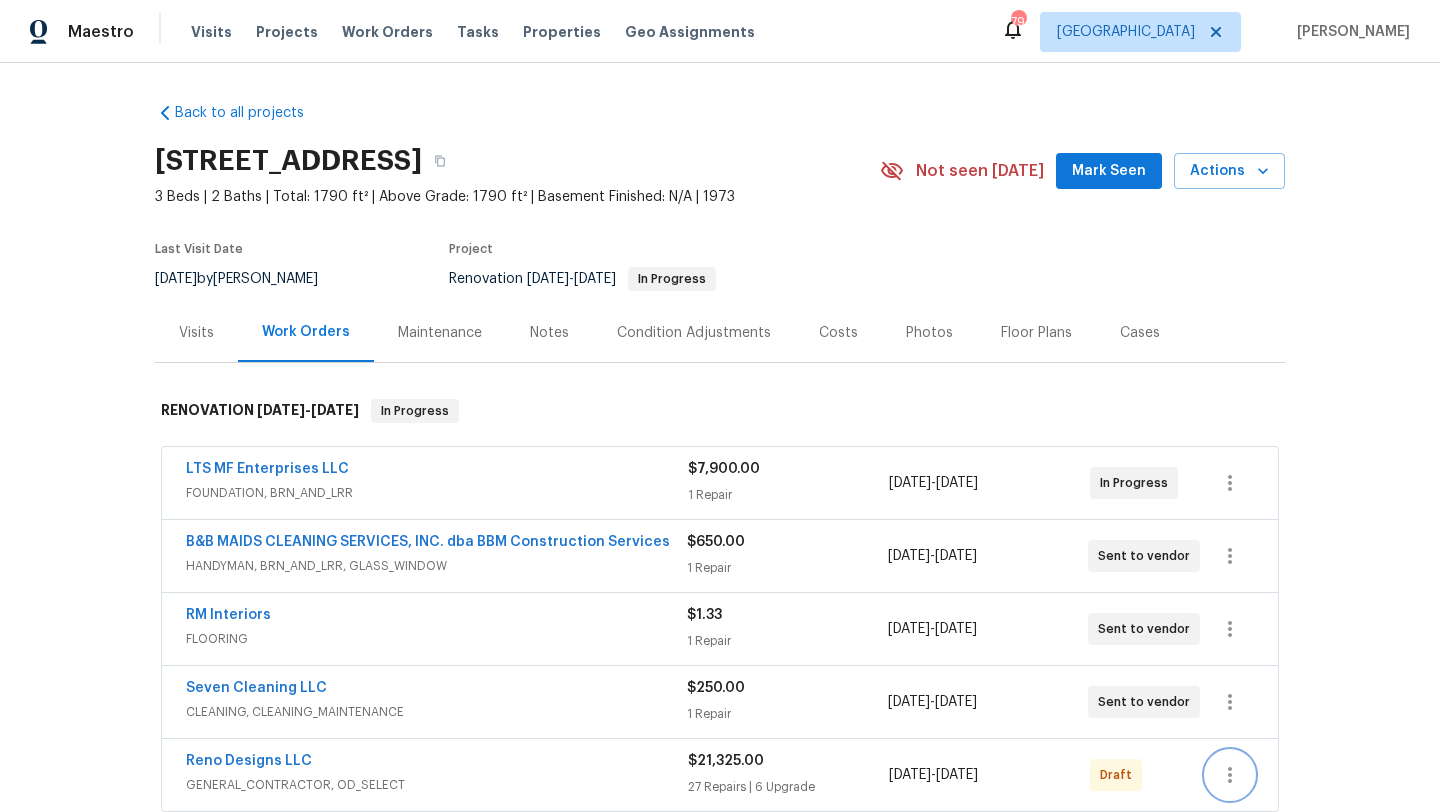 click 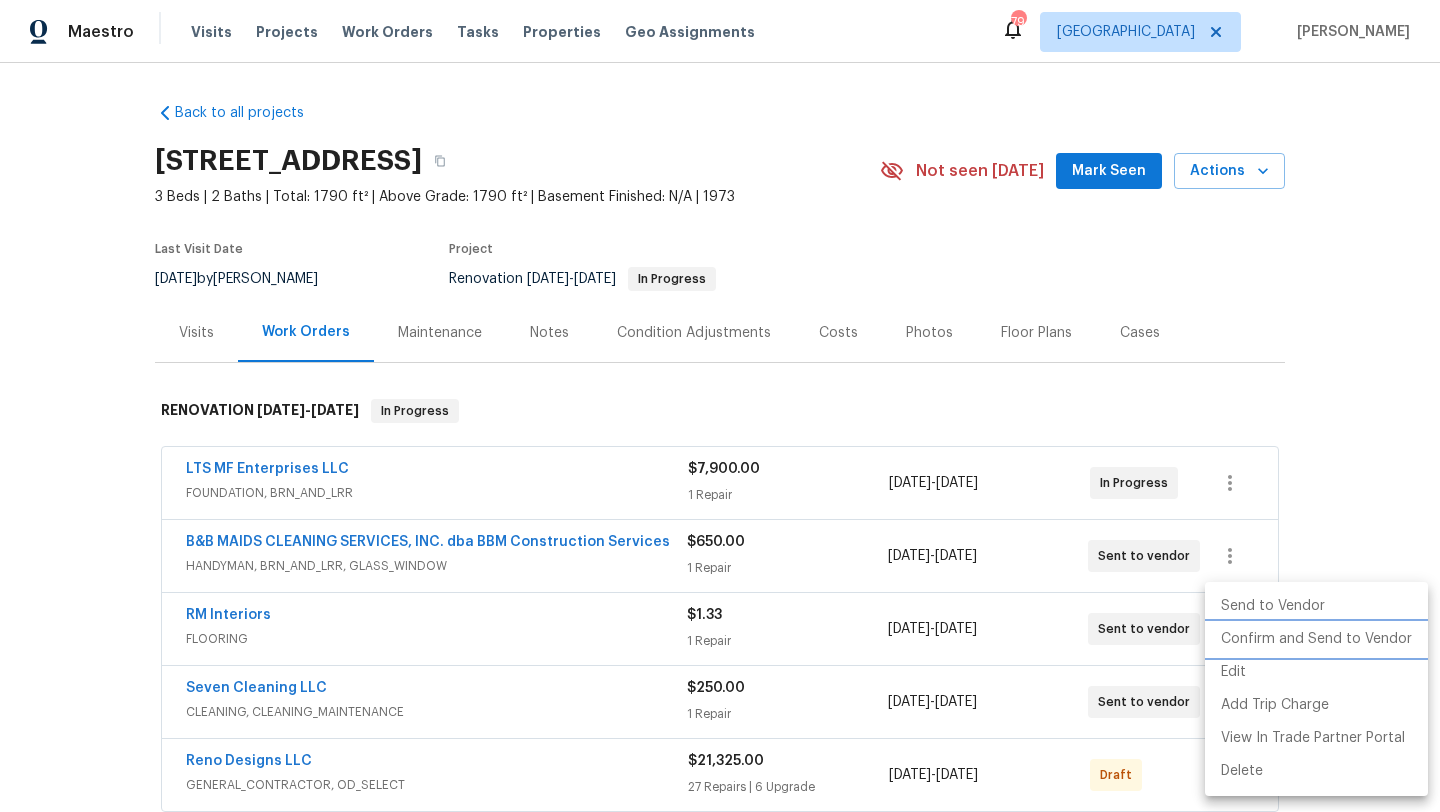 click on "Confirm and Send to Vendor" at bounding box center (1316, 639) 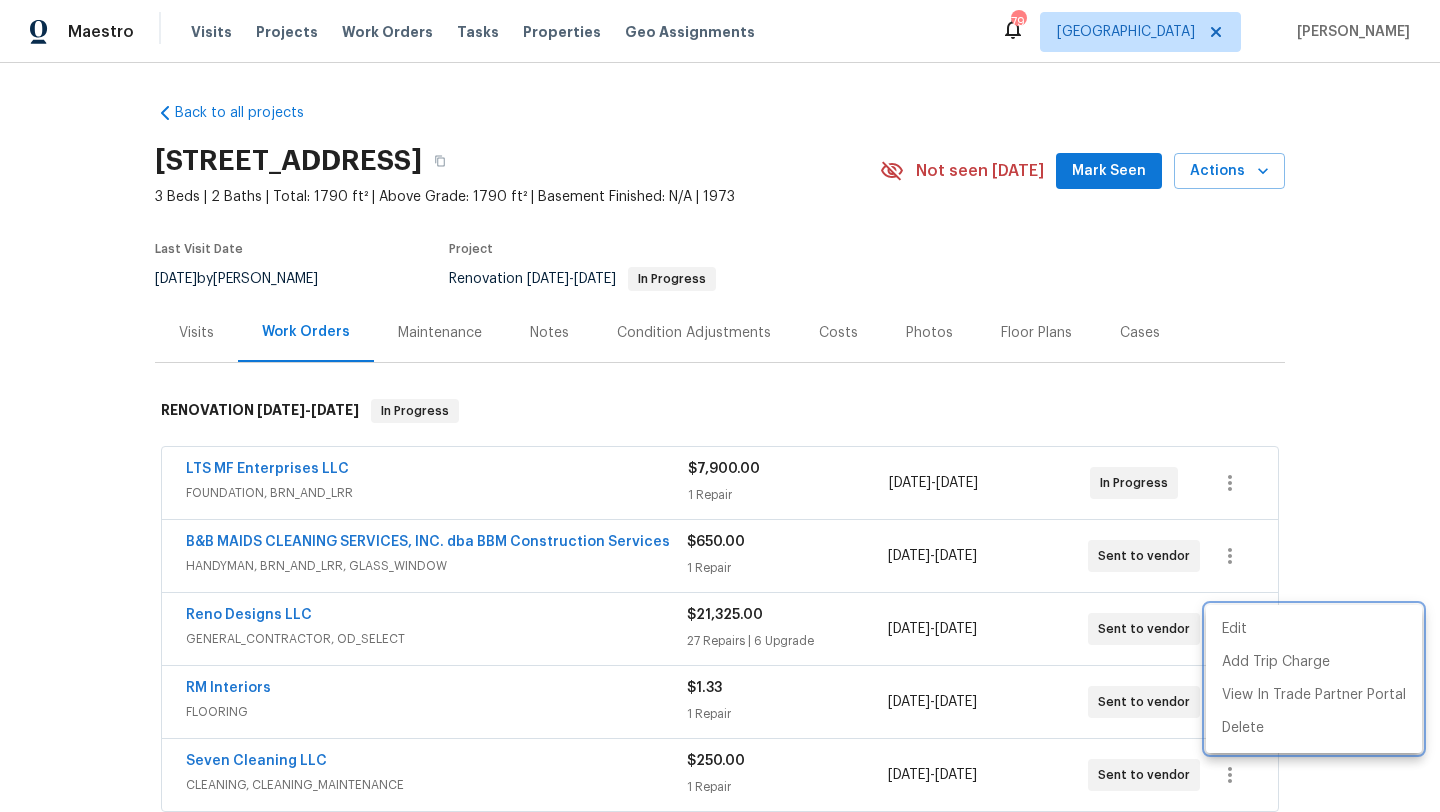 click at bounding box center (720, 406) 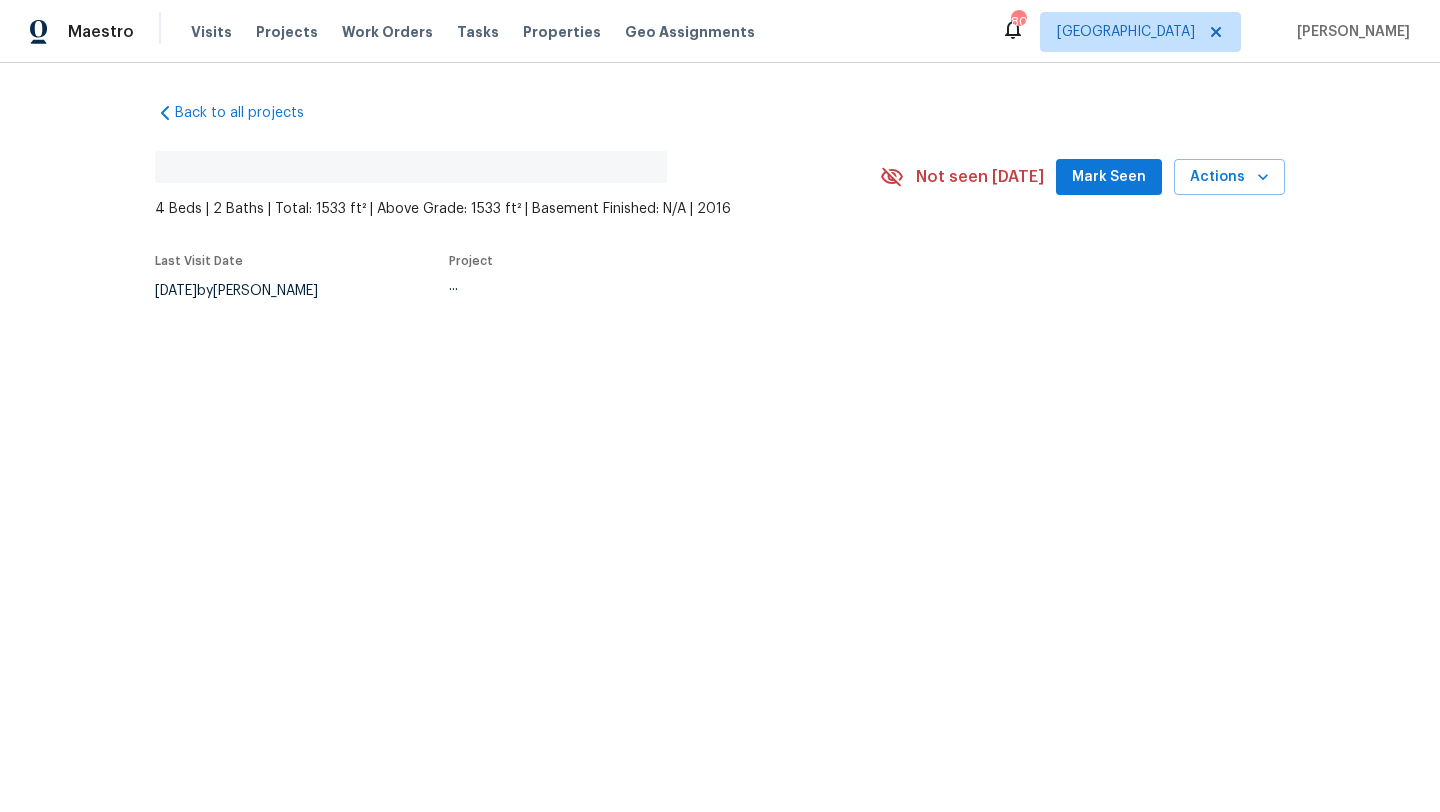 scroll, scrollTop: 0, scrollLeft: 0, axis: both 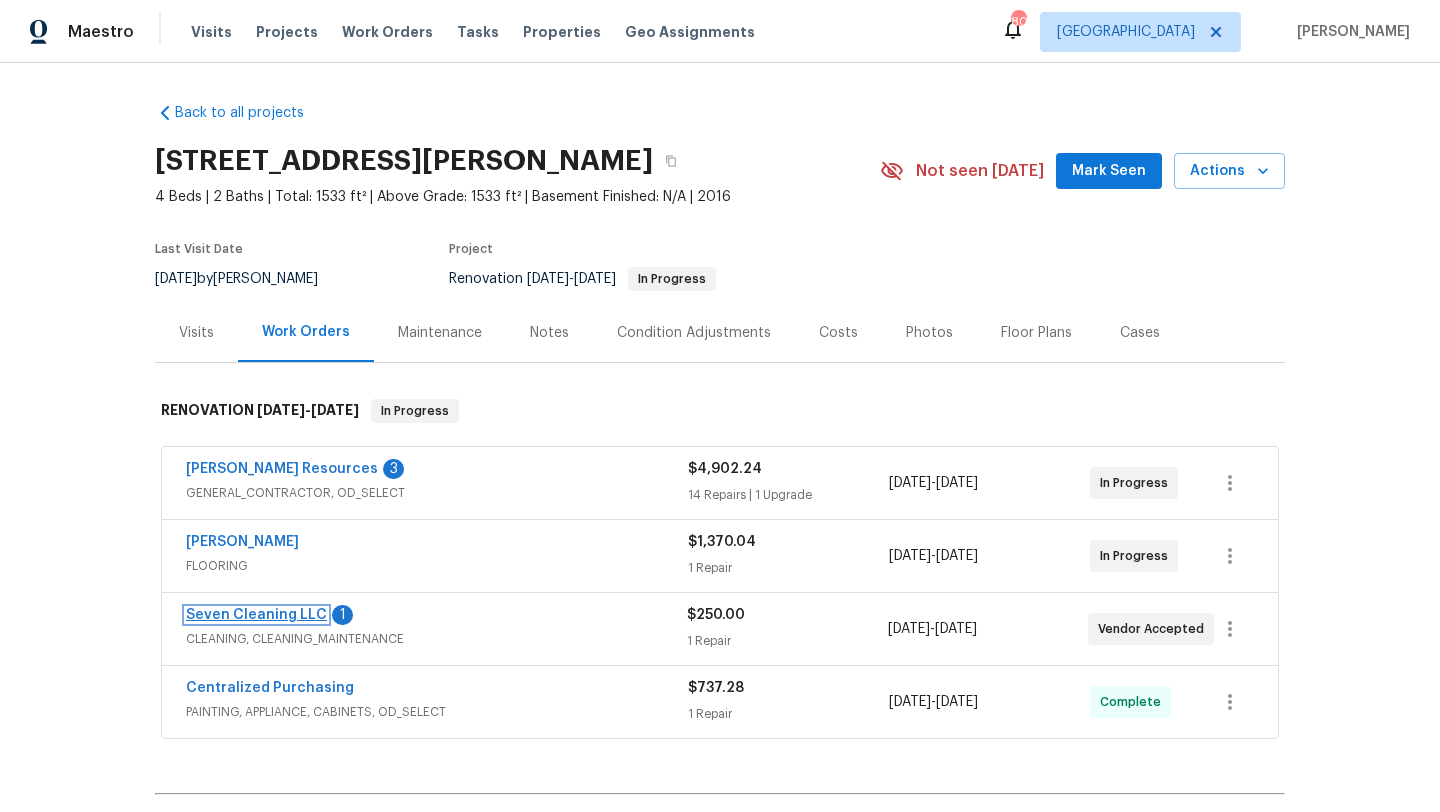 click on "Seven Cleaning LLC" at bounding box center [256, 615] 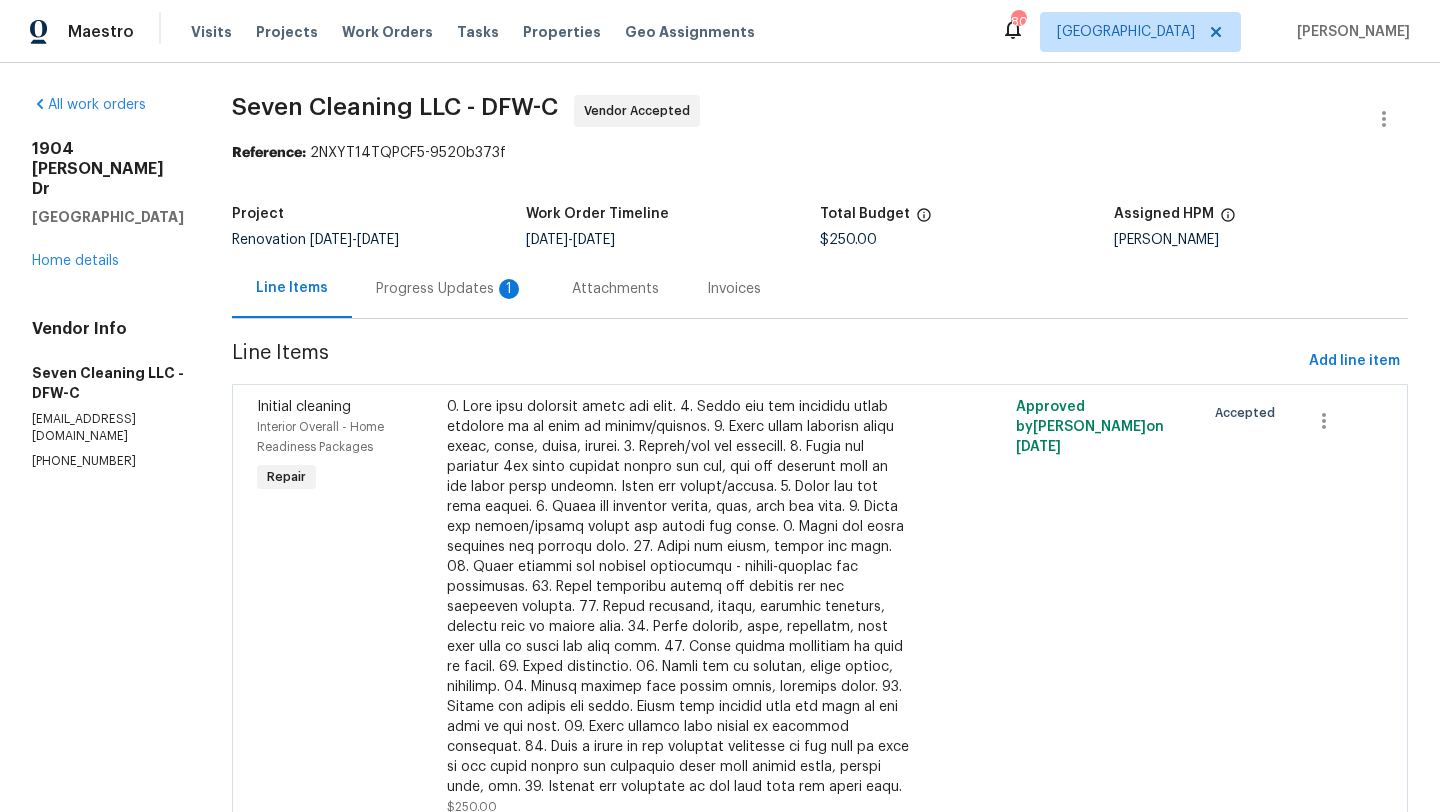 click on "Progress Updates 1" at bounding box center [450, 289] 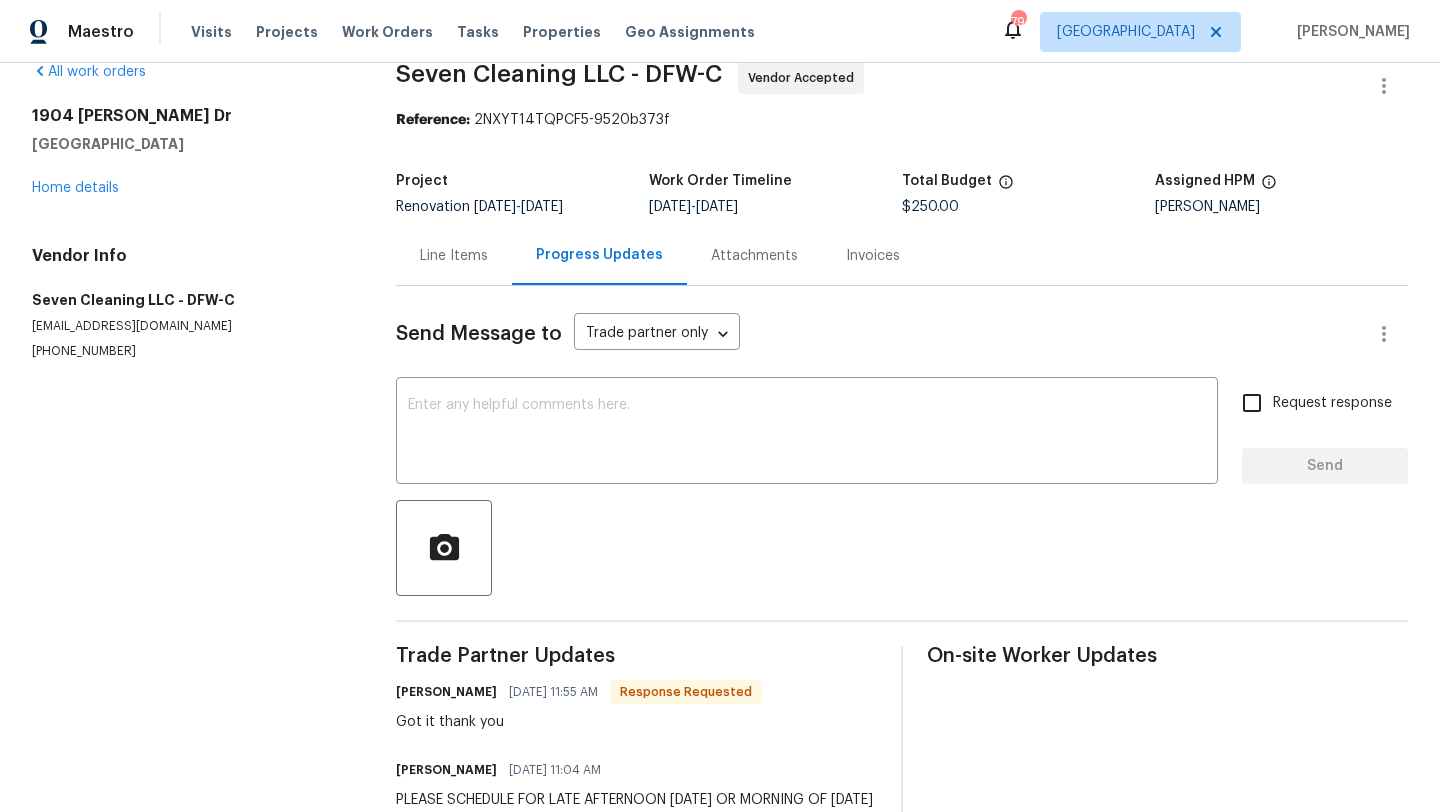 scroll, scrollTop: 0, scrollLeft: 0, axis: both 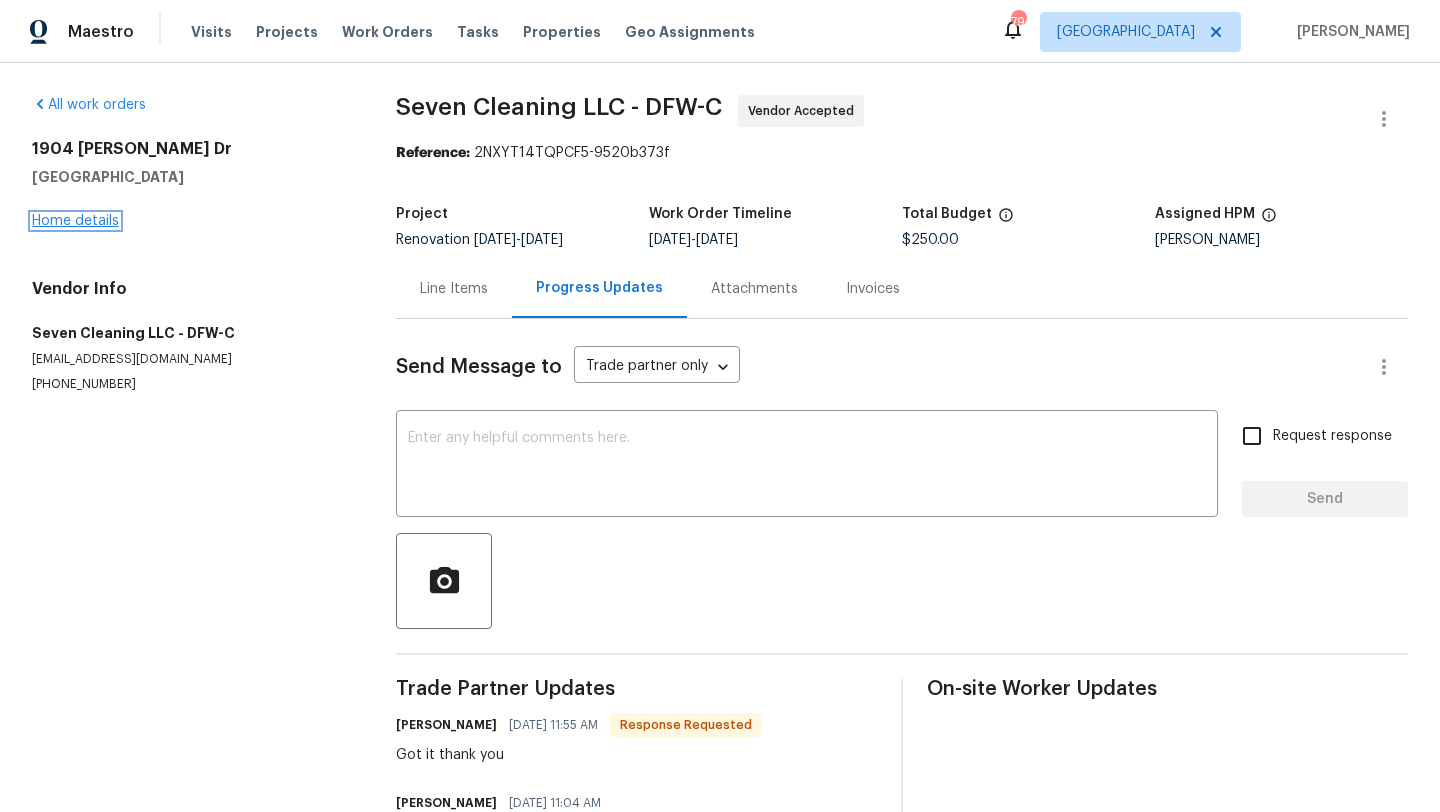 click on "Home details" at bounding box center (75, 221) 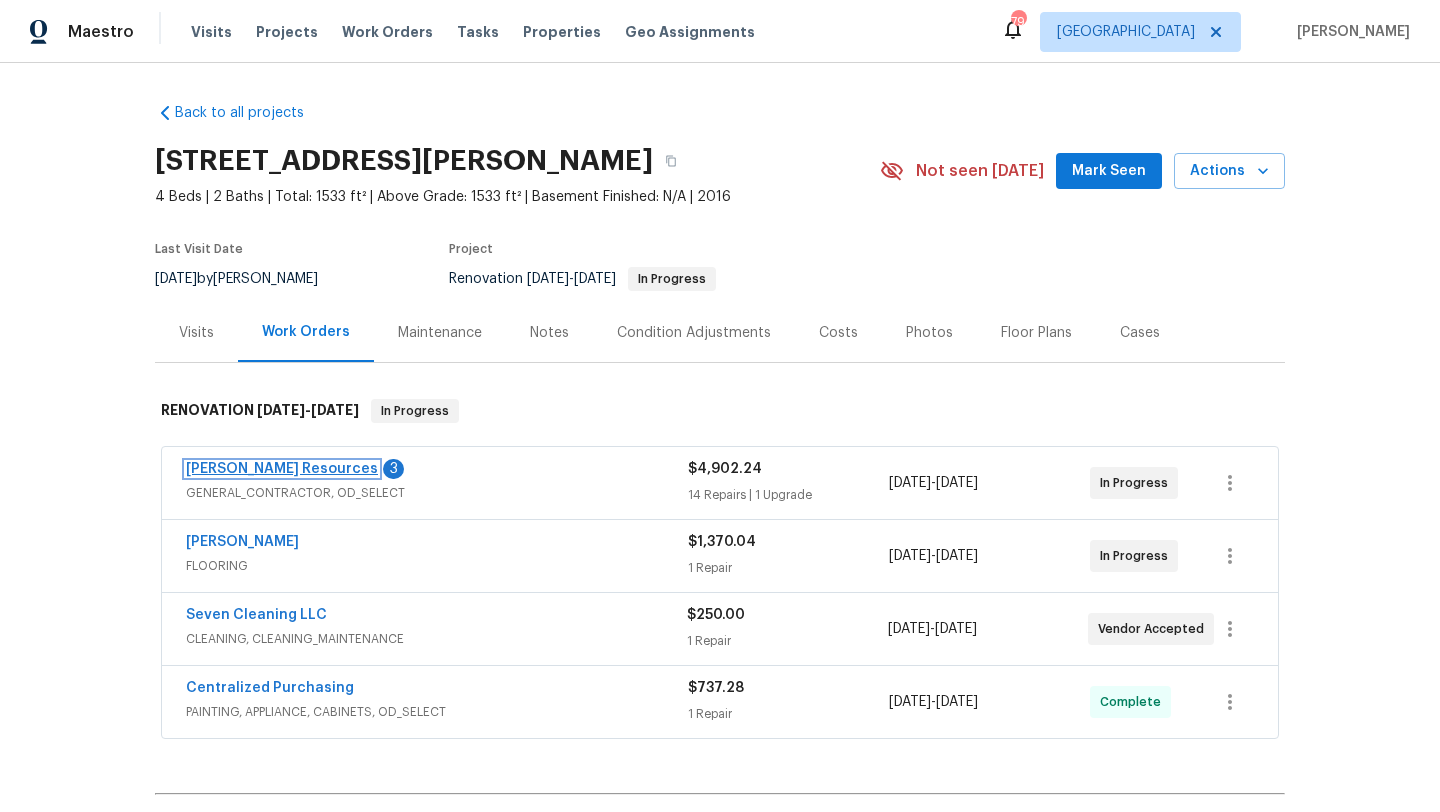 click on "Lawrence Resources" at bounding box center (282, 469) 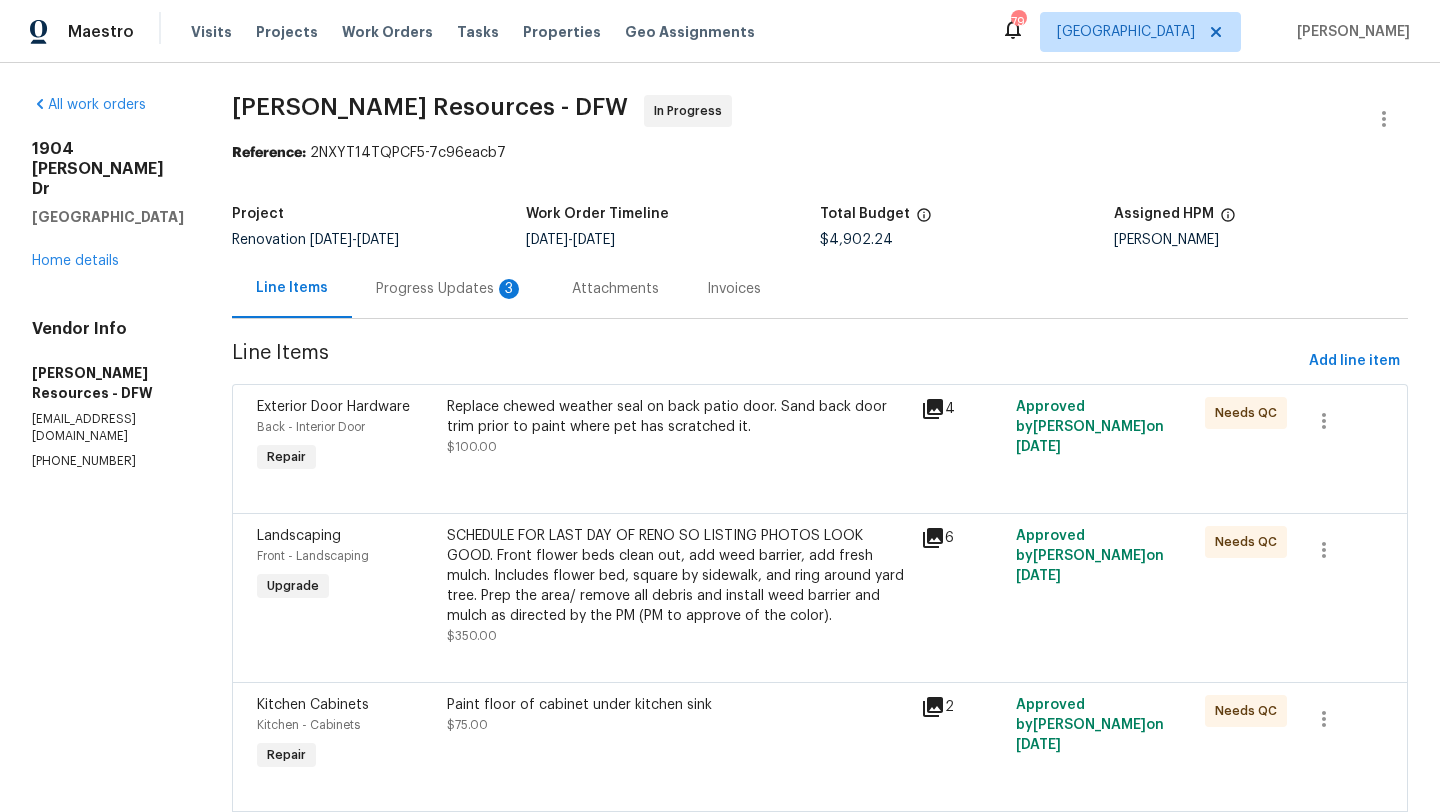click on "Progress Updates 3" at bounding box center (450, 289) 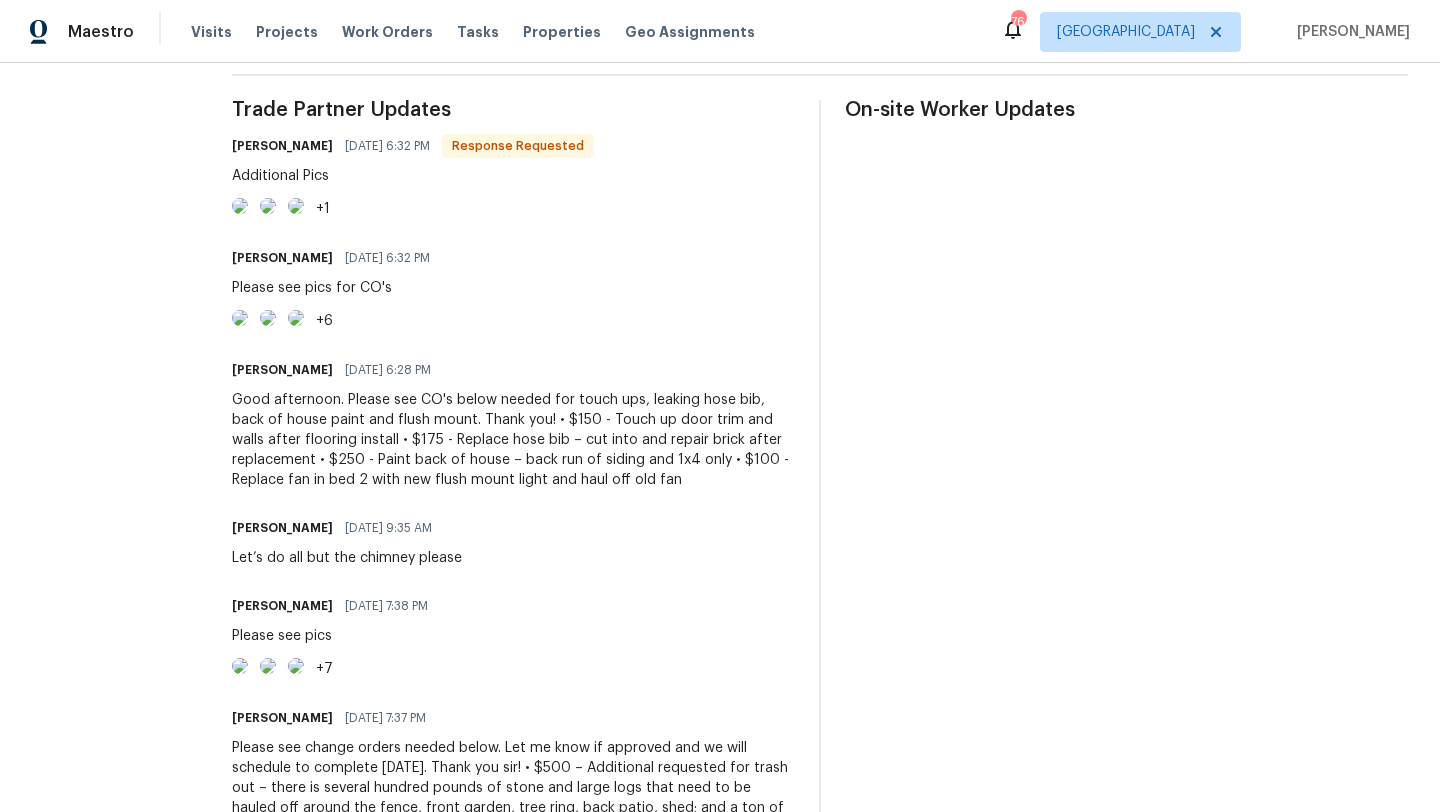 scroll, scrollTop: 0, scrollLeft: 0, axis: both 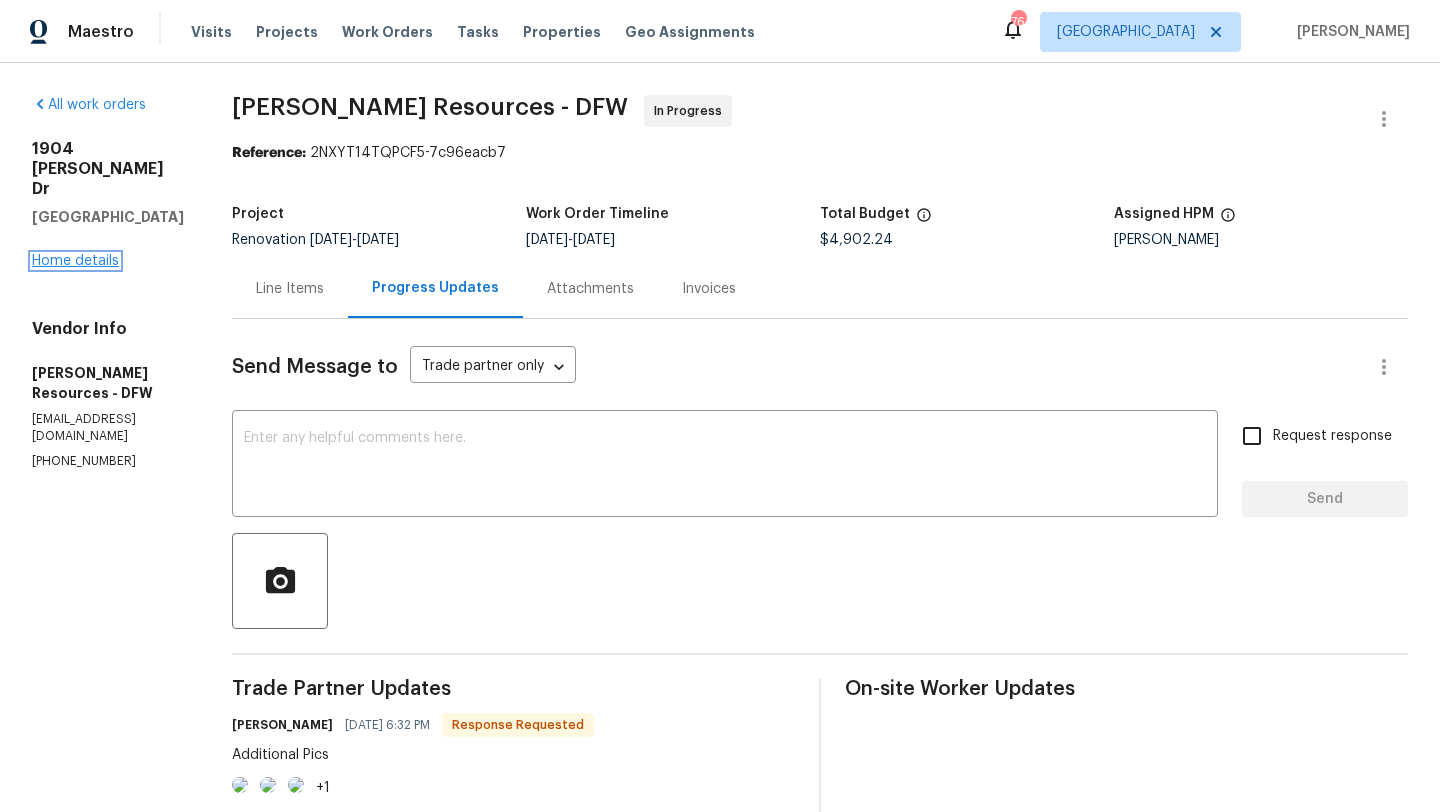 click on "Home details" at bounding box center [75, 261] 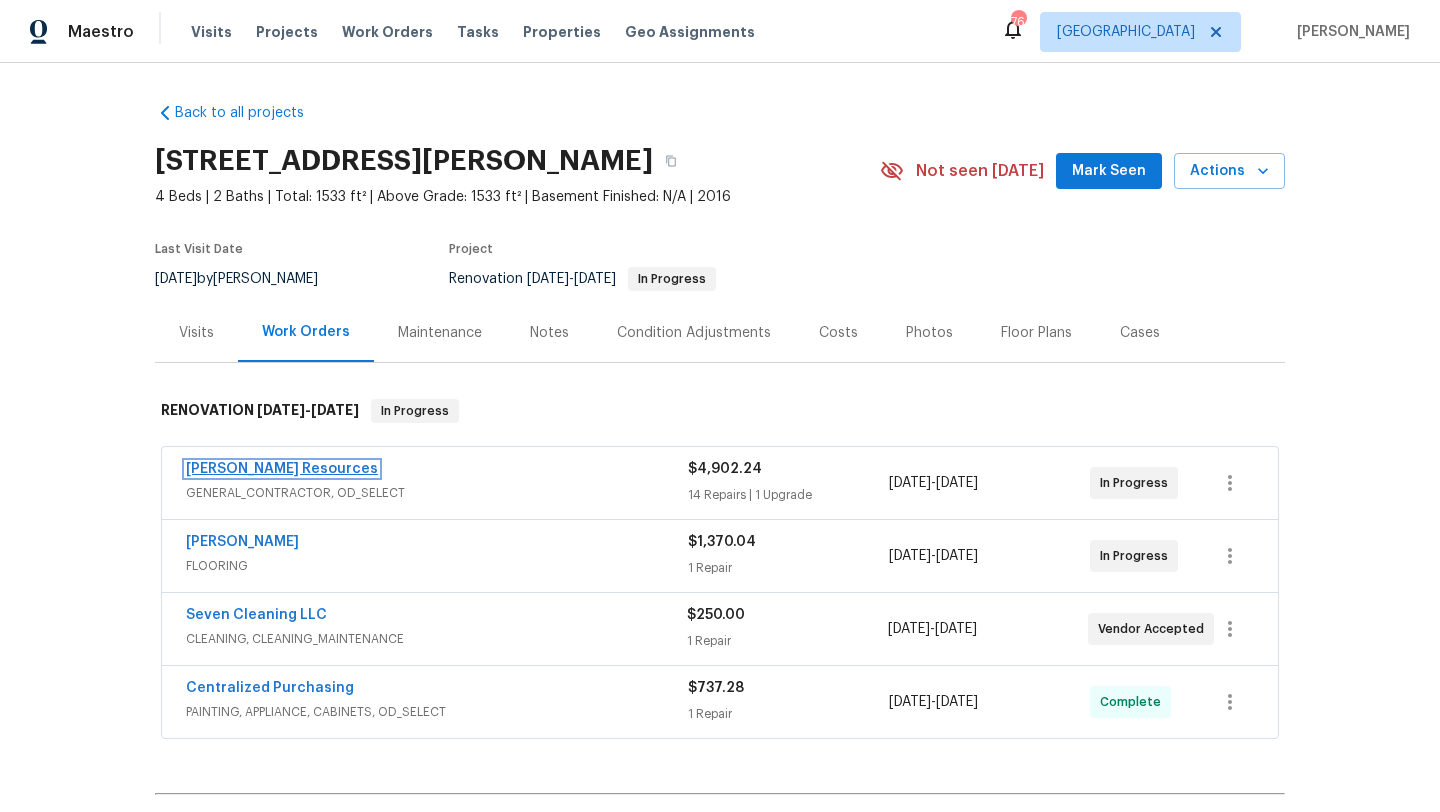 click on "Lawrence Resources" at bounding box center (282, 469) 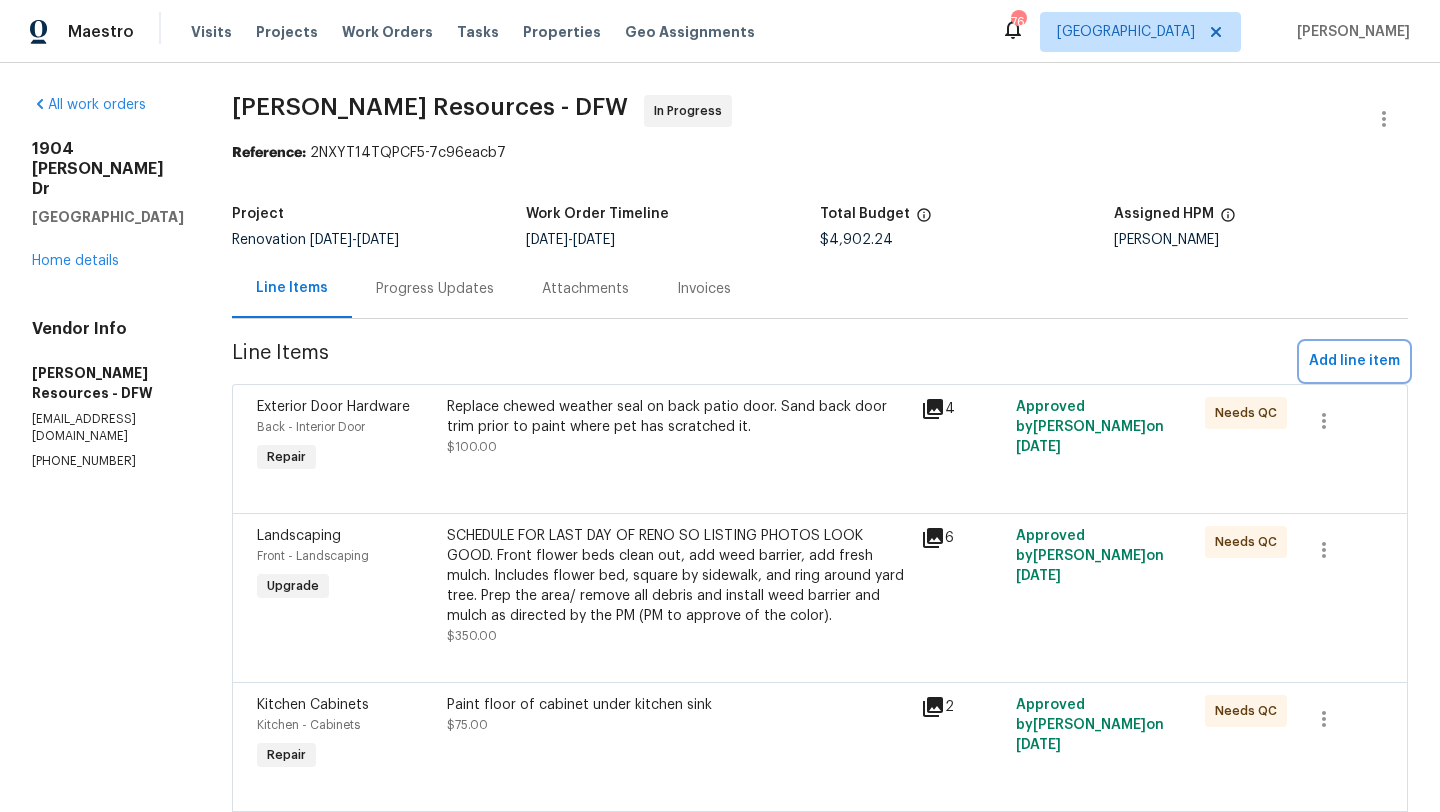 click on "Add line item" at bounding box center [1354, 361] 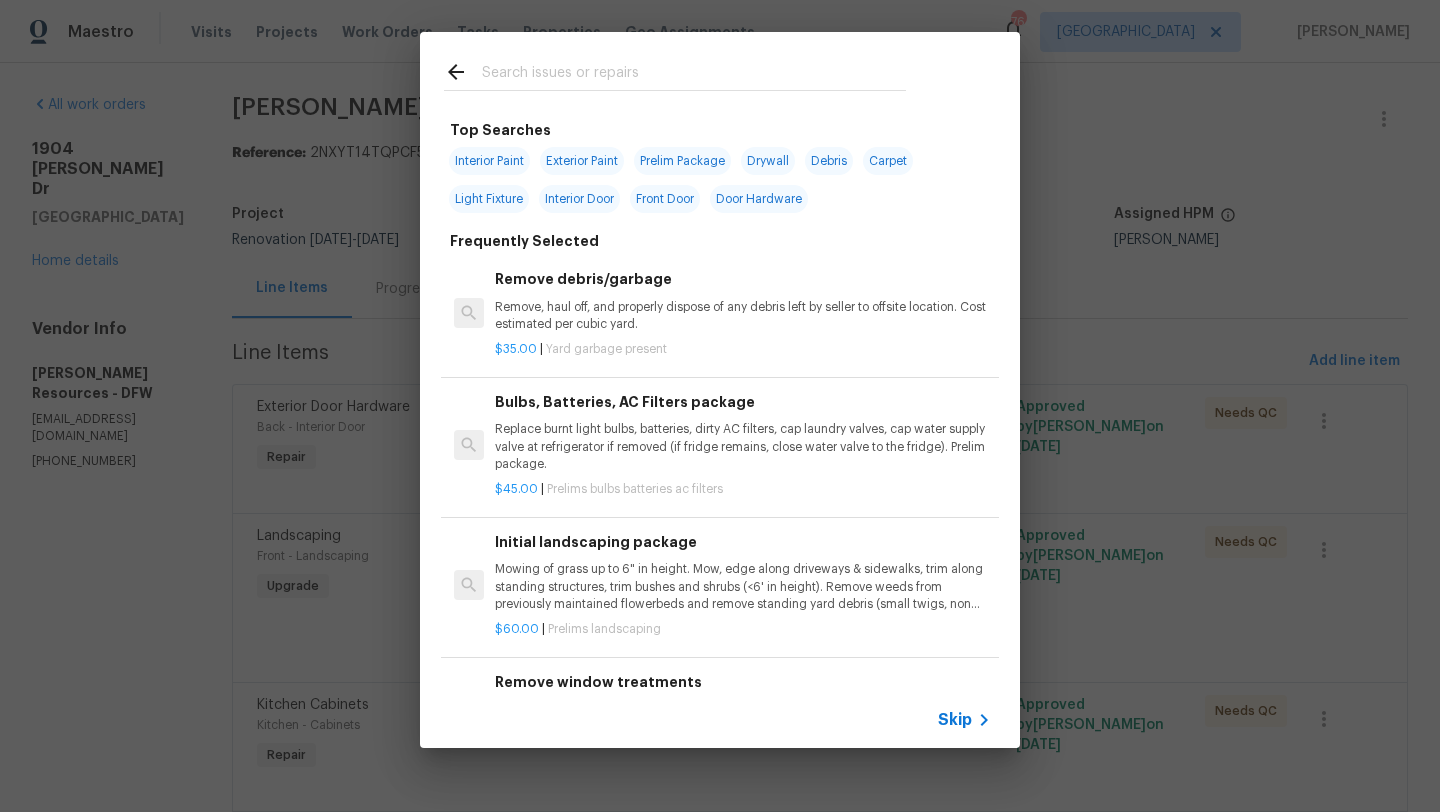 click at bounding box center (694, 75) 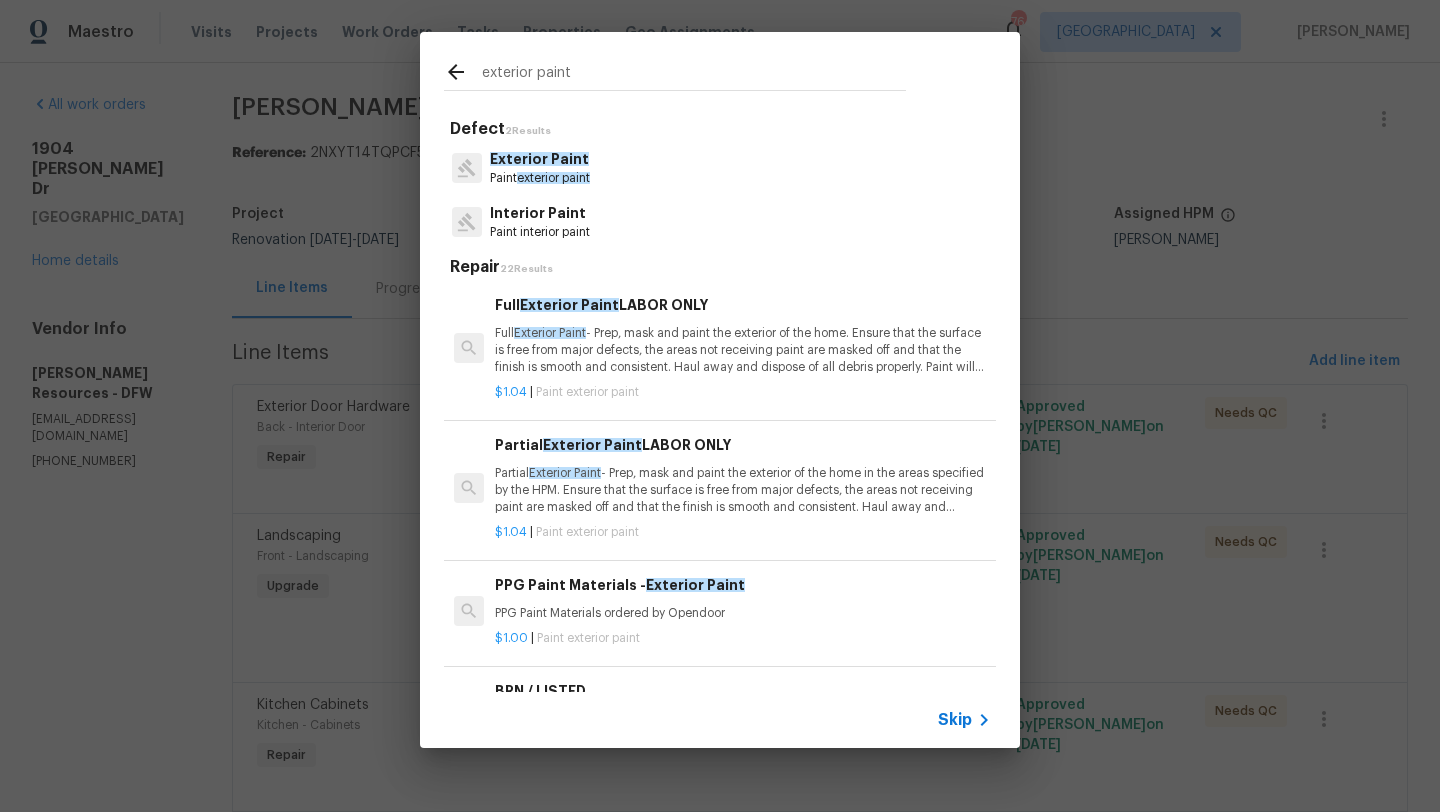 type on "exterior paint" 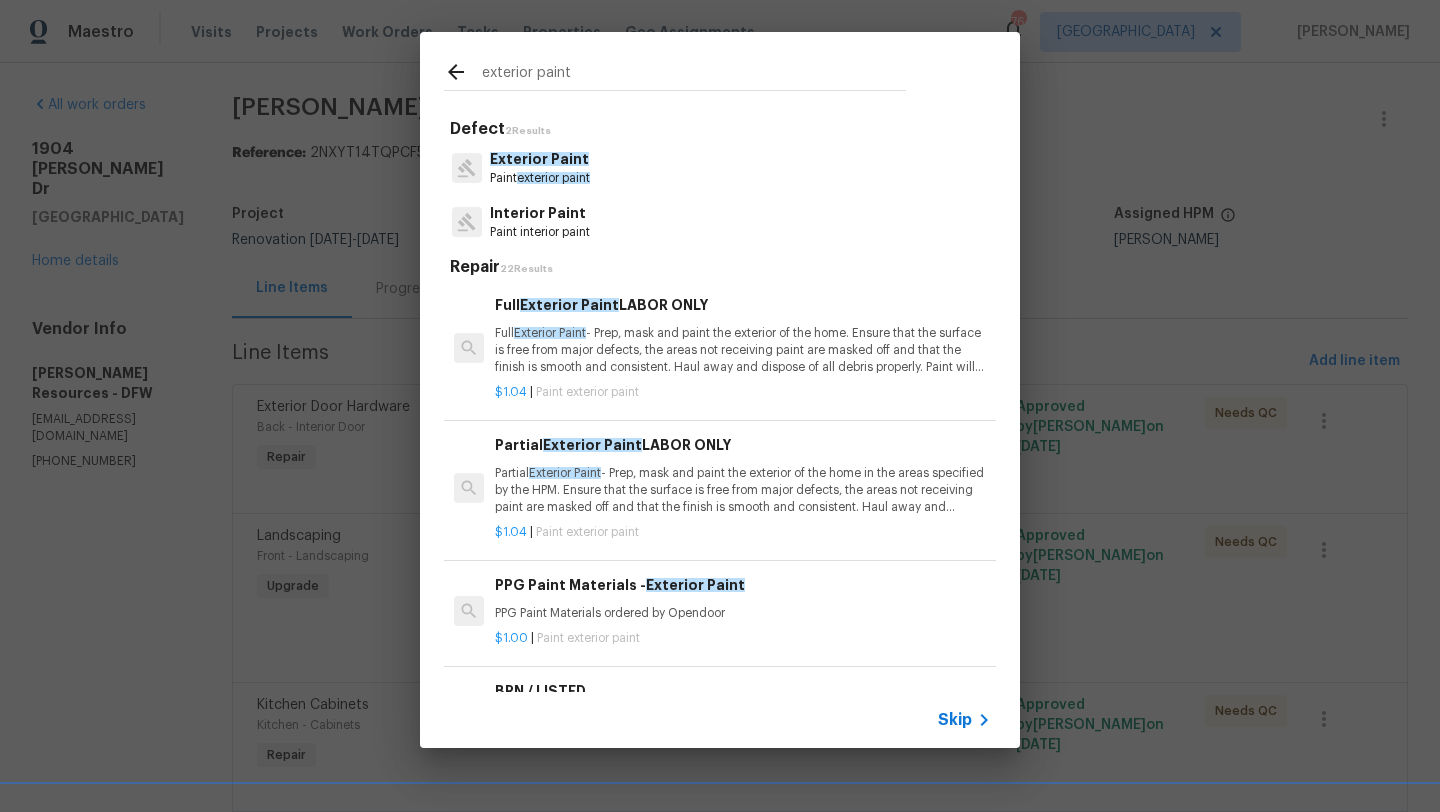 click on "Exterior Paint" at bounding box center (539, 159) 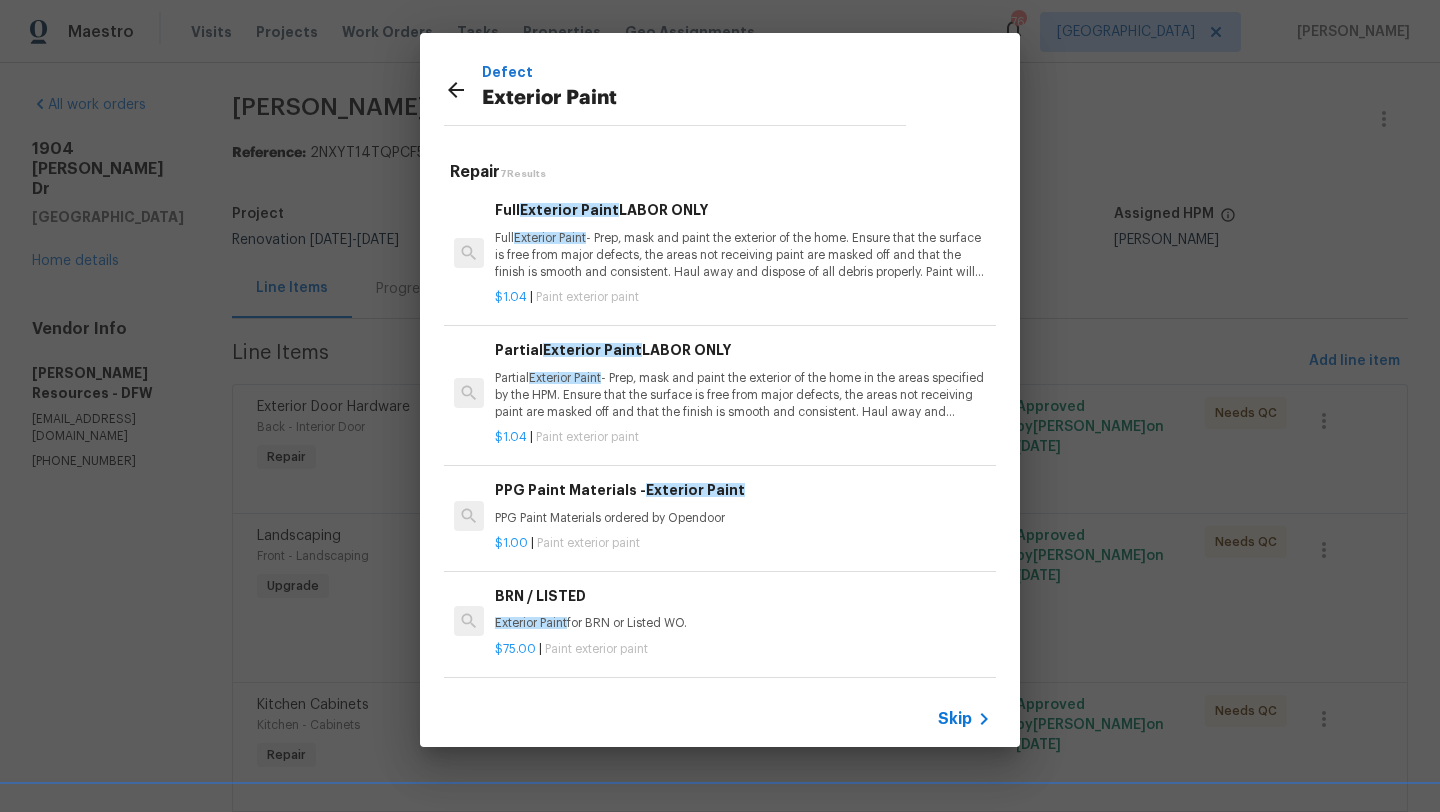 scroll, scrollTop: 380, scrollLeft: 0, axis: vertical 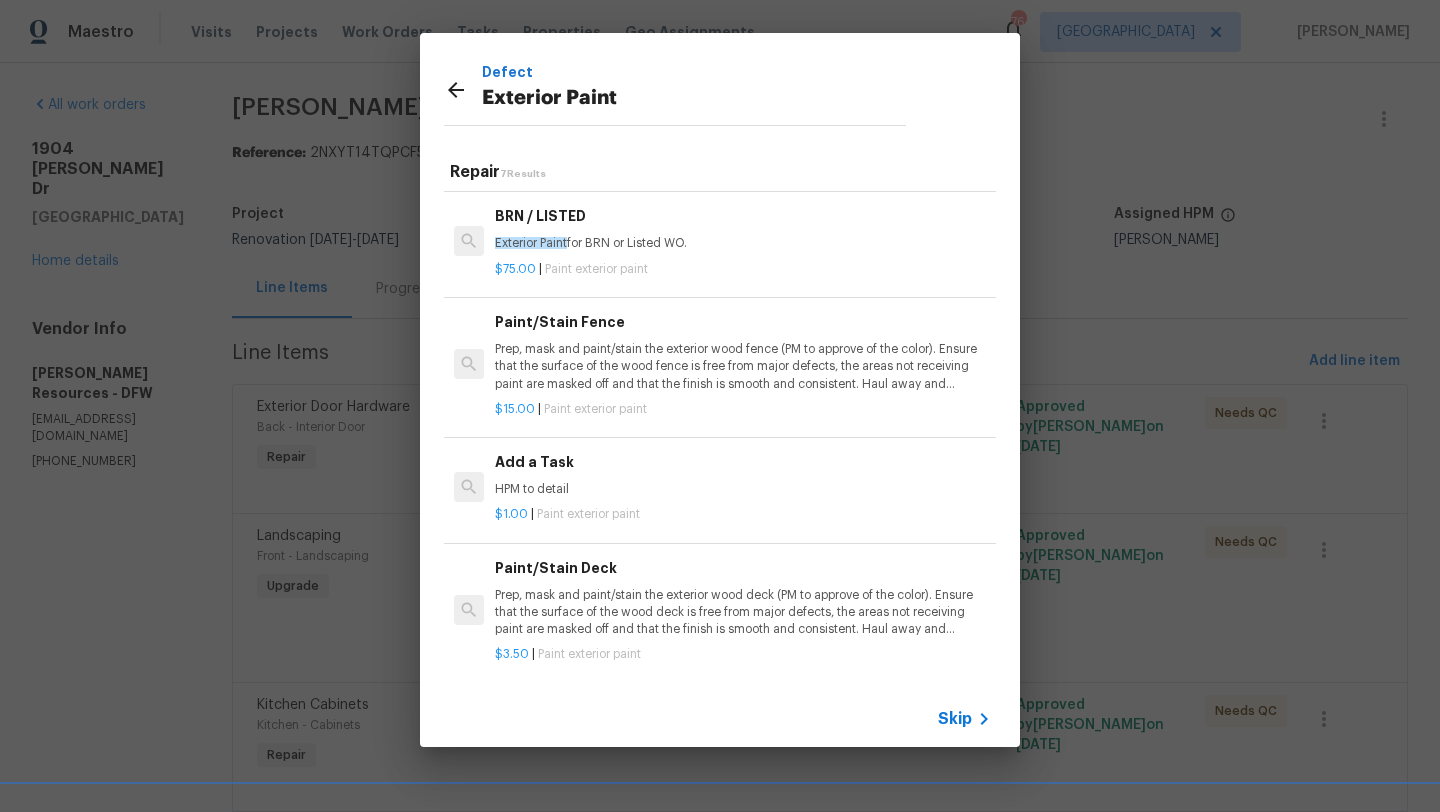 click on "Add a Task" at bounding box center (743, 462) 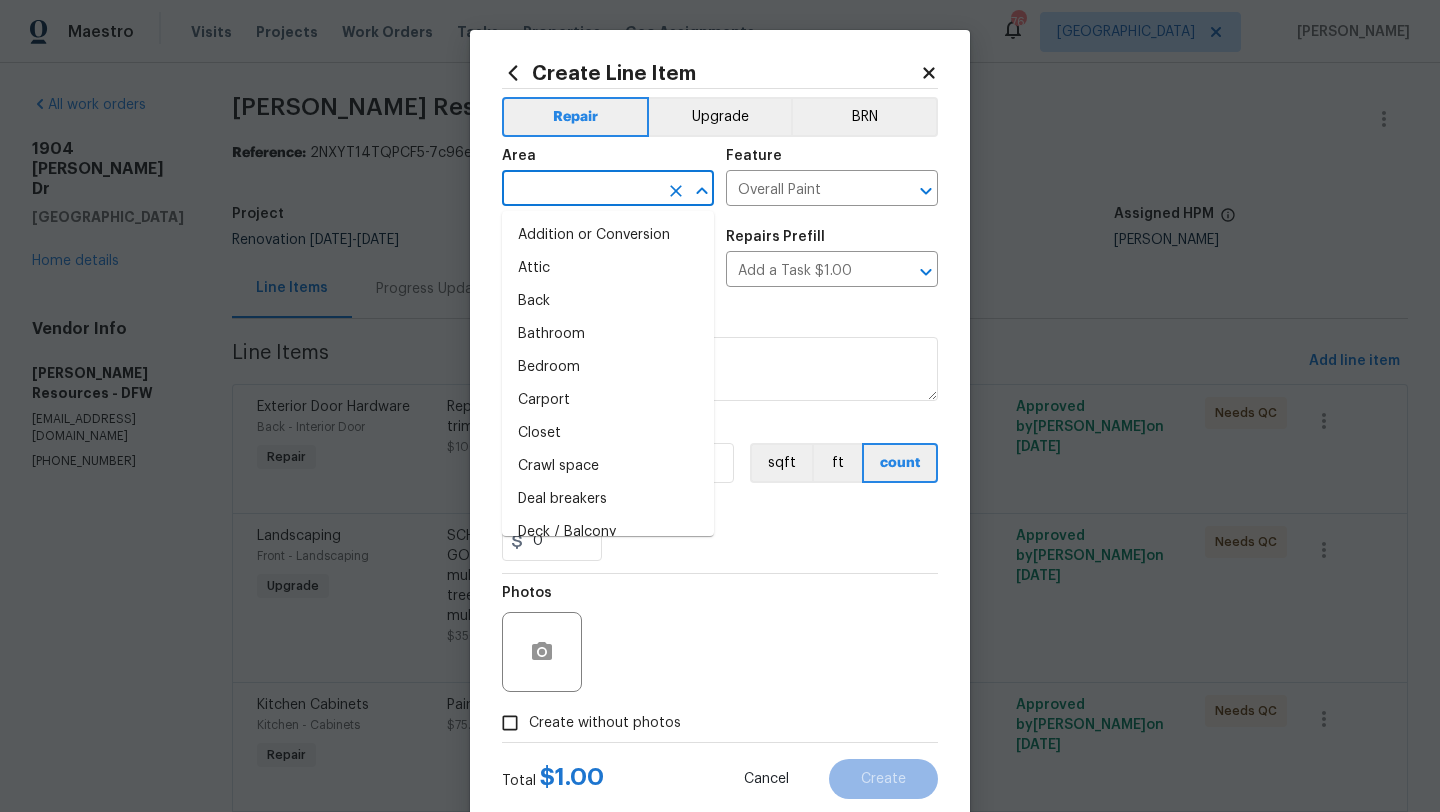 click at bounding box center (580, 190) 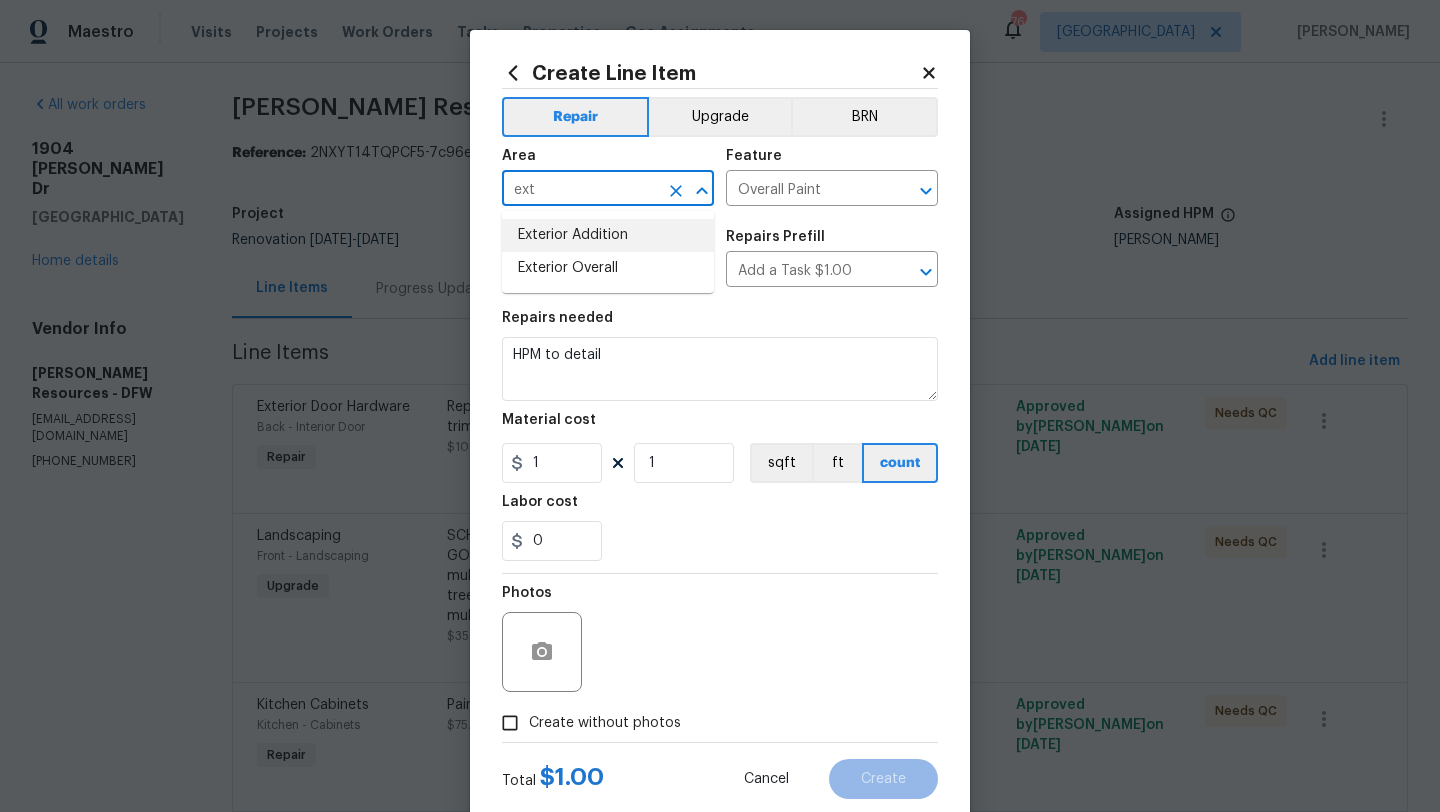 click on "Exterior Overall" at bounding box center (608, 268) 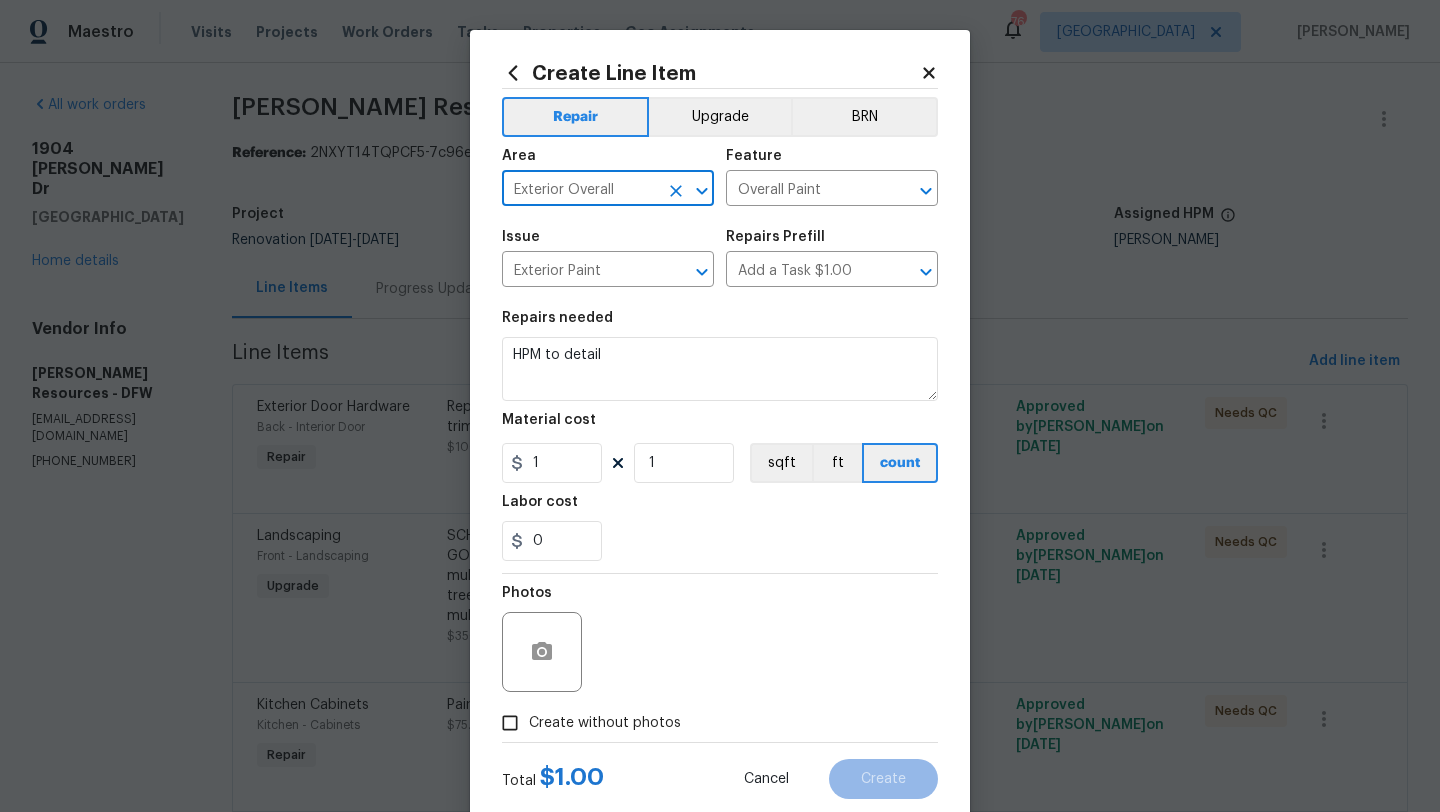 type on "Exterior Overall" 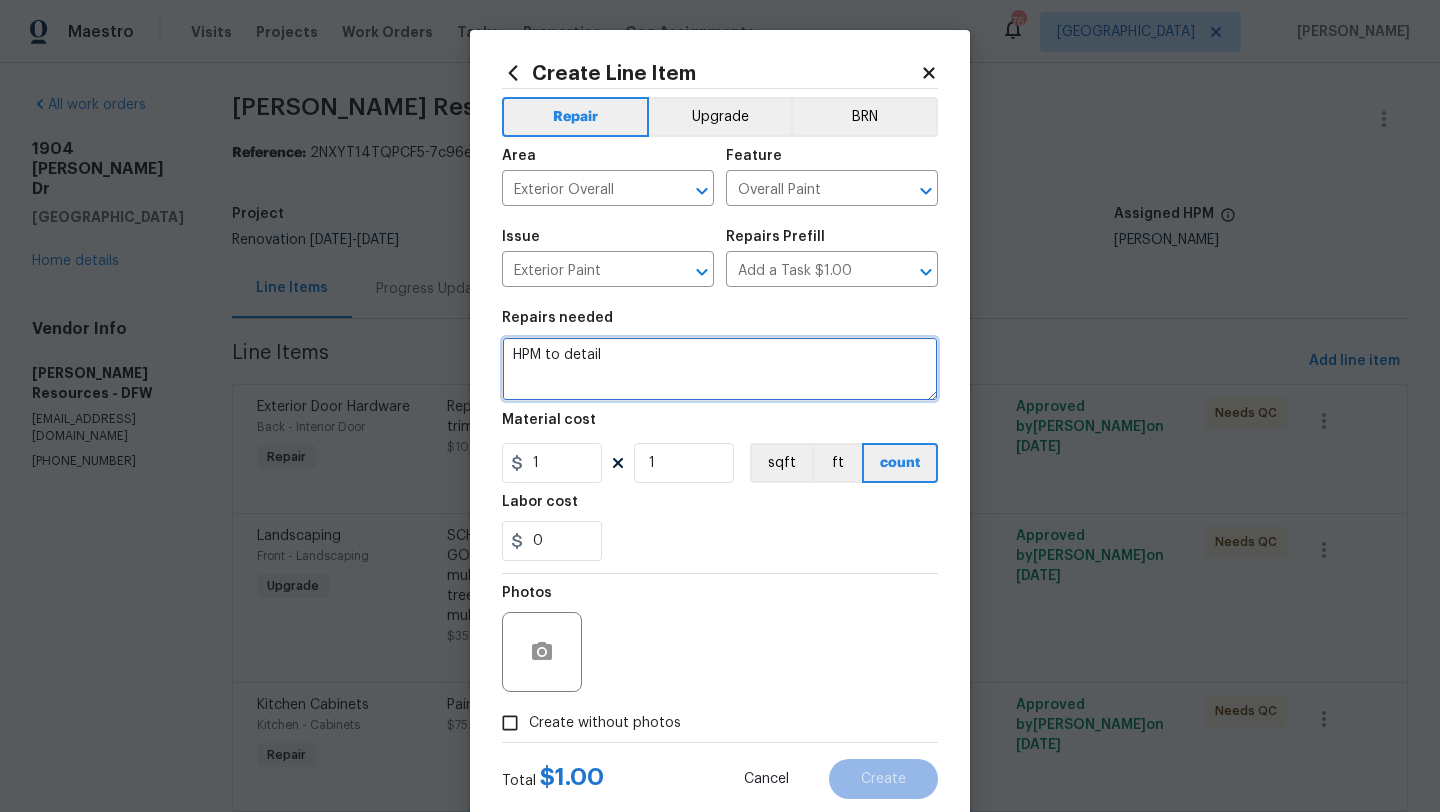 drag, startPoint x: 609, startPoint y: 355, endPoint x: 480, endPoint y: 350, distance: 129.09686 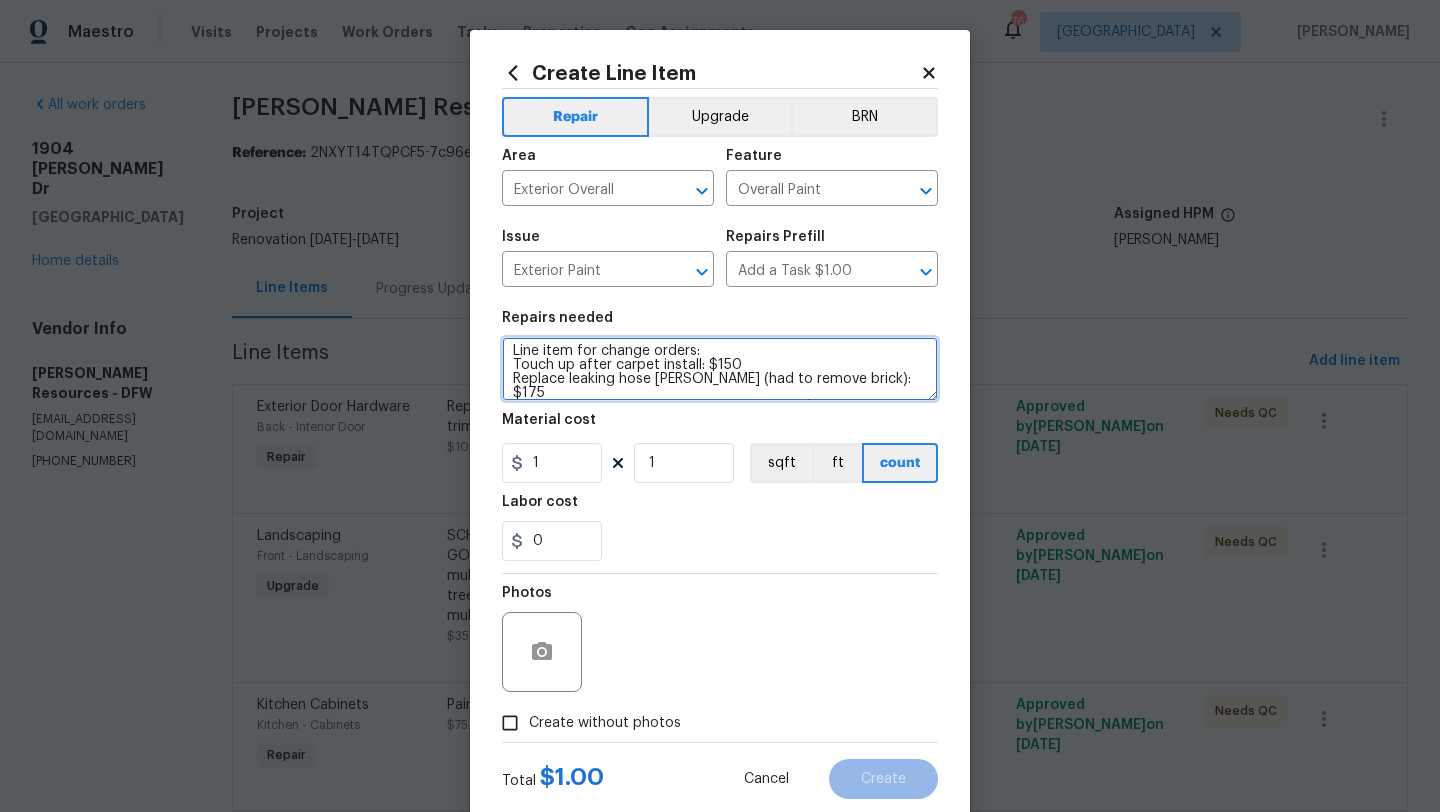 scroll, scrollTop: 18, scrollLeft: 0, axis: vertical 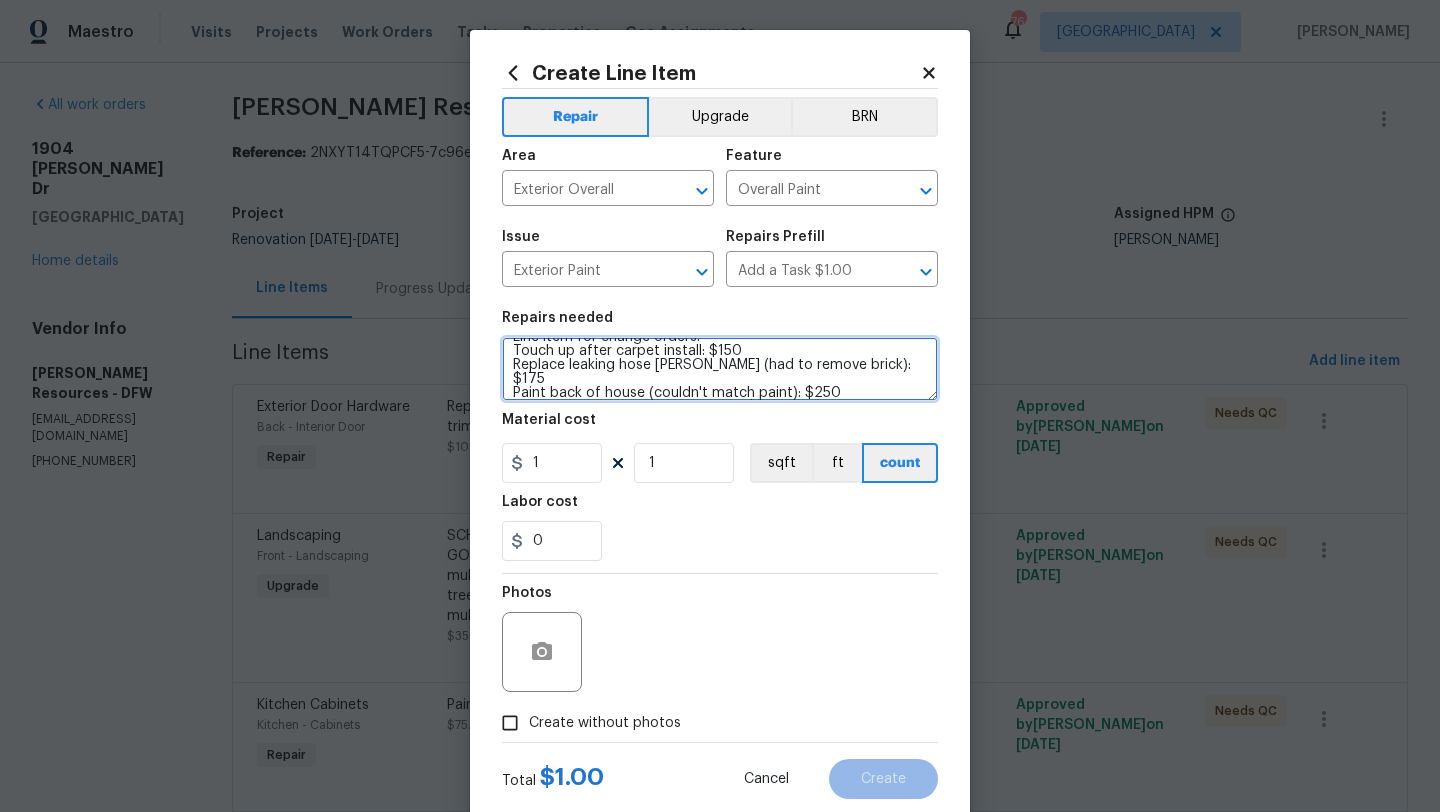 type on "Line item for change orders:
Touch up after carpet install: $150
Replace leaking hose bibb (had to remove brick): $175
Paint back of house (couldn't match paint): $250
Replace damaged fan in bedroom: $100" 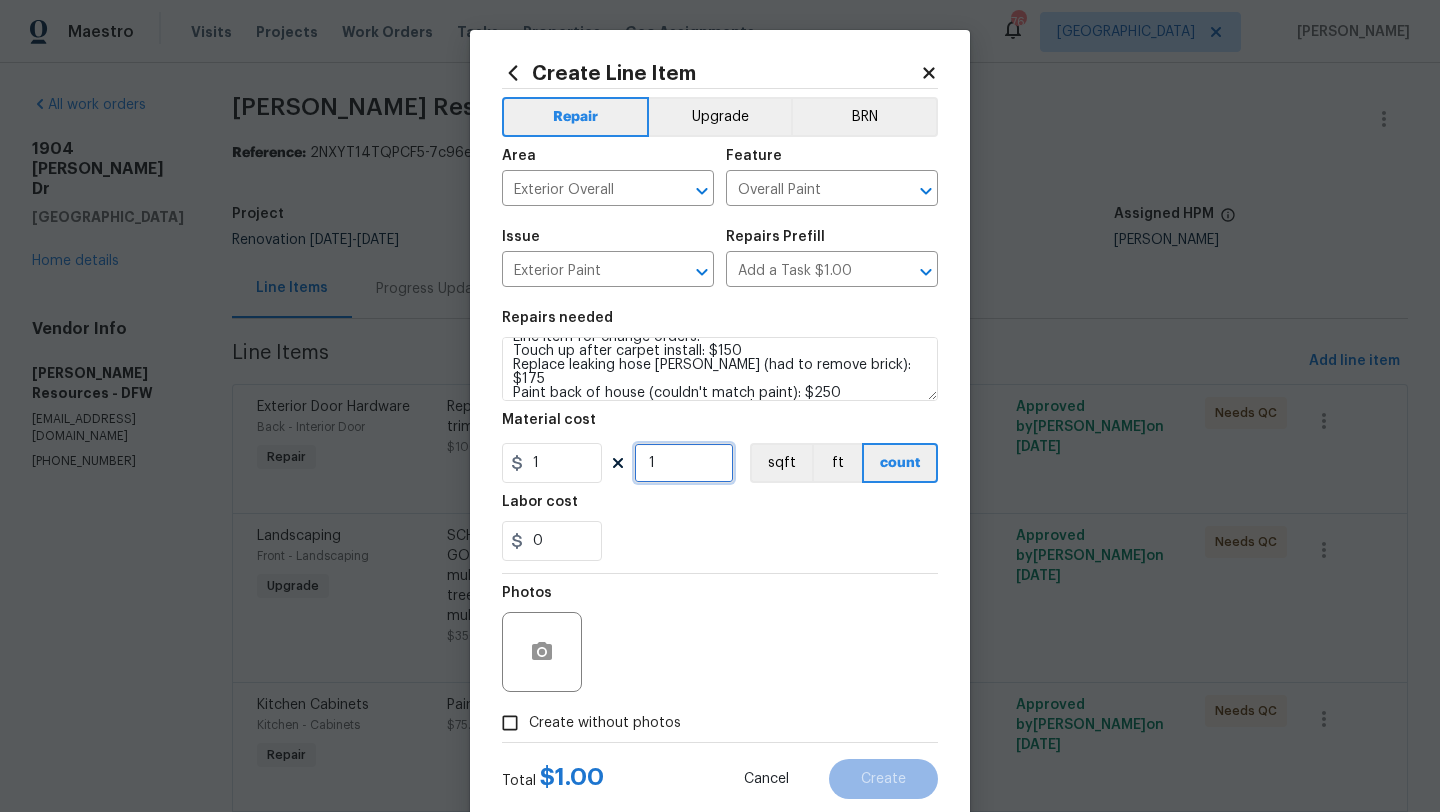 drag, startPoint x: 672, startPoint y: 471, endPoint x: 619, endPoint y: 463, distance: 53.600372 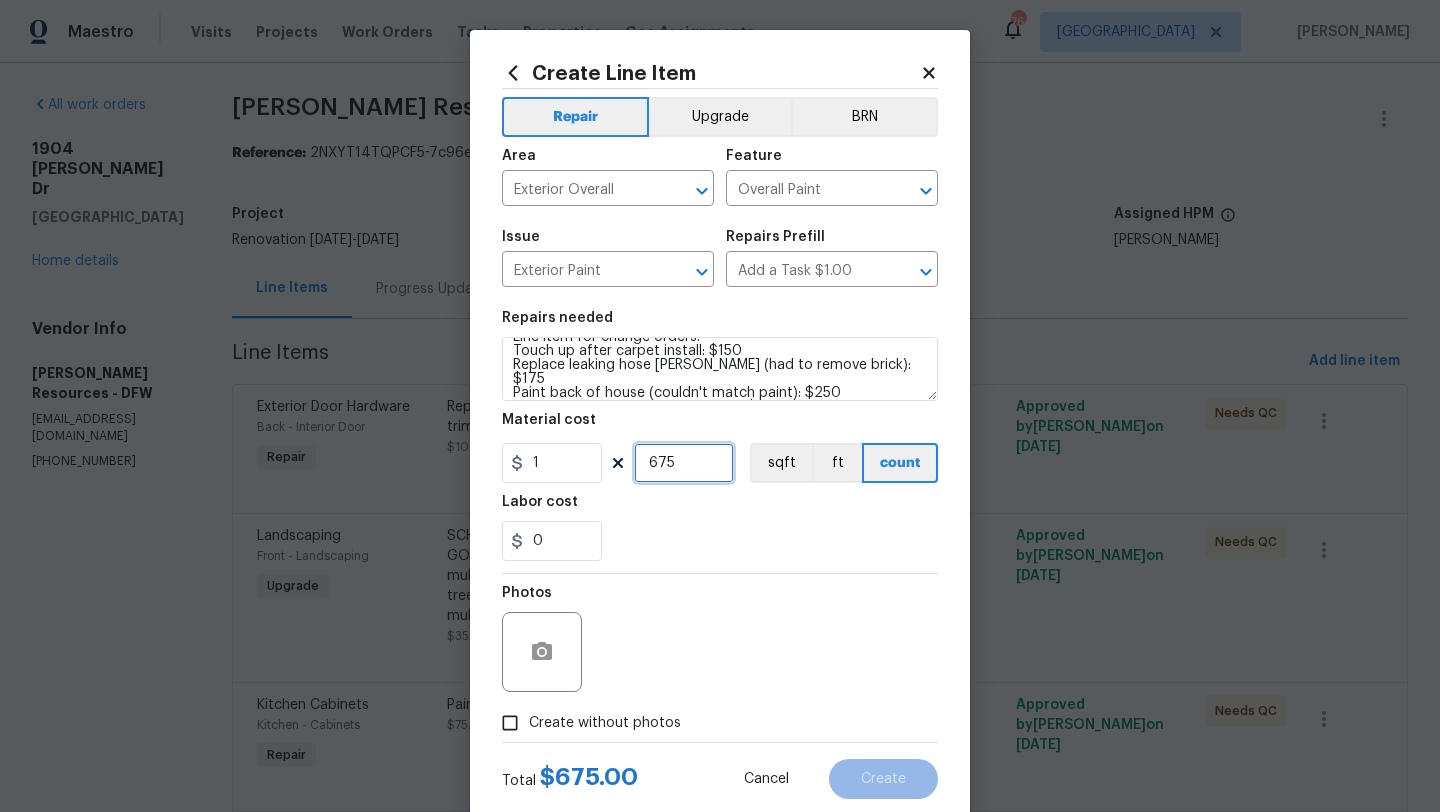 type on "675" 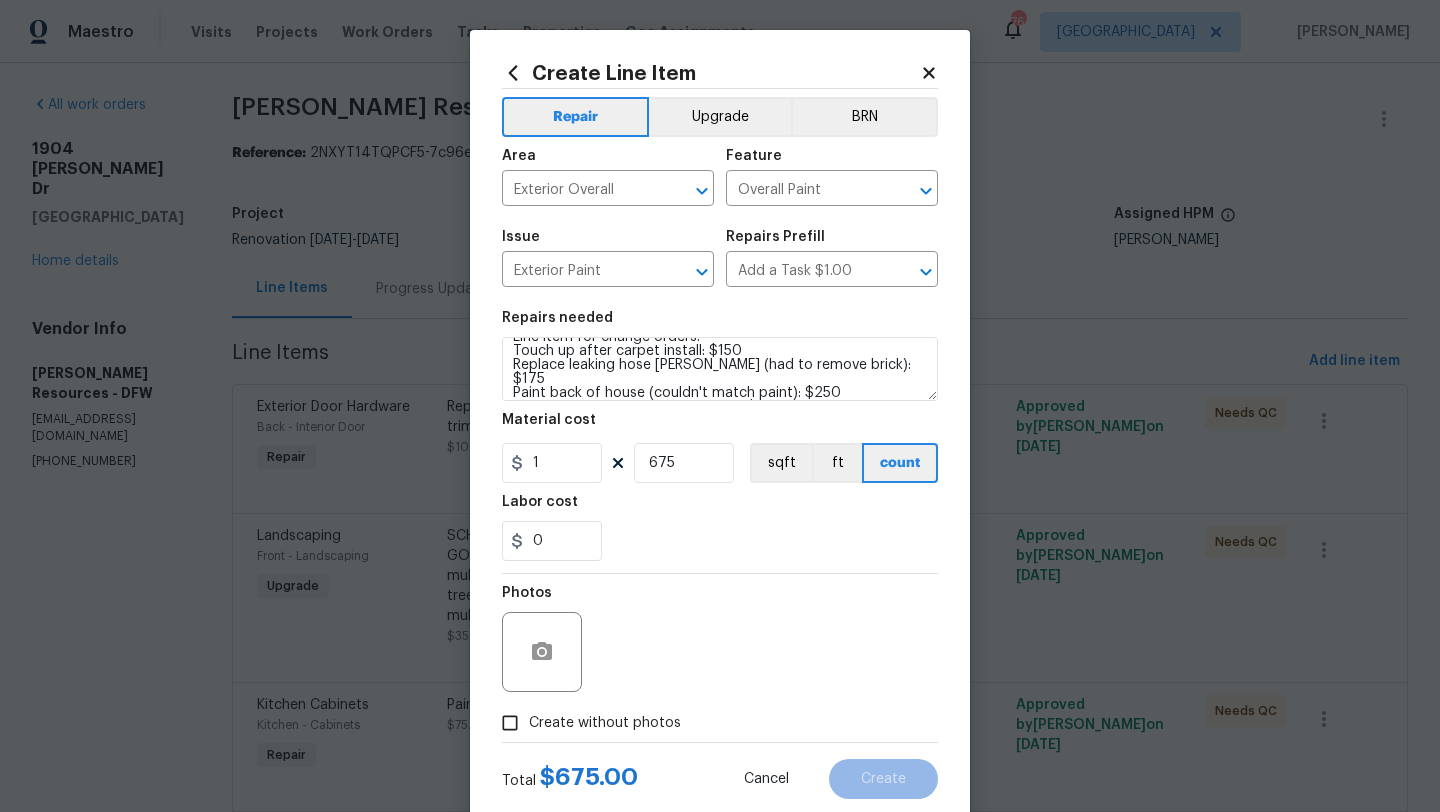 click on "Create without photos" at bounding box center [605, 723] 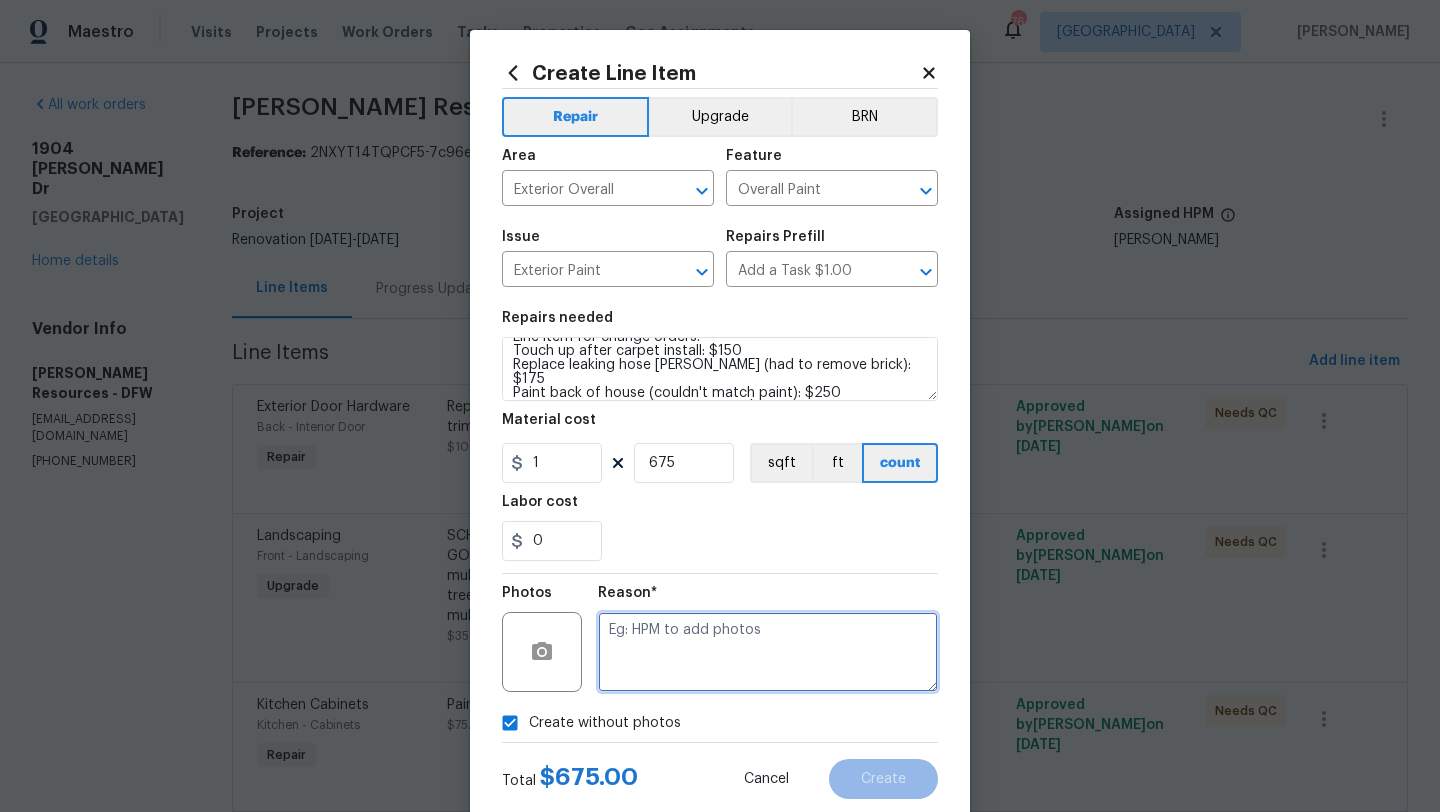 click at bounding box center [768, 652] 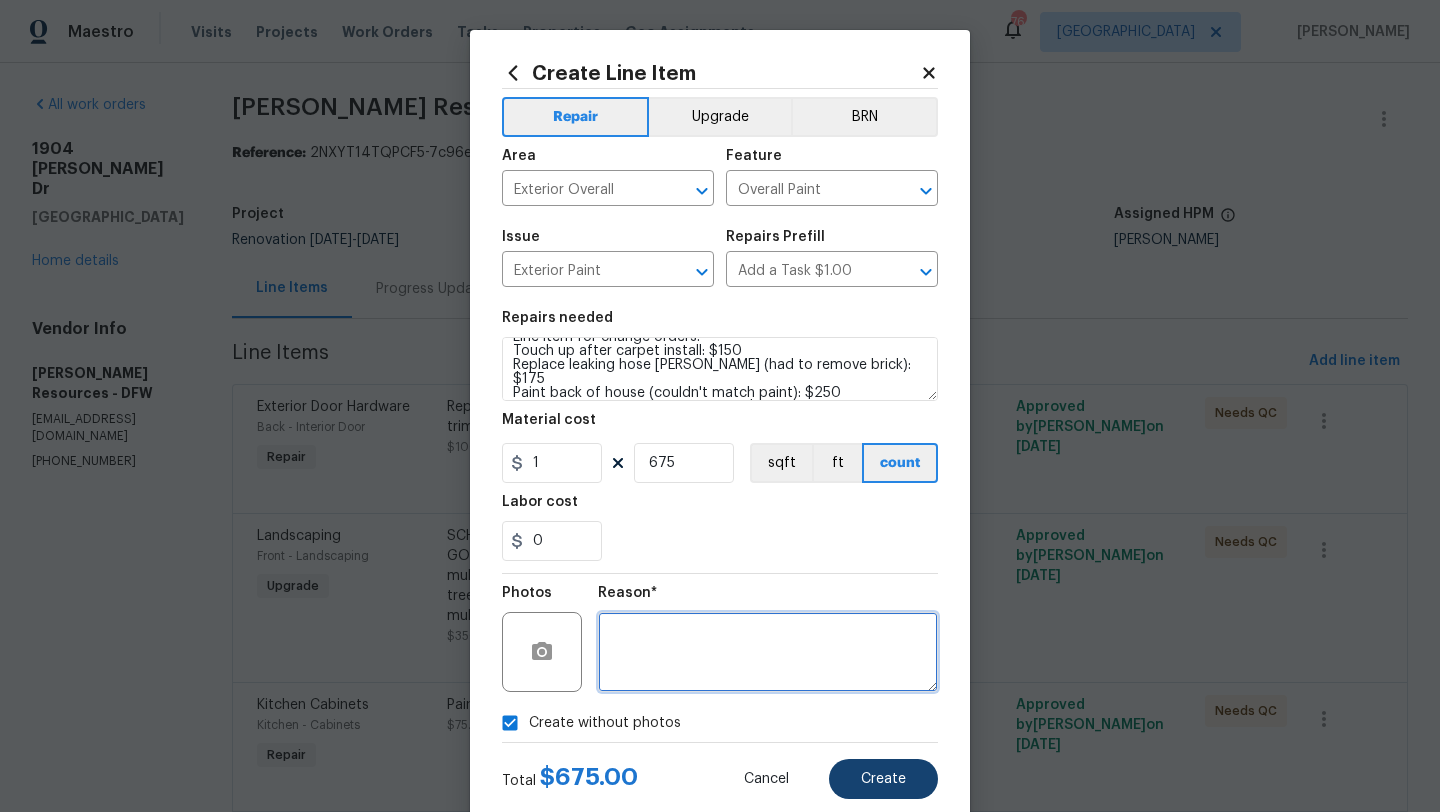 type 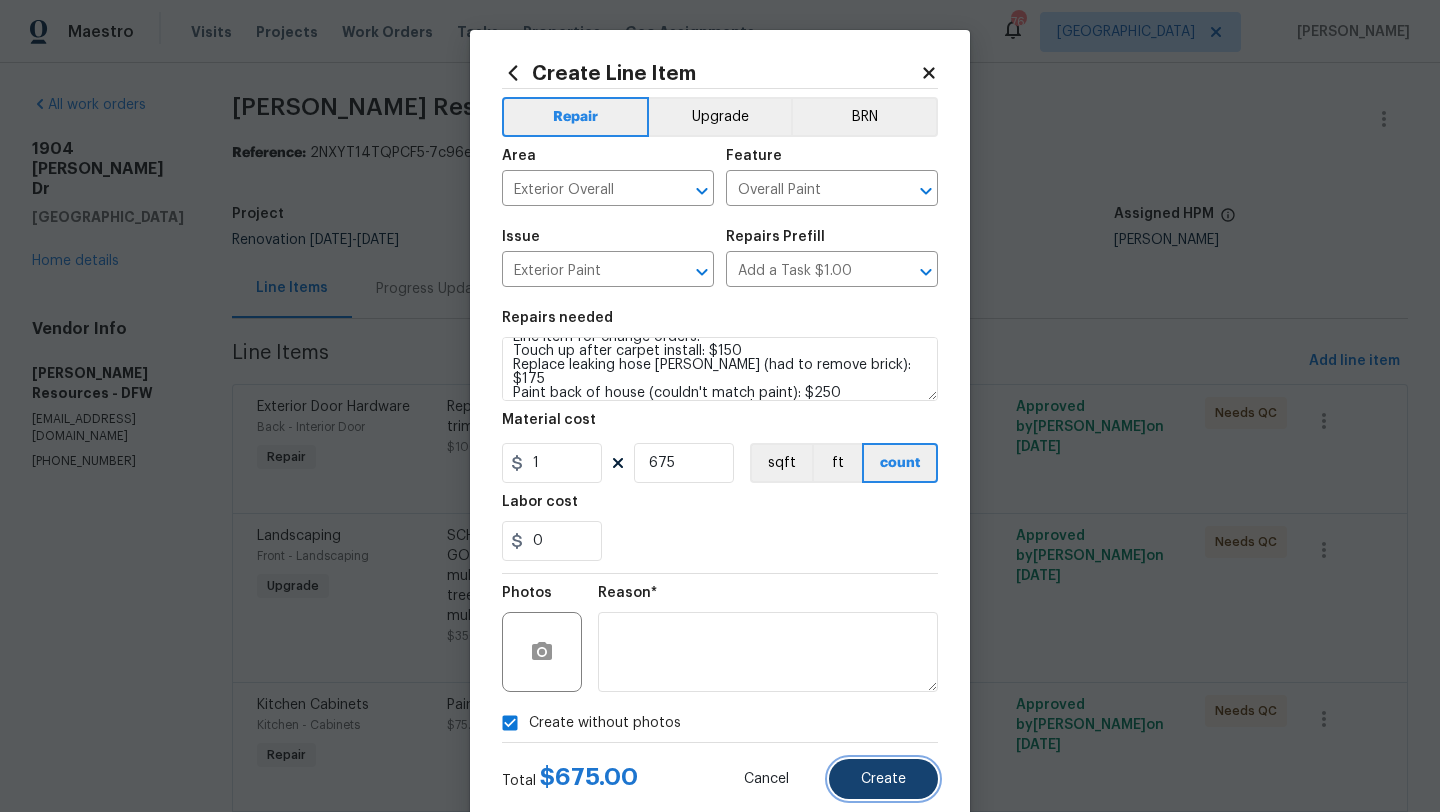 click on "Create" at bounding box center [883, 779] 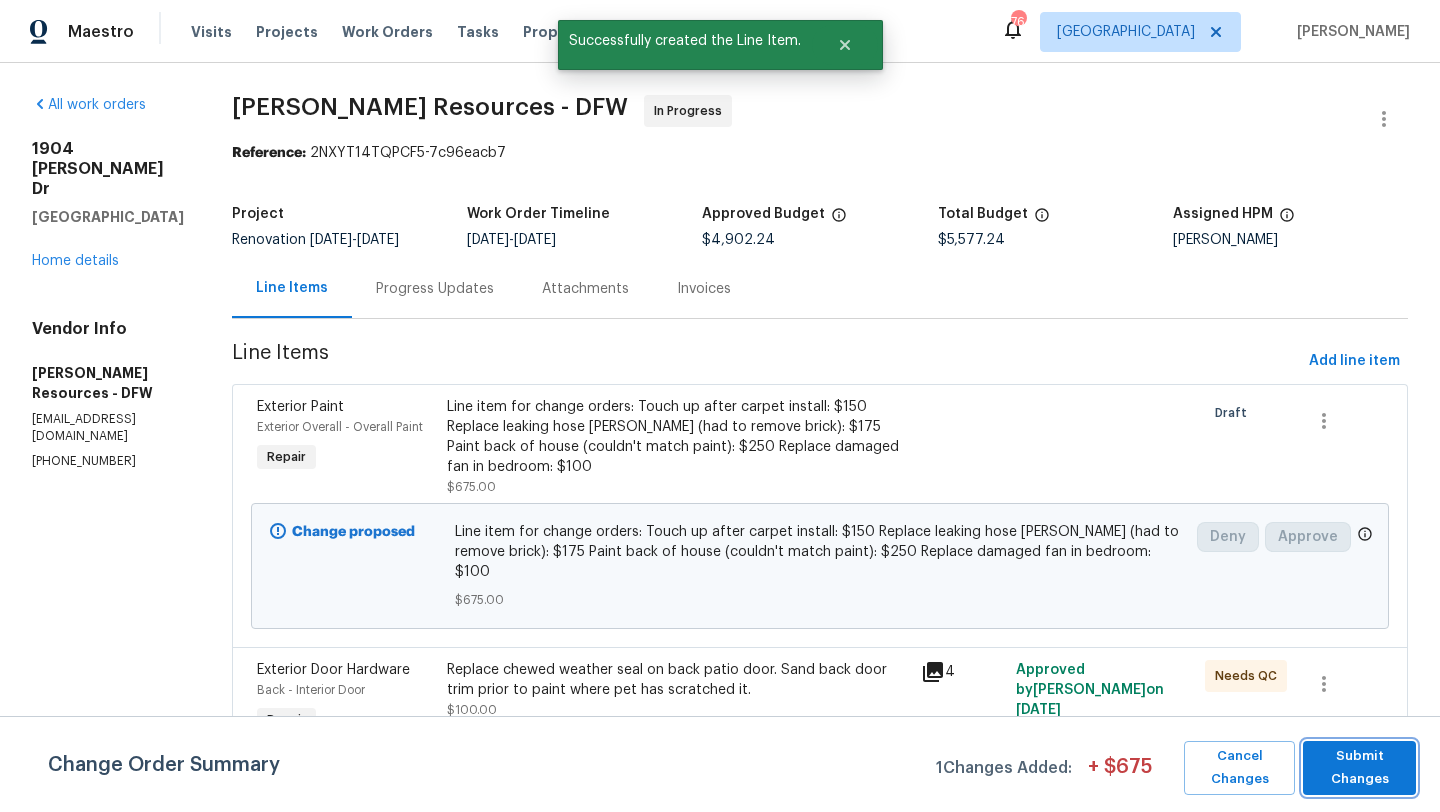 click on "Submit Changes" at bounding box center [1359, 768] 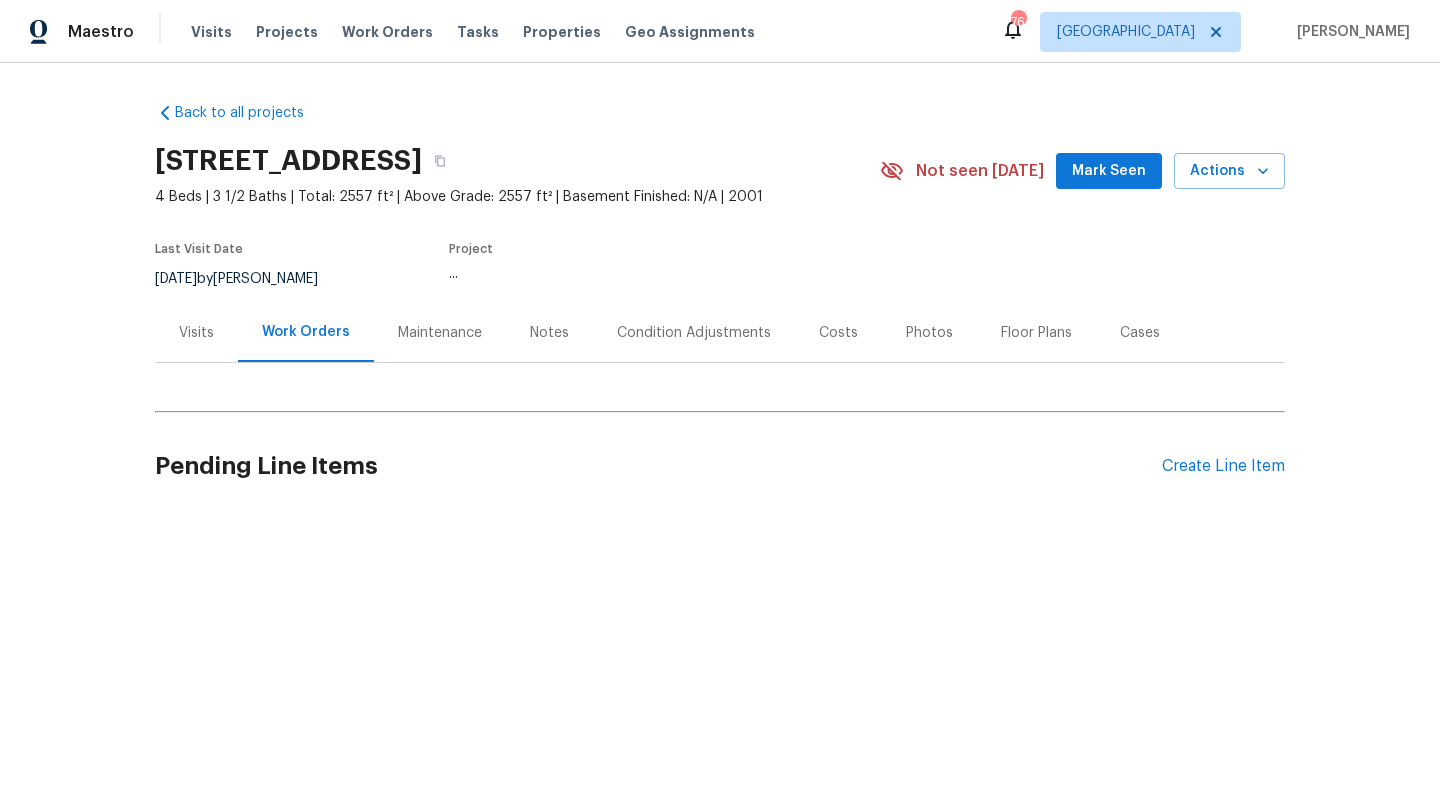 scroll, scrollTop: 0, scrollLeft: 0, axis: both 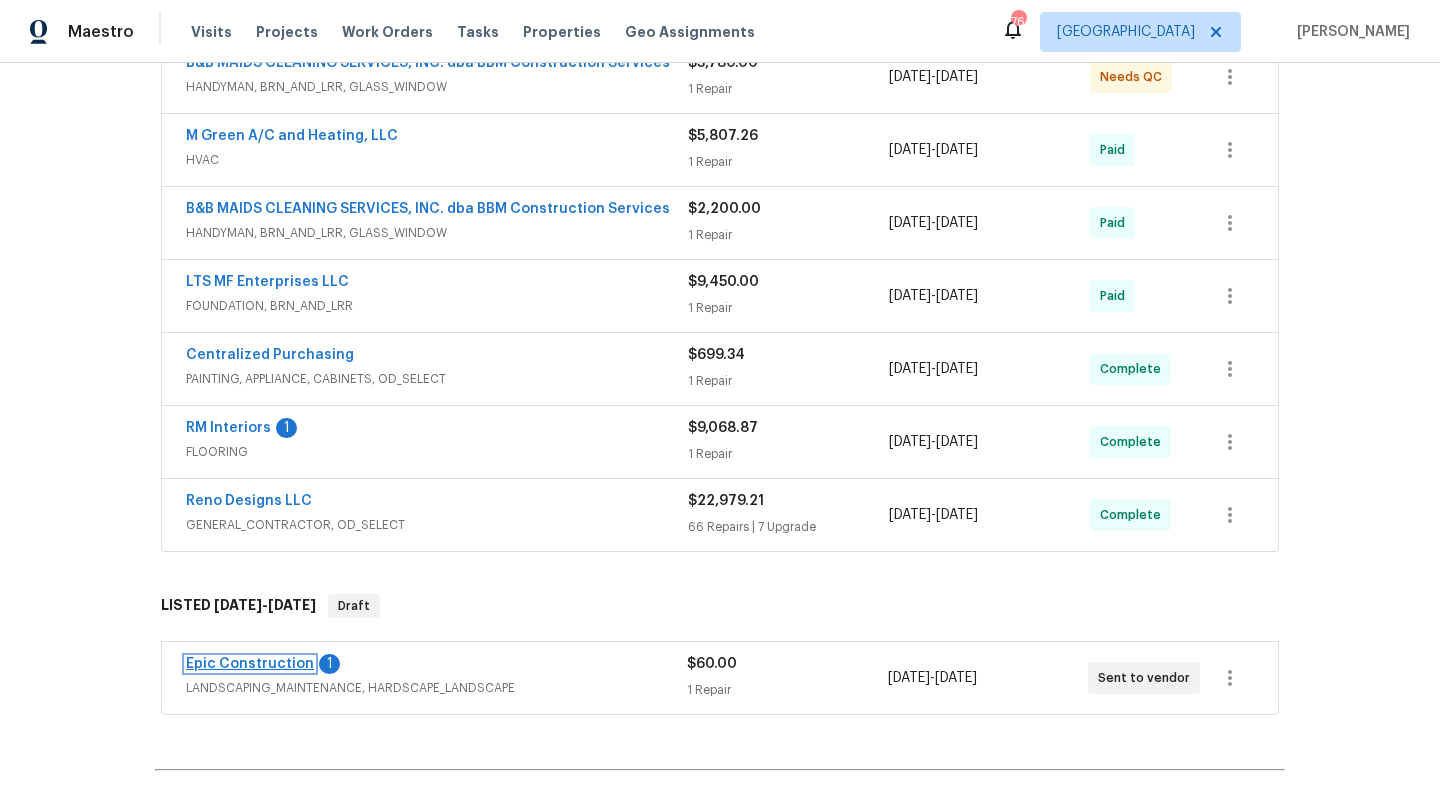 click on "Epic Construction" at bounding box center [250, 664] 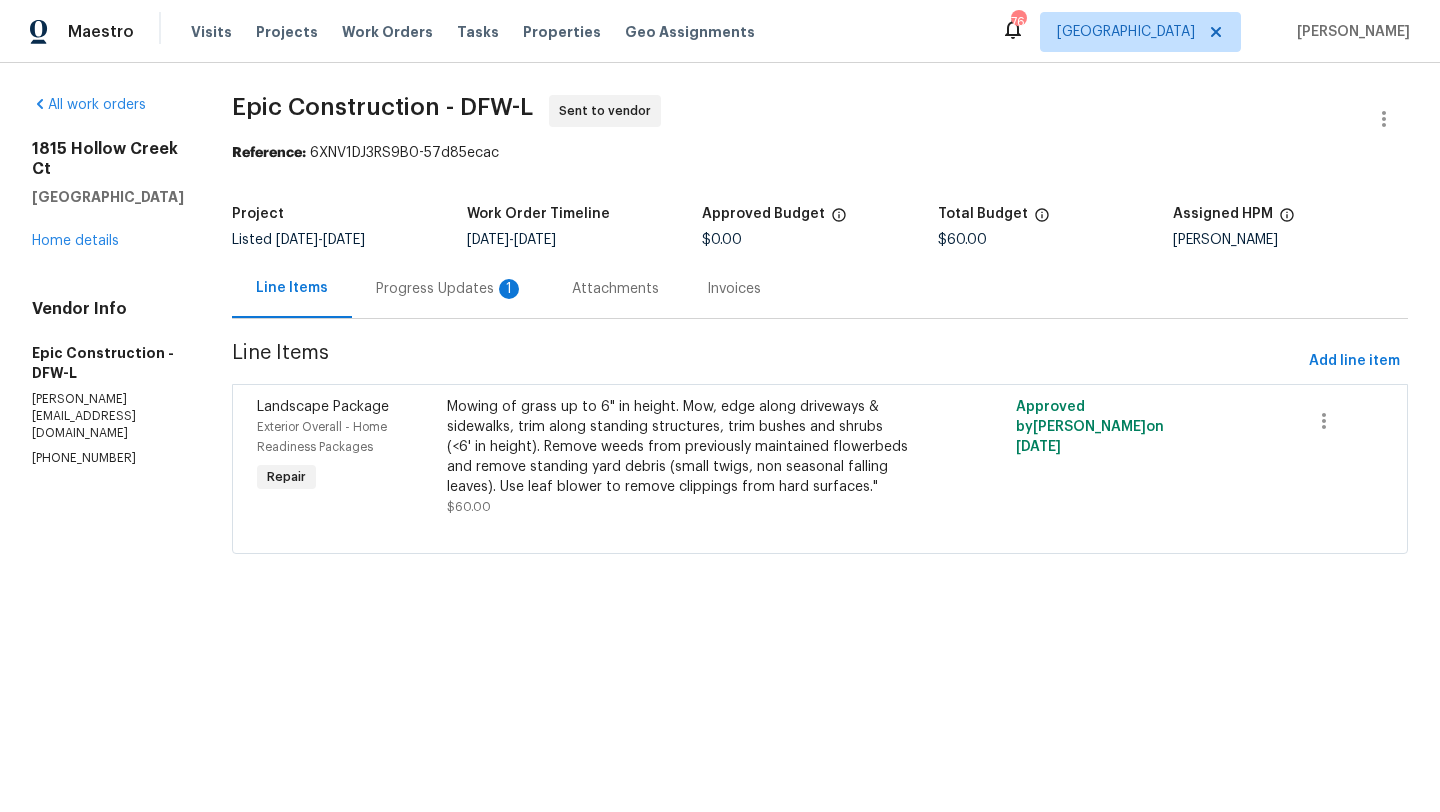 click on "Progress Updates 1" at bounding box center [450, 289] 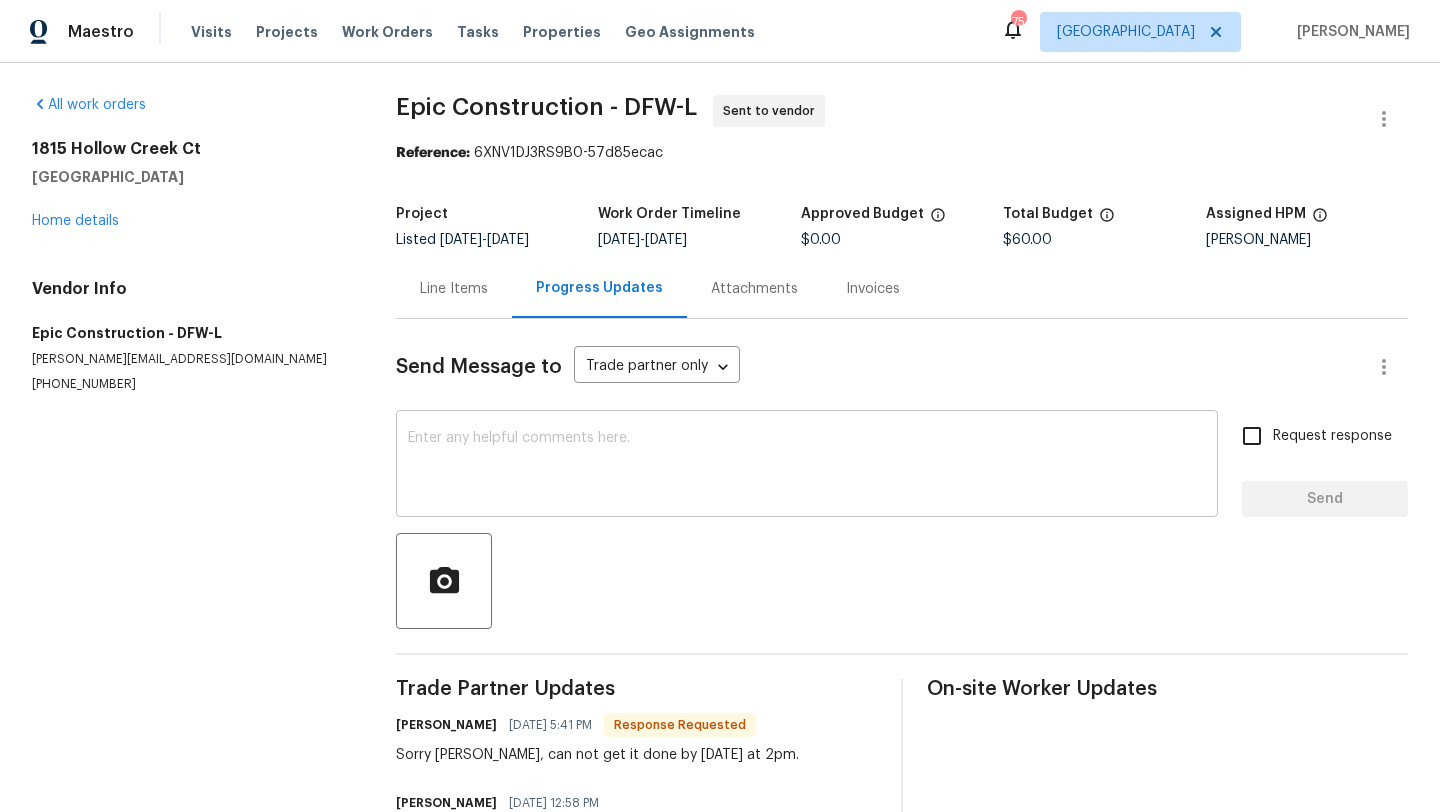 click at bounding box center (807, 466) 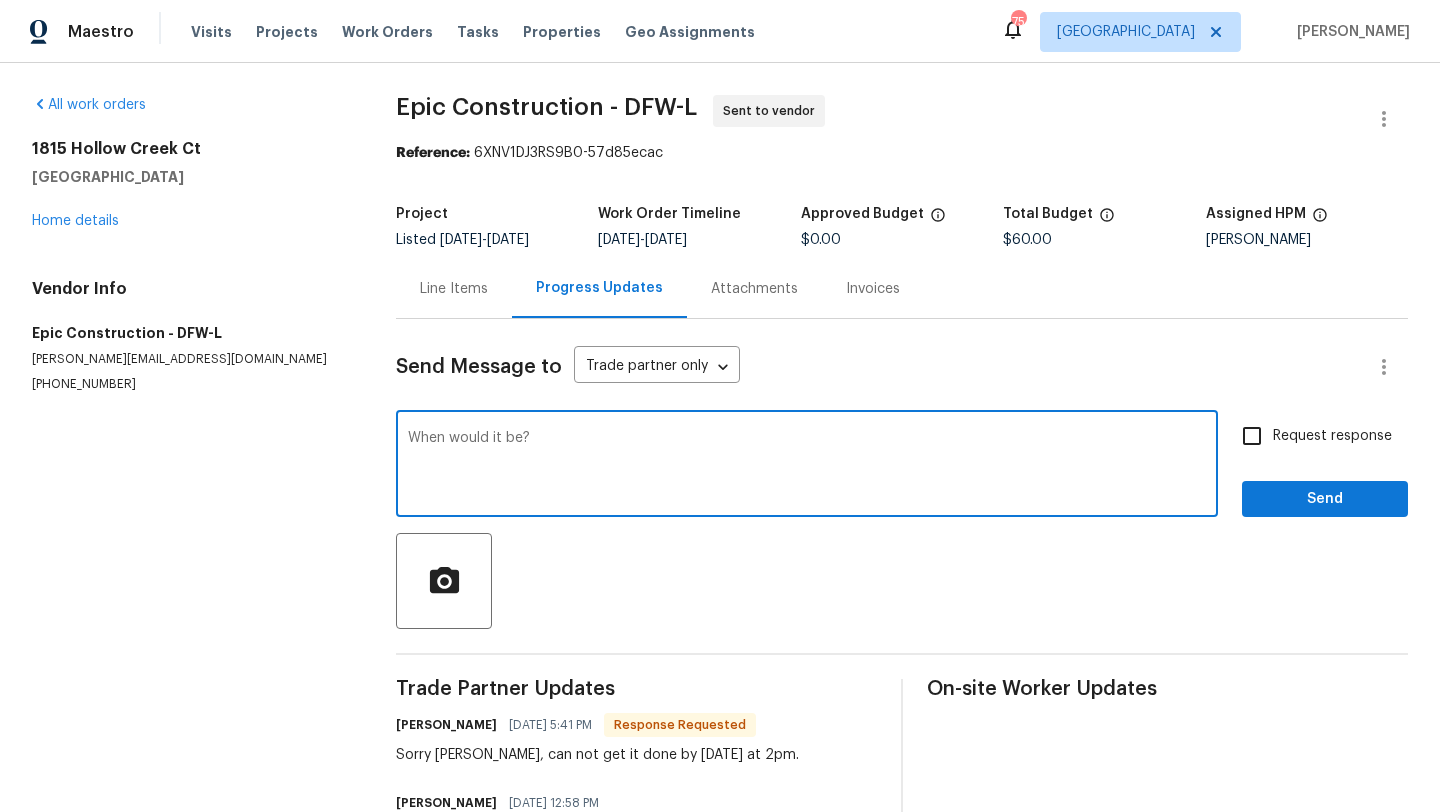 type on "When would it be?" 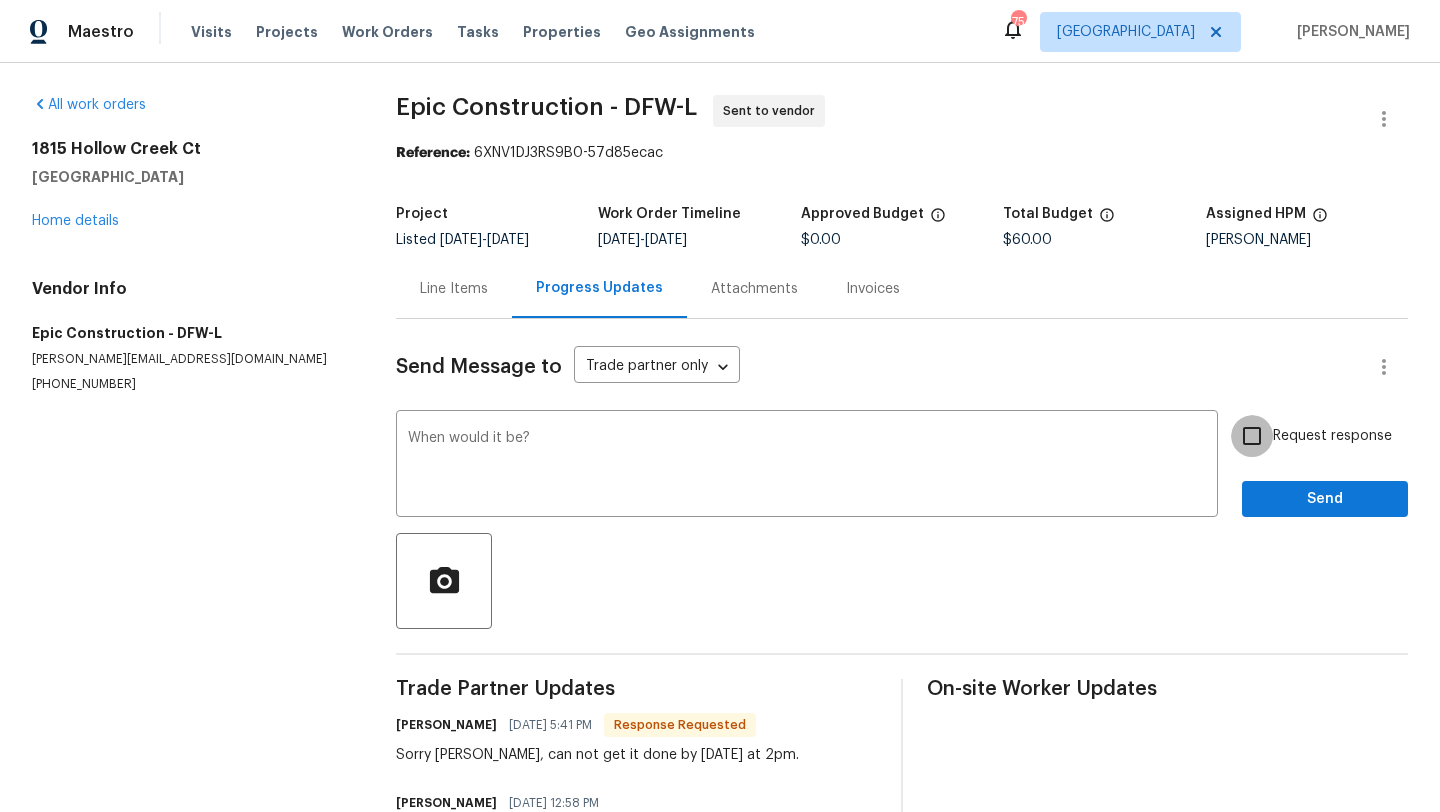 click on "Request response" at bounding box center (1252, 436) 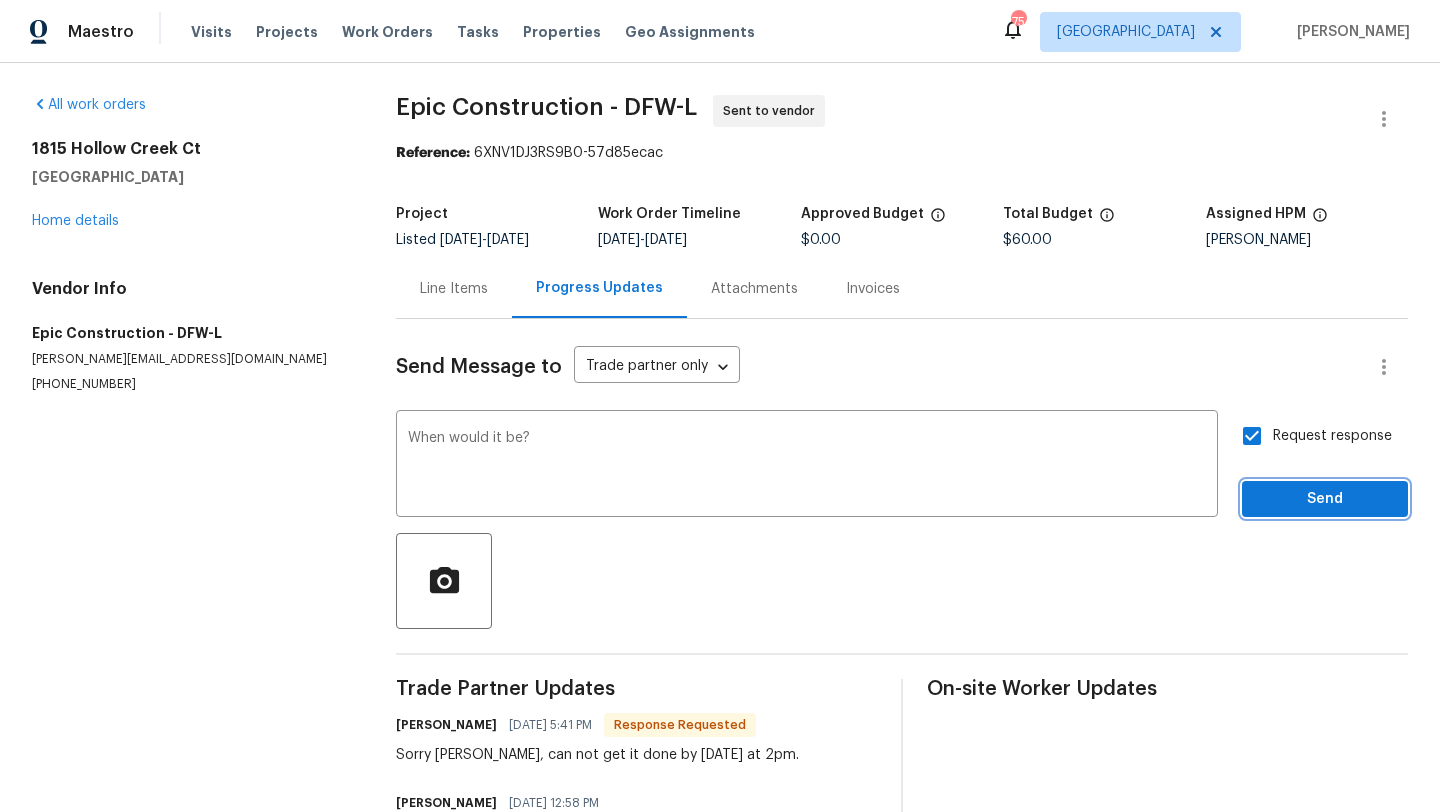 click on "Send" at bounding box center (1325, 499) 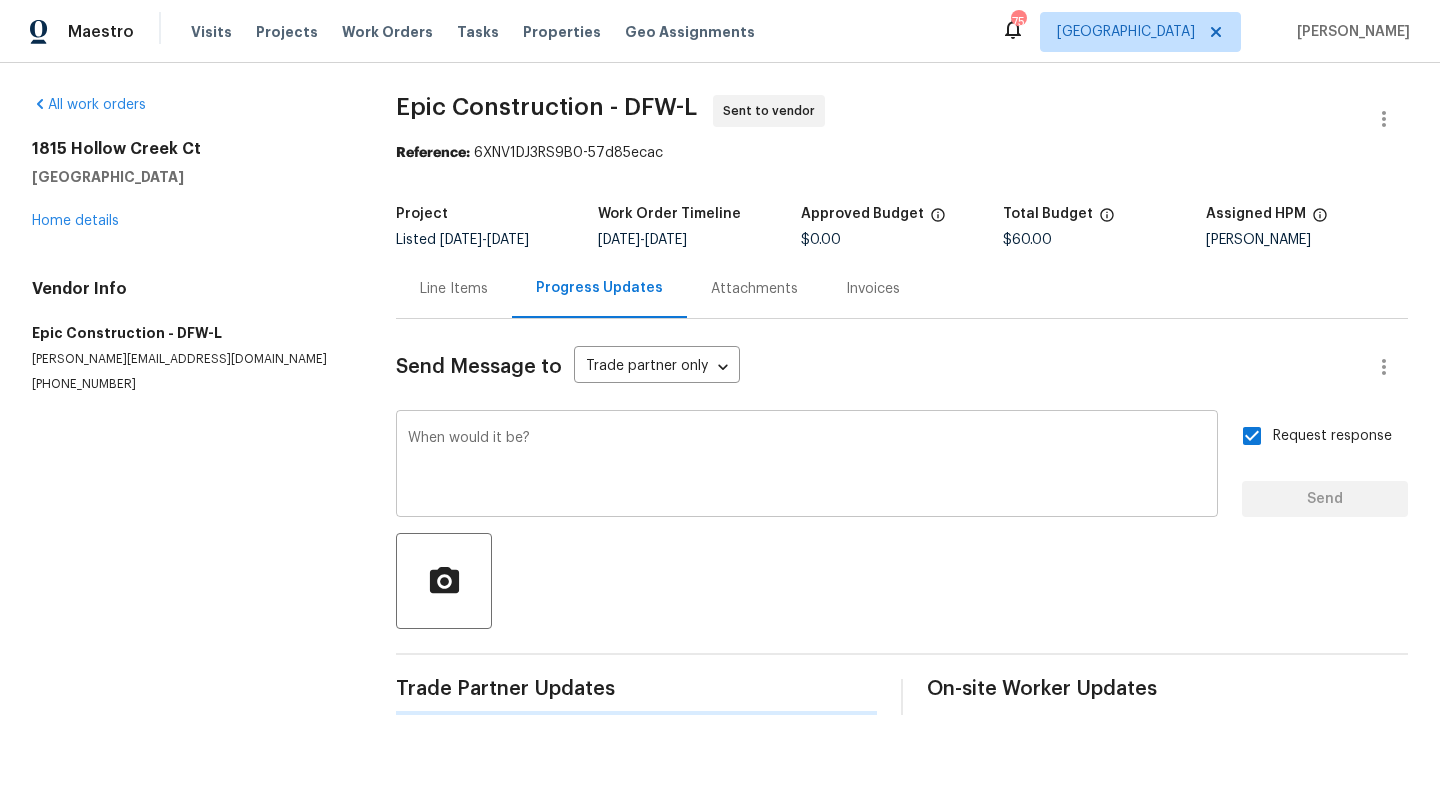 type 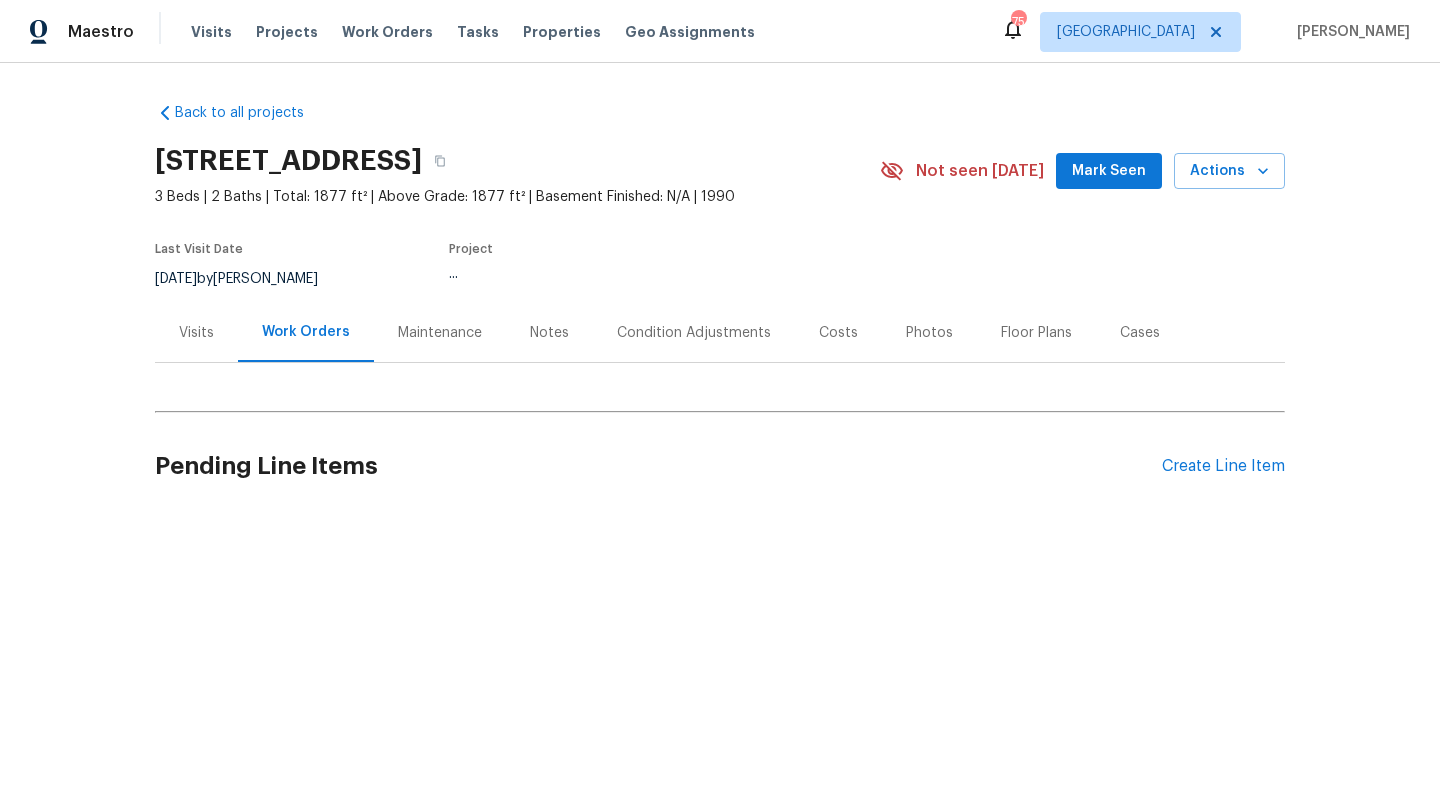 scroll, scrollTop: 0, scrollLeft: 0, axis: both 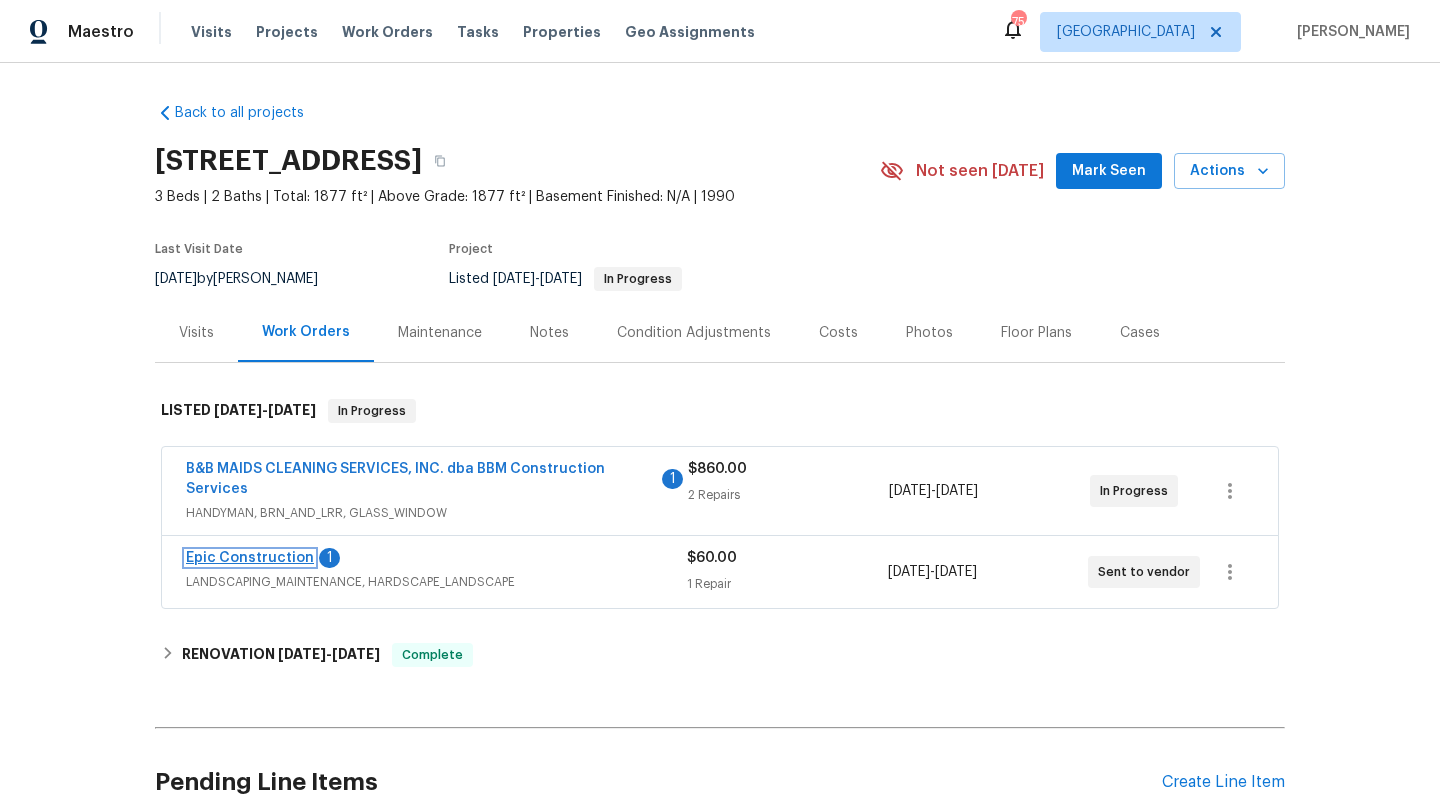 click on "Epic Construction" at bounding box center (250, 558) 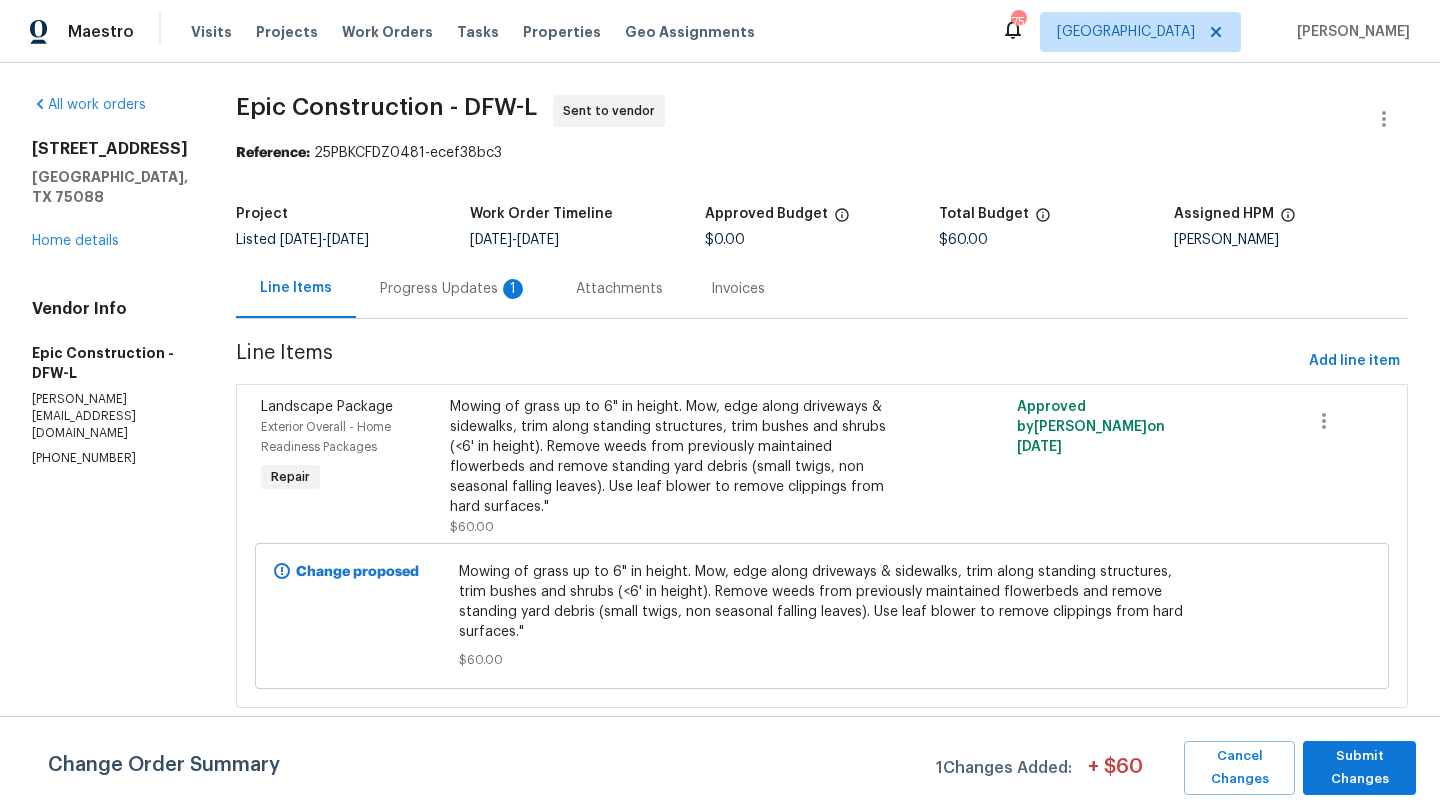 click on "Progress Updates 1" at bounding box center [454, 289] 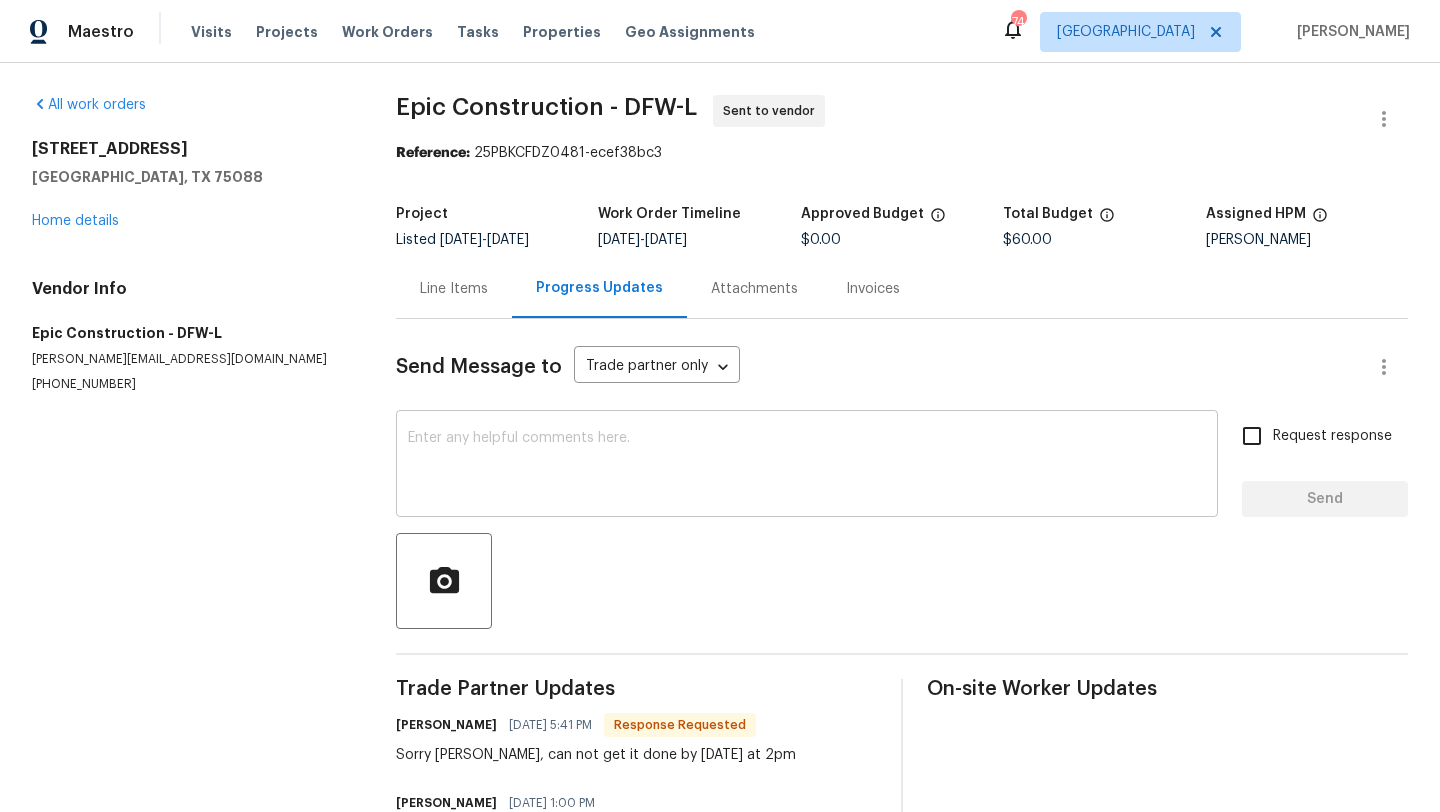 click at bounding box center [807, 466] 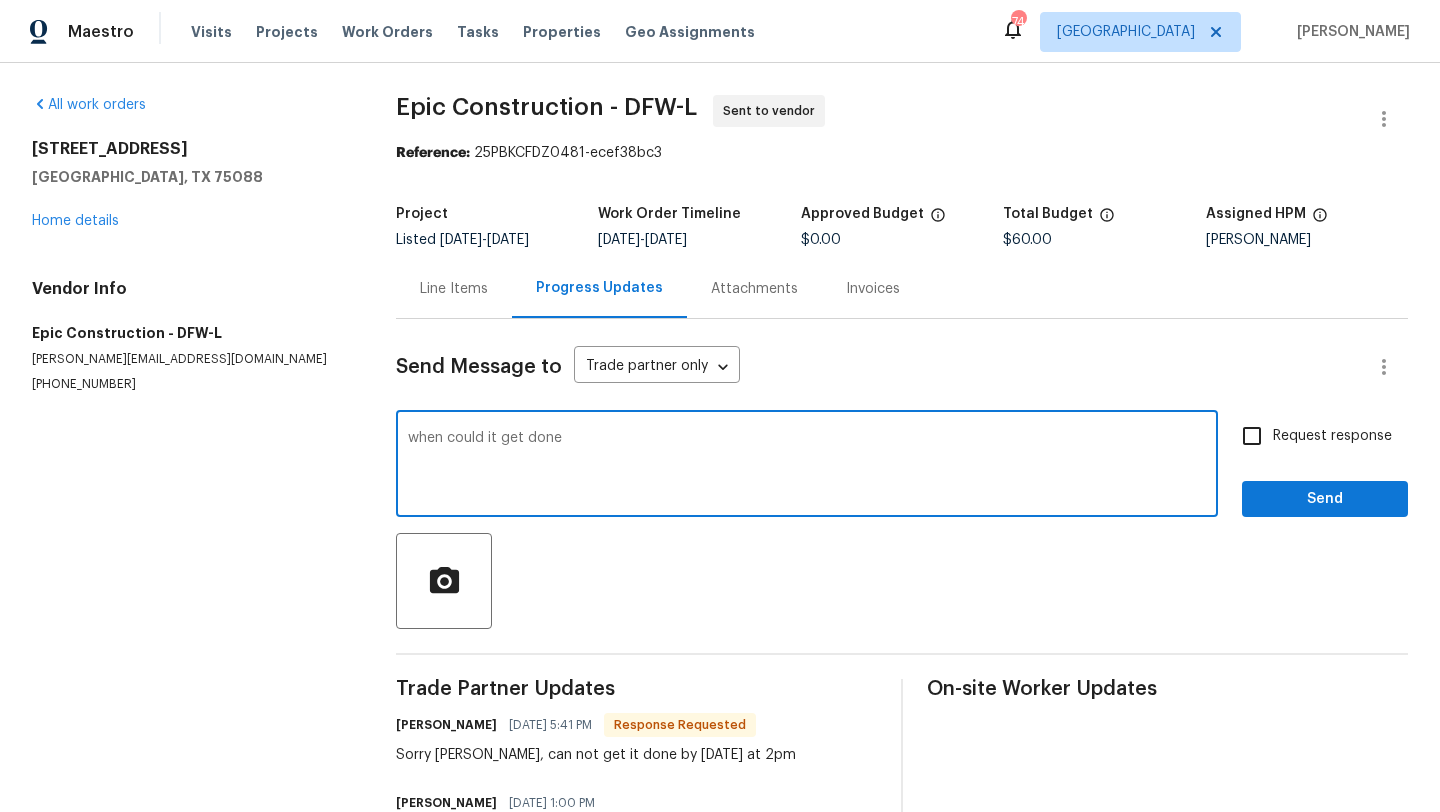 type on "when could it get done" 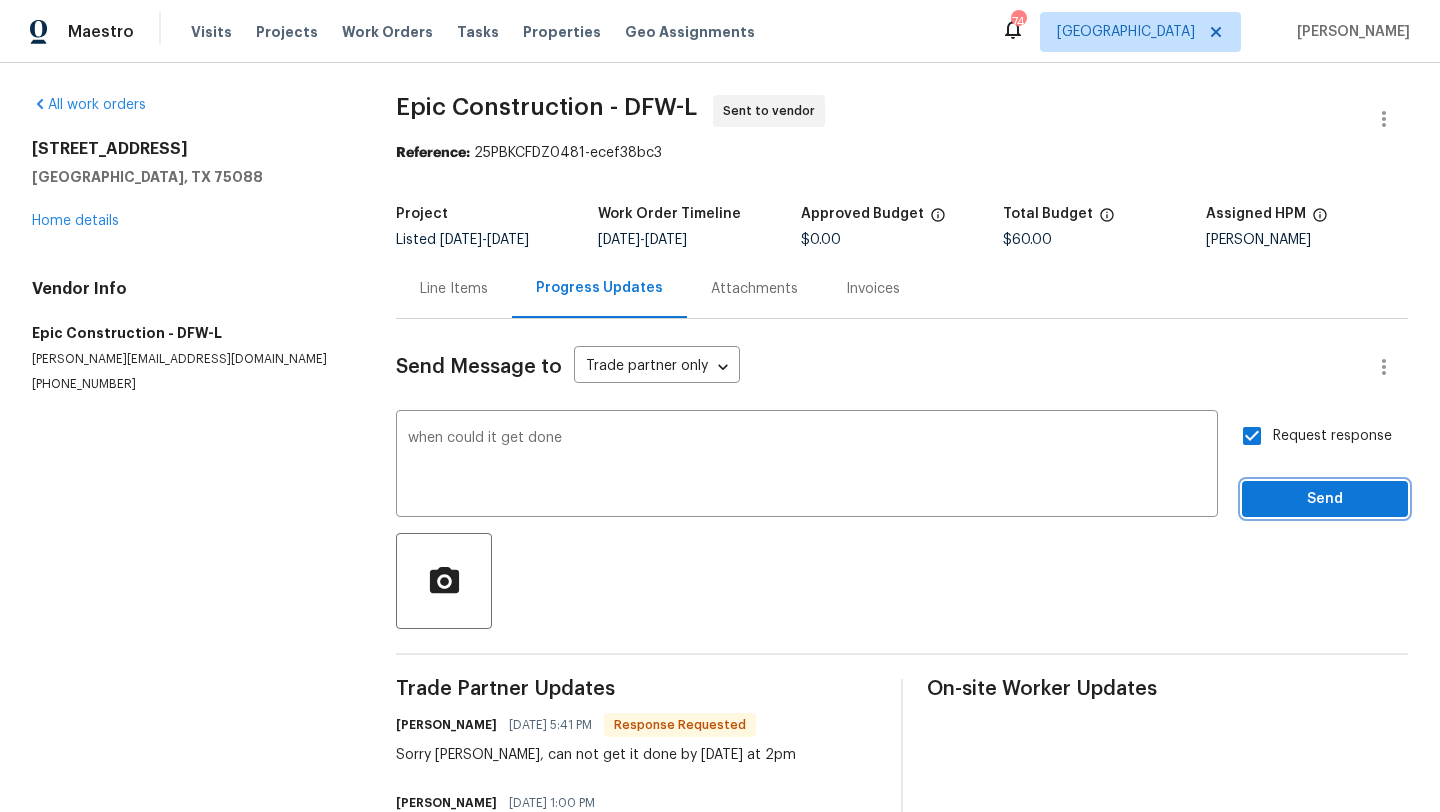 click on "Send" at bounding box center (1325, 499) 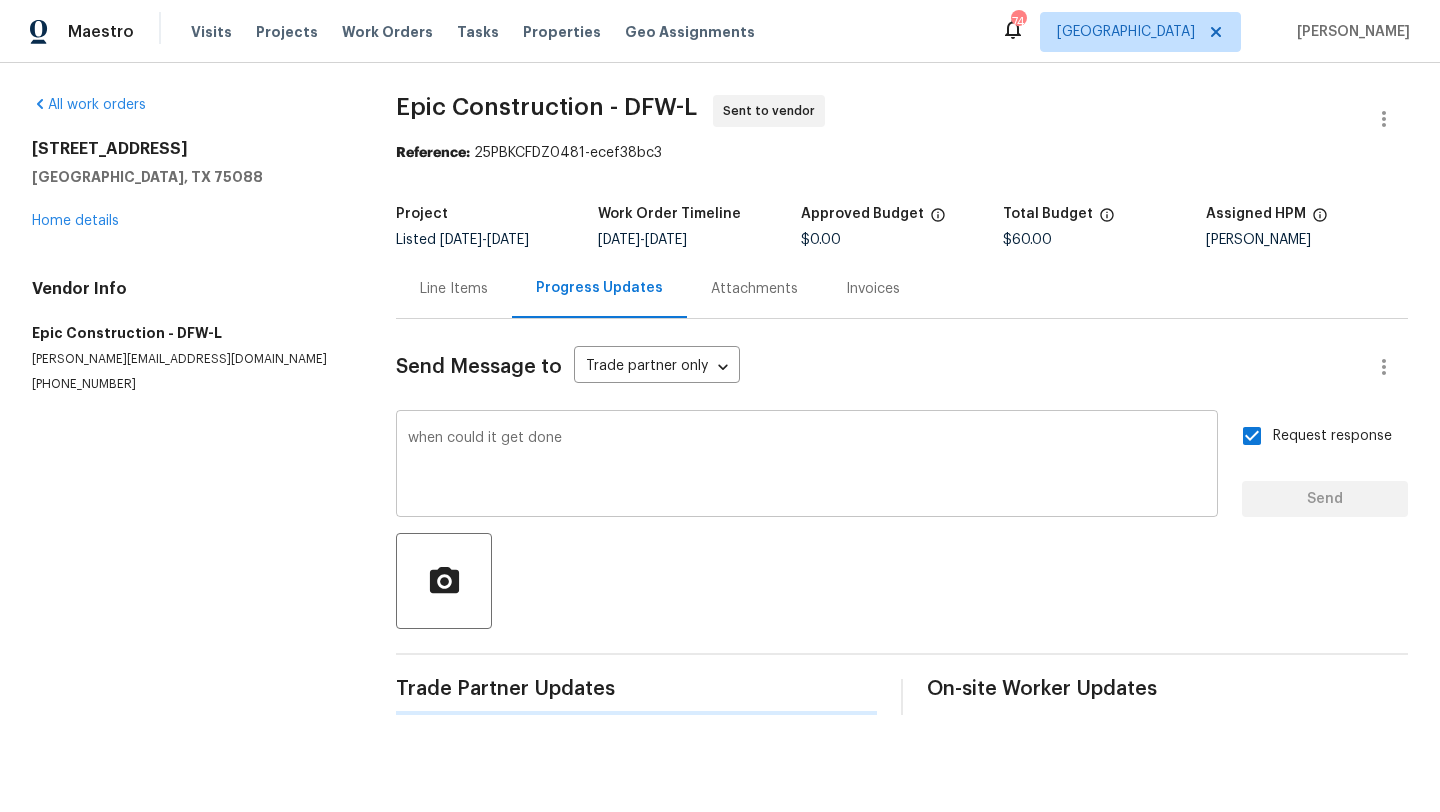 type 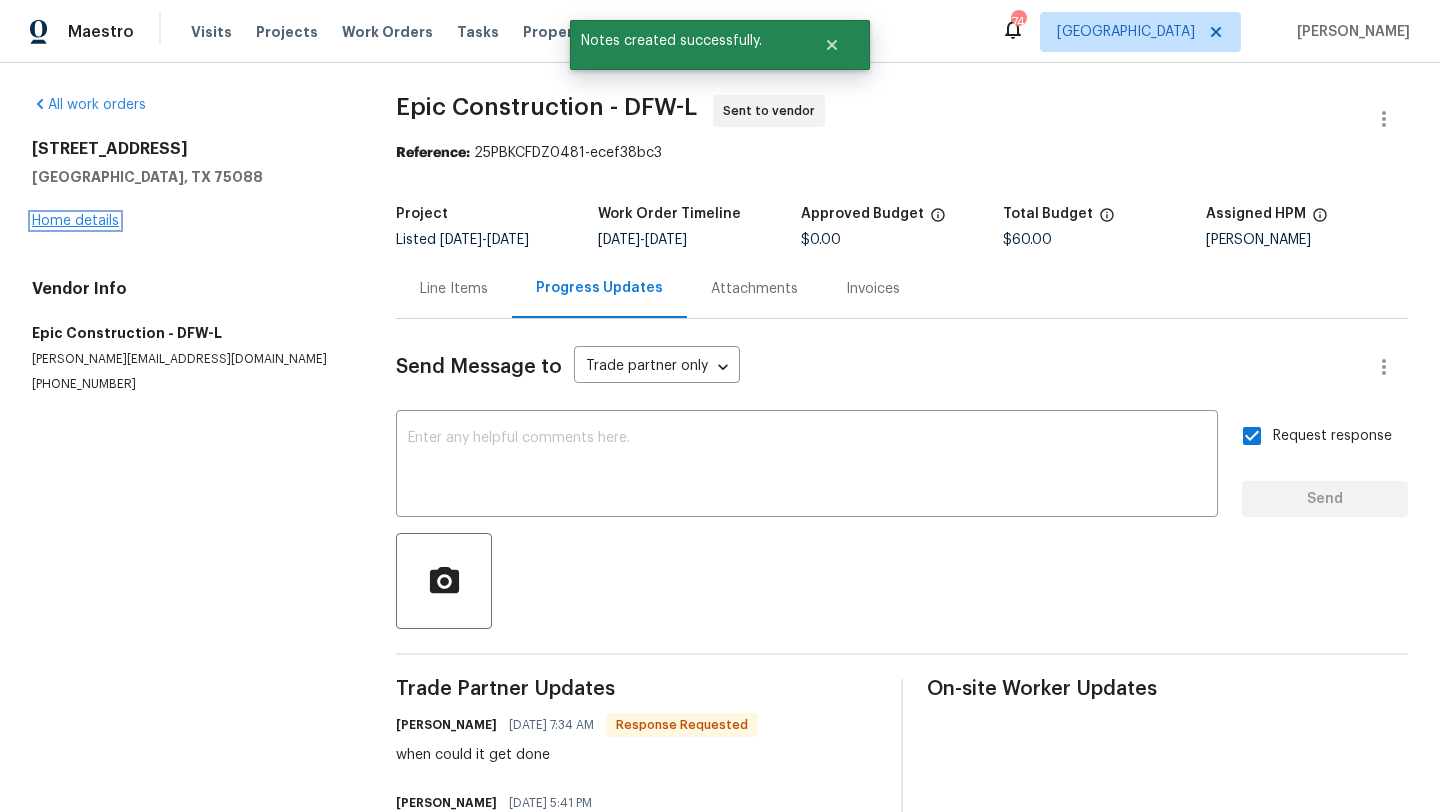 click on "Home details" at bounding box center [75, 221] 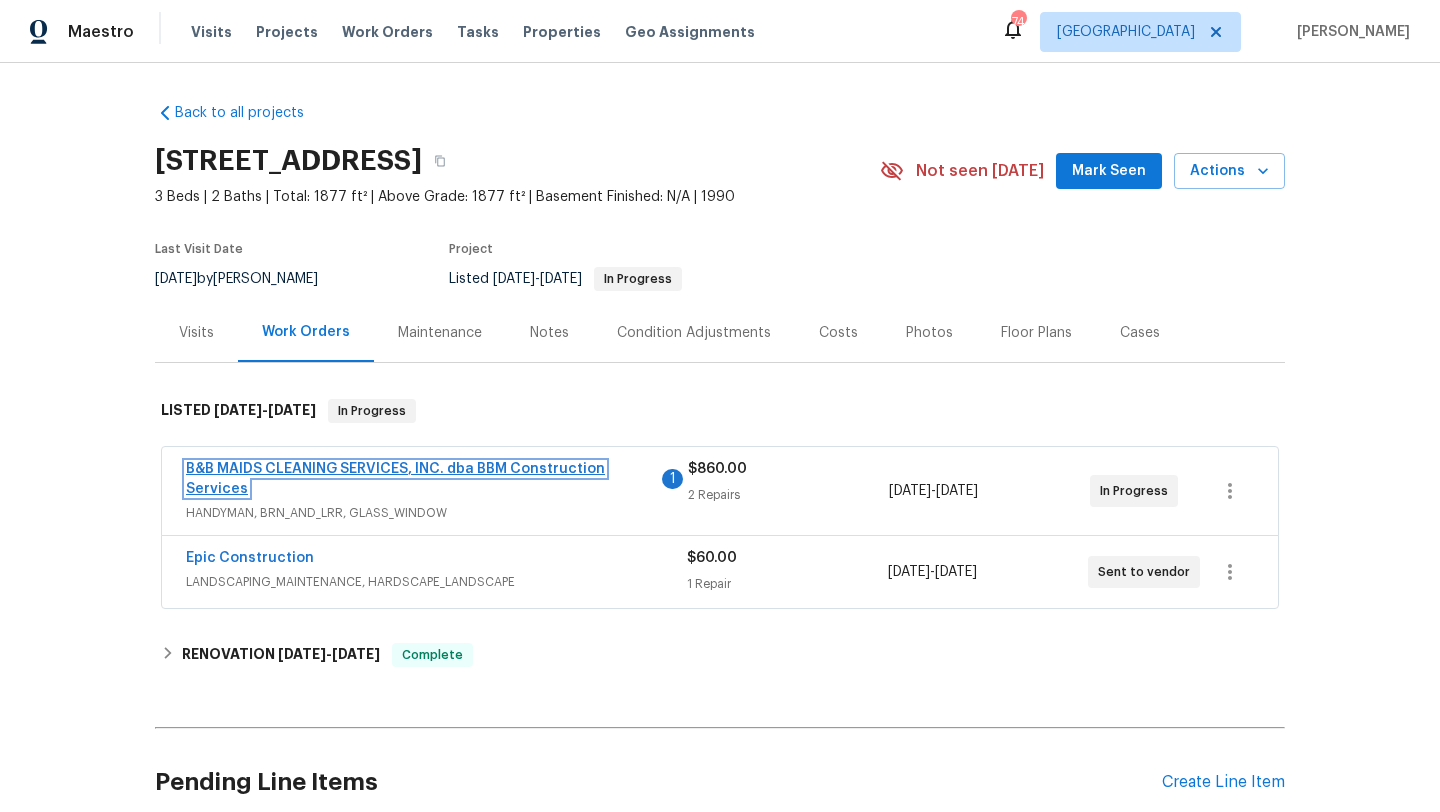 click on "B&B MAIDS CLEANING SERVICES, INC. dba BBM Construction Services" at bounding box center (395, 479) 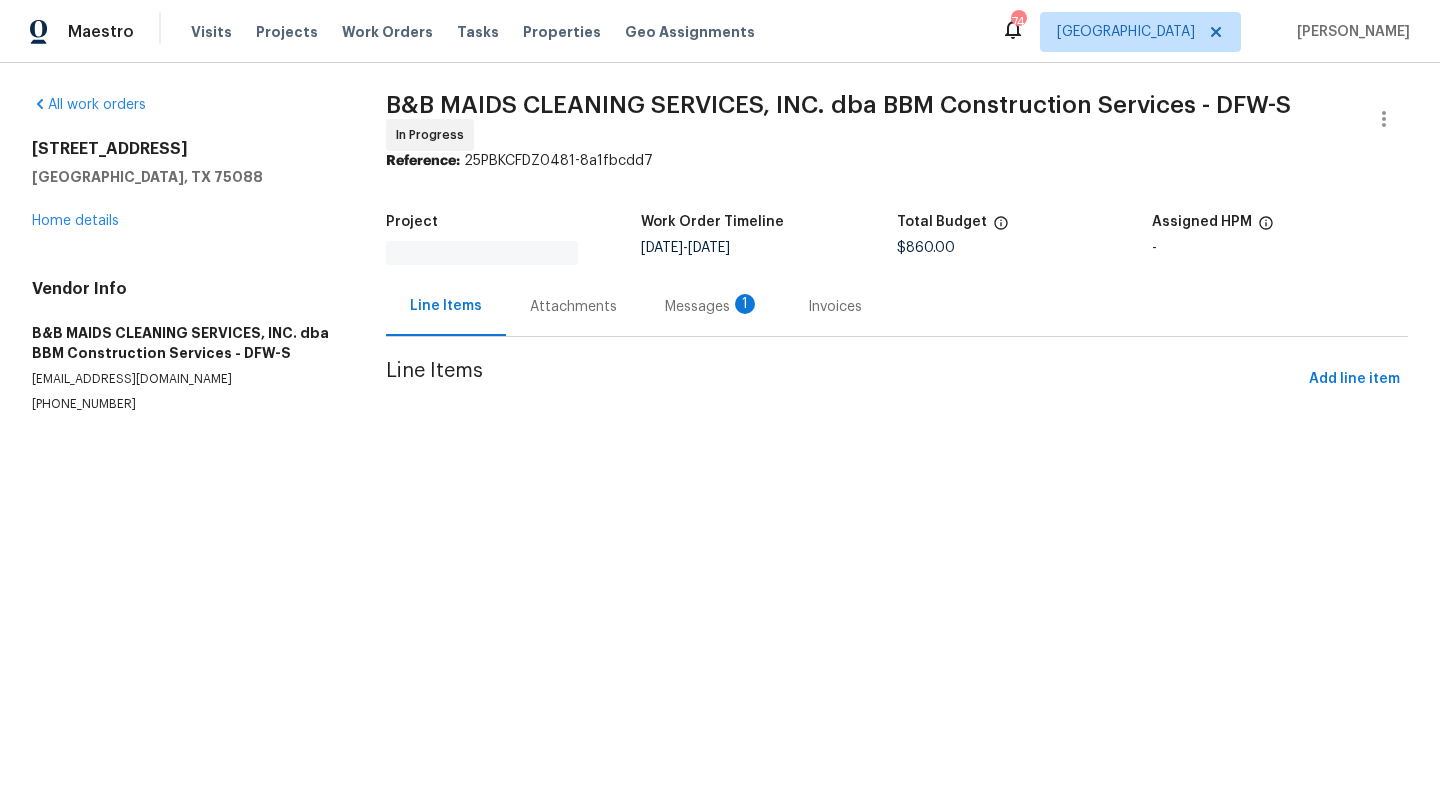 scroll, scrollTop: 0, scrollLeft: 0, axis: both 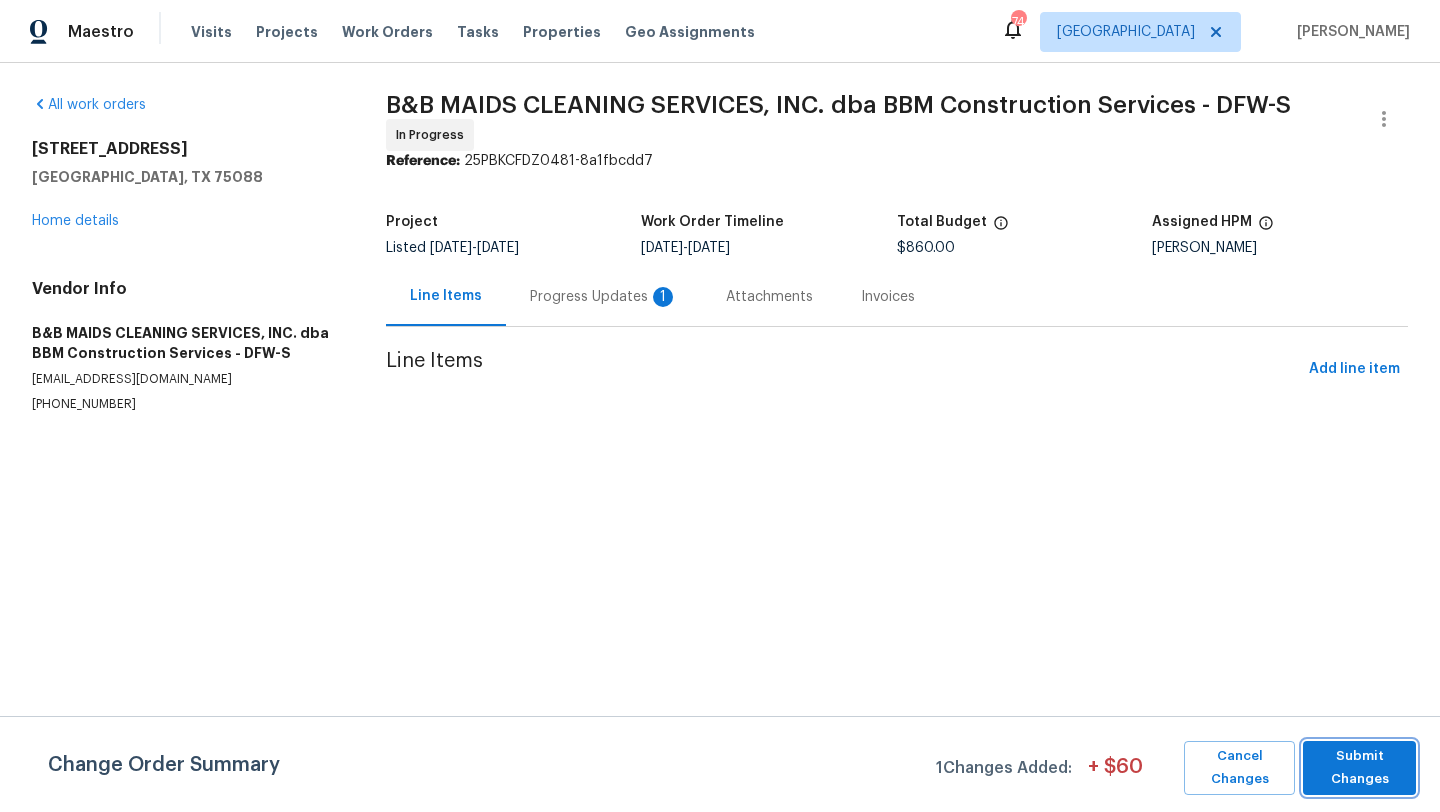 click on "Submit Changes" at bounding box center [1359, 768] 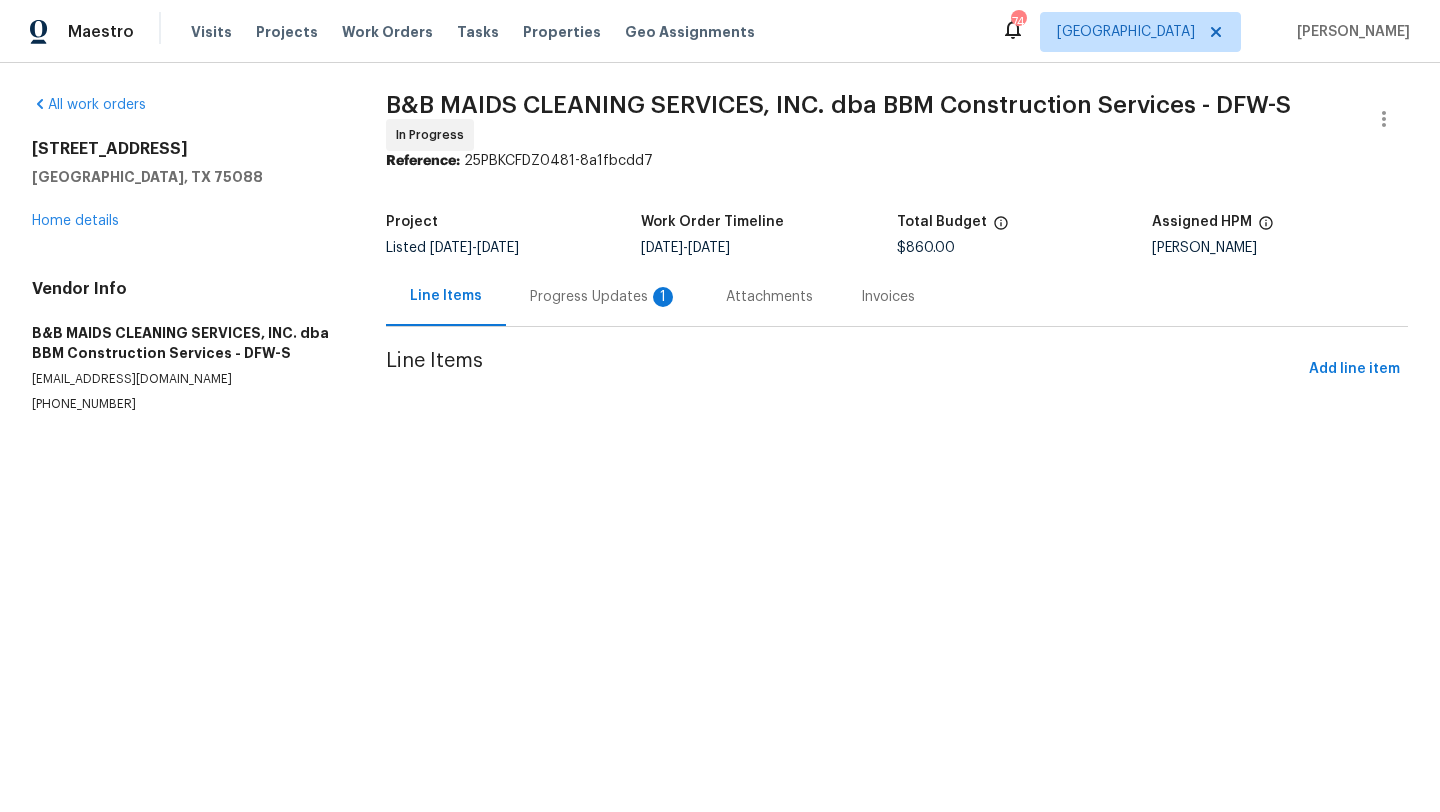 click on "Progress Updates 1" at bounding box center [604, 297] 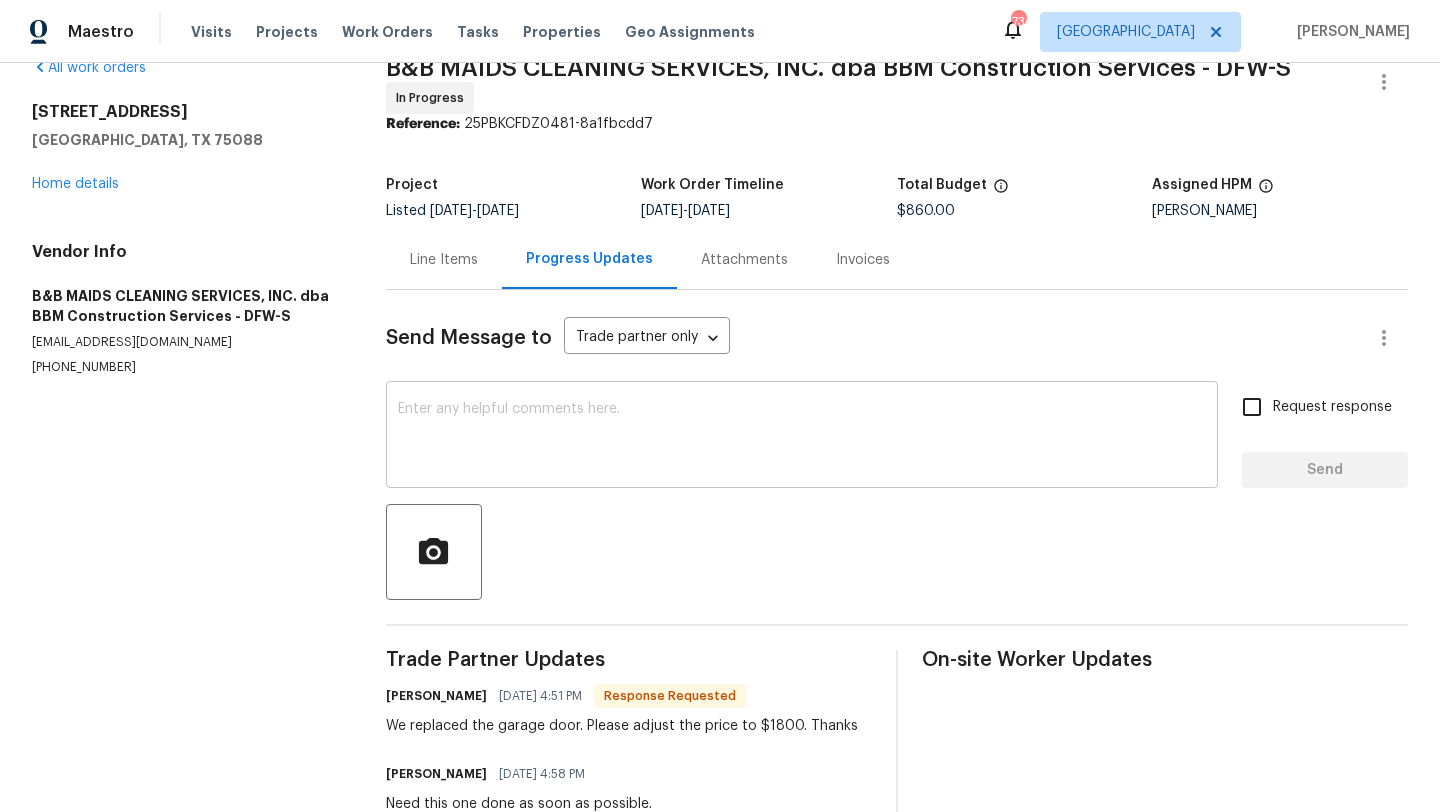 scroll, scrollTop: 39, scrollLeft: 0, axis: vertical 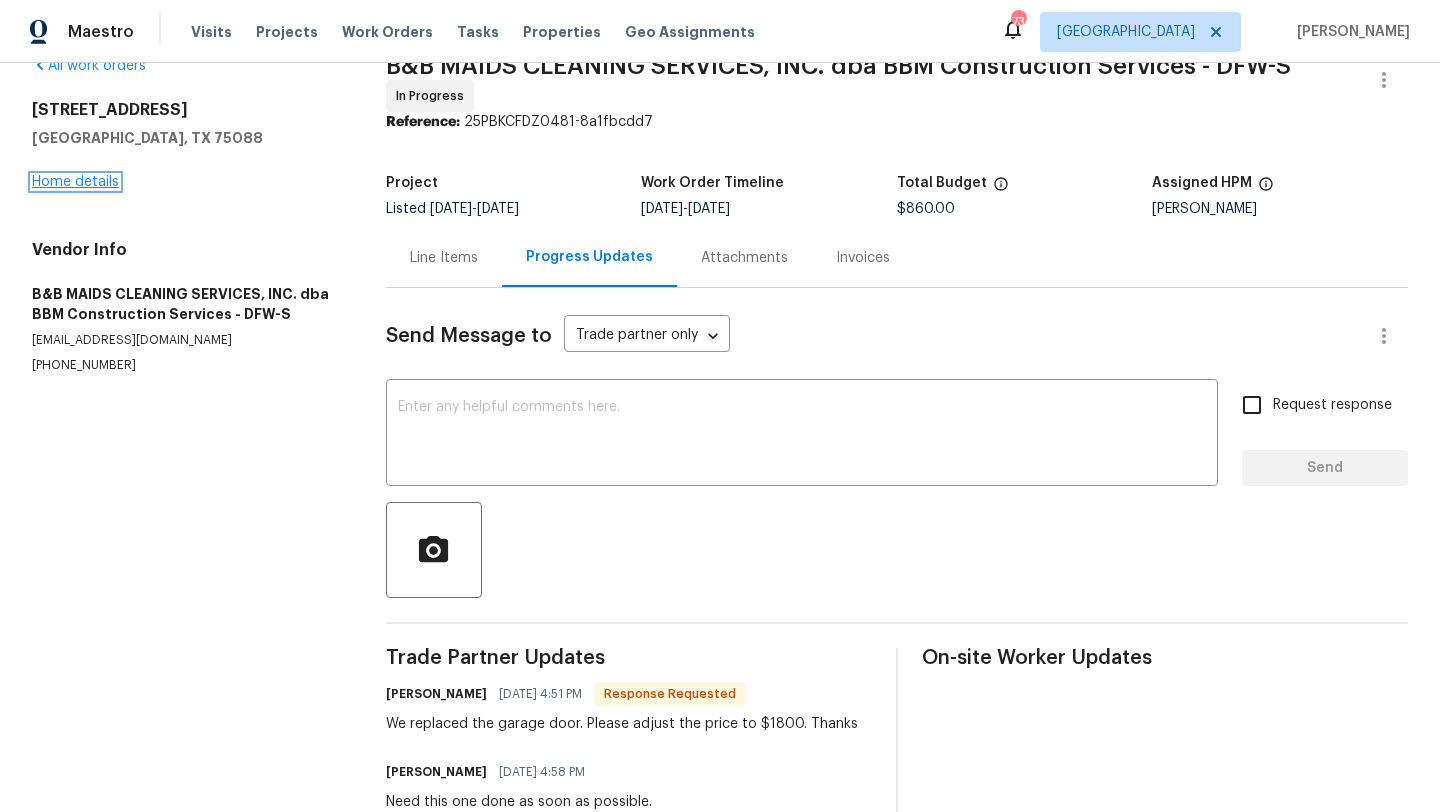 click on "Home details" at bounding box center (75, 182) 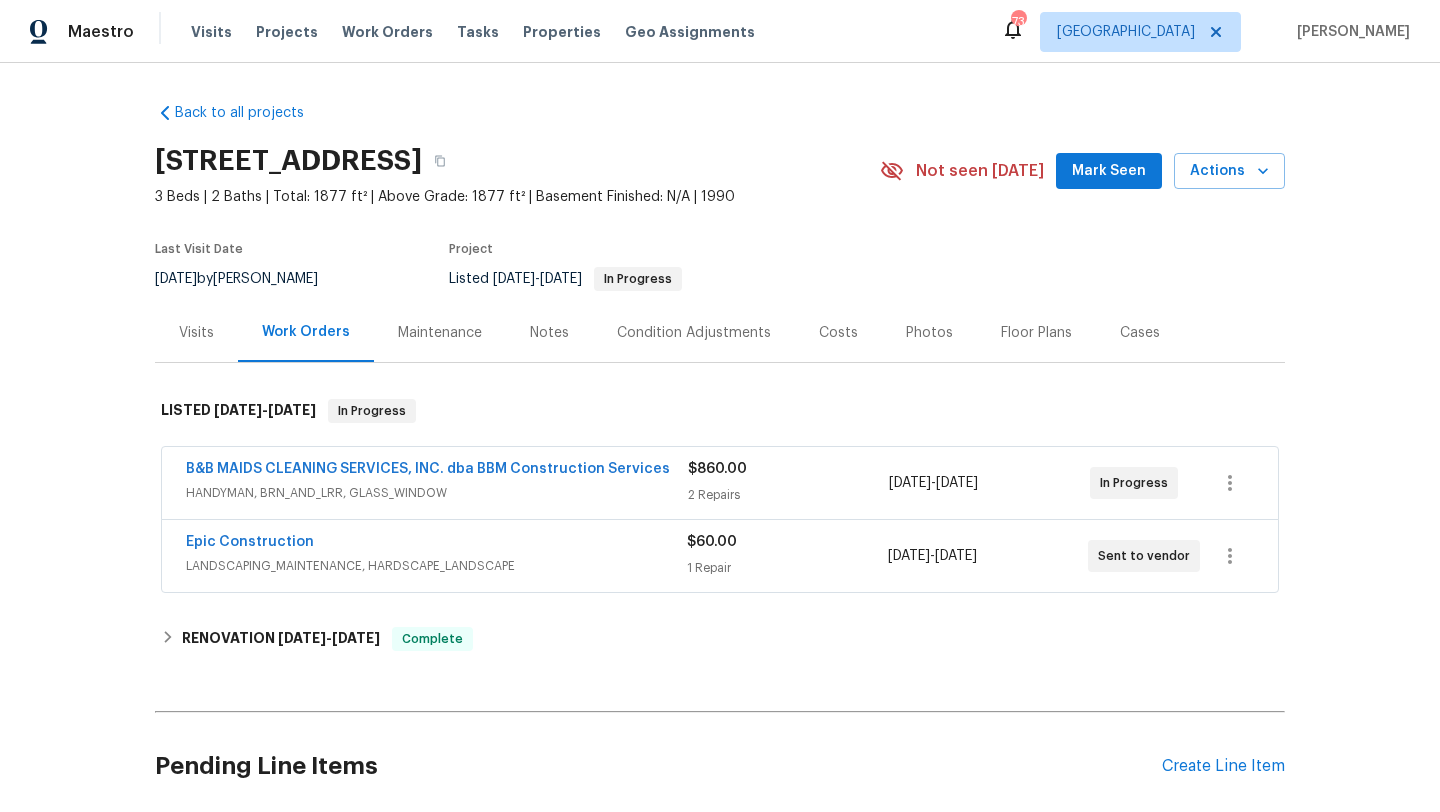 click on "B&B MAIDS CLEANING SERVICES, INC. dba BBM Construction Services" at bounding box center [437, 471] 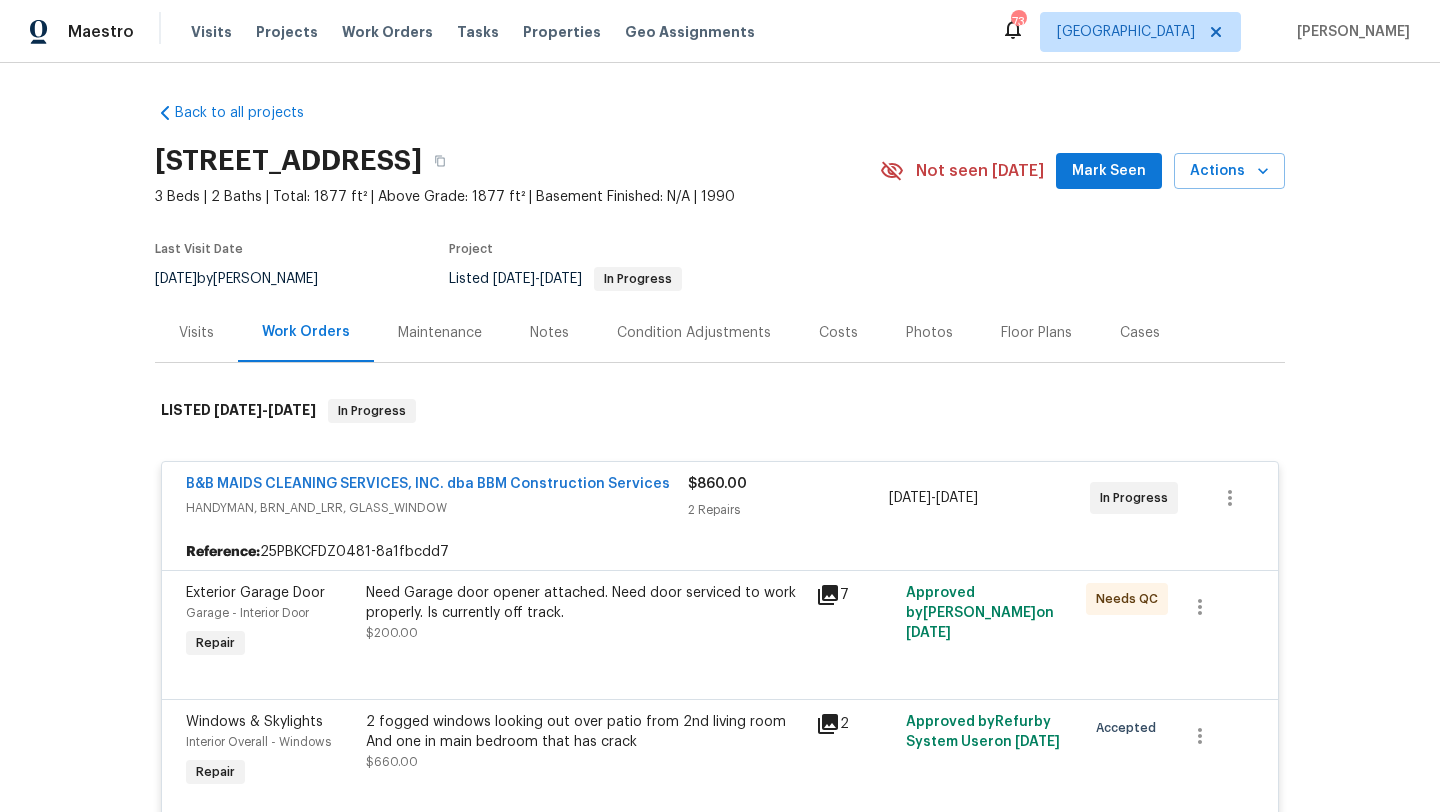 click on "HANDYMAN, BRN_AND_LRR, GLASS_WINDOW" at bounding box center [437, 508] 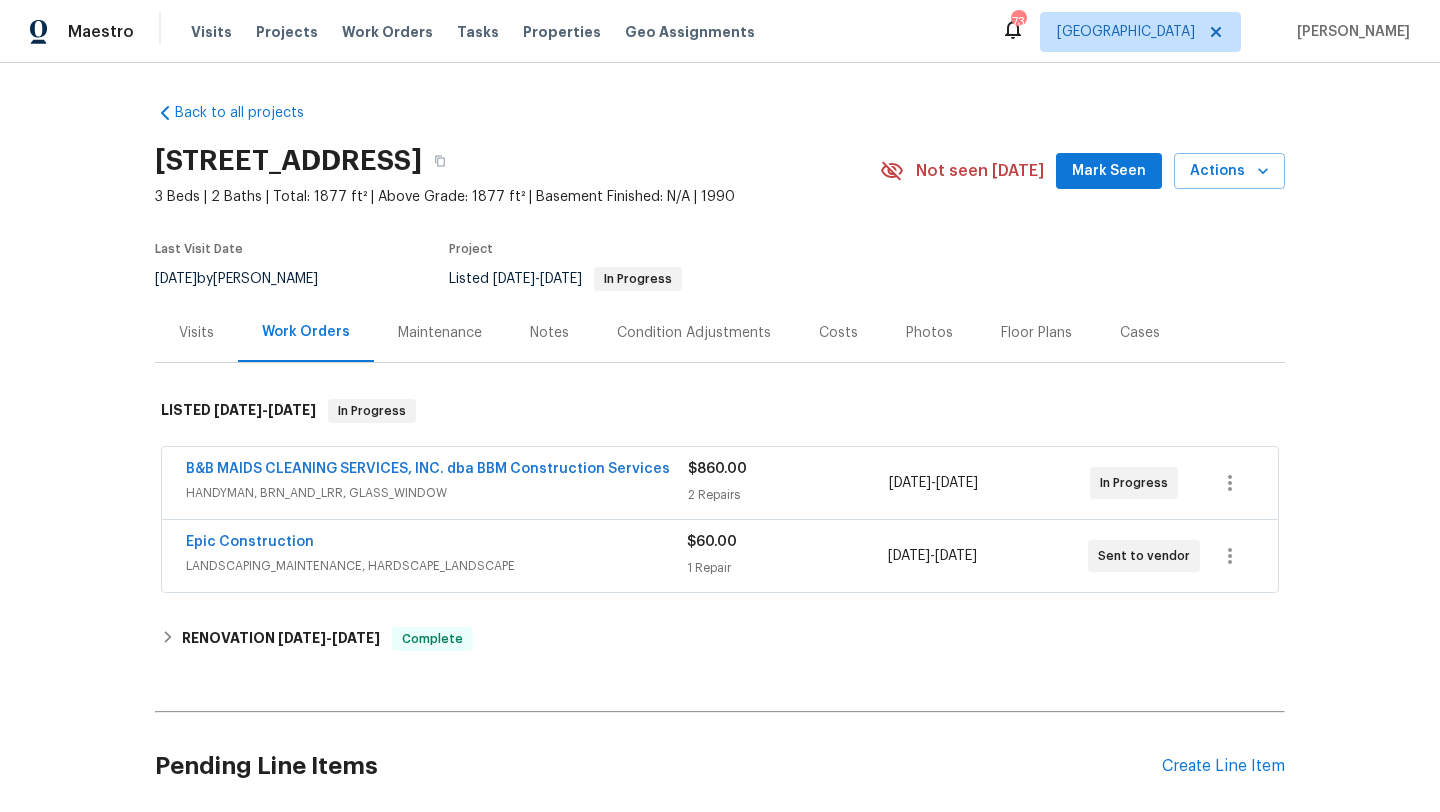 click on "B&B MAIDS CLEANING SERVICES, INC. dba BBM Construction Services" at bounding box center [428, 469] 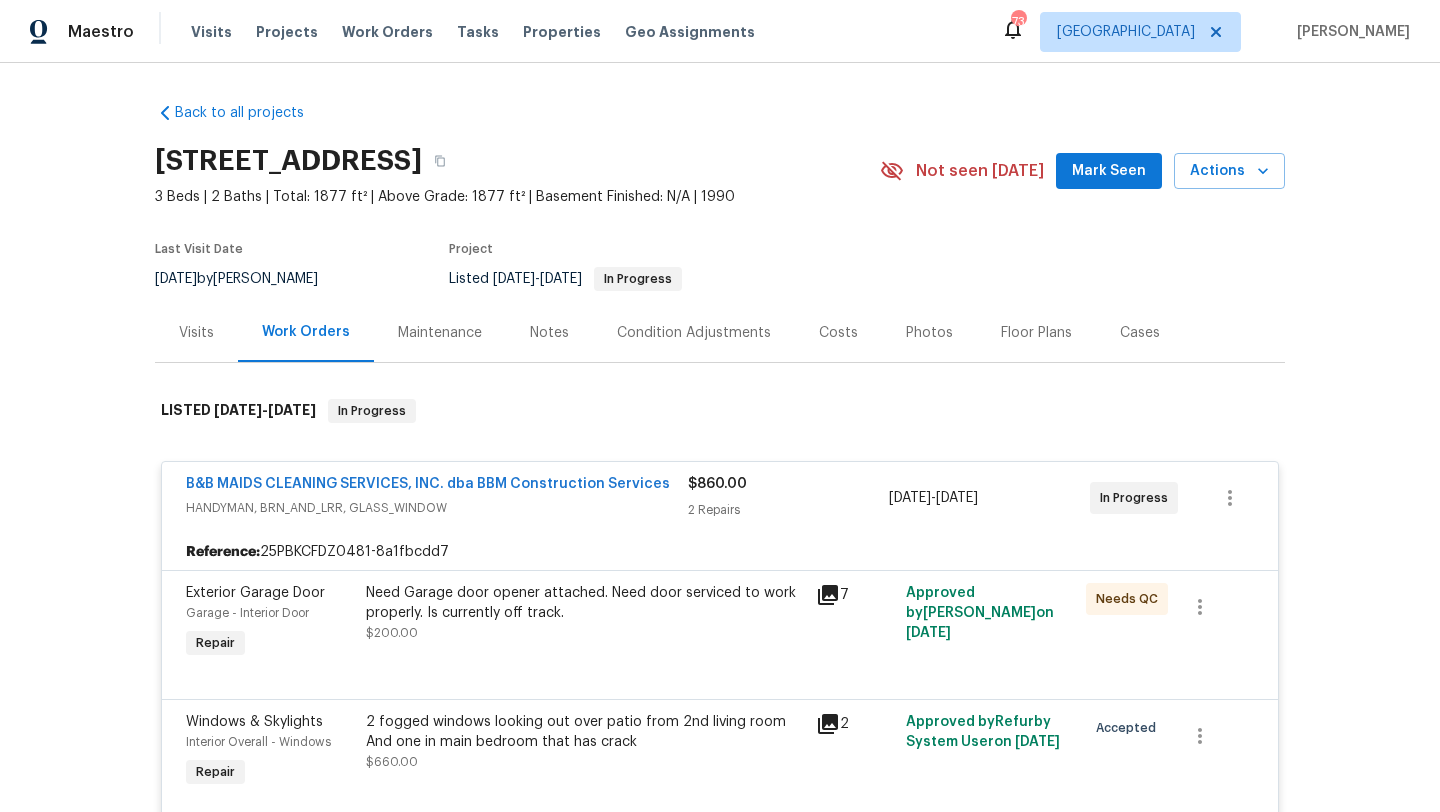 click on "Need Garage door opener attached. Need door serviced to work properly. Is currently off track. $200.00" at bounding box center (585, 613) 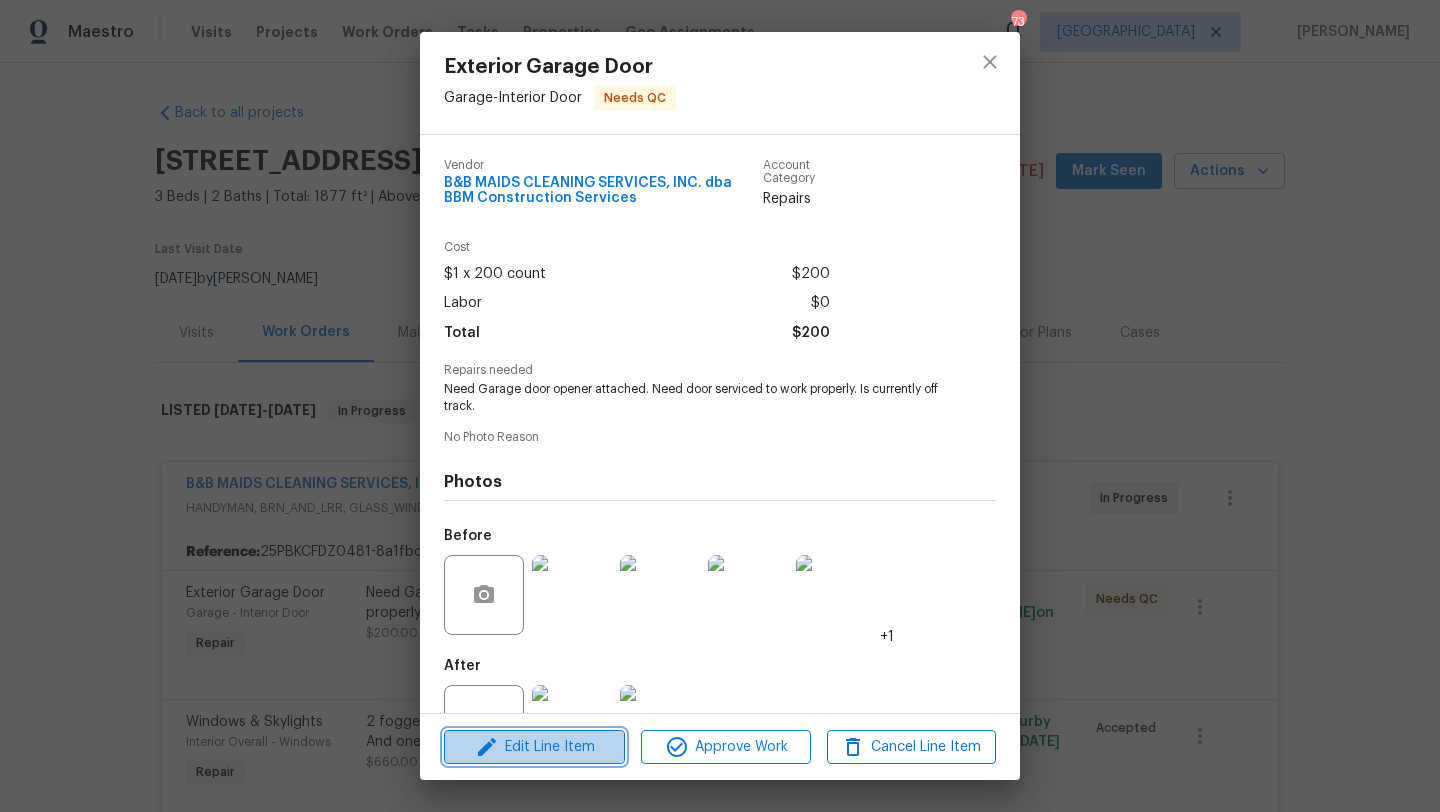 click on "Edit Line Item" at bounding box center [534, 747] 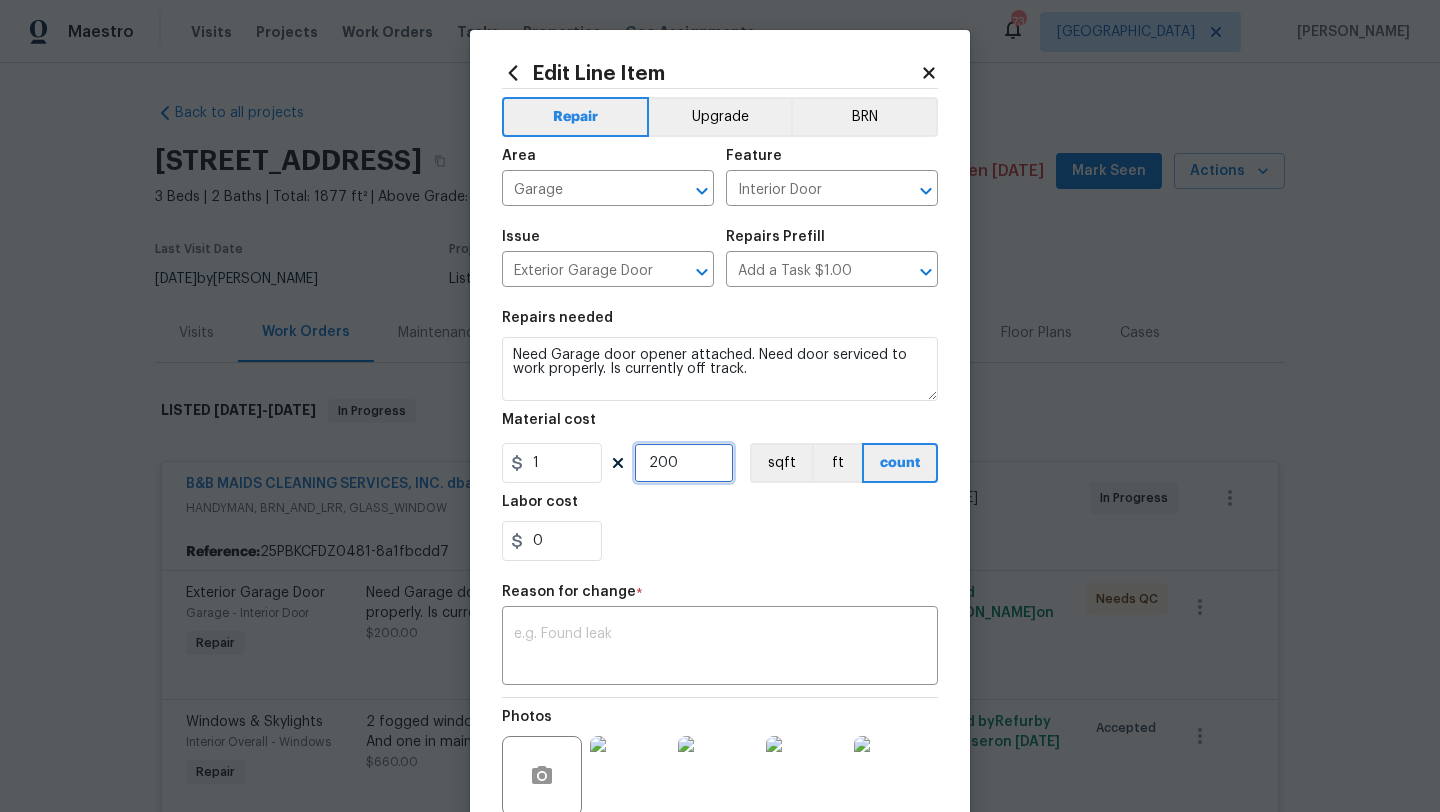 drag, startPoint x: 659, startPoint y: 461, endPoint x: 636, endPoint y: 462, distance: 23.021729 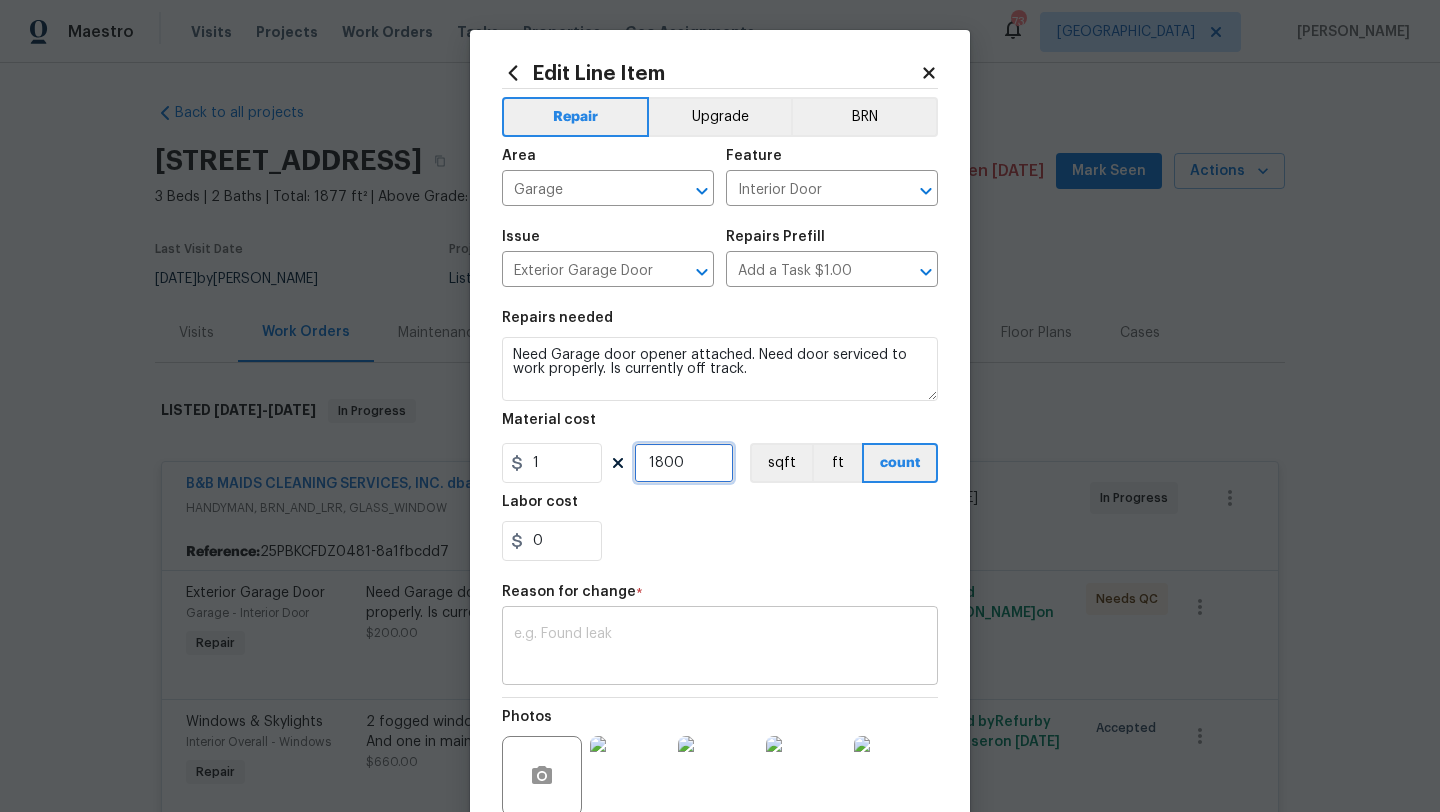 type on "1800" 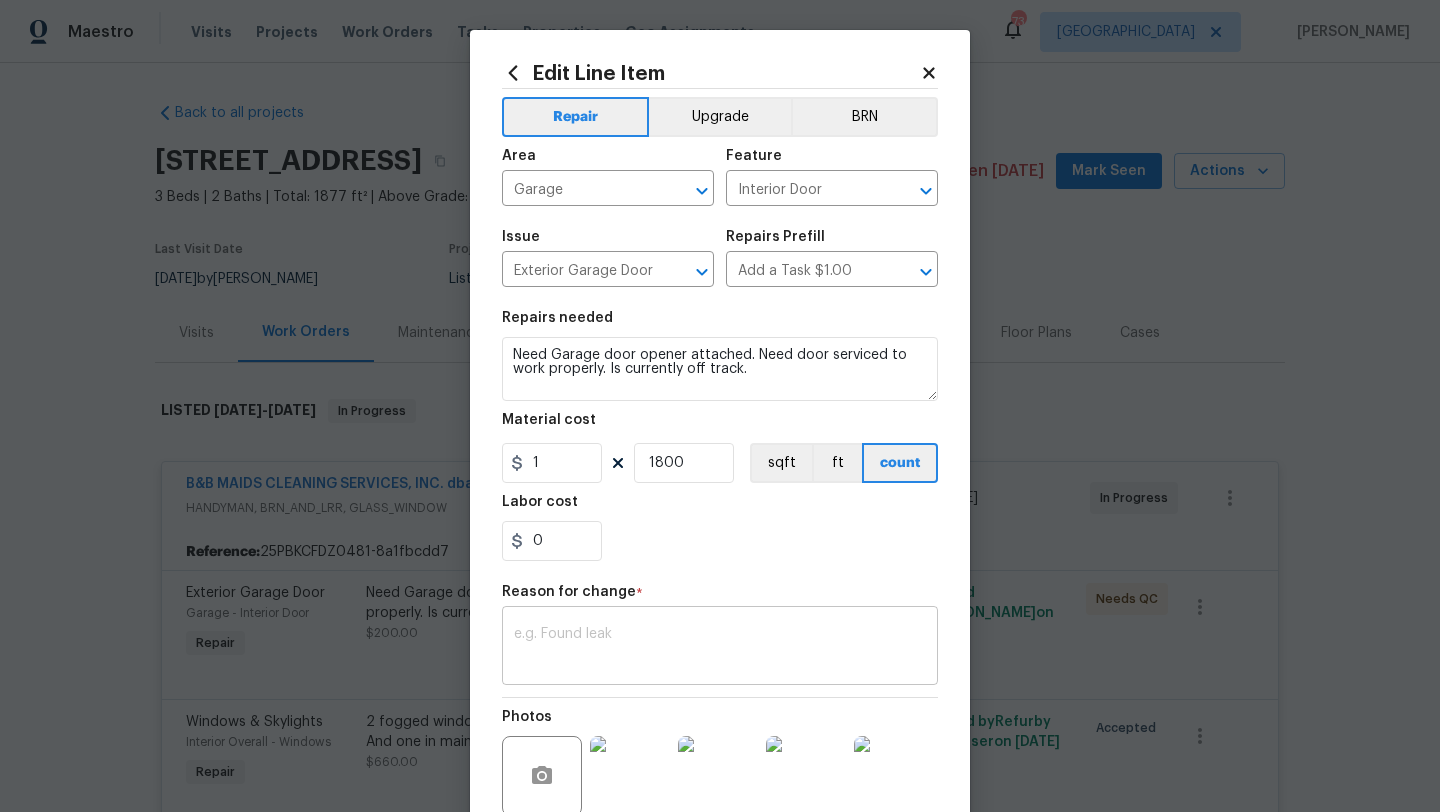 click on "x ​" at bounding box center [720, 648] 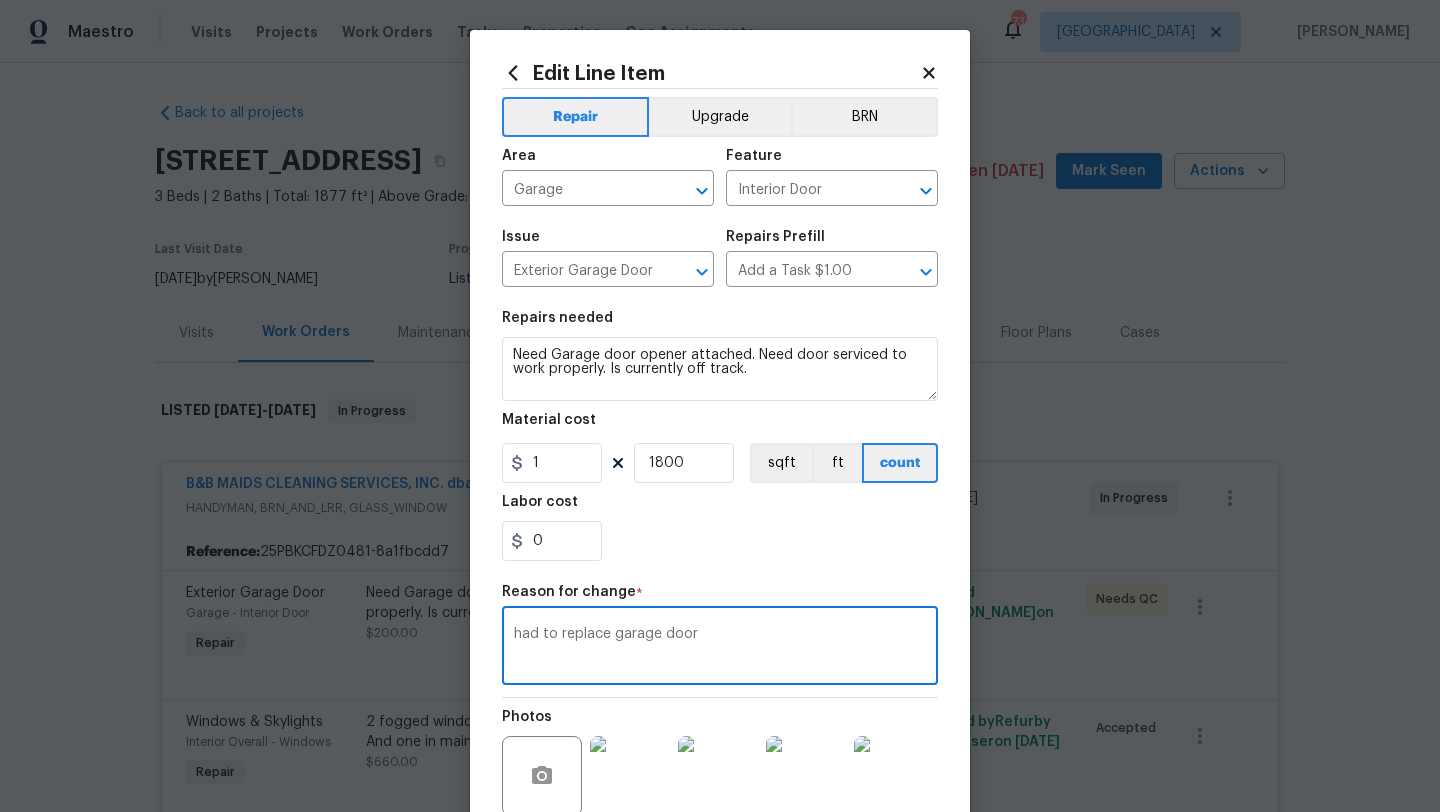 type on "had to replace garage door" 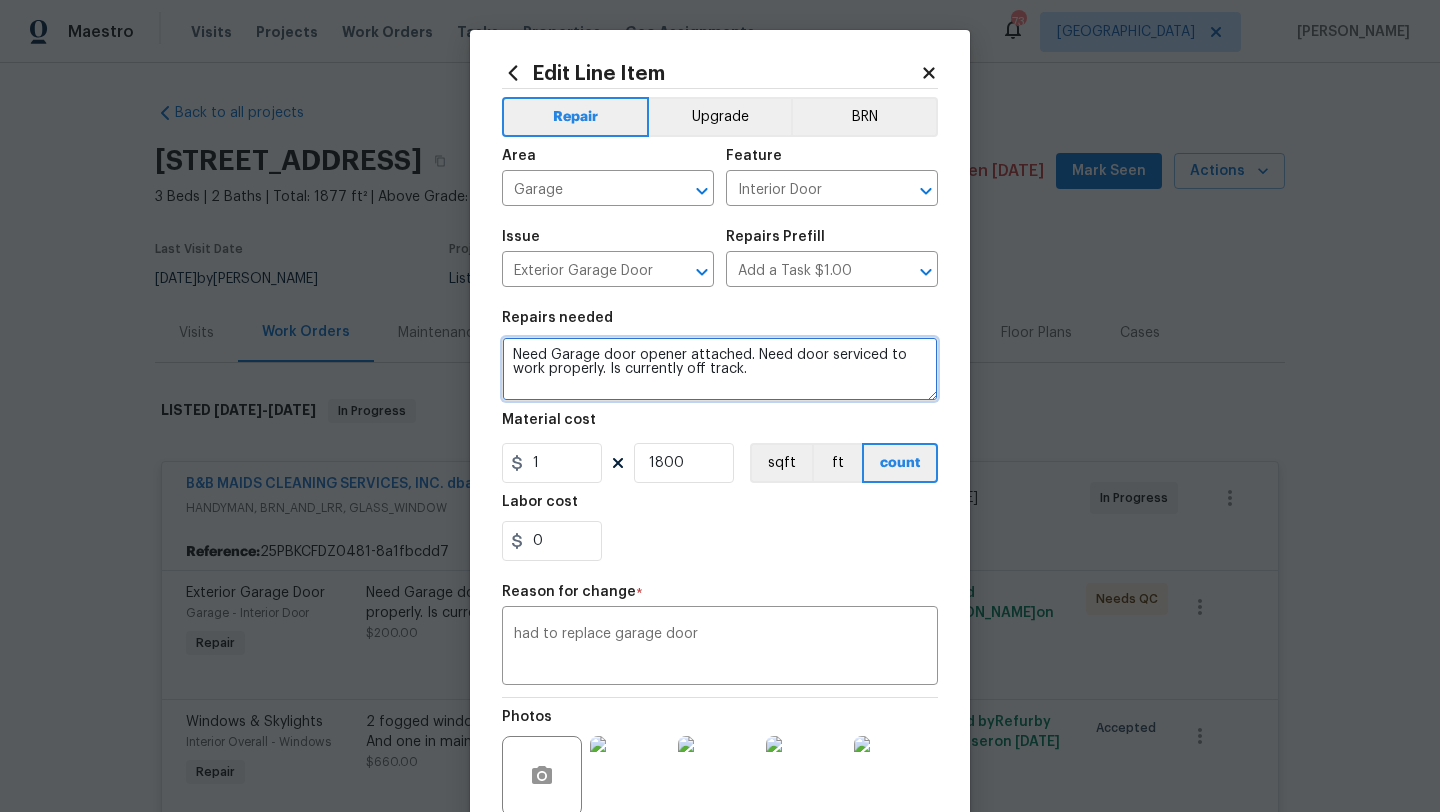 drag, startPoint x: 772, startPoint y: 372, endPoint x: 516, endPoint y: 350, distance: 256.94357 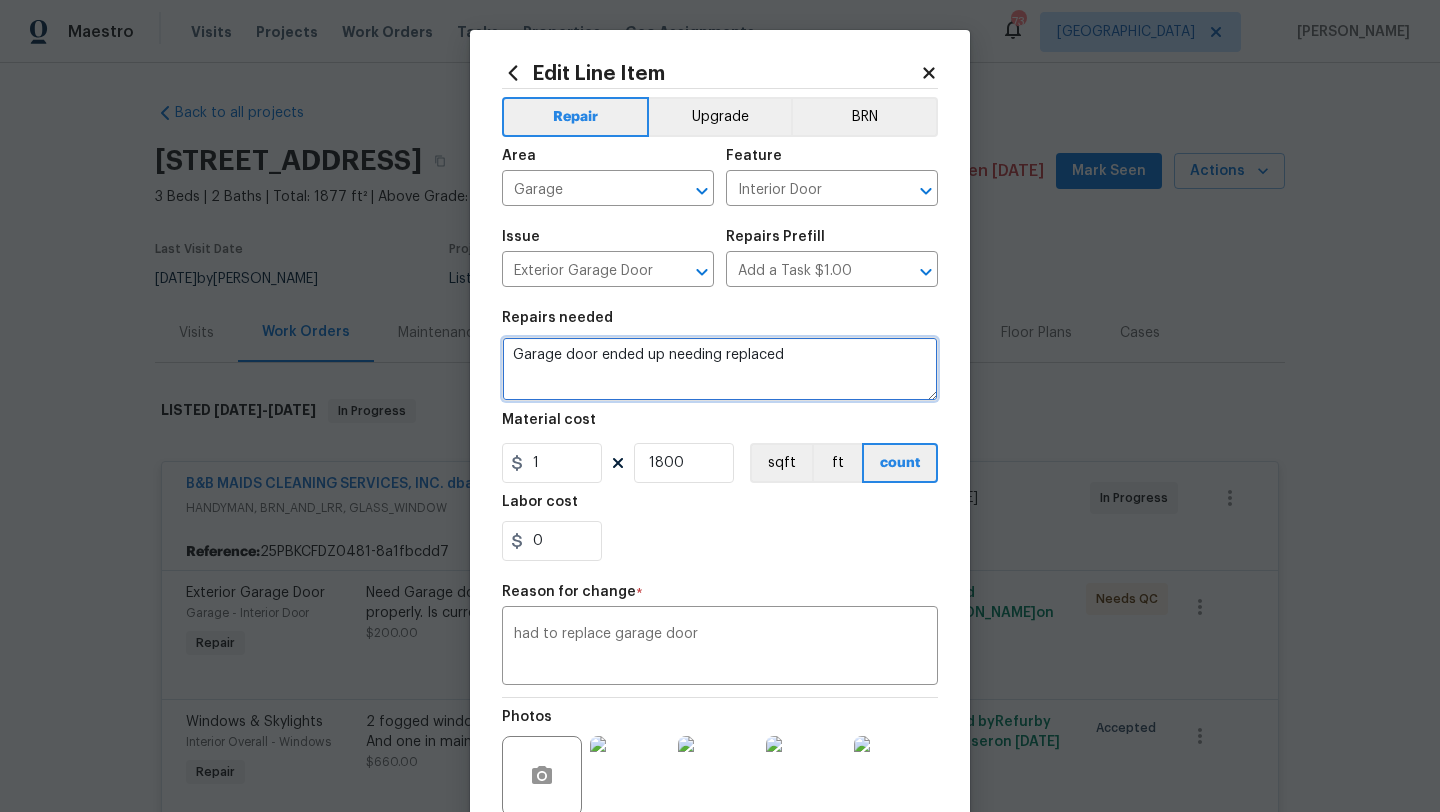 type on "Garage door ended up needing replaced" 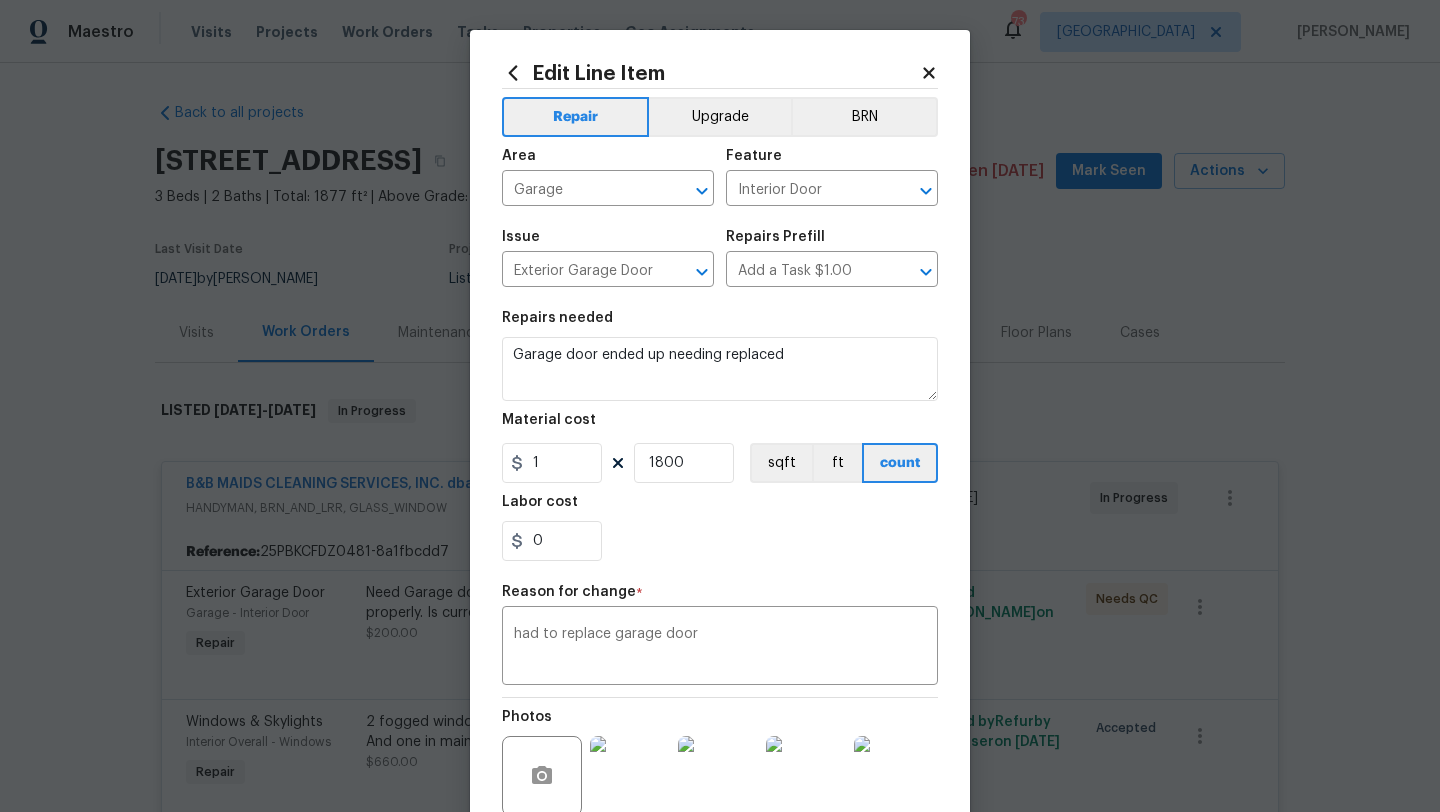 click on "0" at bounding box center (720, 541) 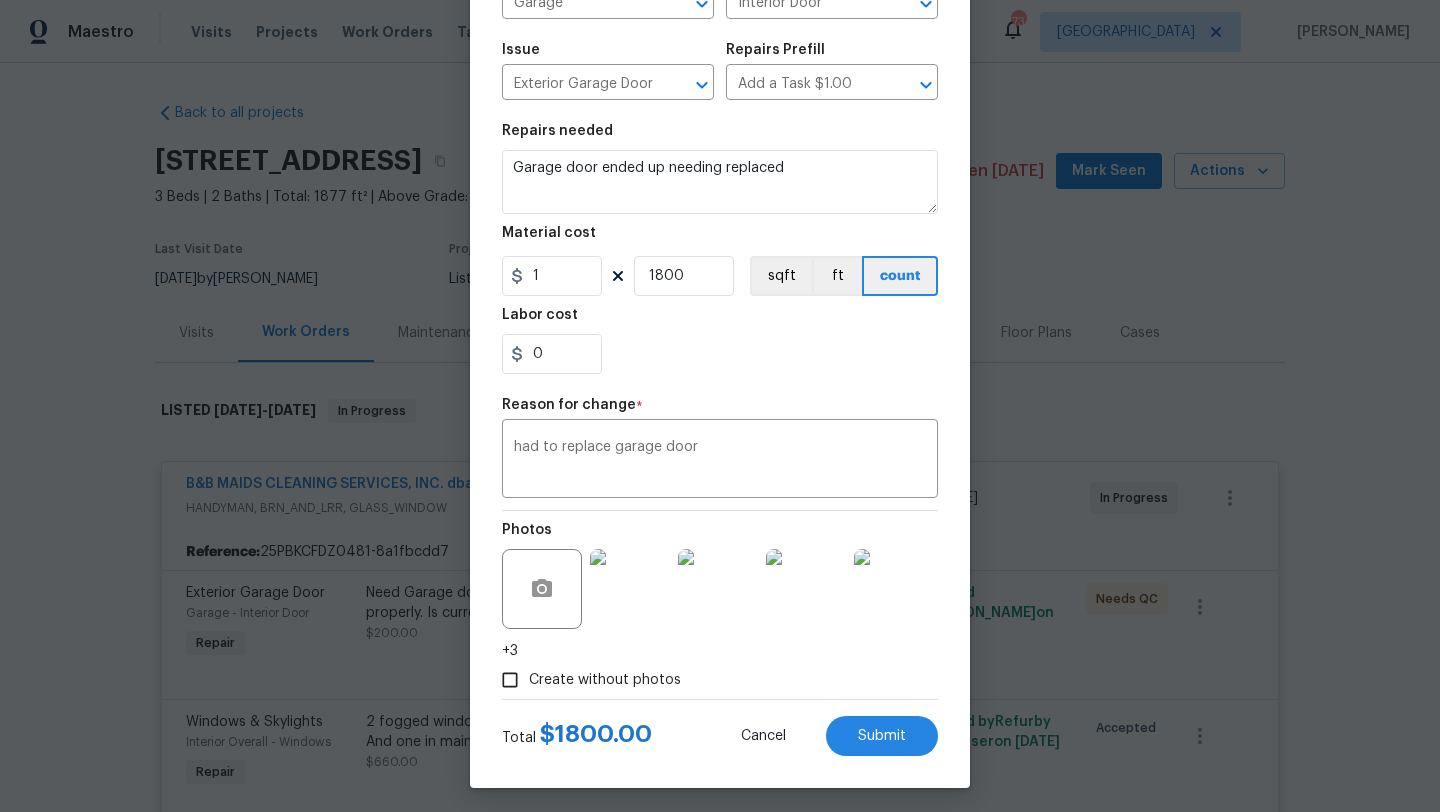 scroll, scrollTop: 194, scrollLeft: 0, axis: vertical 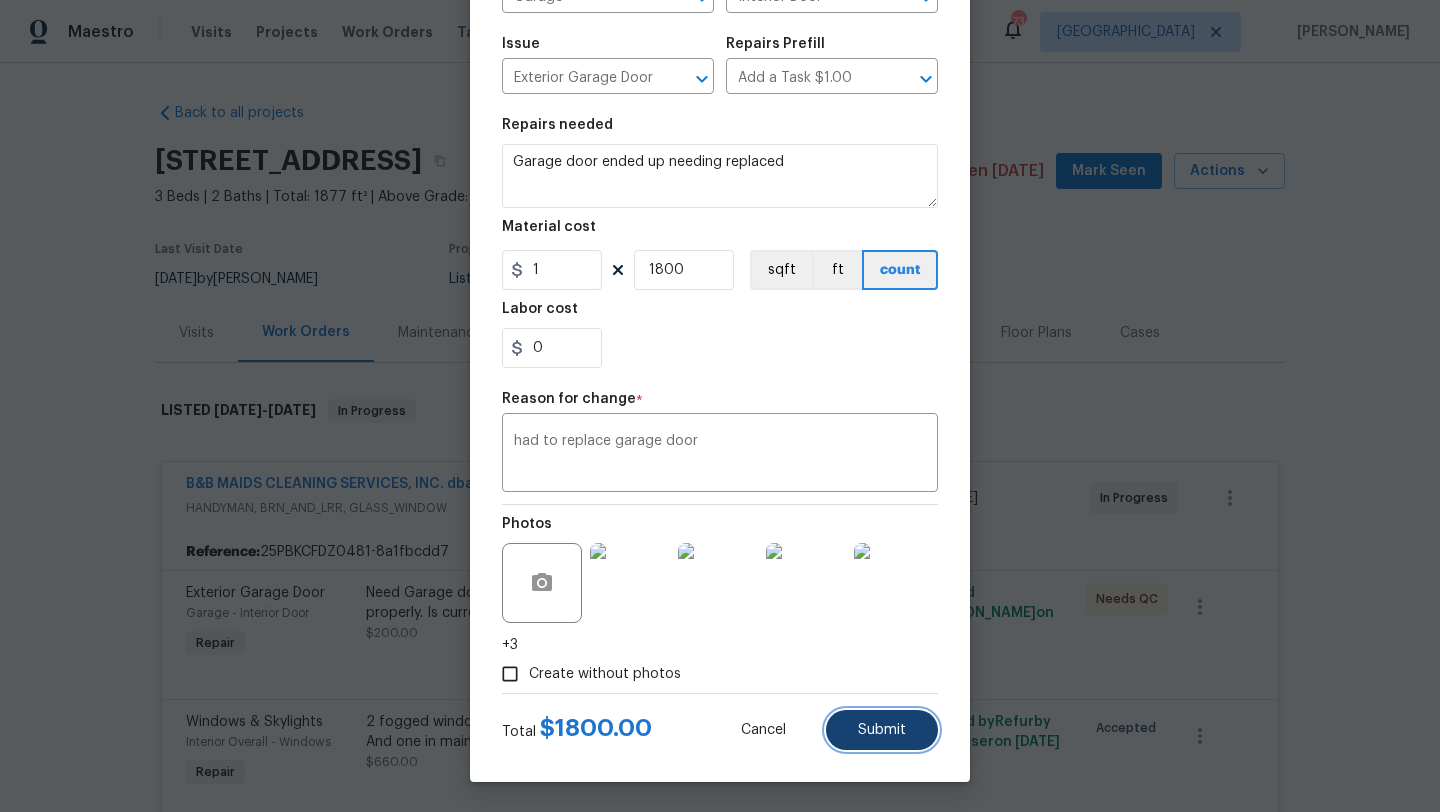 click on "Submit" at bounding box center (882, 730) 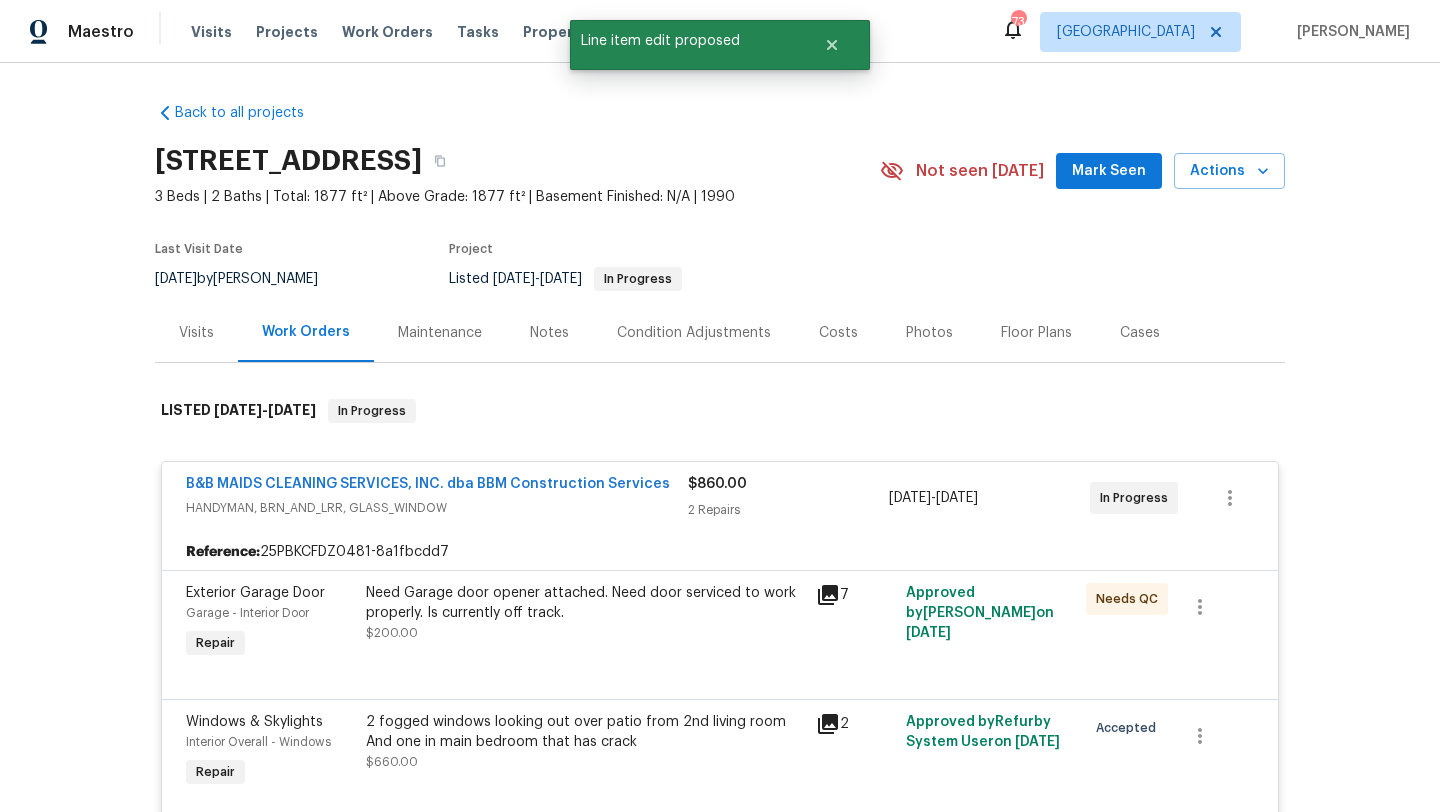 scroll, scrollTop: 0, scrollLeft: 0, axis: both 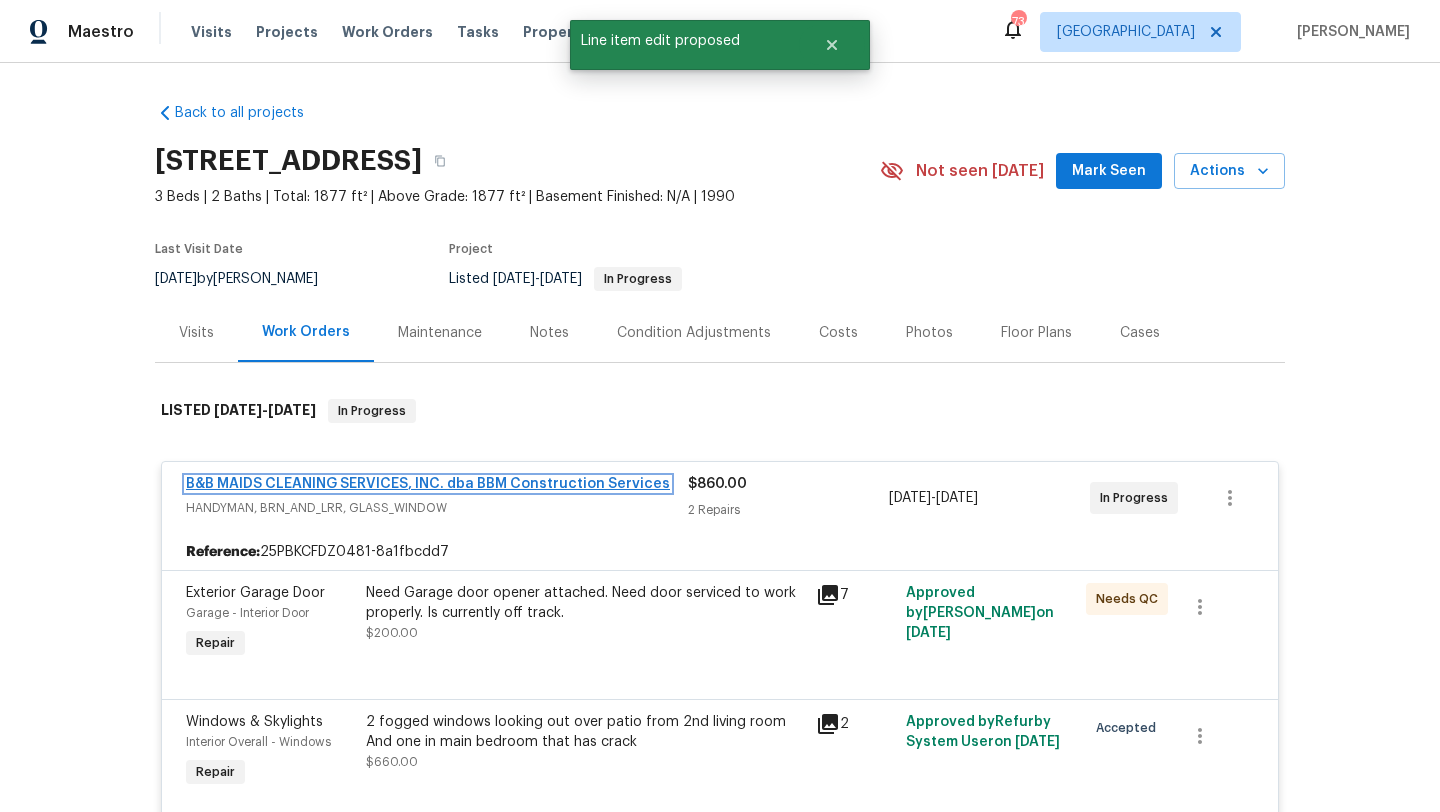 click on "B&B MAIDS CLEANING SERVICES, INC. dba BBM Construction Services" at bounding box center (428, 484) 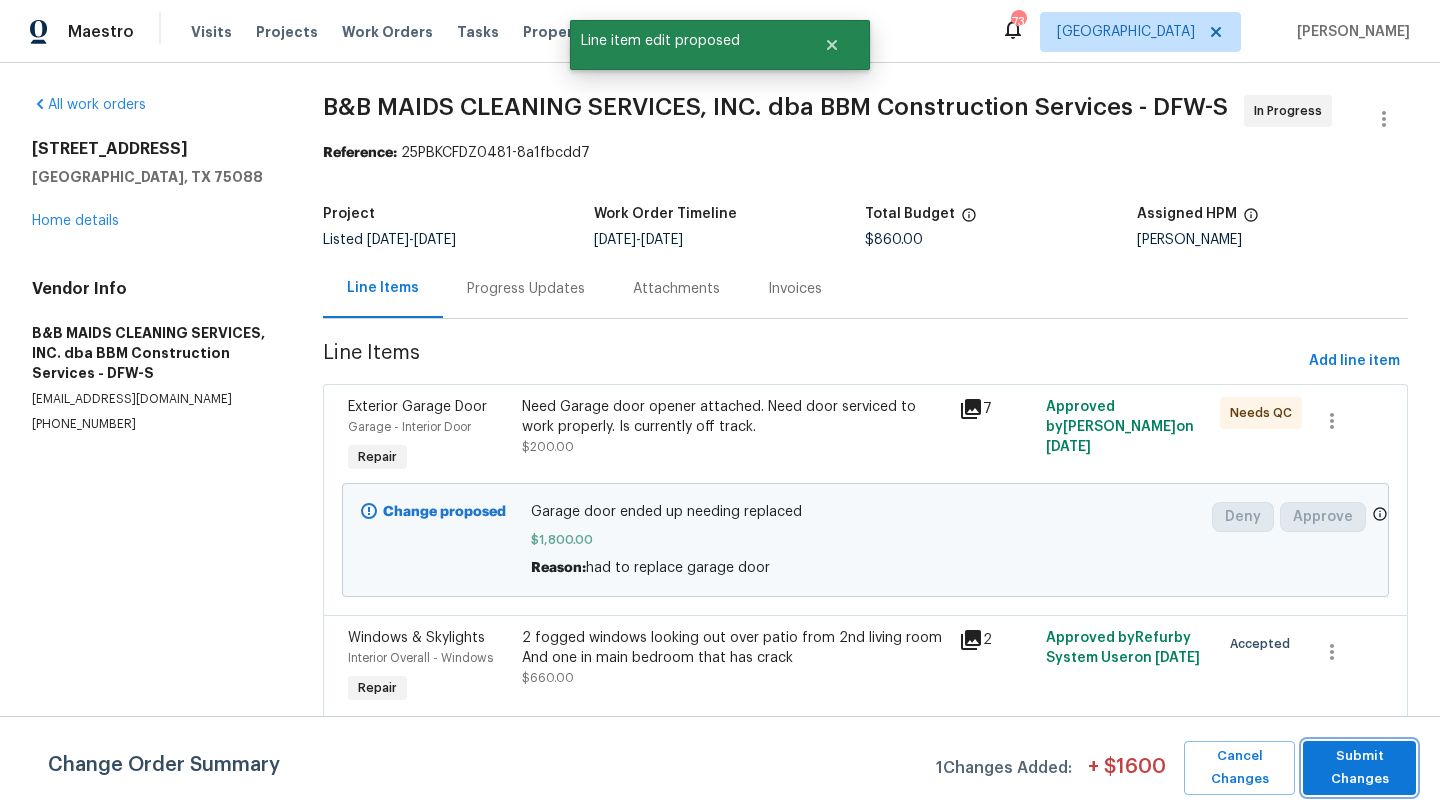 click on "Submit Changes" at bounding box center [1359, 768] 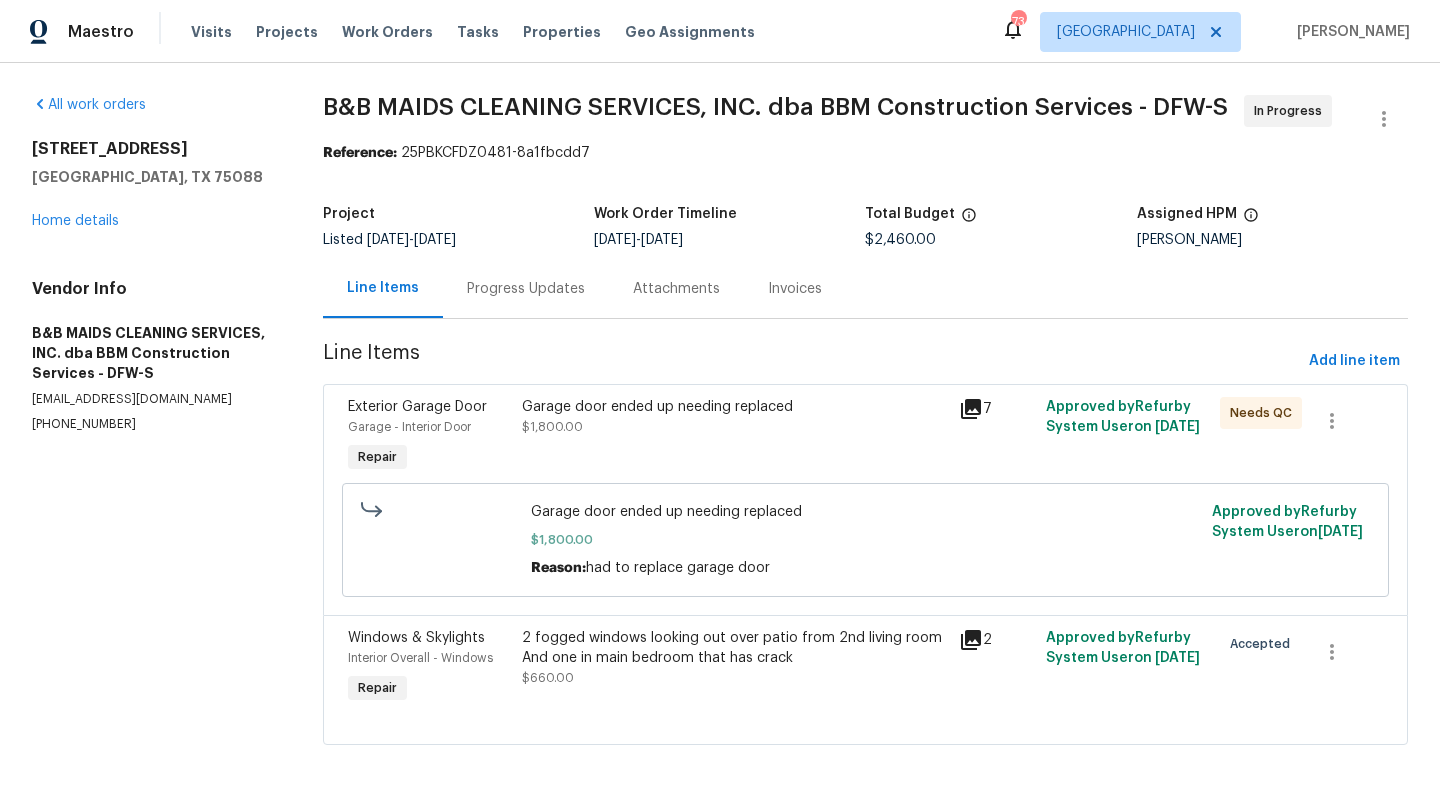 click on "Garage door ended up needing replaced $1,800.00" at bounding box center (734, 437) 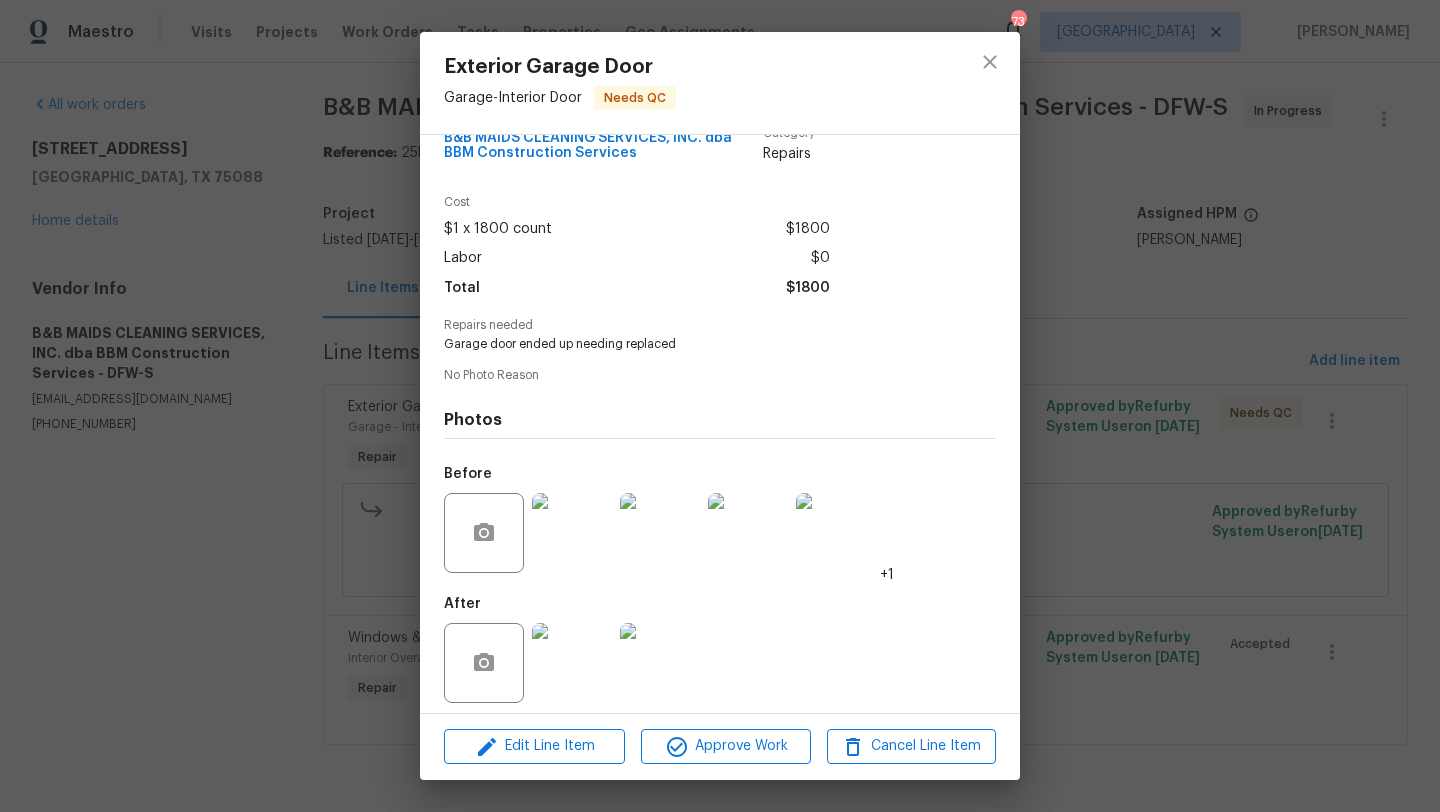 scroll, scrollTop: 55, scrollLeft: 0, axis: vertical 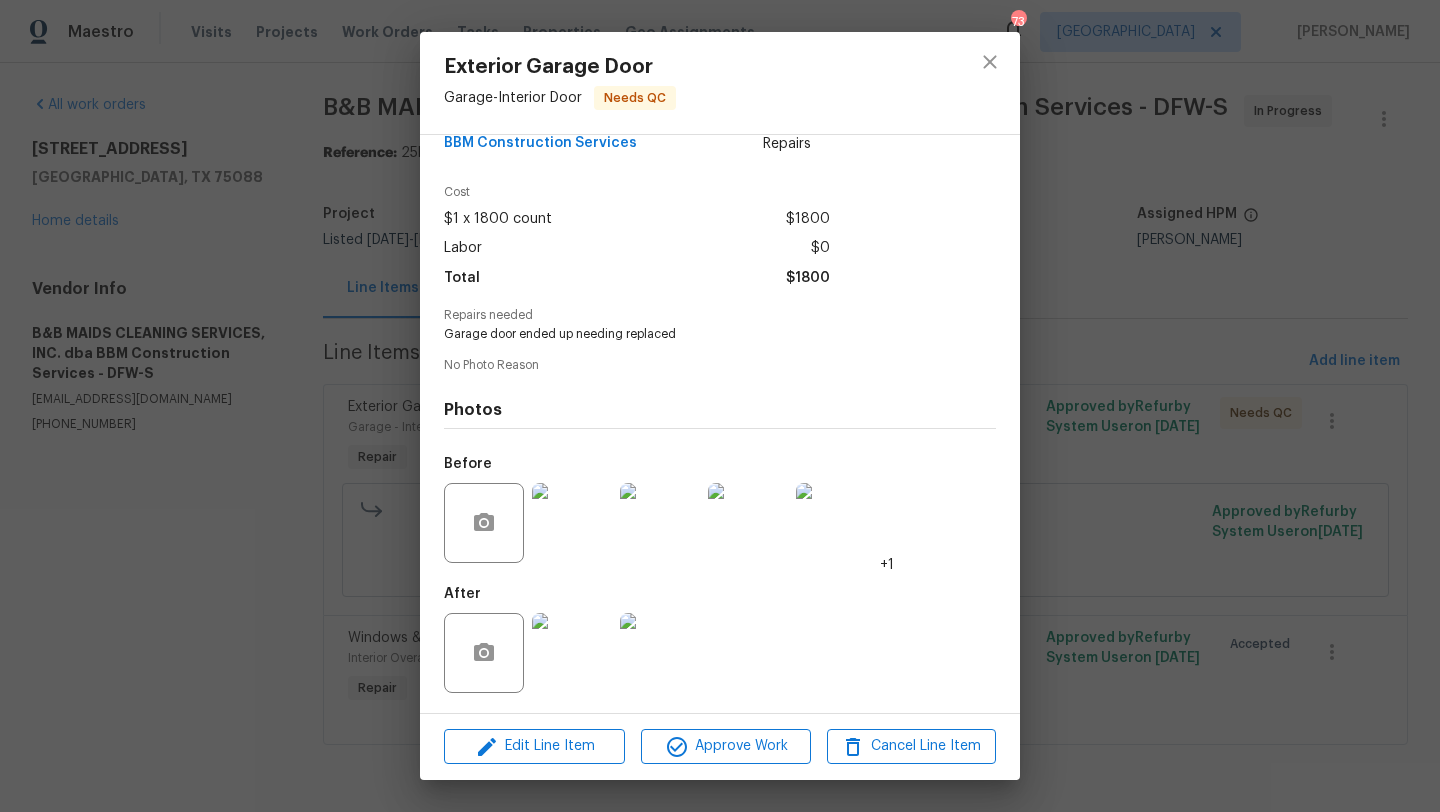 click at bounding box center [572, 653] 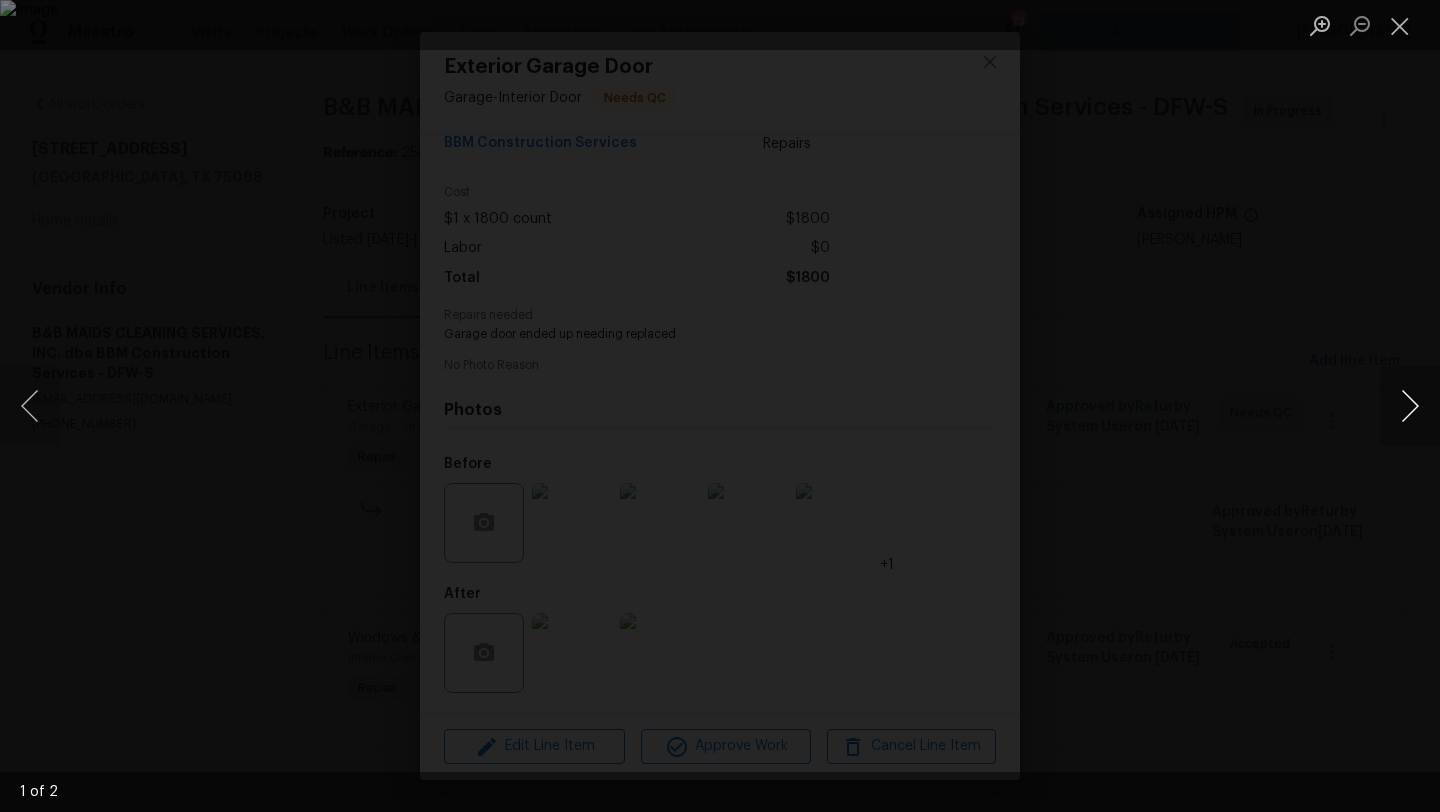 click at bounding box center [1410, 406] 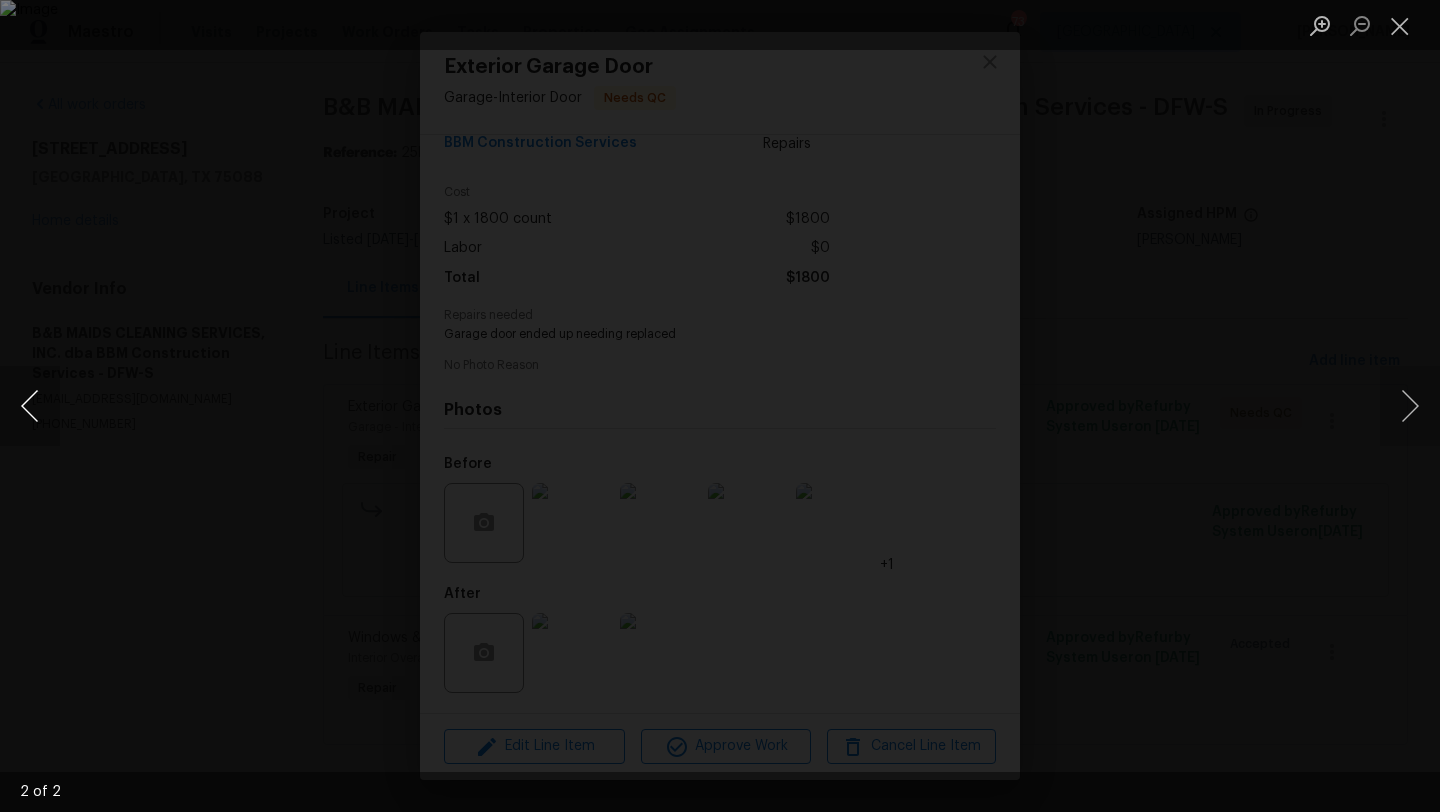 click at bounding box center [30, 406] 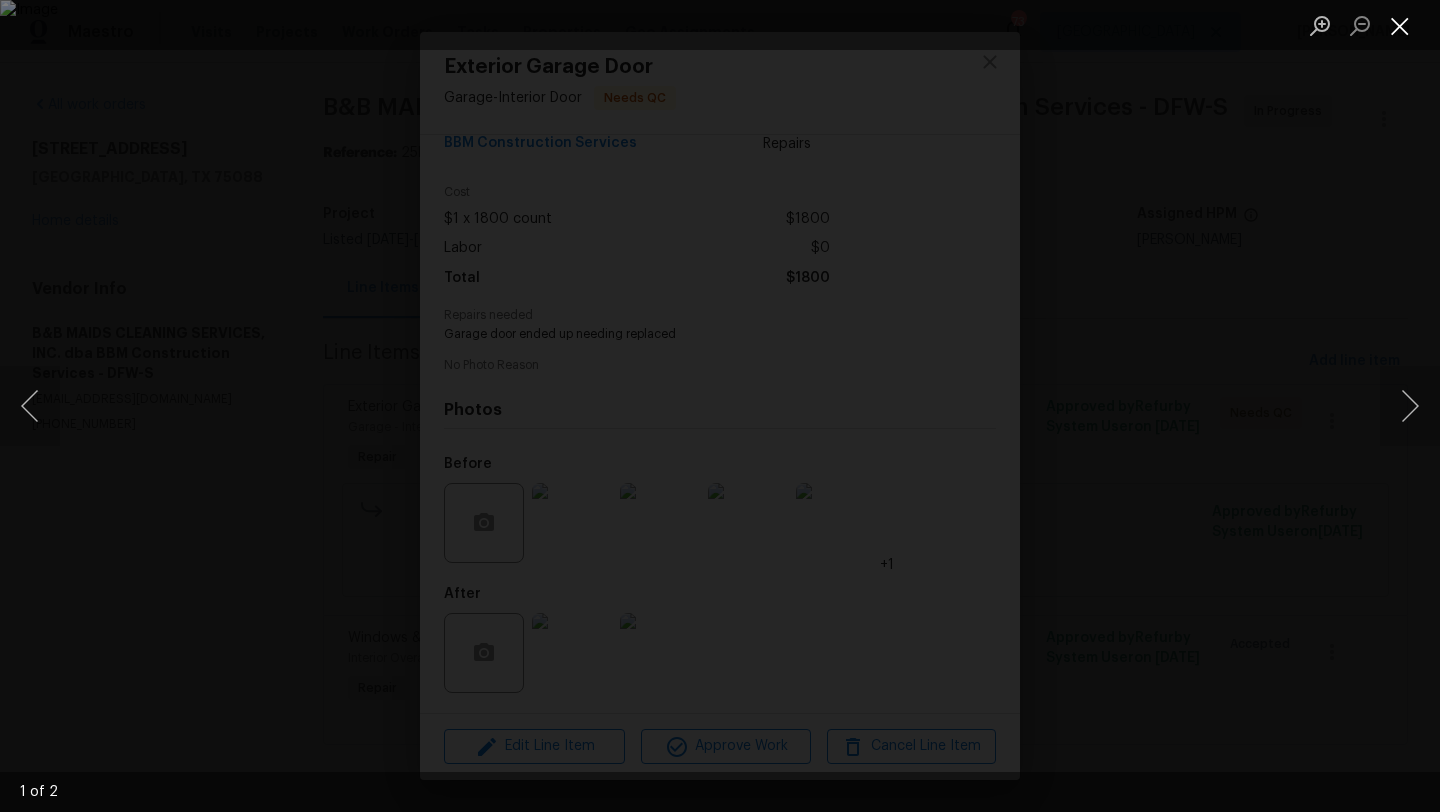 click at bounding box center (1400, 25) 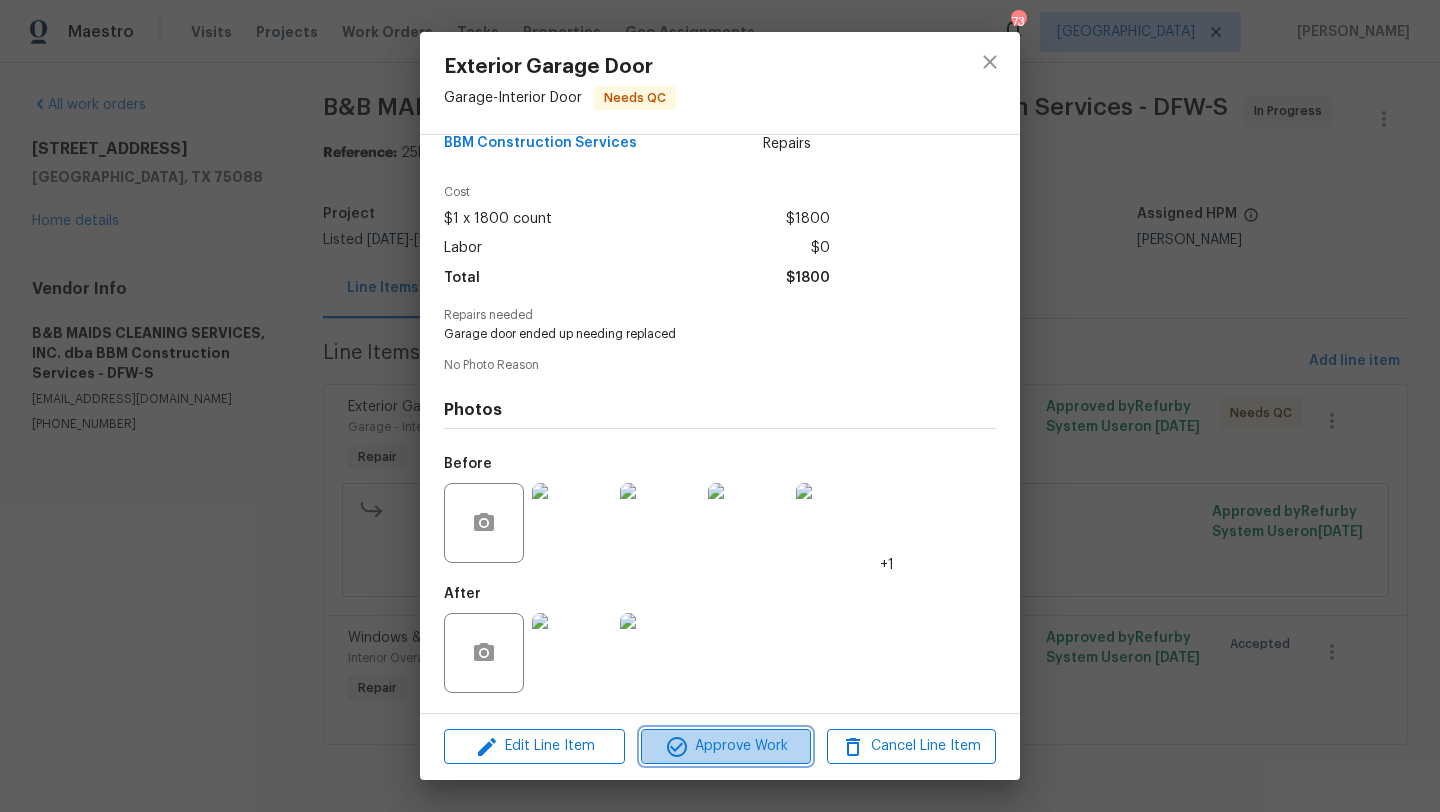 click 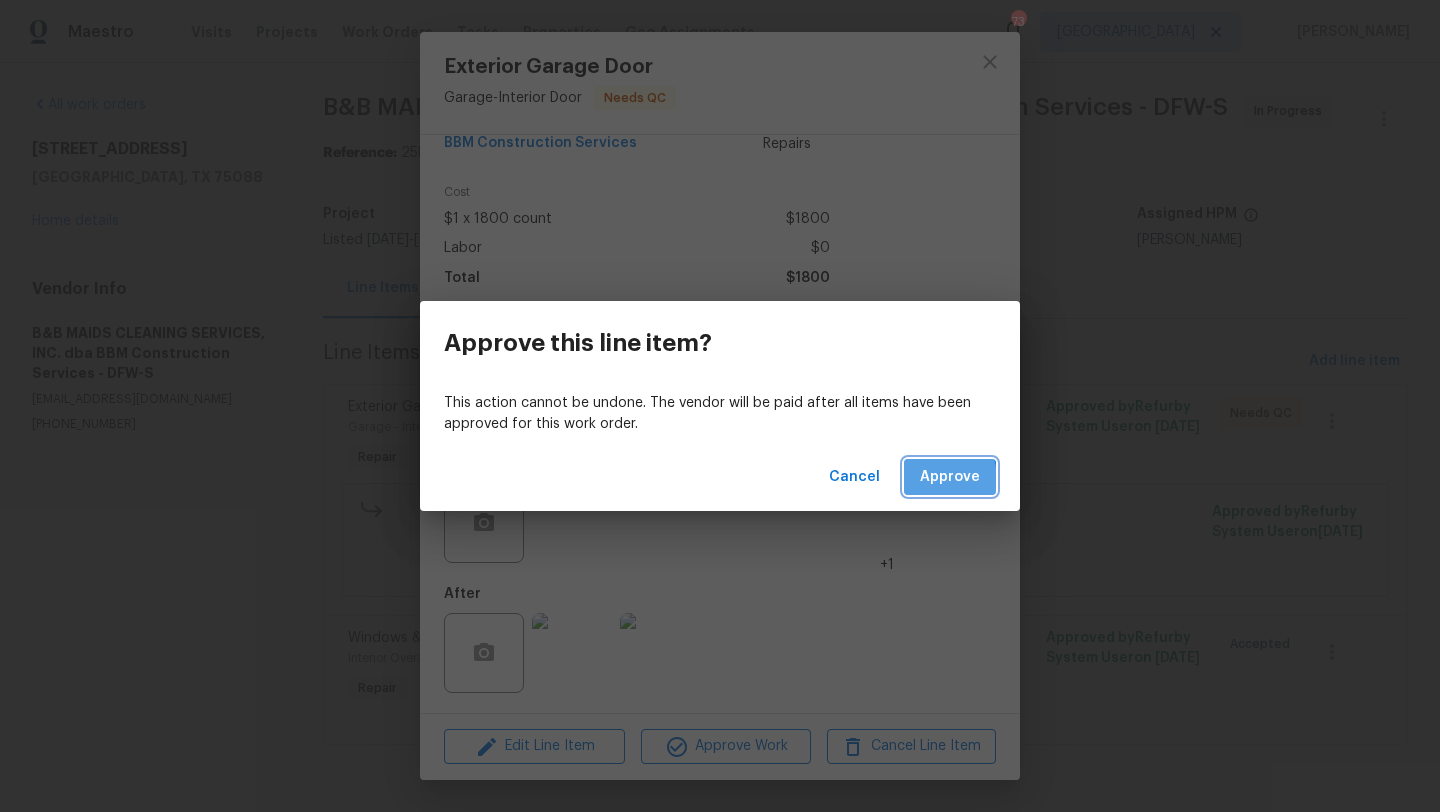 click on "Approve" at bounding box center (950, 477) 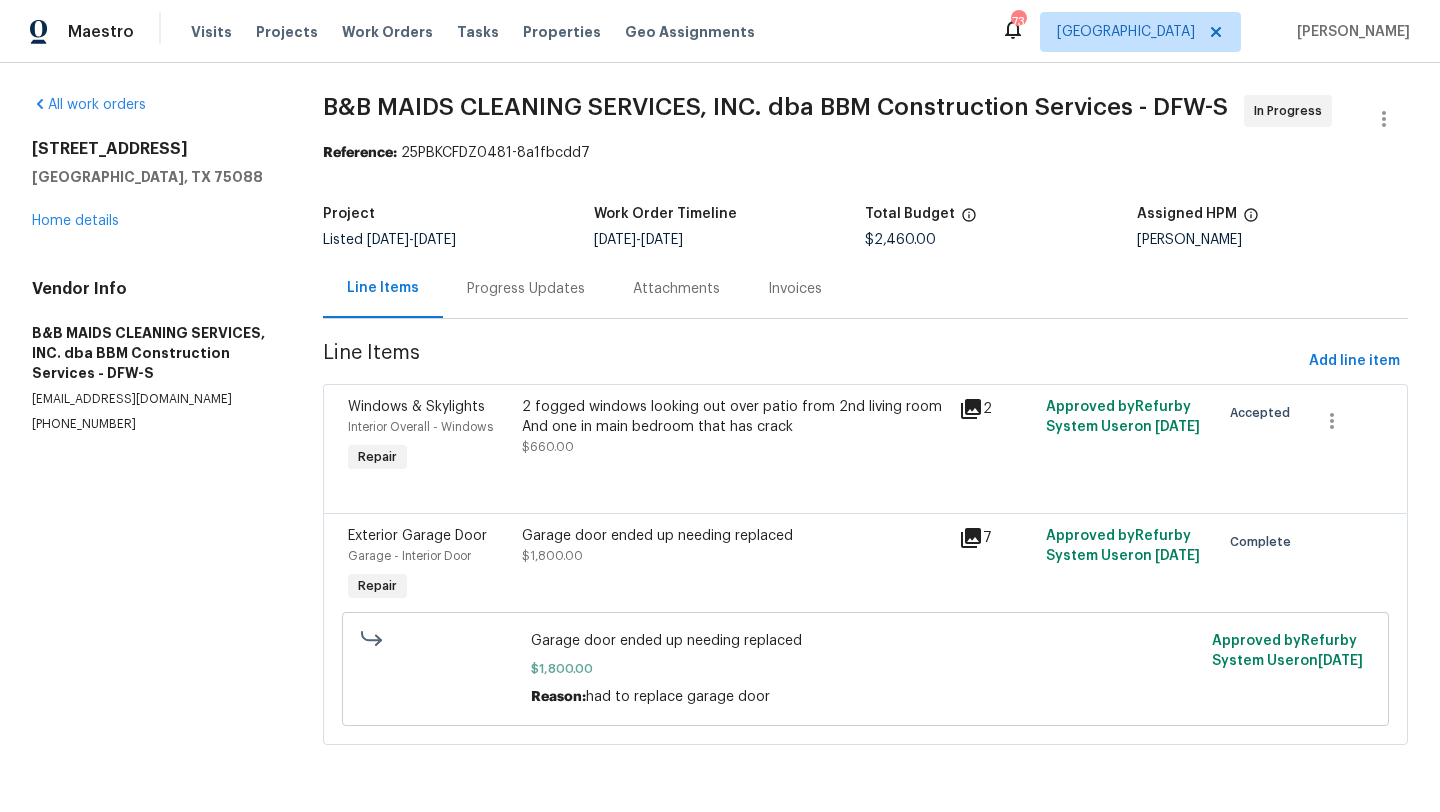 click on "2 fogged windows looking out over patio from 2nd living room And one in main bedroom that has crack $660.00" at bounding box center (734, 427) 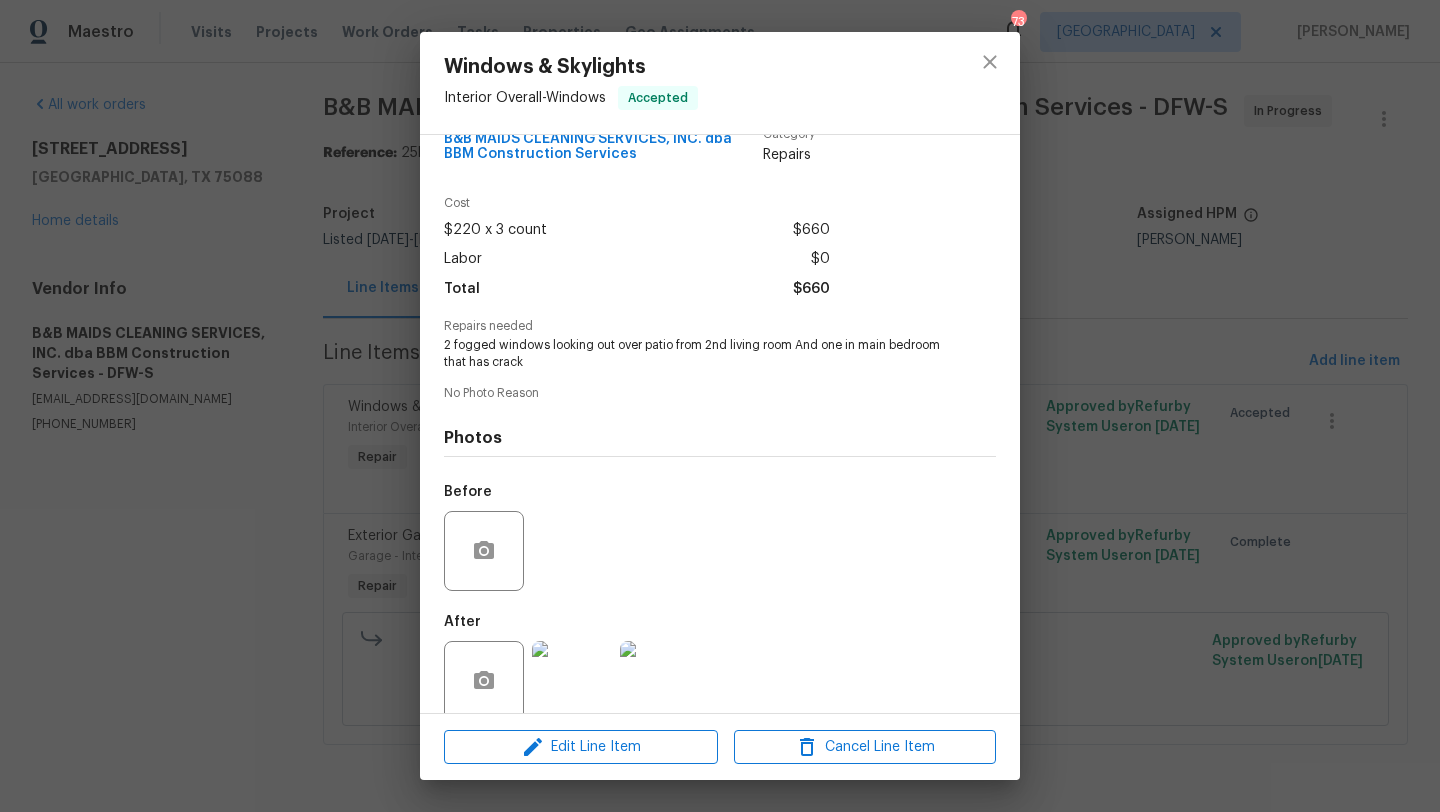 scroll, scrollTop: 72, scrollLeft: 0, axis: vertical 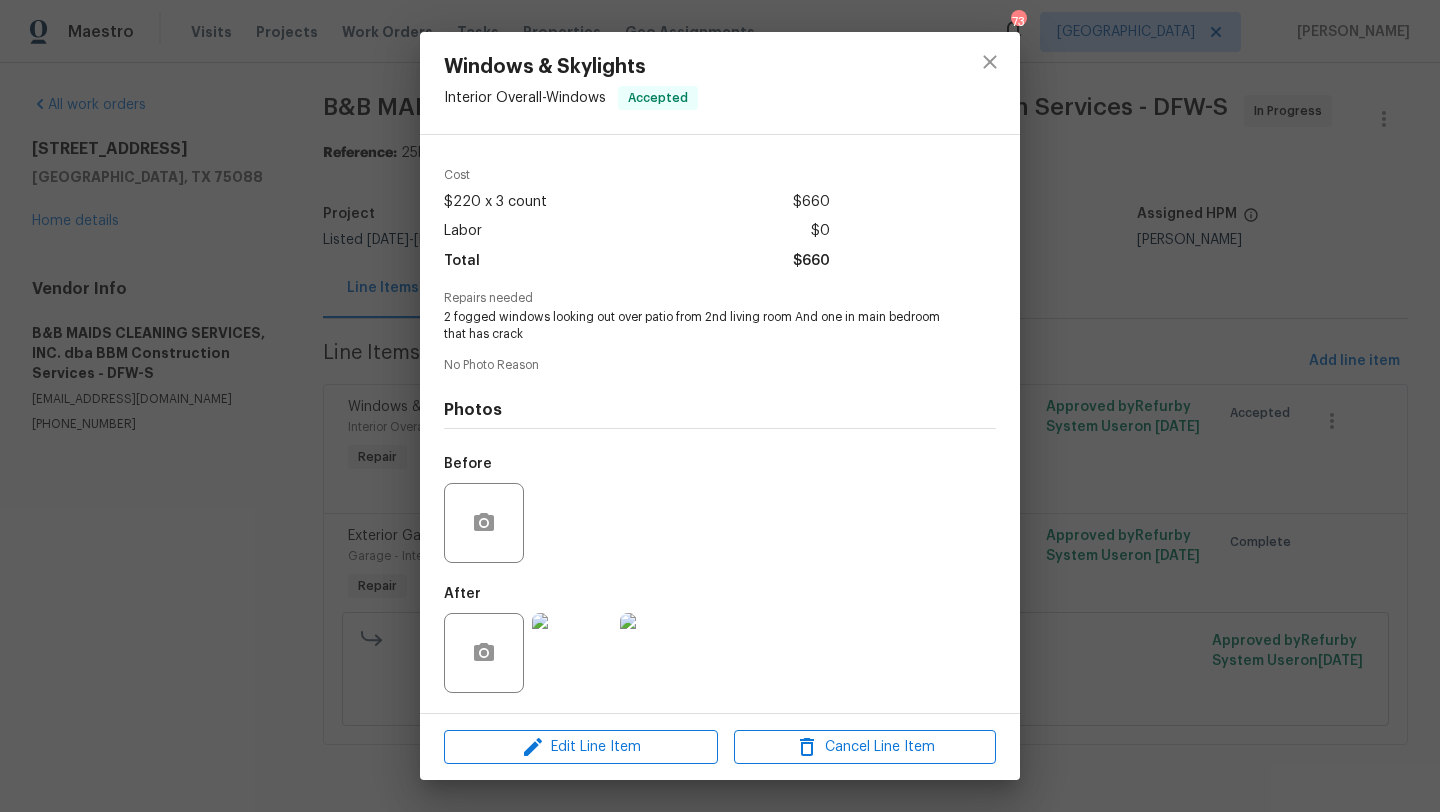 click at bounding box center (572, 653) 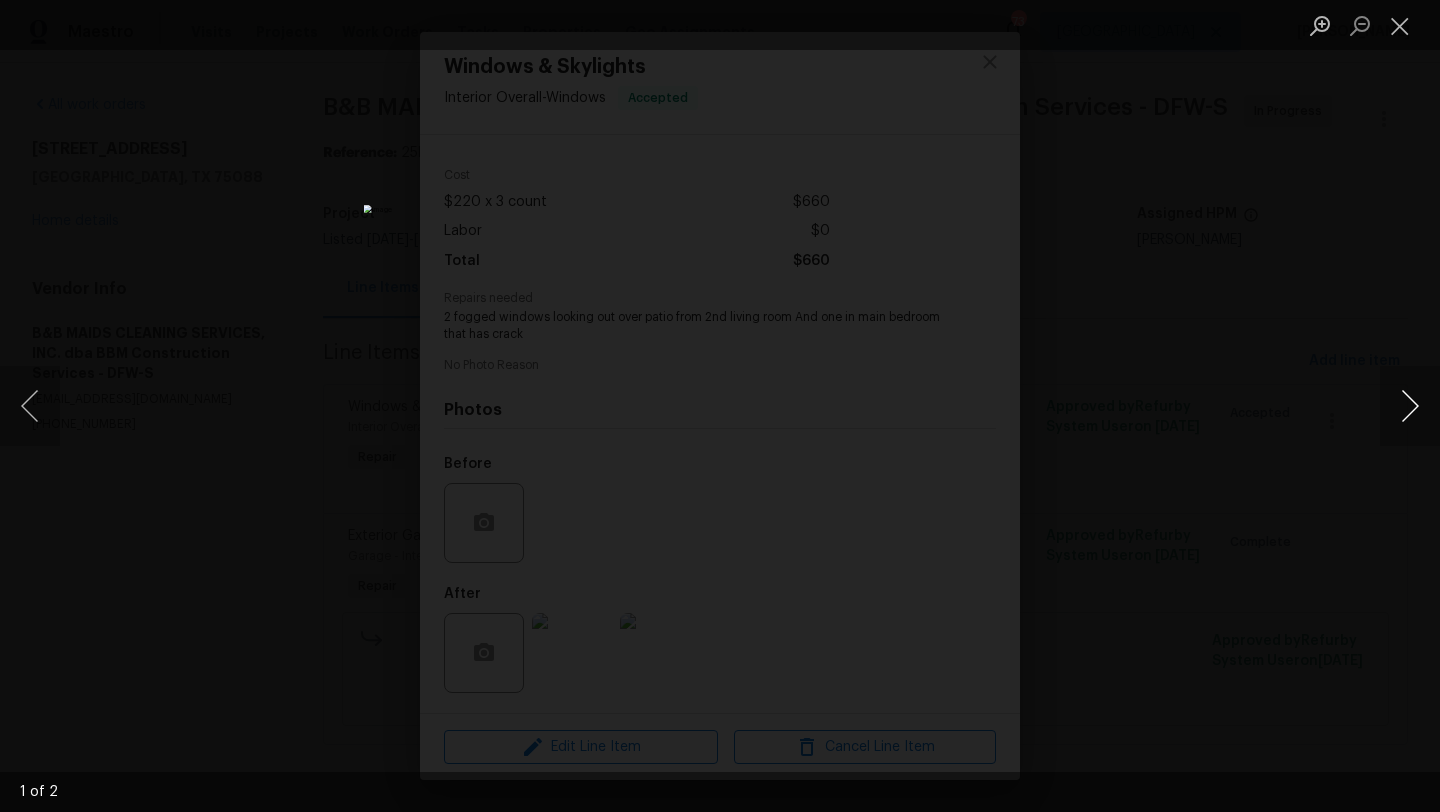 click at bounding box center (1410, 406) 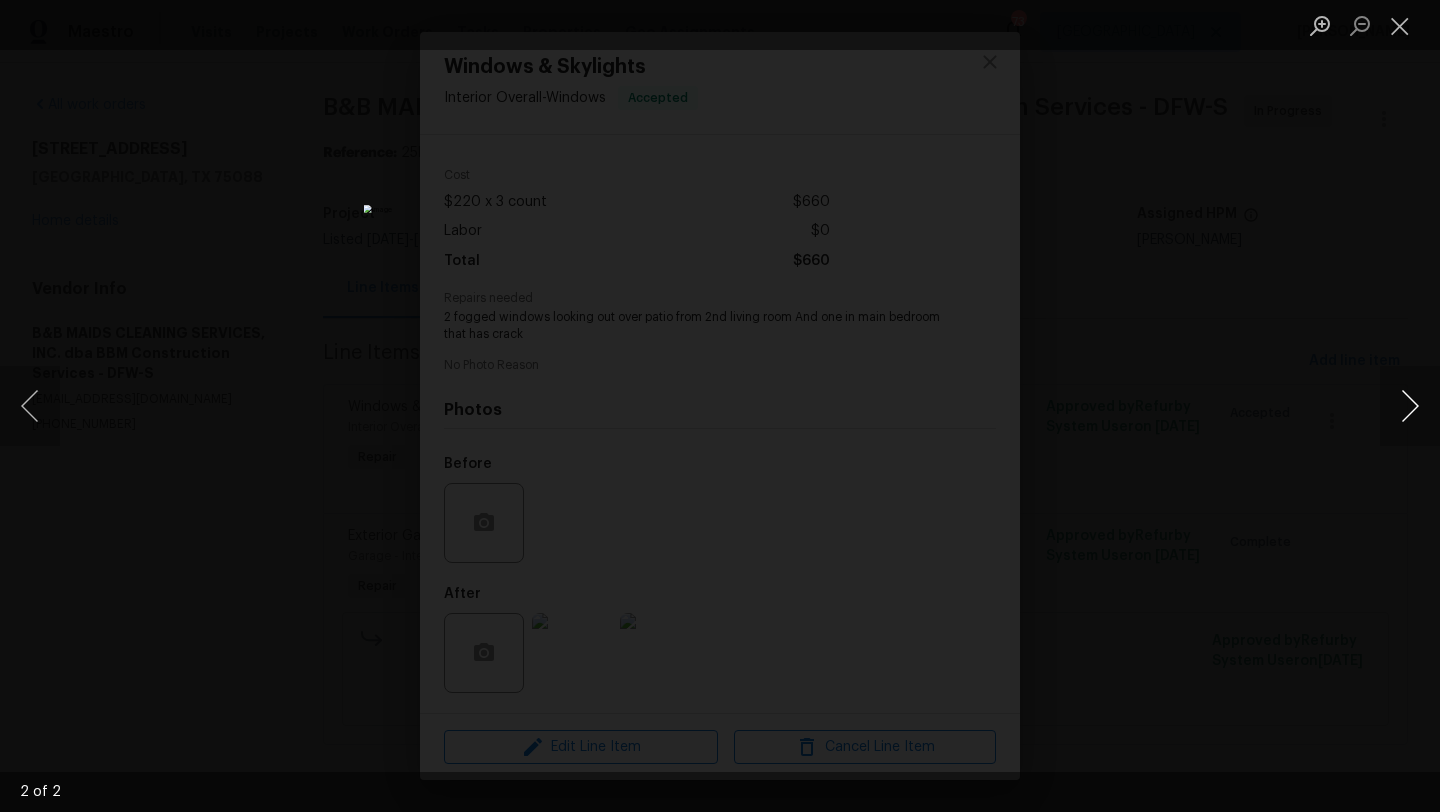 click at bounding box center (1410, 406) 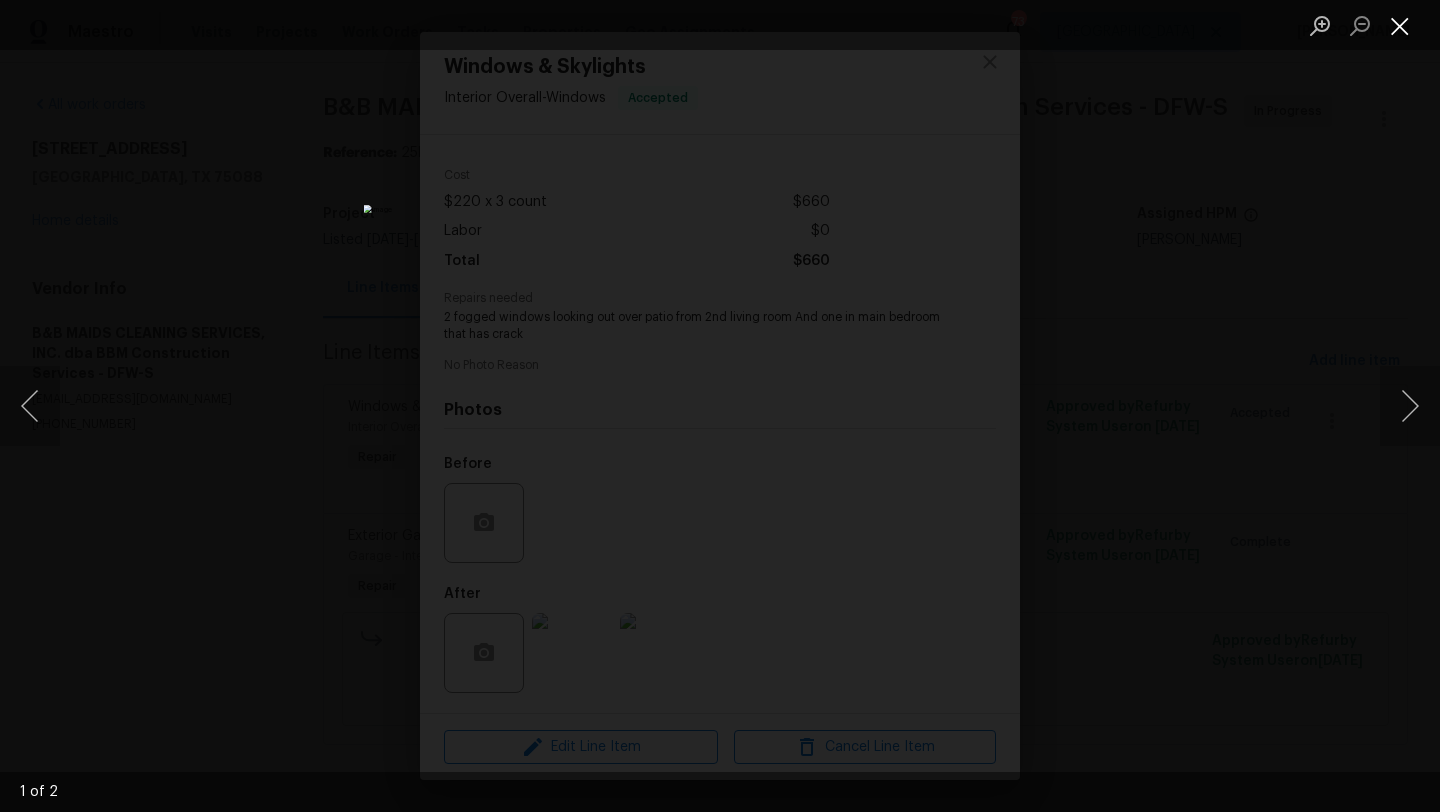 click at bounding box center [1400, 25] 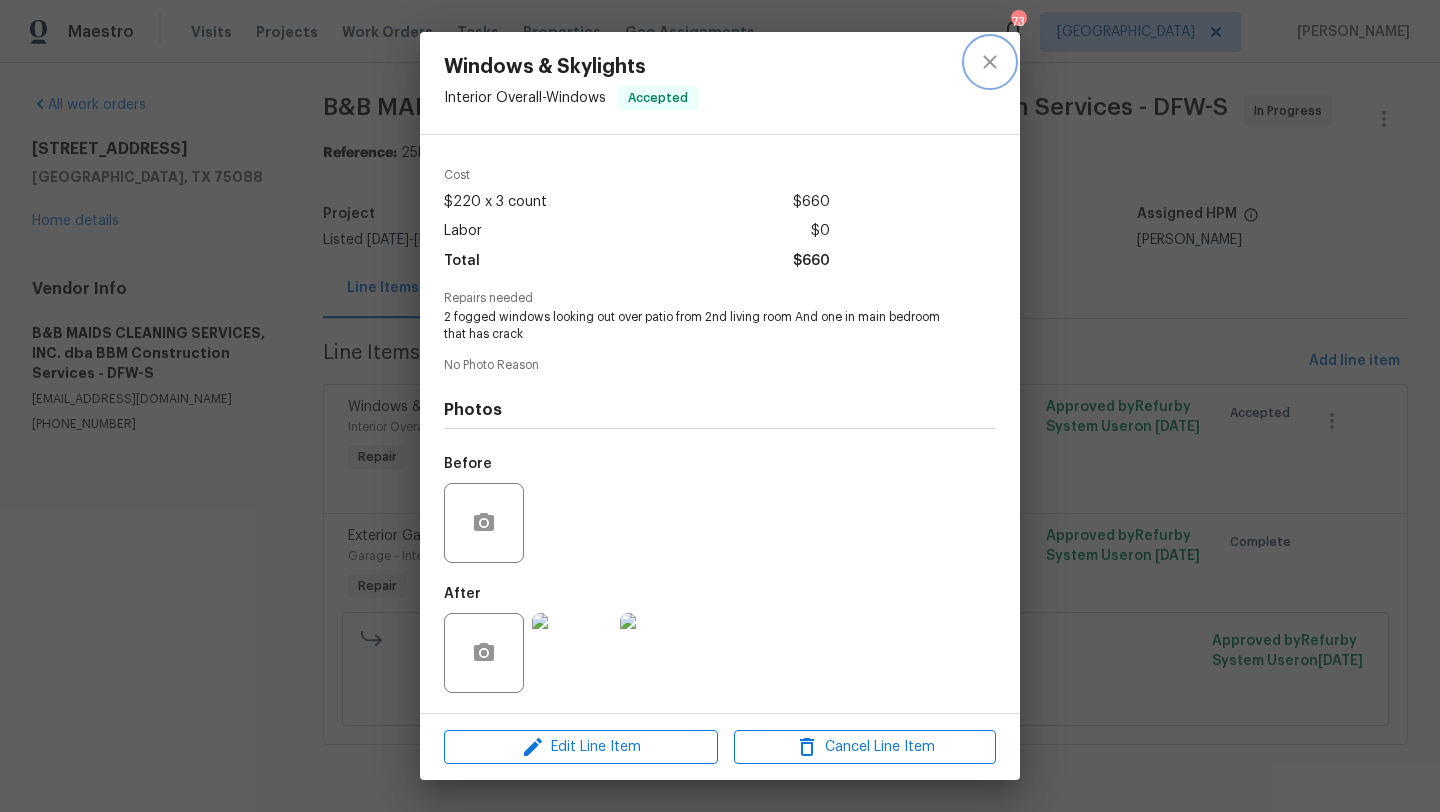 click 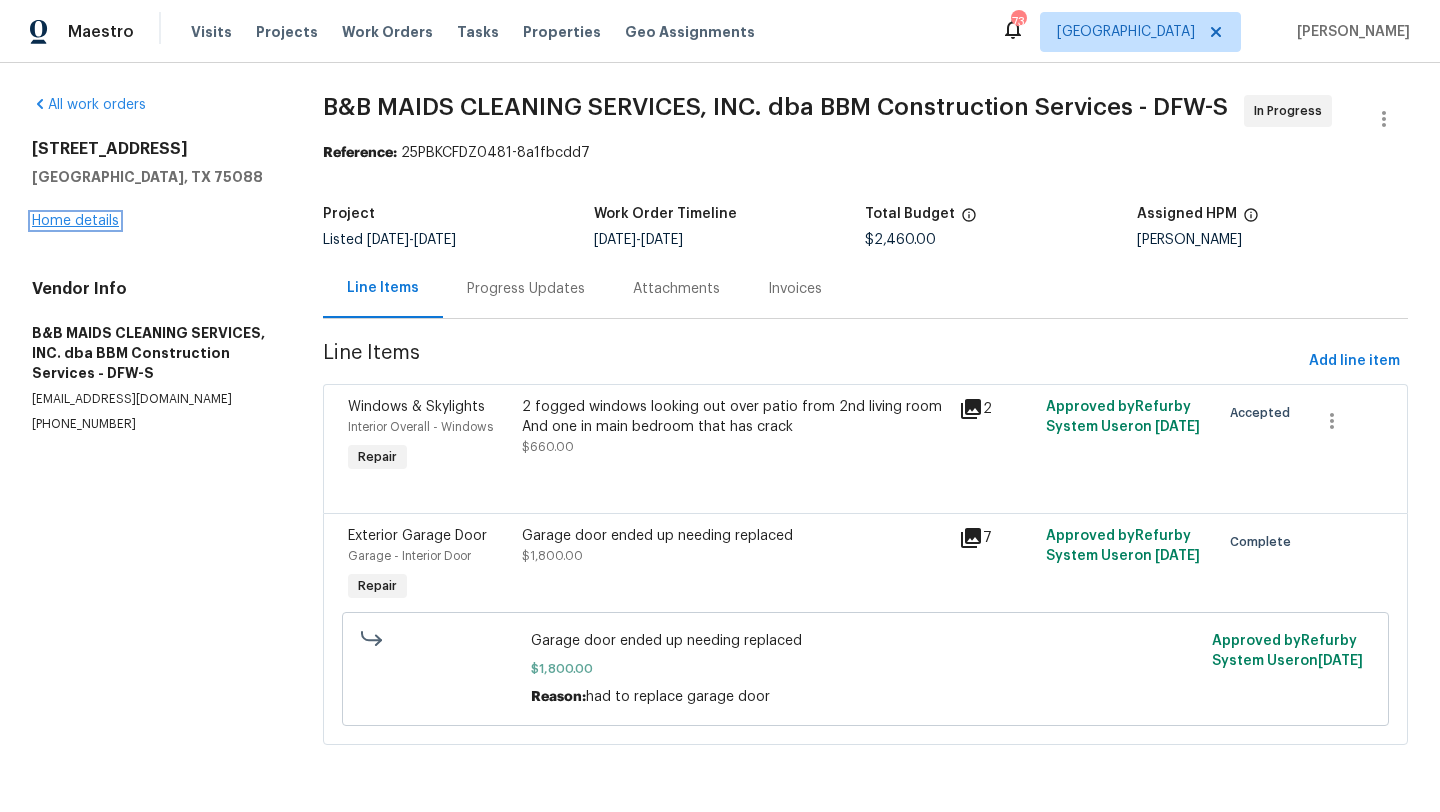 click on "Home details" at bounding box center [75, 221] 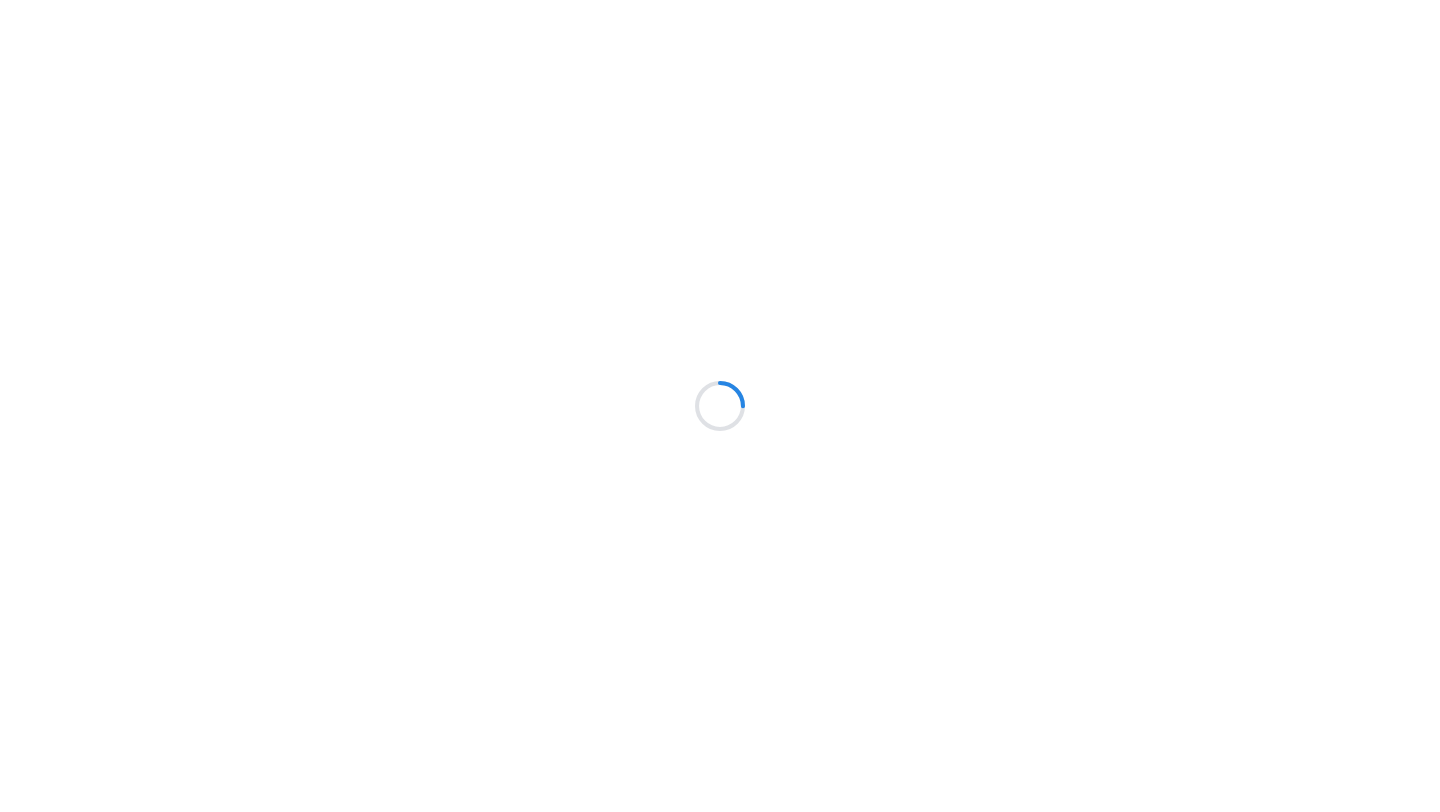 scroll, scrollTop: 0, scrollLeft: 0, axis: both 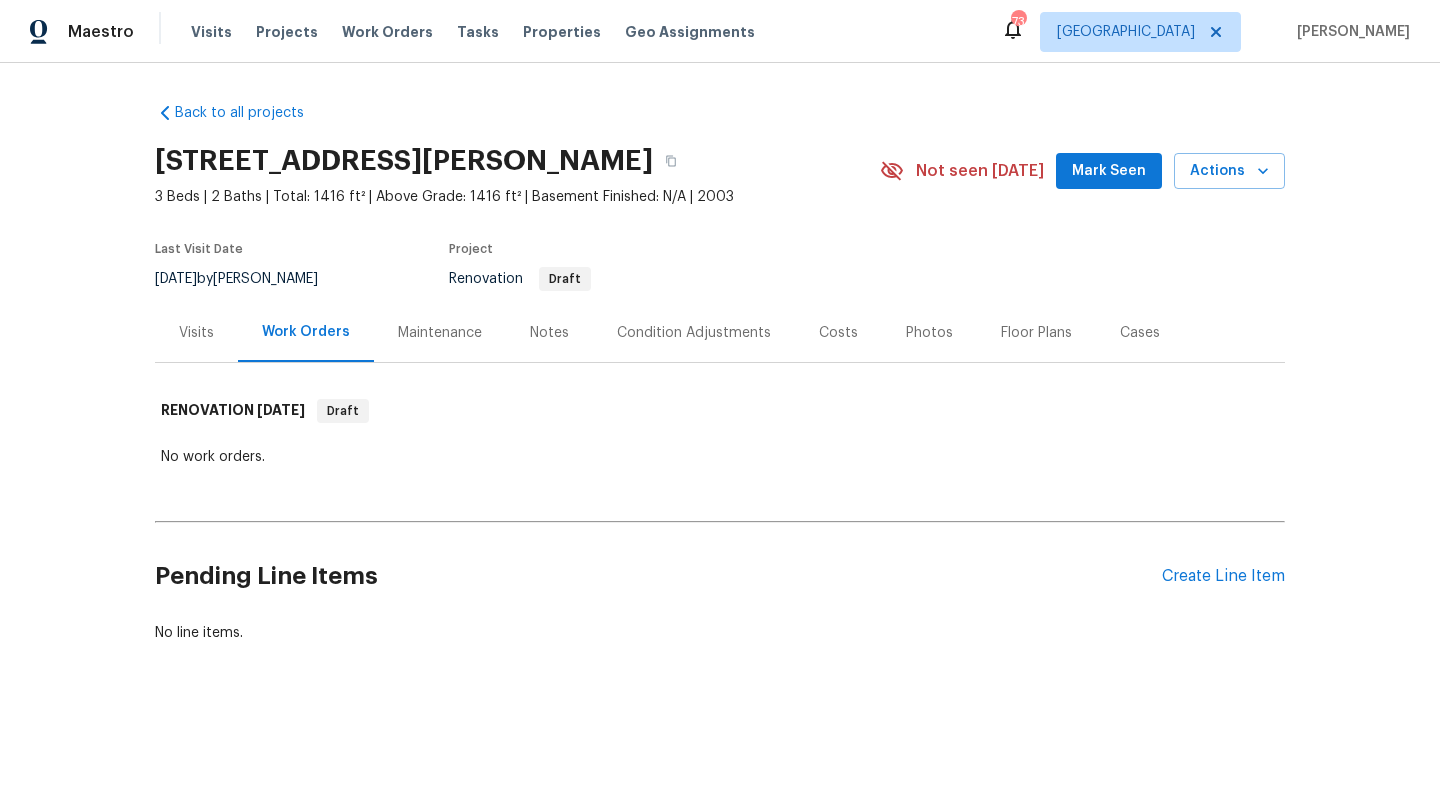 click on "Costs" at bounding box center (838, 333) 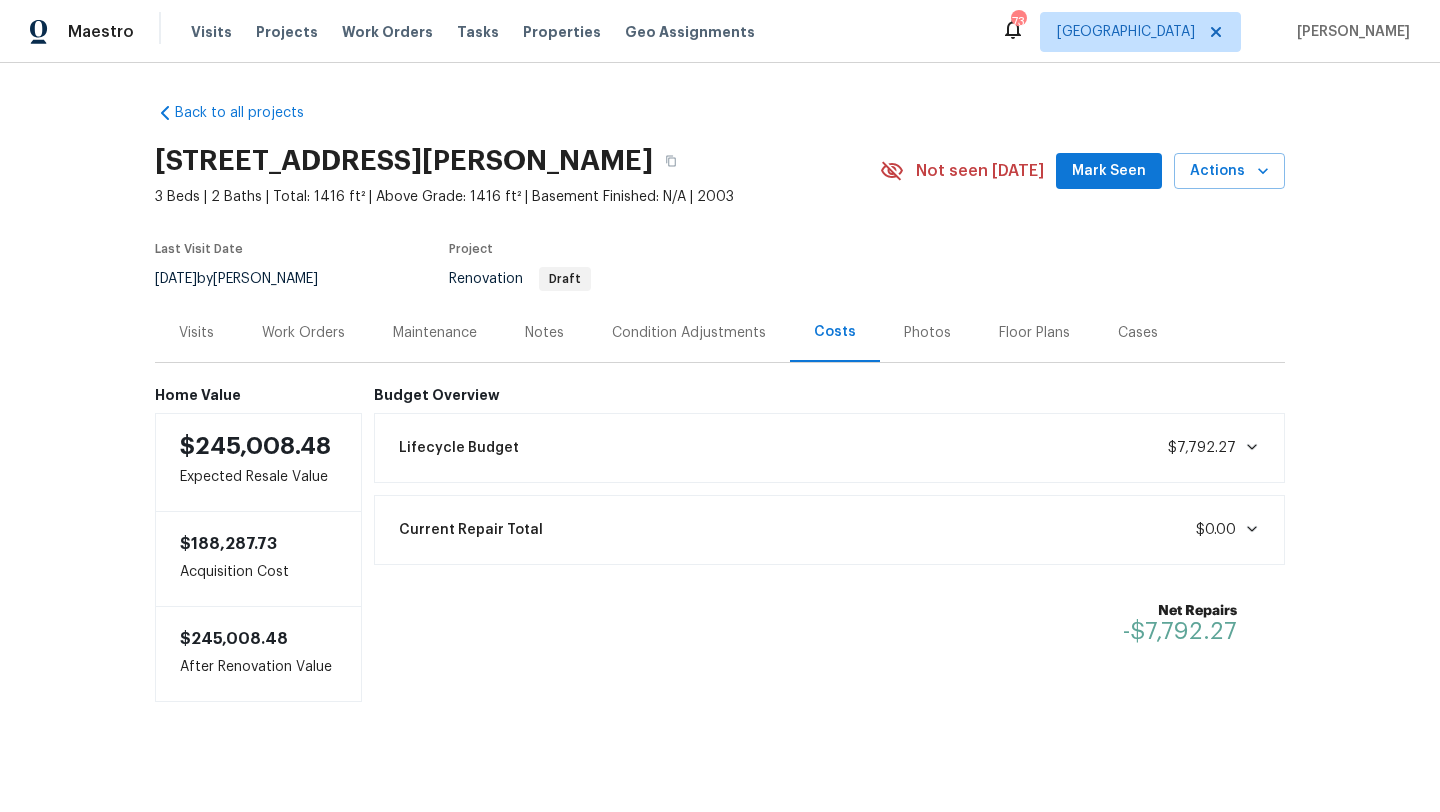 click on "Visits" at bounding box center [196, 333] 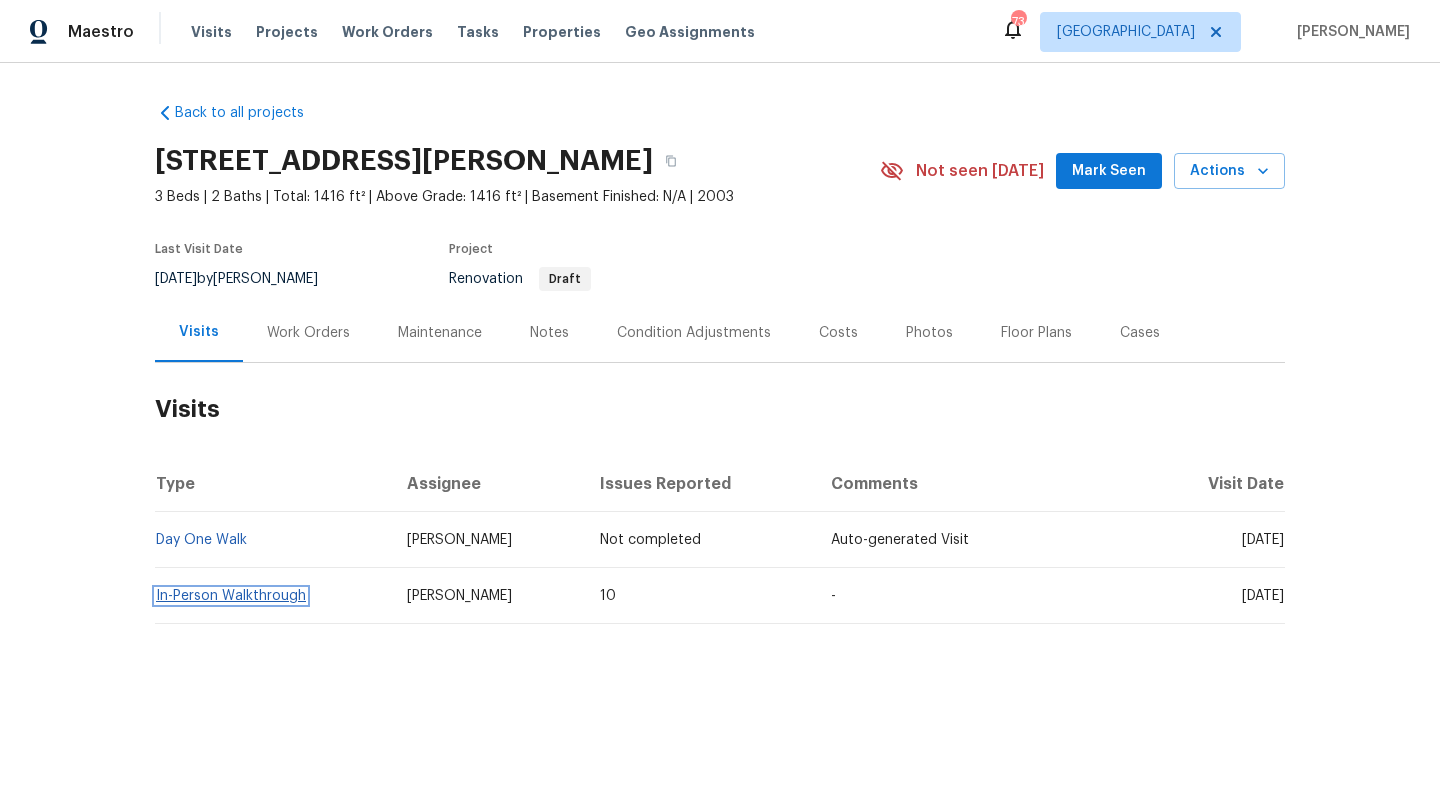 click on "In-Person Walkthrough" at bounding box center (231, 596) 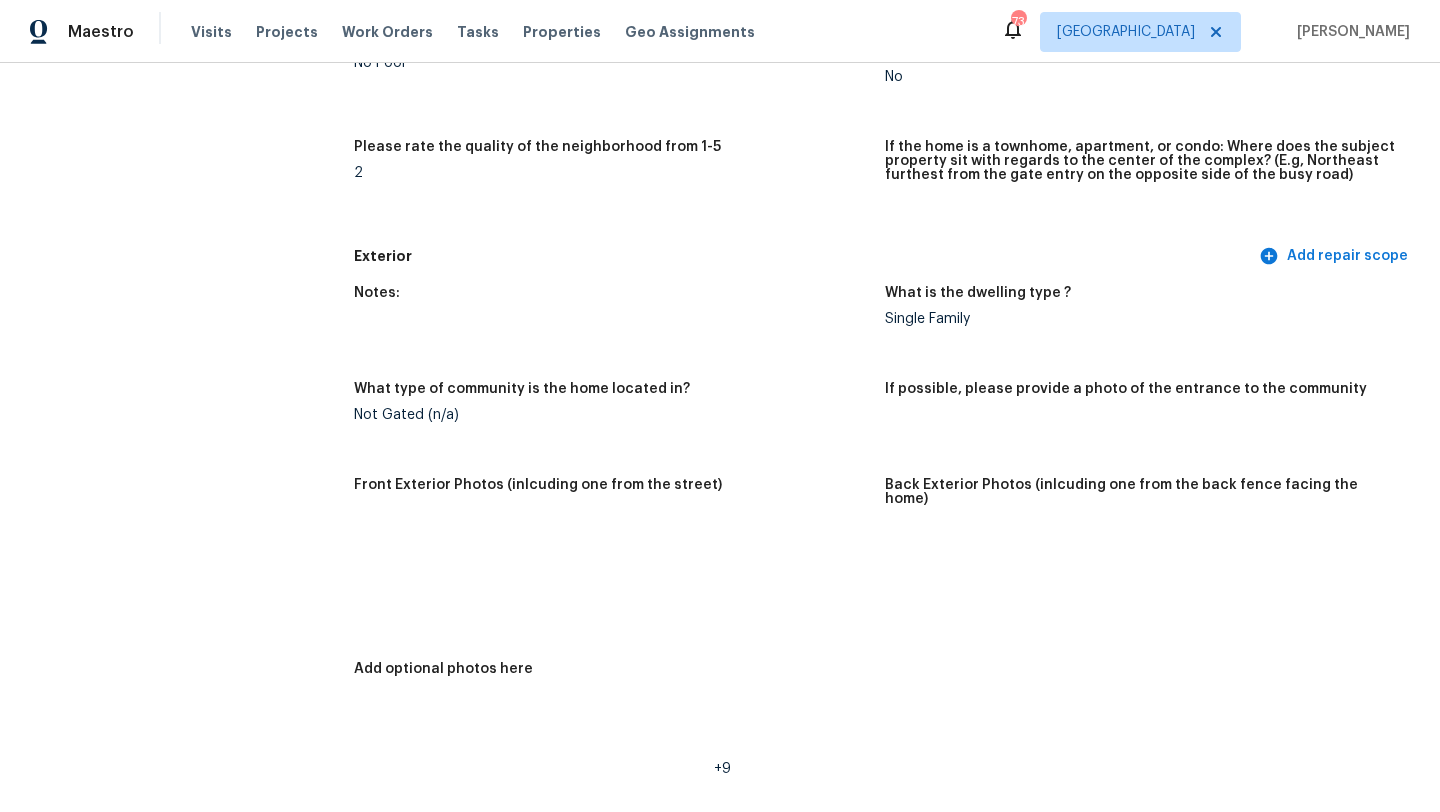 scroll, scrollTop: 564, scrollLeft: 0, axis: vertical 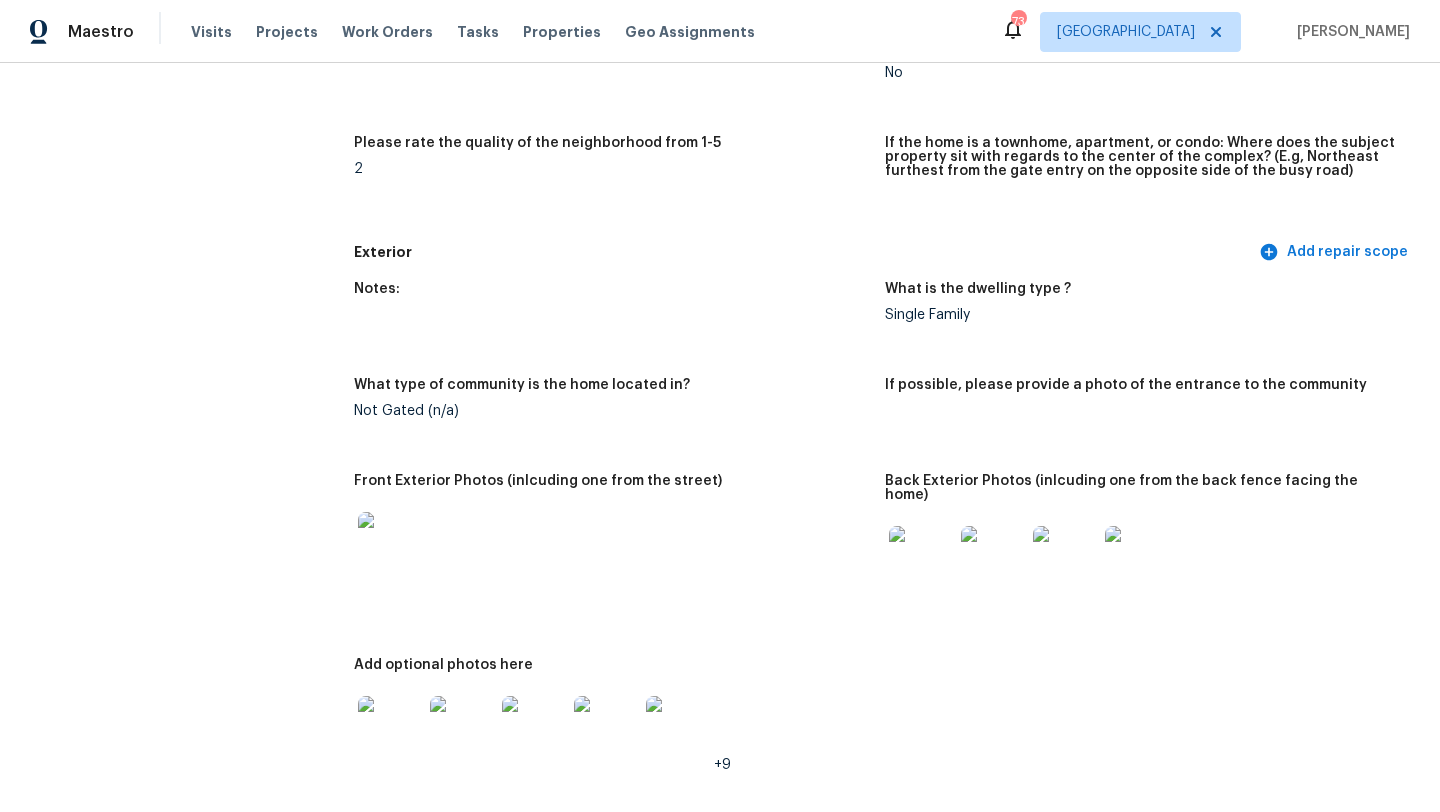 click at bounding box center [390, 728] 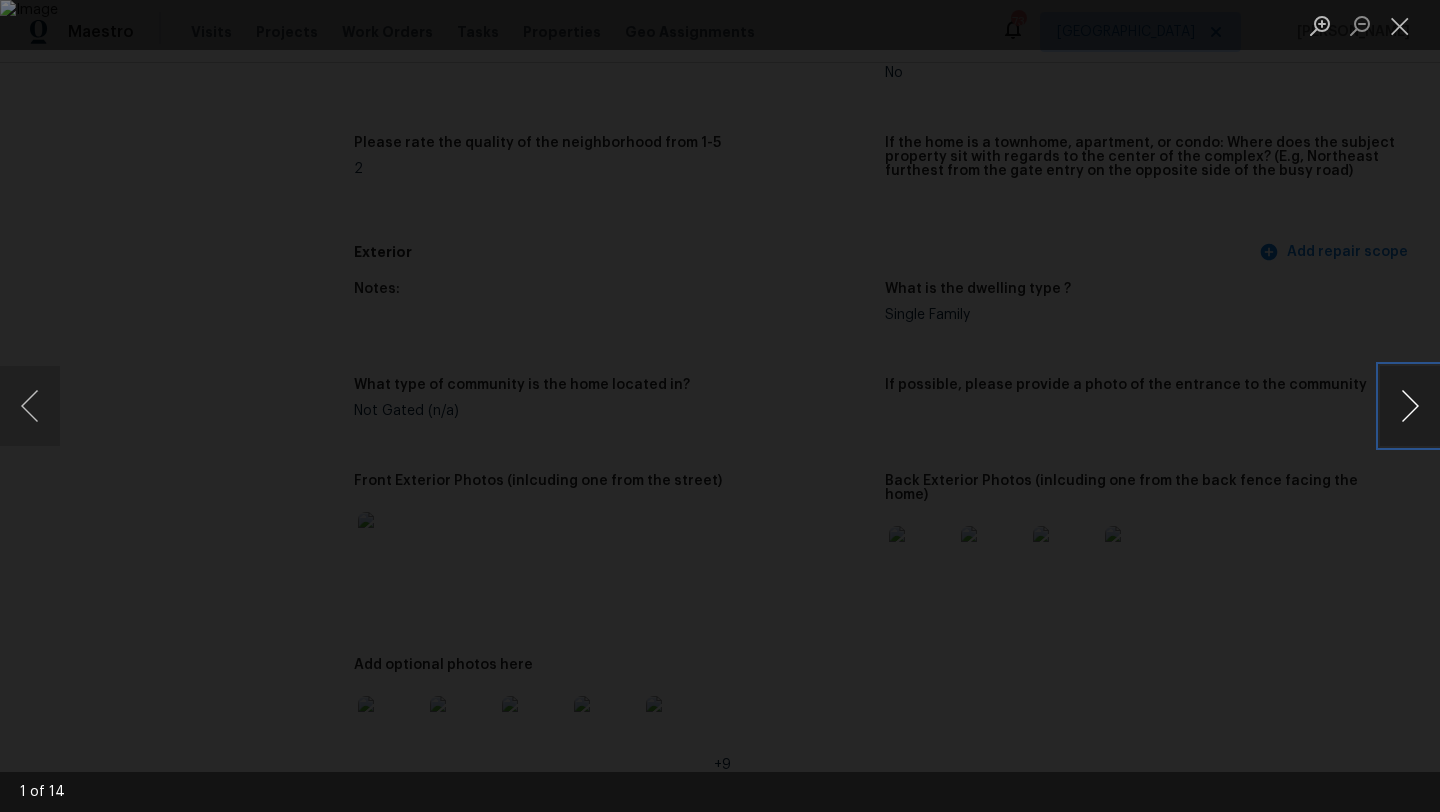 click at bounding box center (1410, 406) 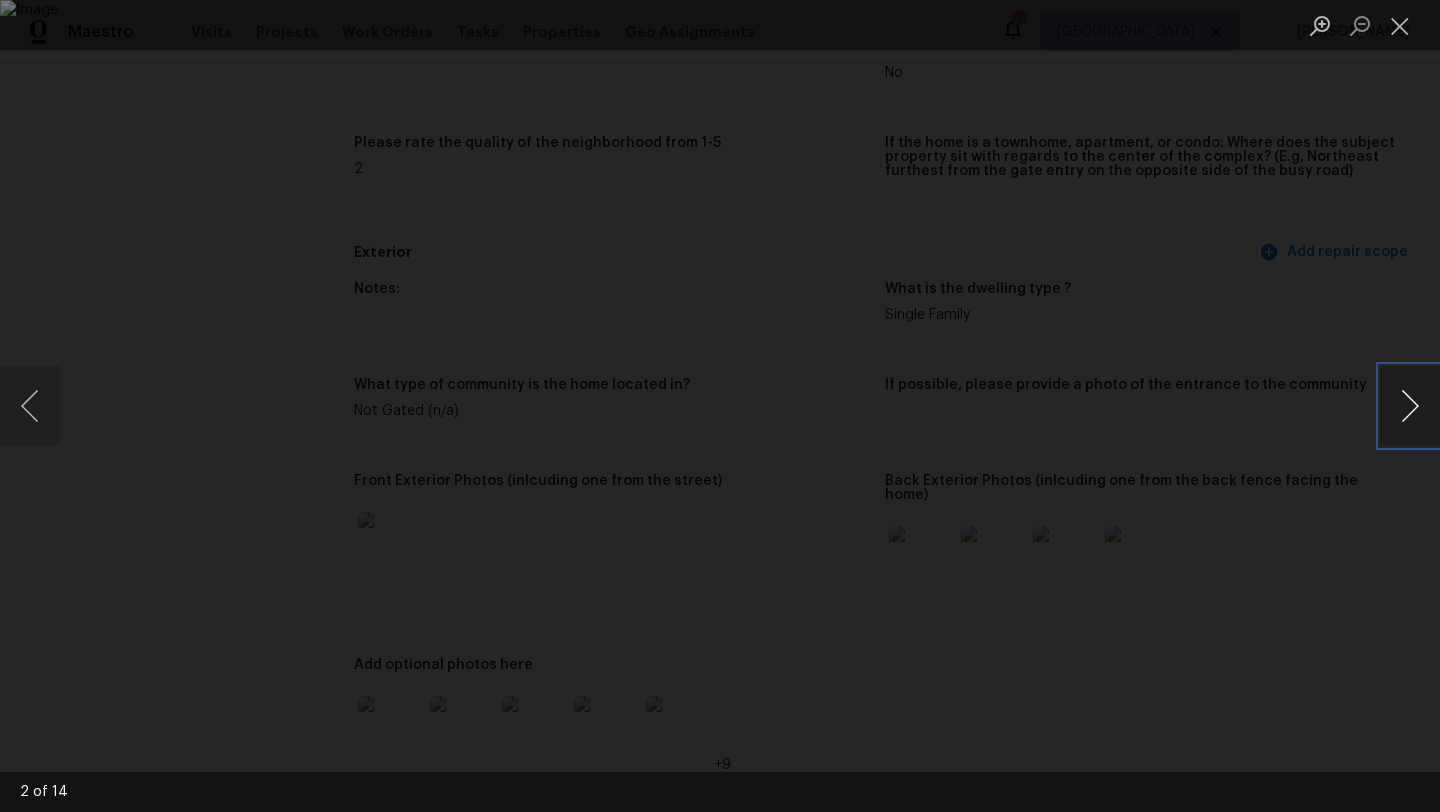 click at bounding box center [1410, 406] 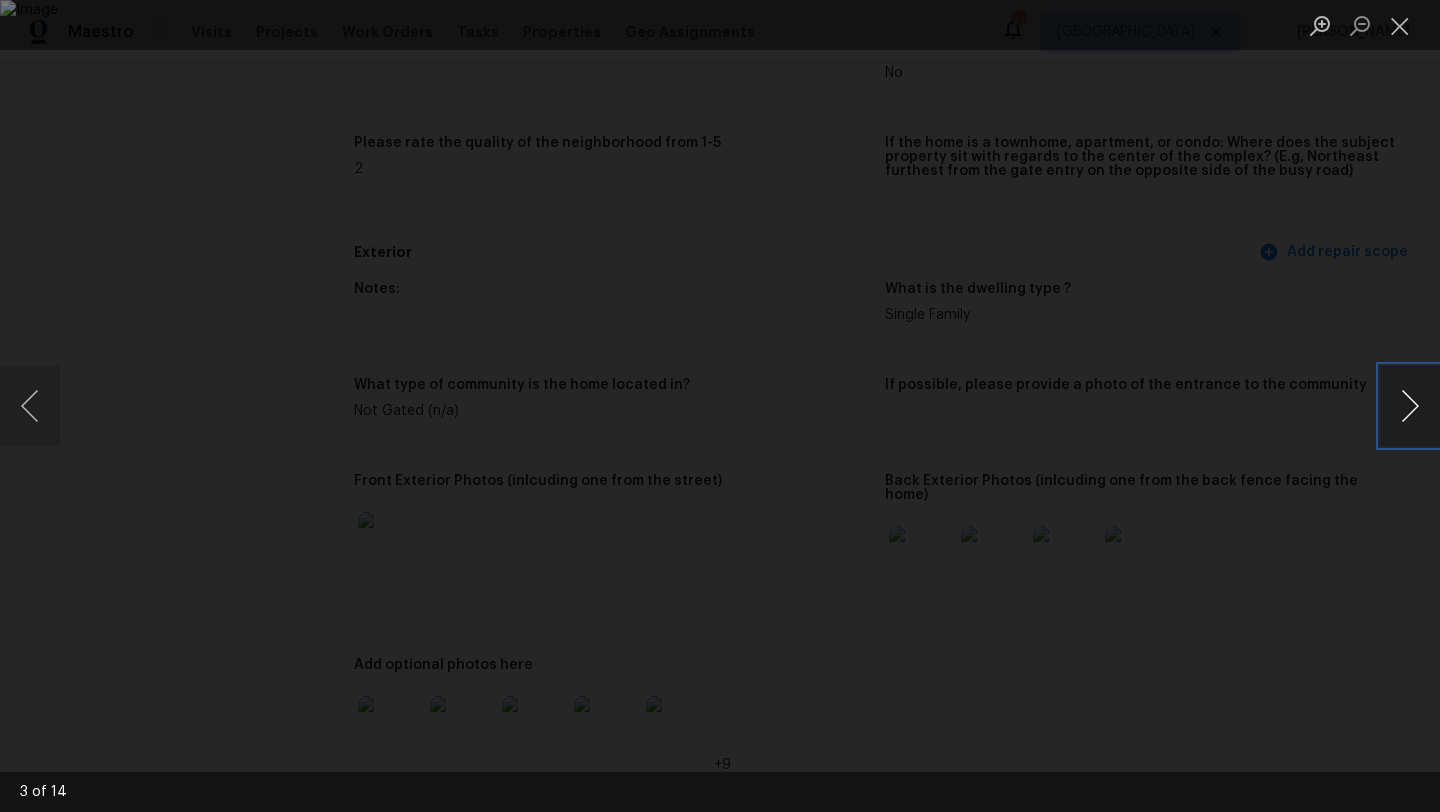 click at bounding box center (1410, 406) 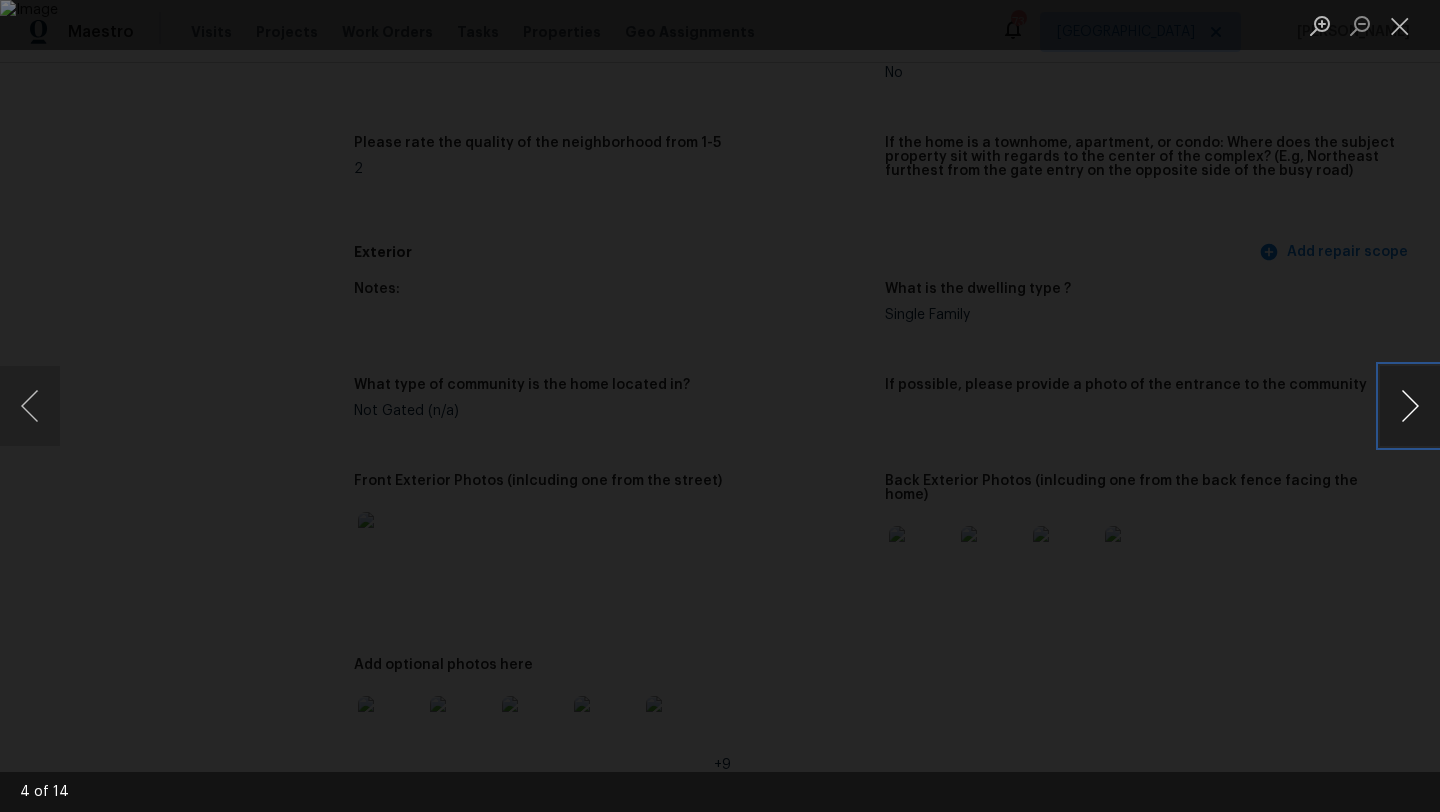 click at bounding box center (1410, 406) 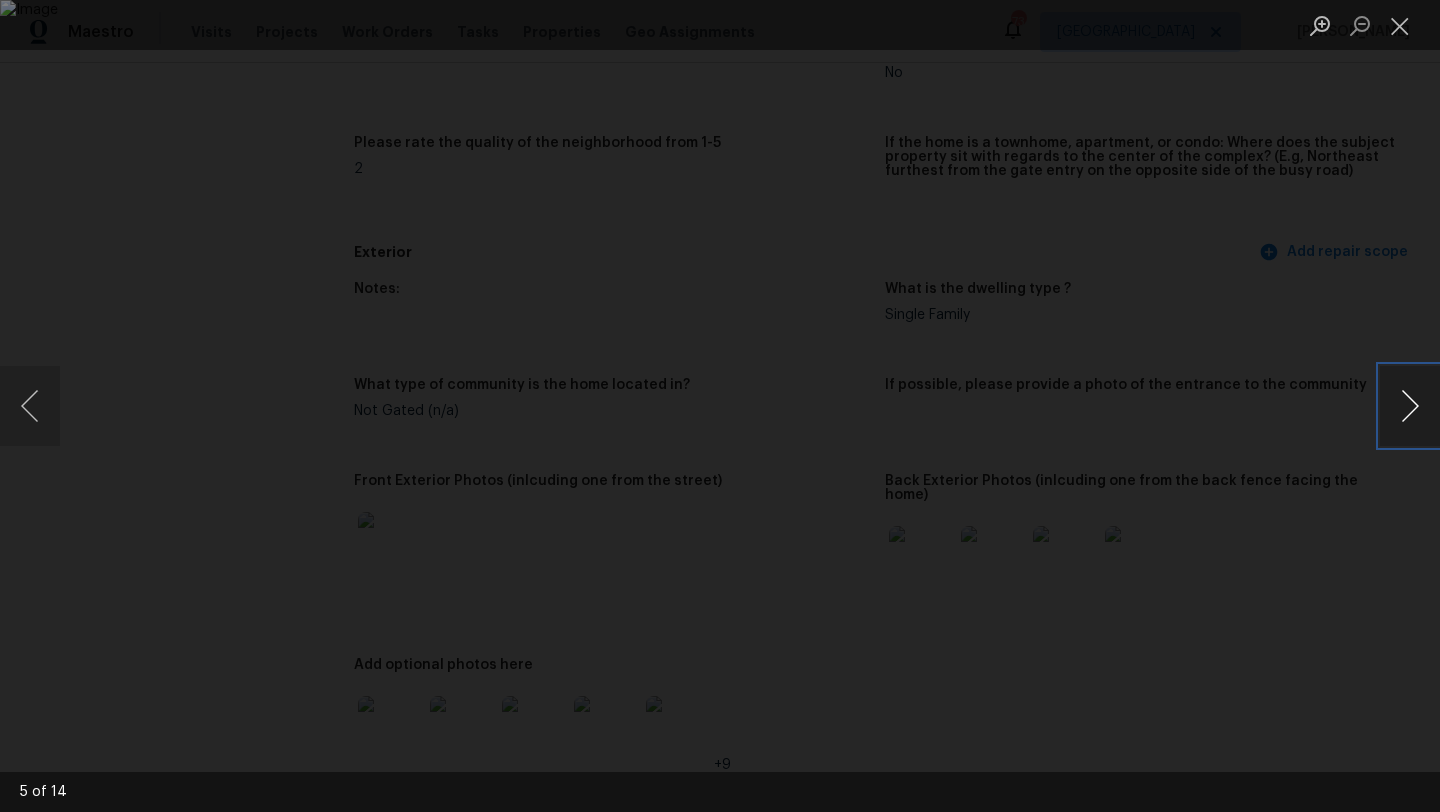 click at bounding box center [1410, 406] 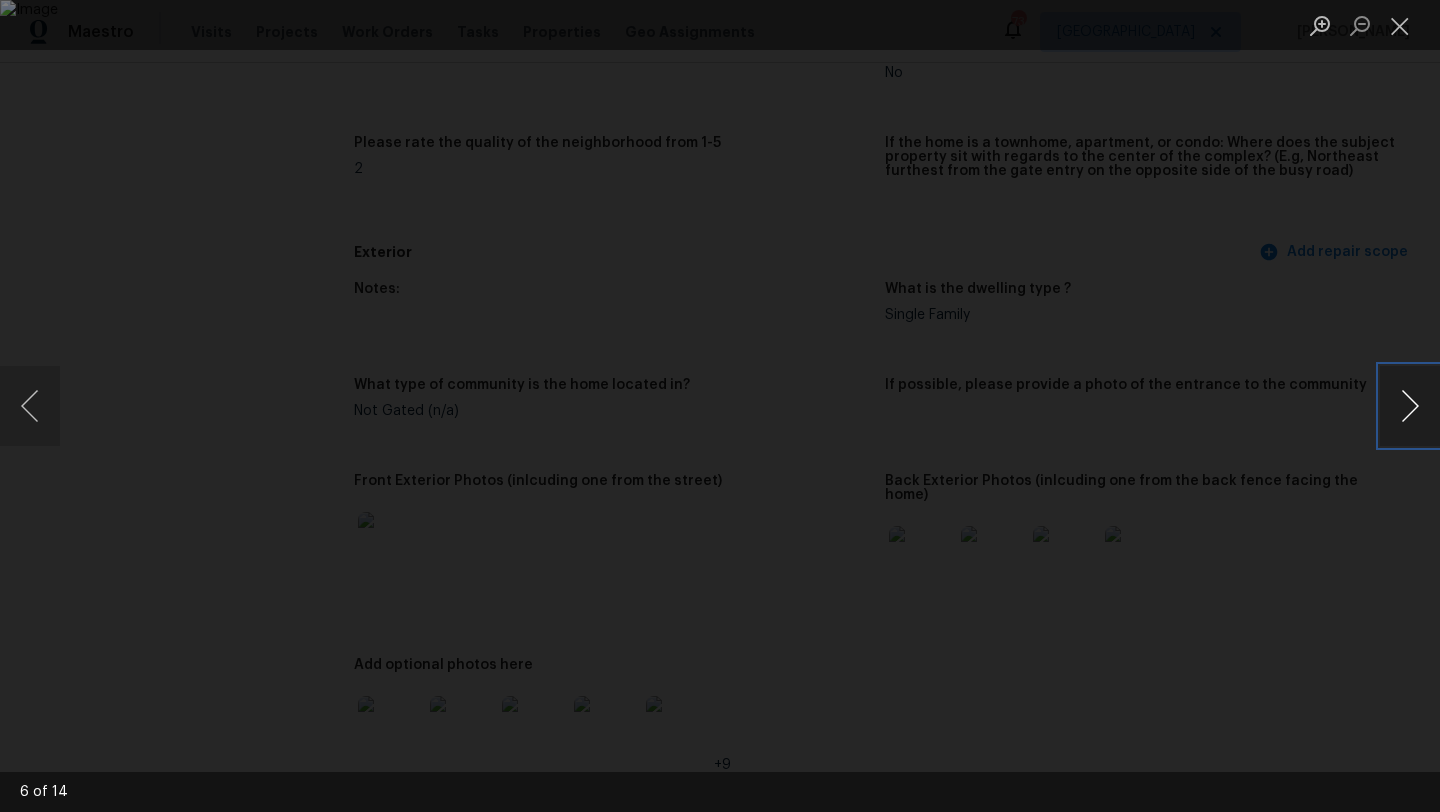 click at bounding box center (1410, 406) 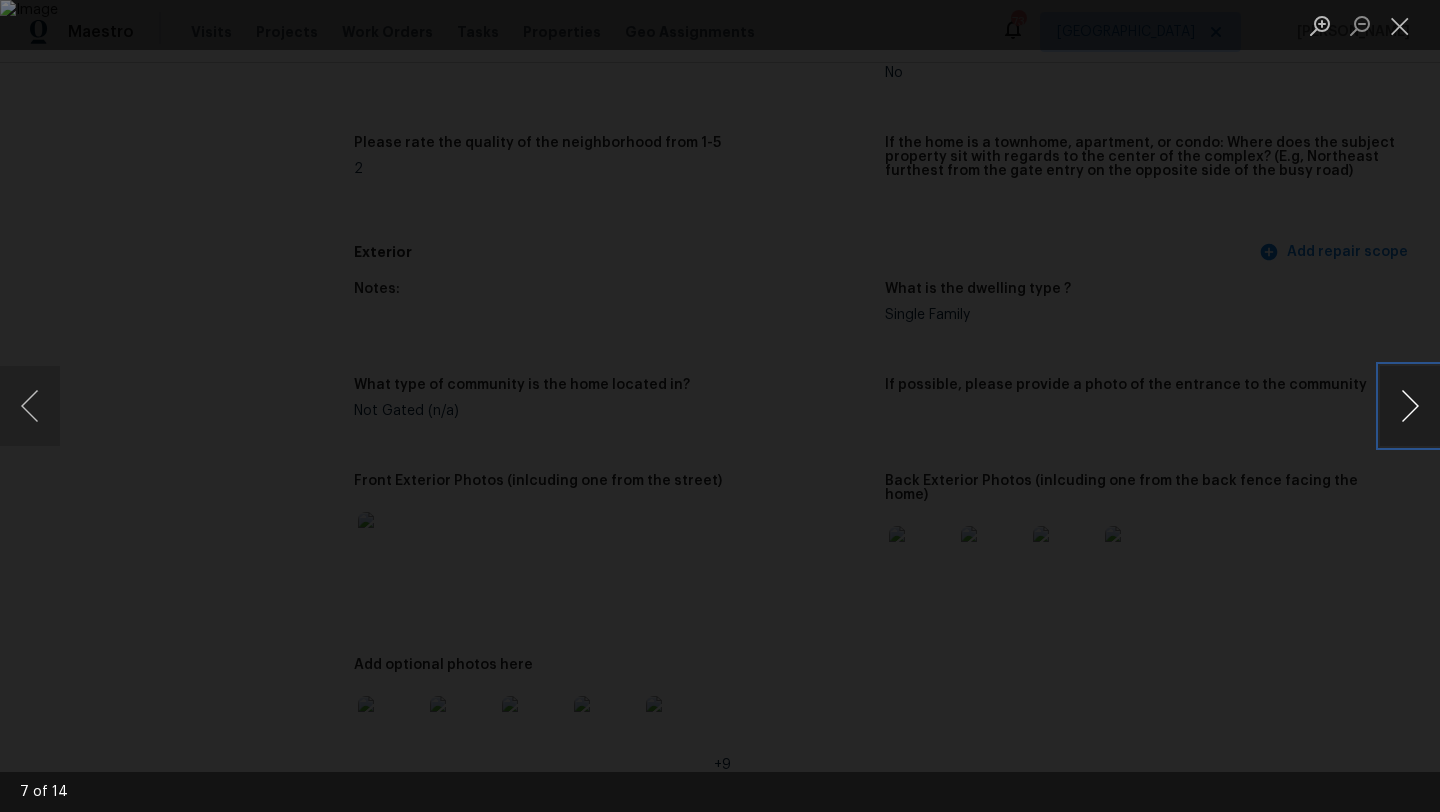click at bounding box center [1410, 406] 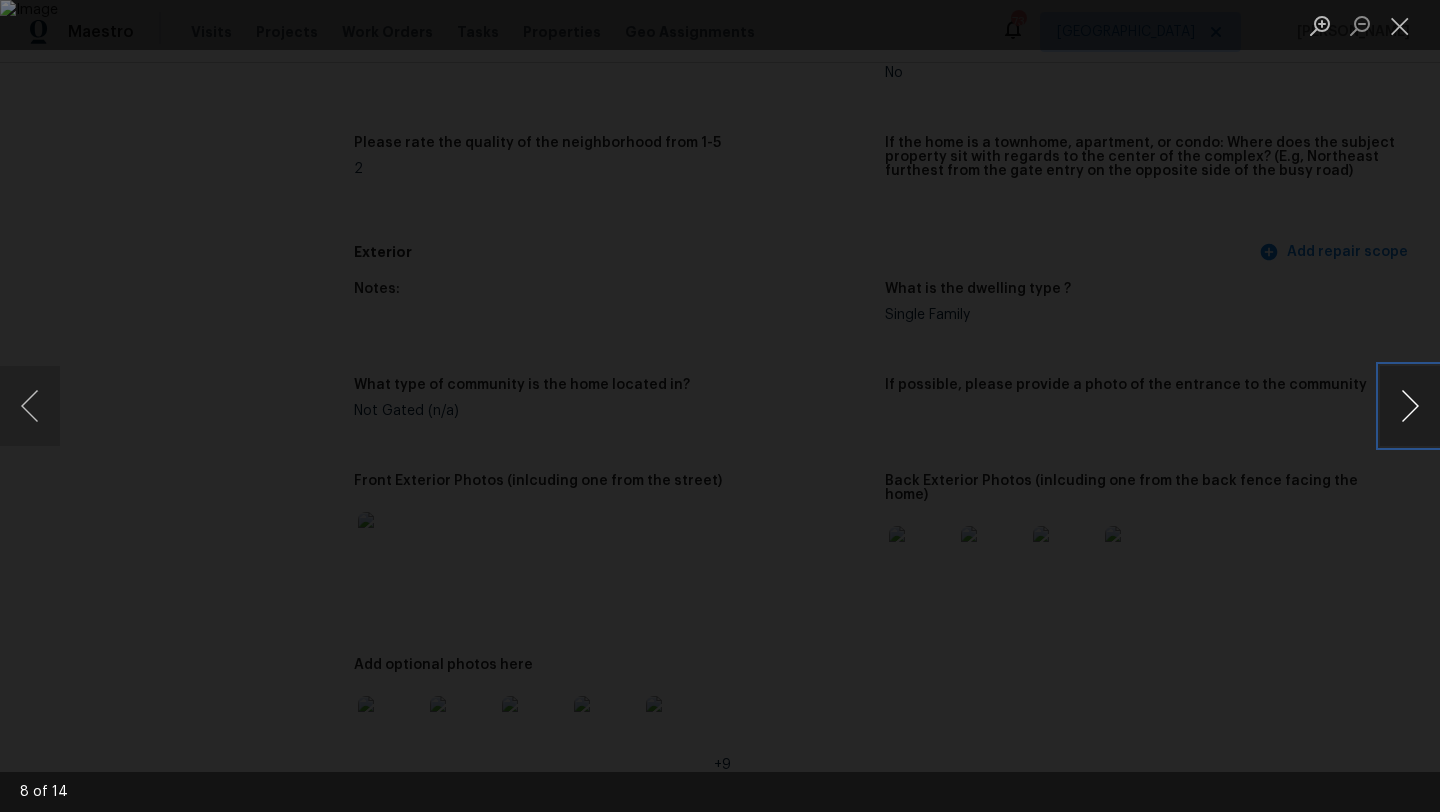 click at bounding box center [1410, 406] 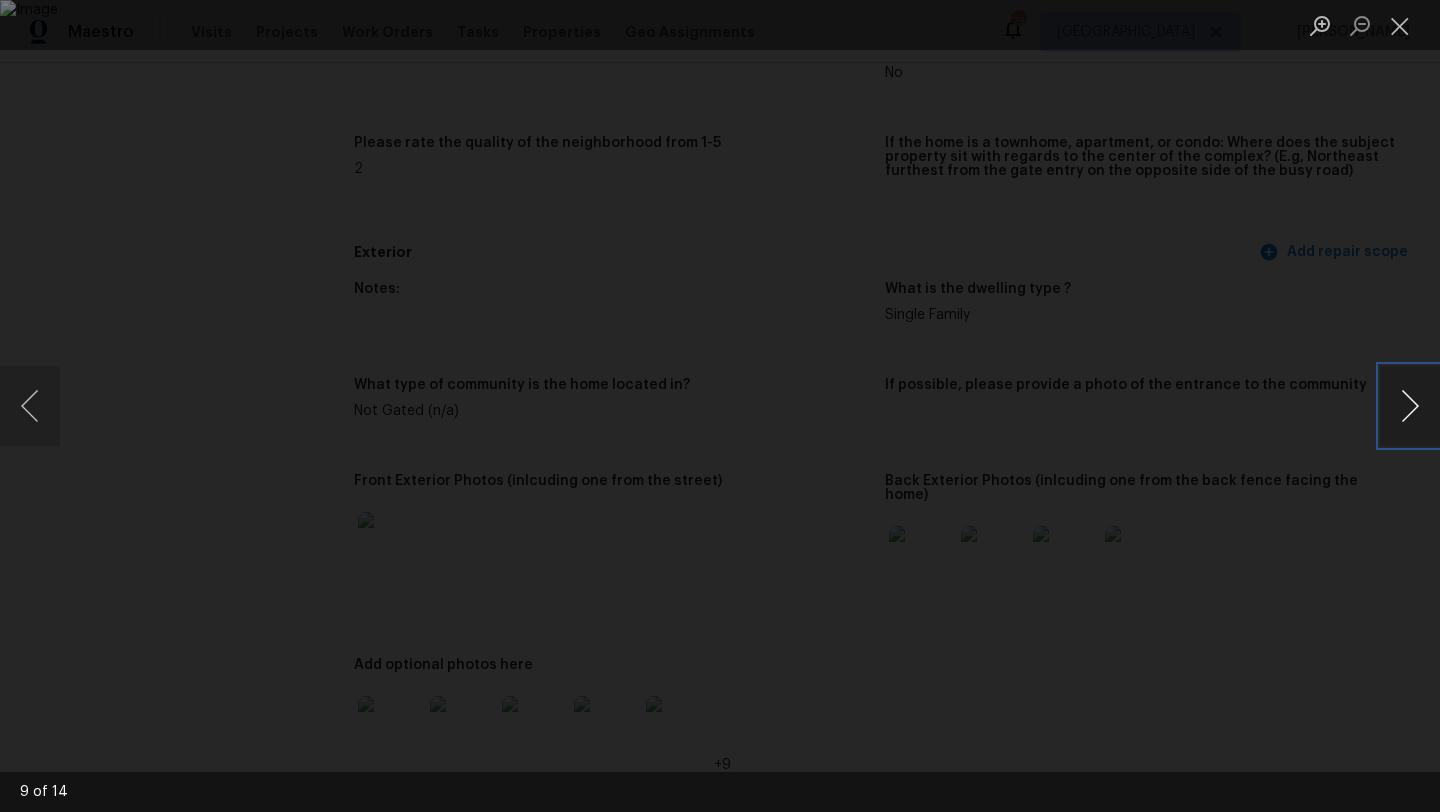 click at bounding box center (1410, 406) 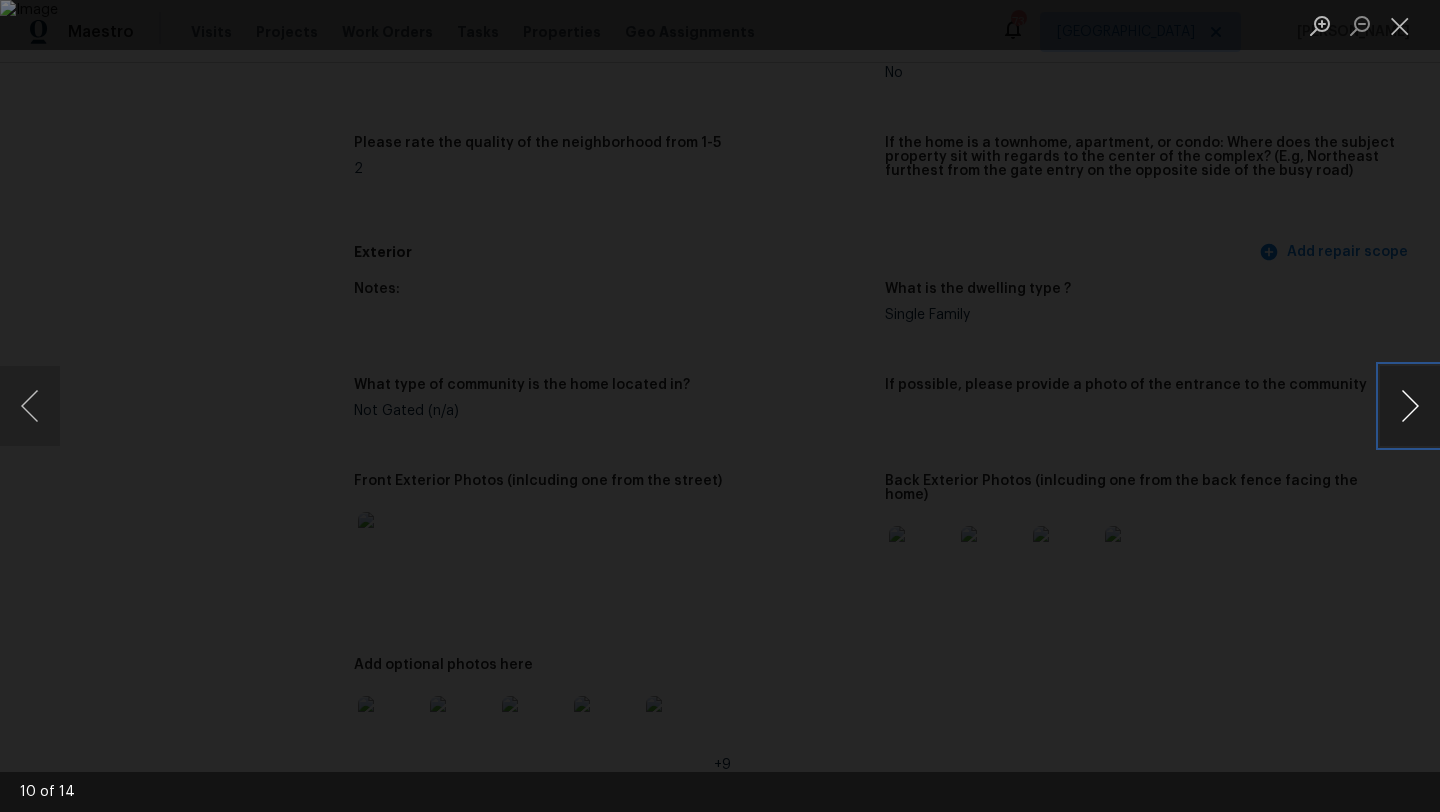 click at bounding box center (1410, 406) 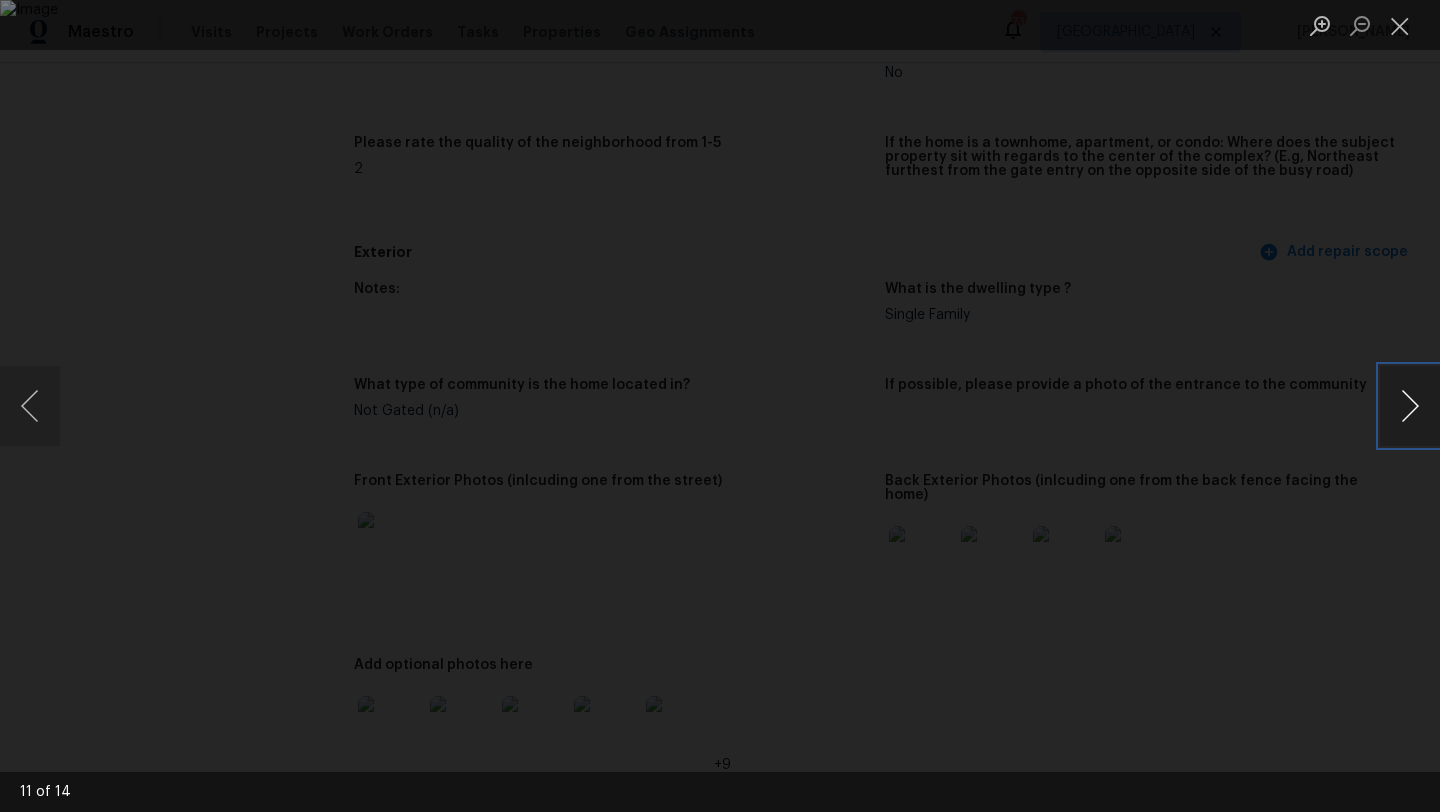 click at bounding box center [1410, 406] 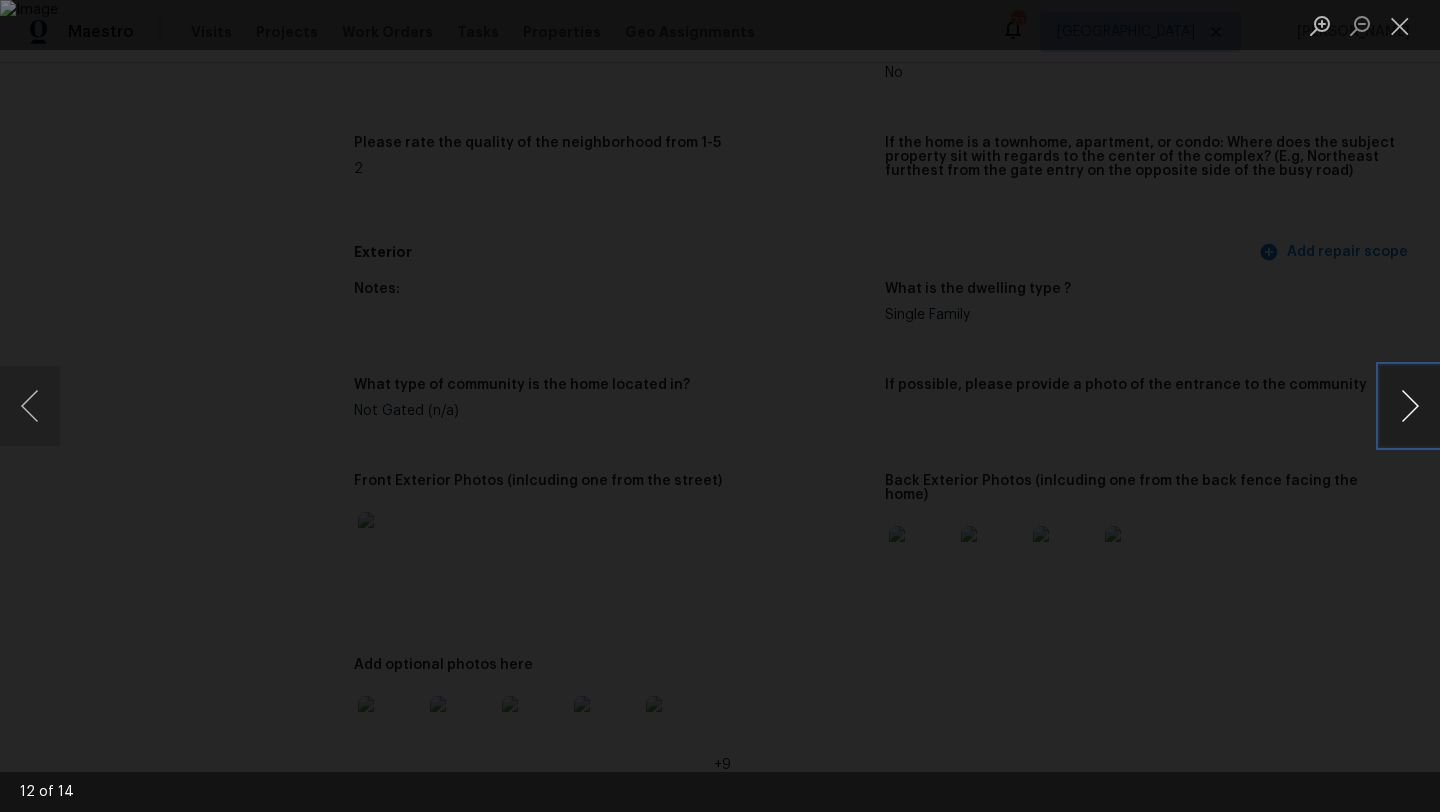click at bounding box center (1410, 406) 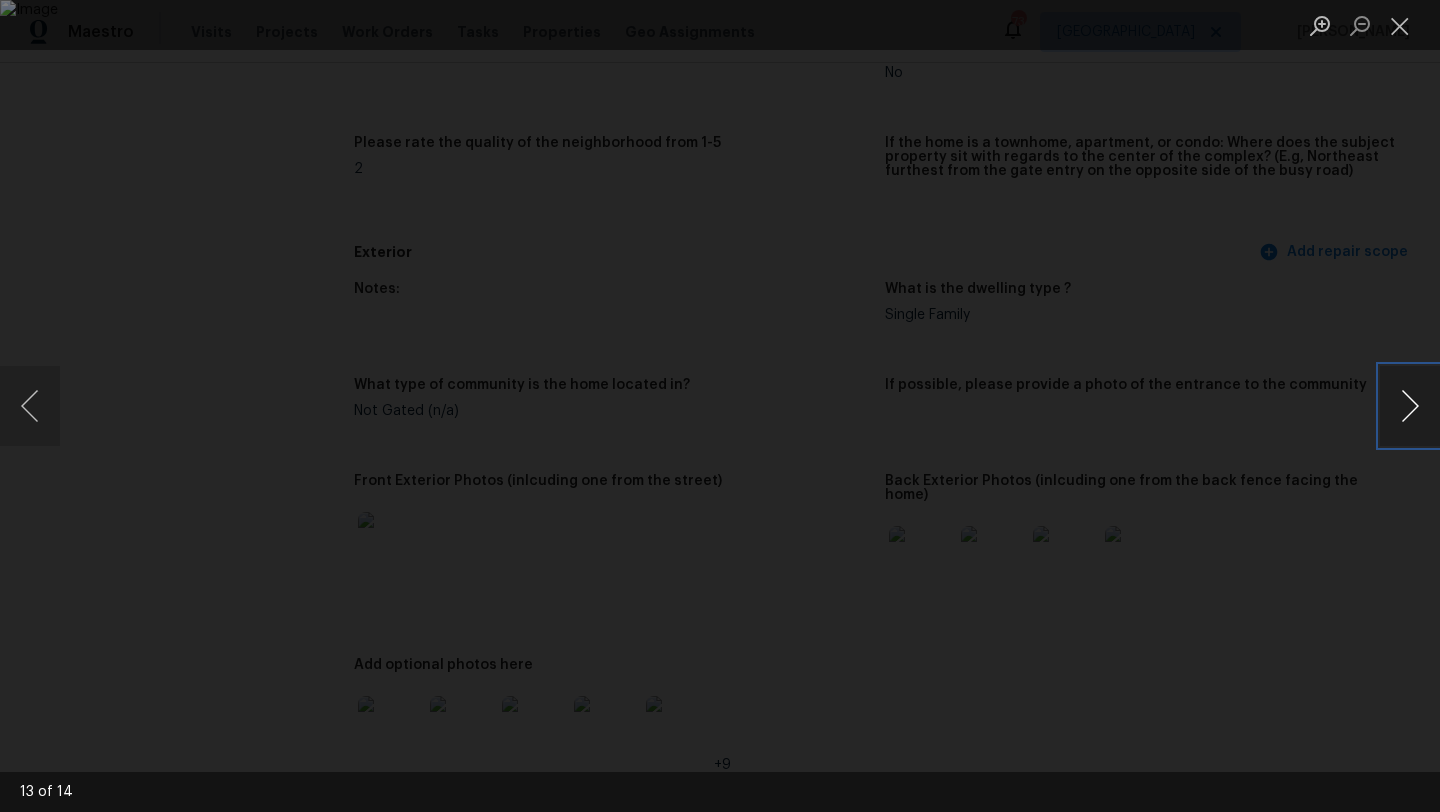 click at bounding box center (1410, 406) 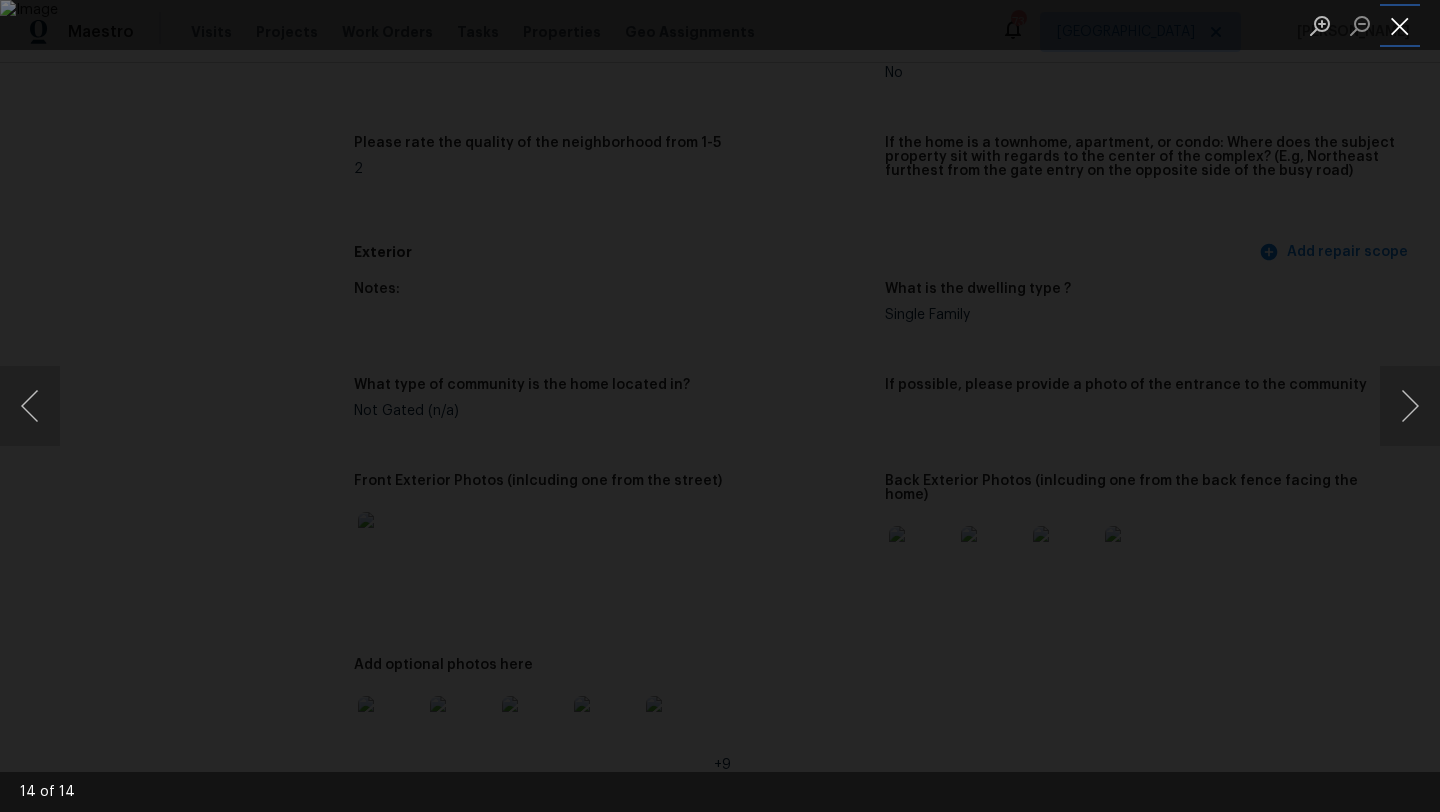 click at bounding box center (1400, 25) 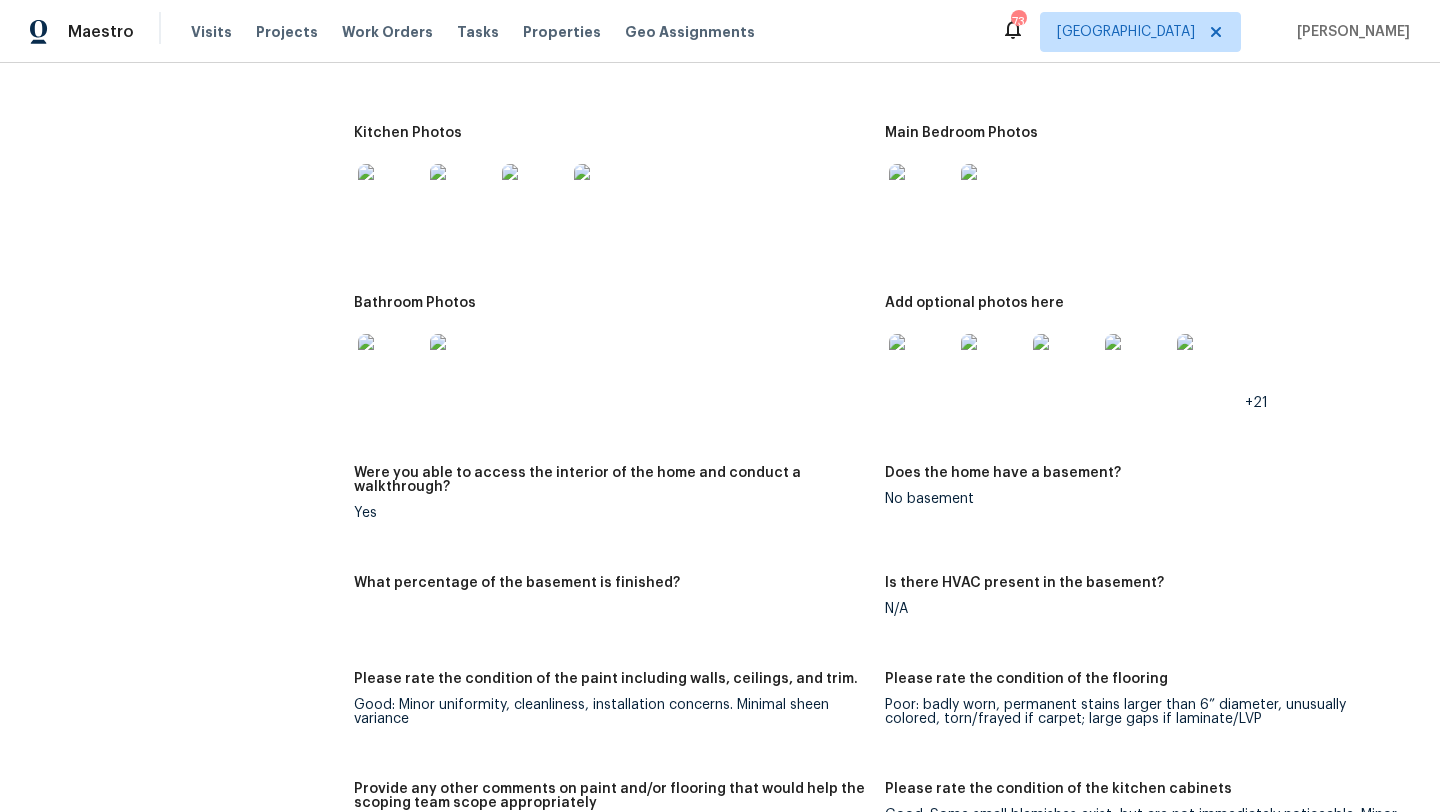 scroll, scrollTop: 2753, scrollLeft: 0, axis: vertical 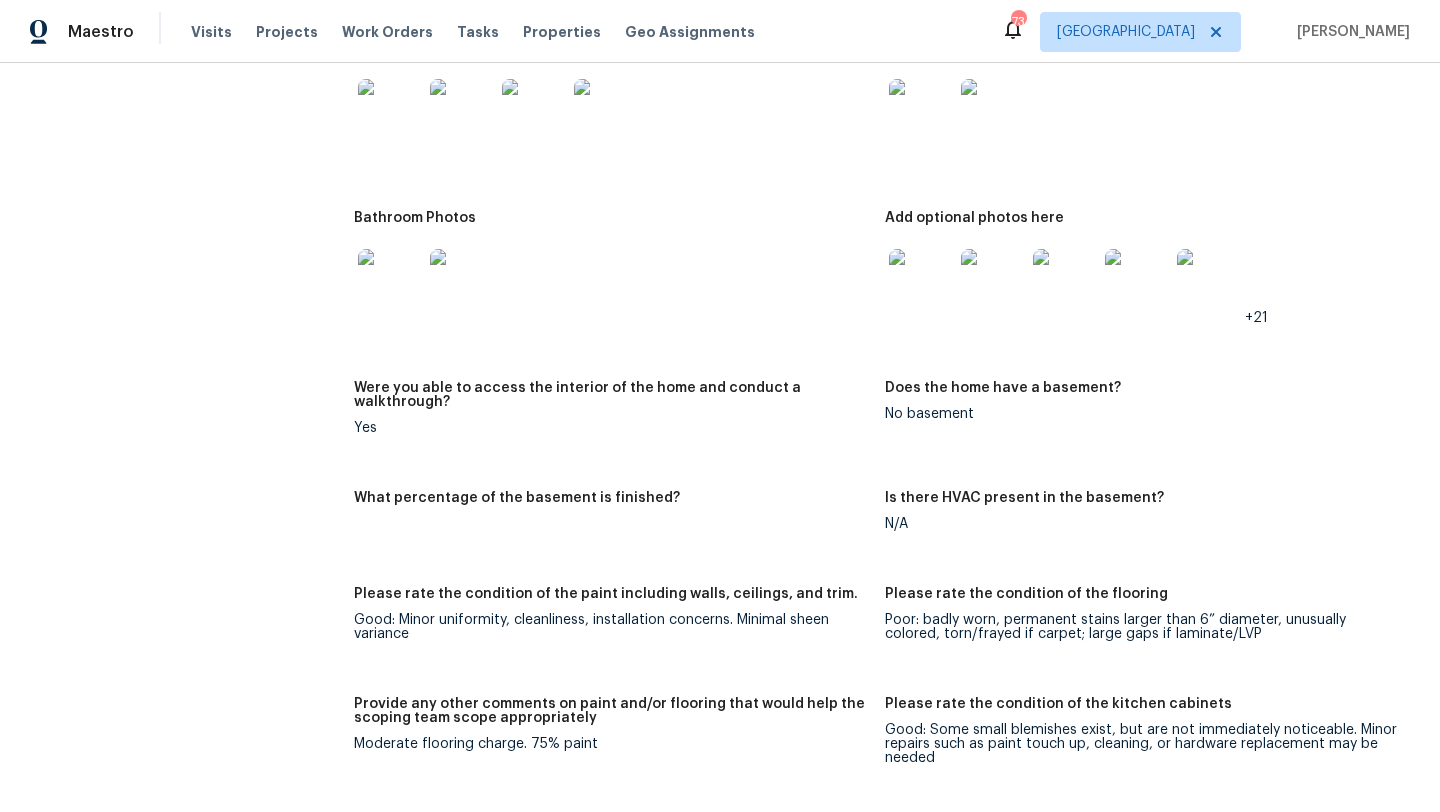 click at bounding box center [921, 281] 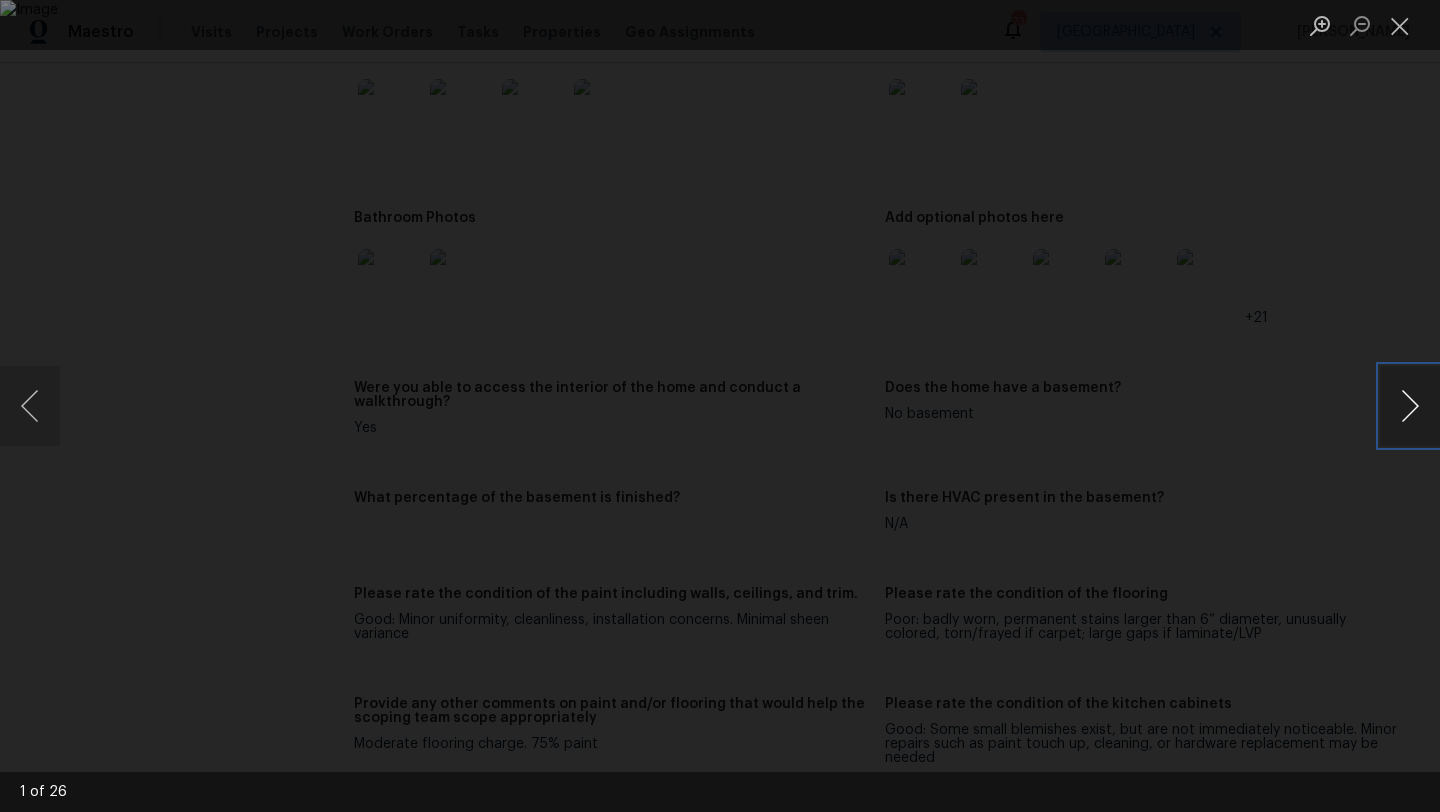 click at bounding box center (1410, 406) 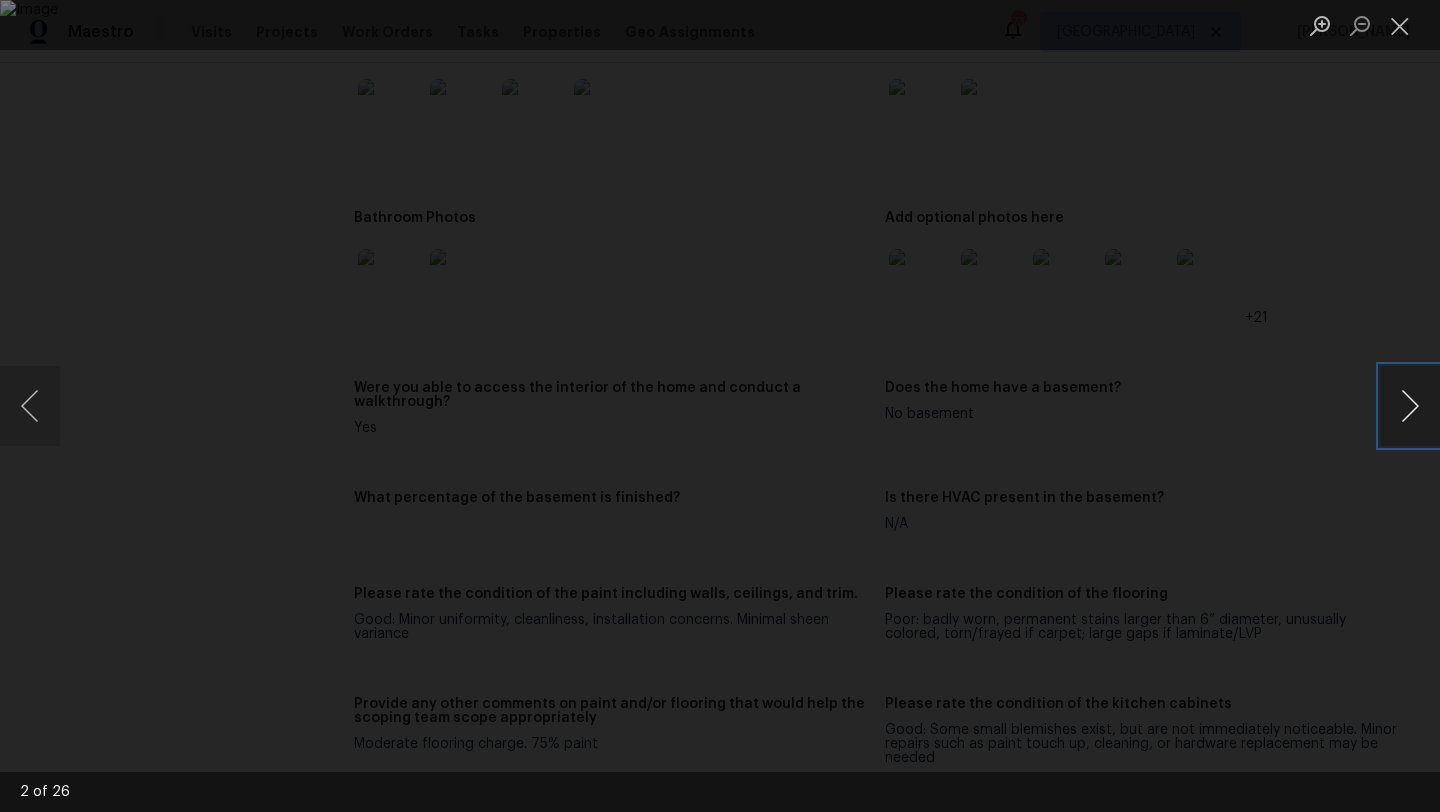 click at bounding box center (1410, 406) 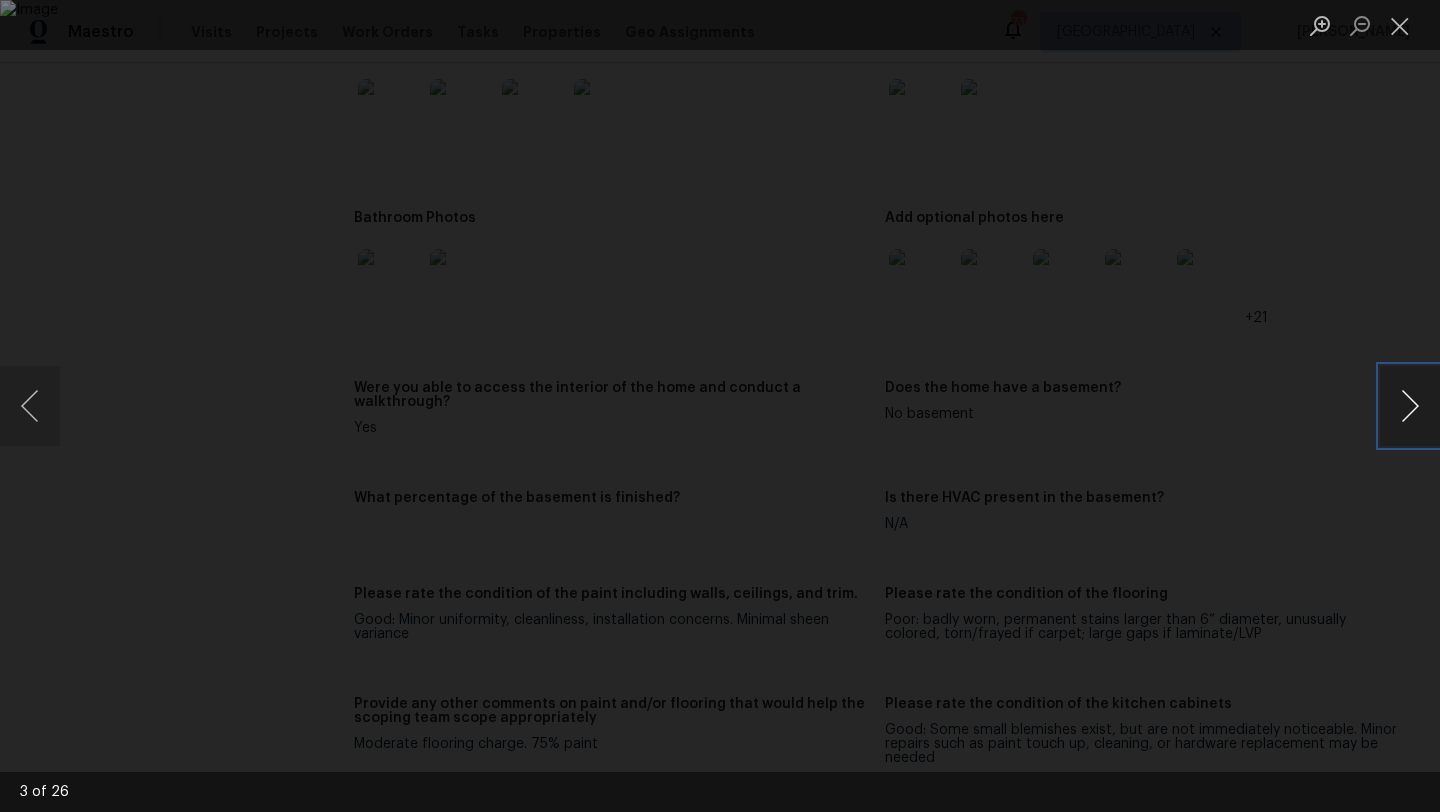 click at bounding box center (1410, 406) 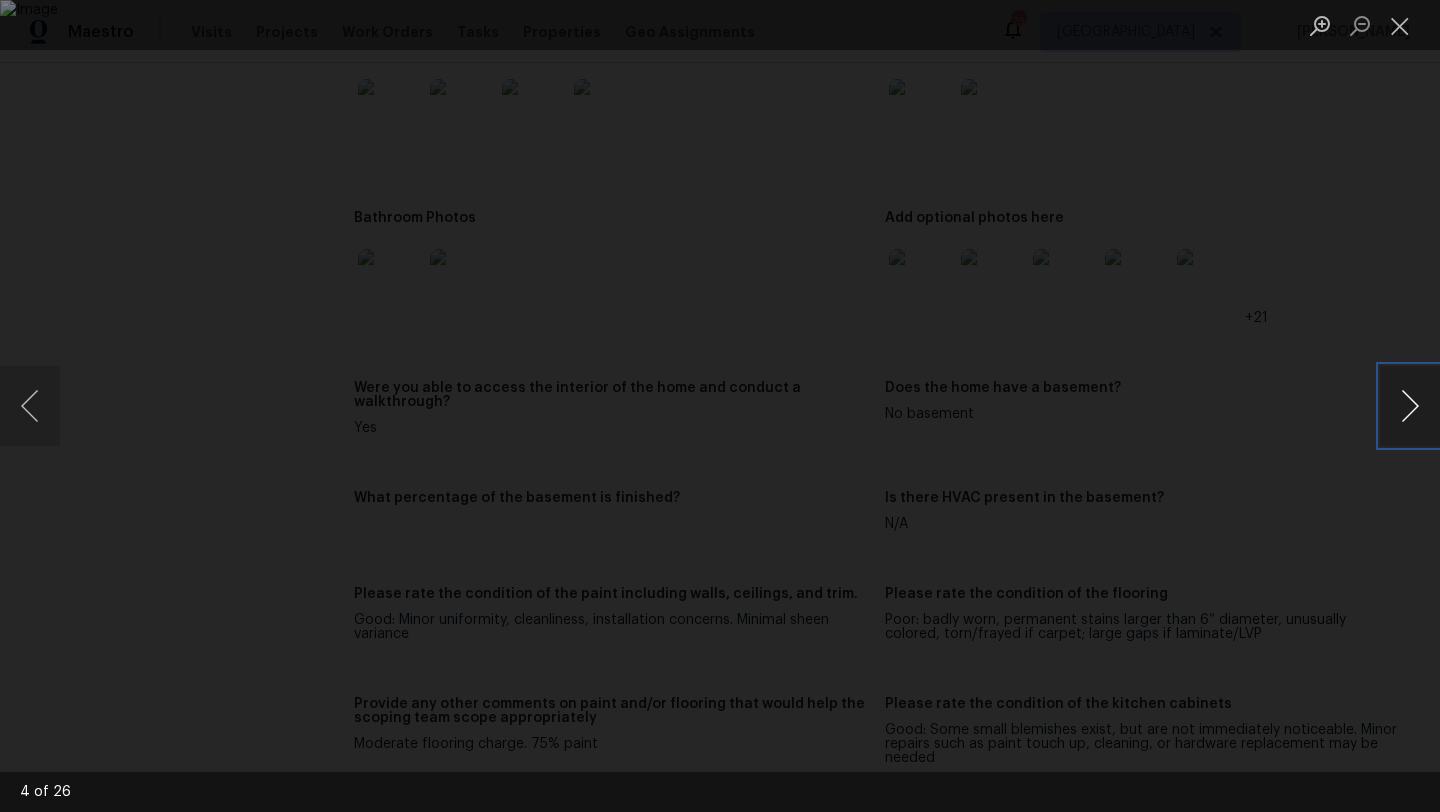click at bounding box center [1410, 406] 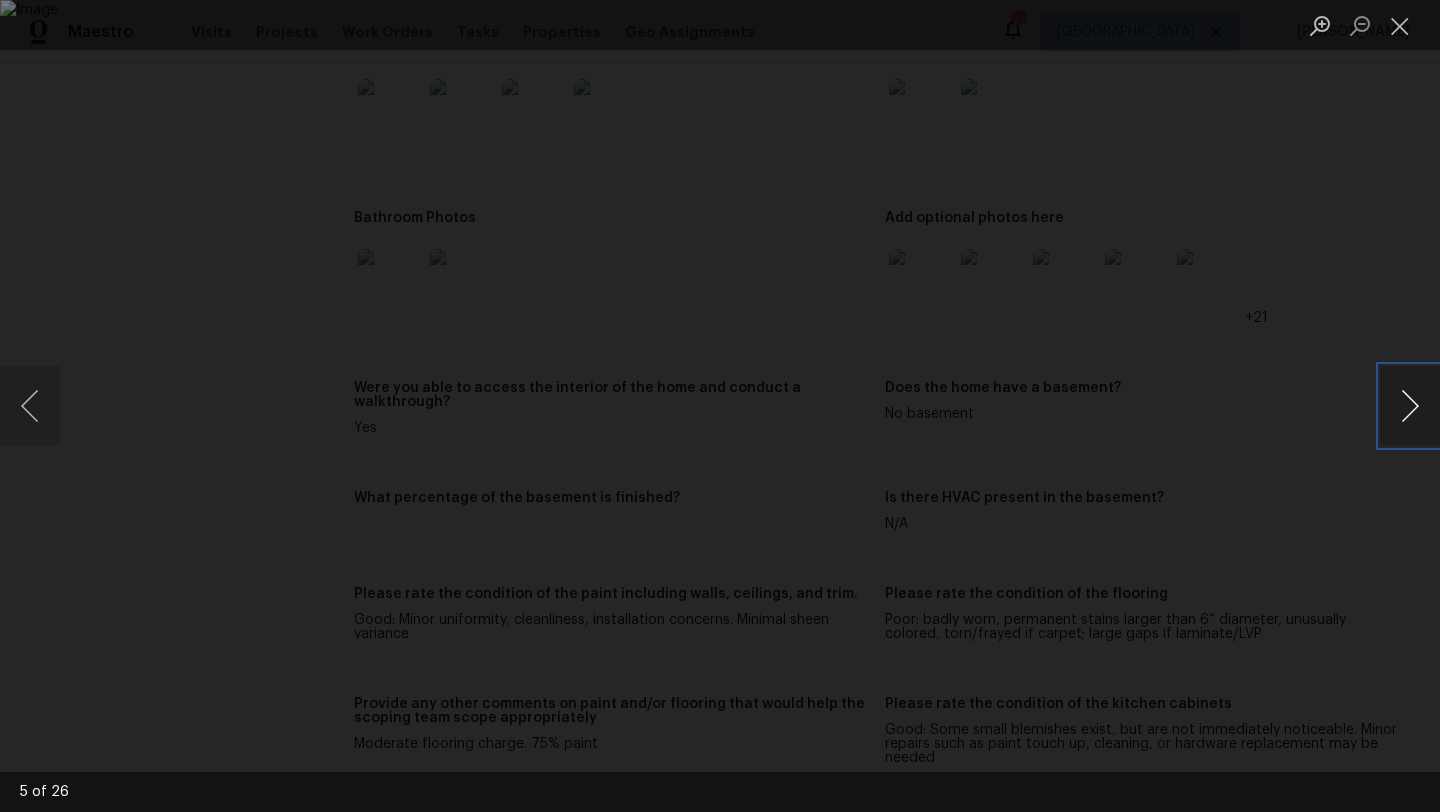 click at bounding box center (1410, 406) 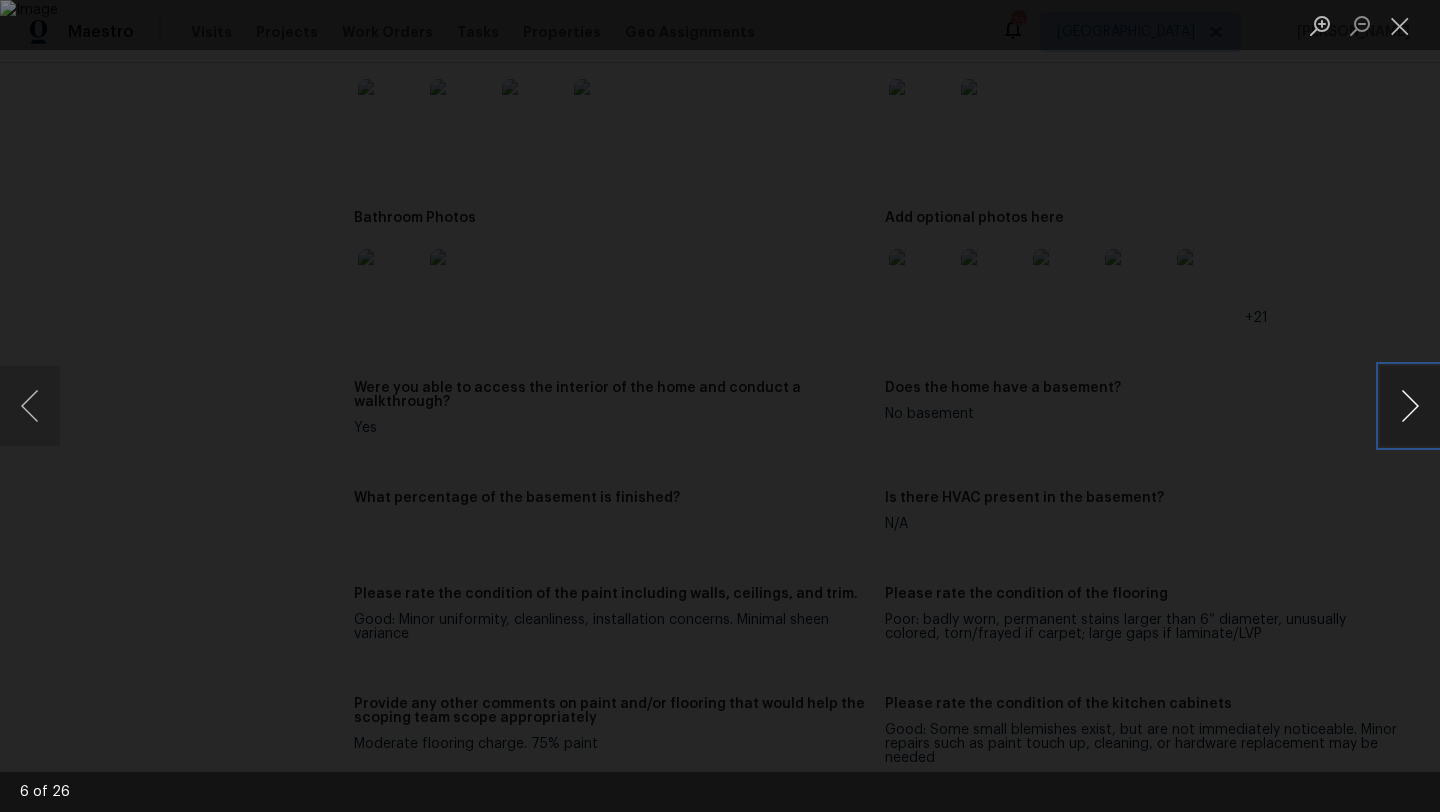 click at bounding box center (1410, 406) 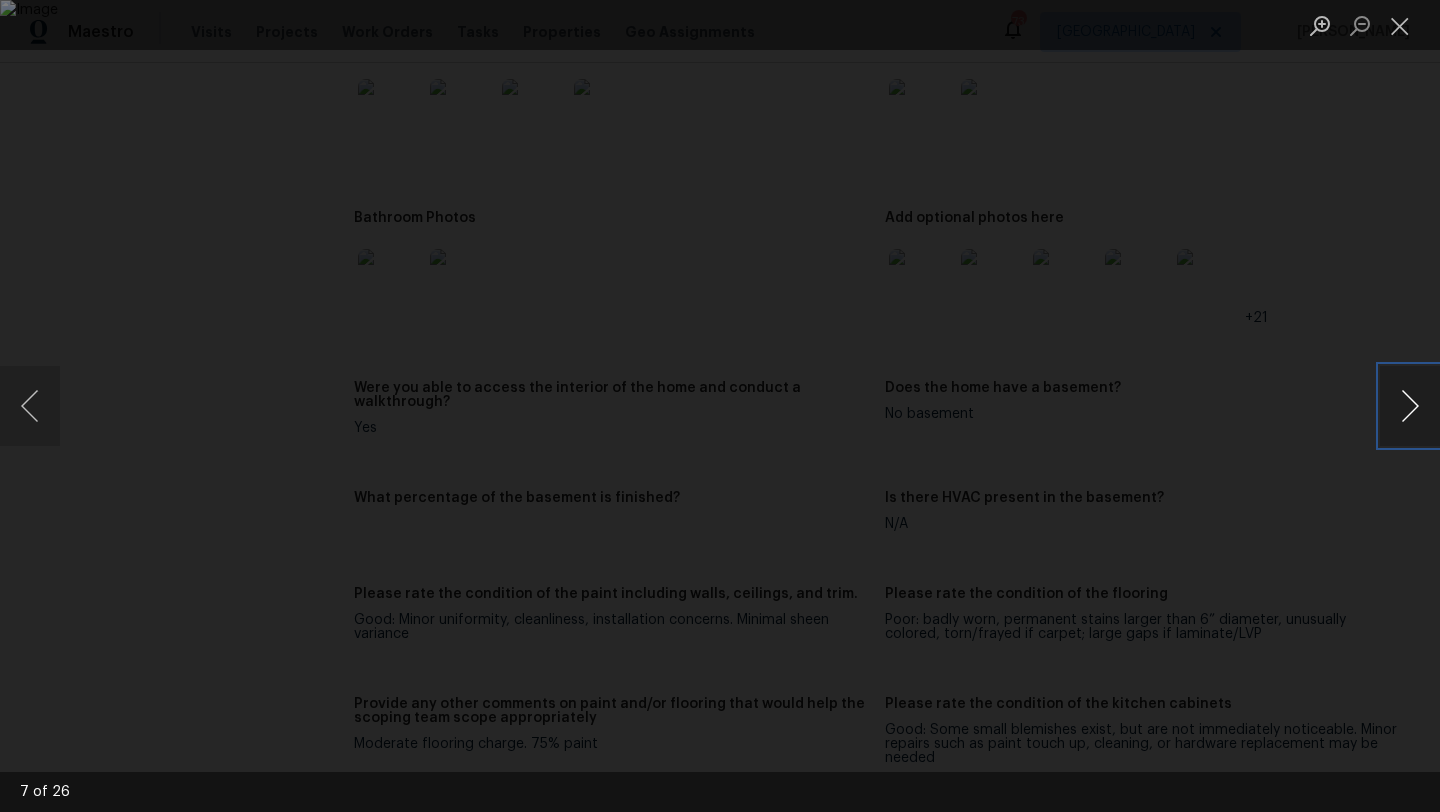 click at bounding box center (1410, 406) 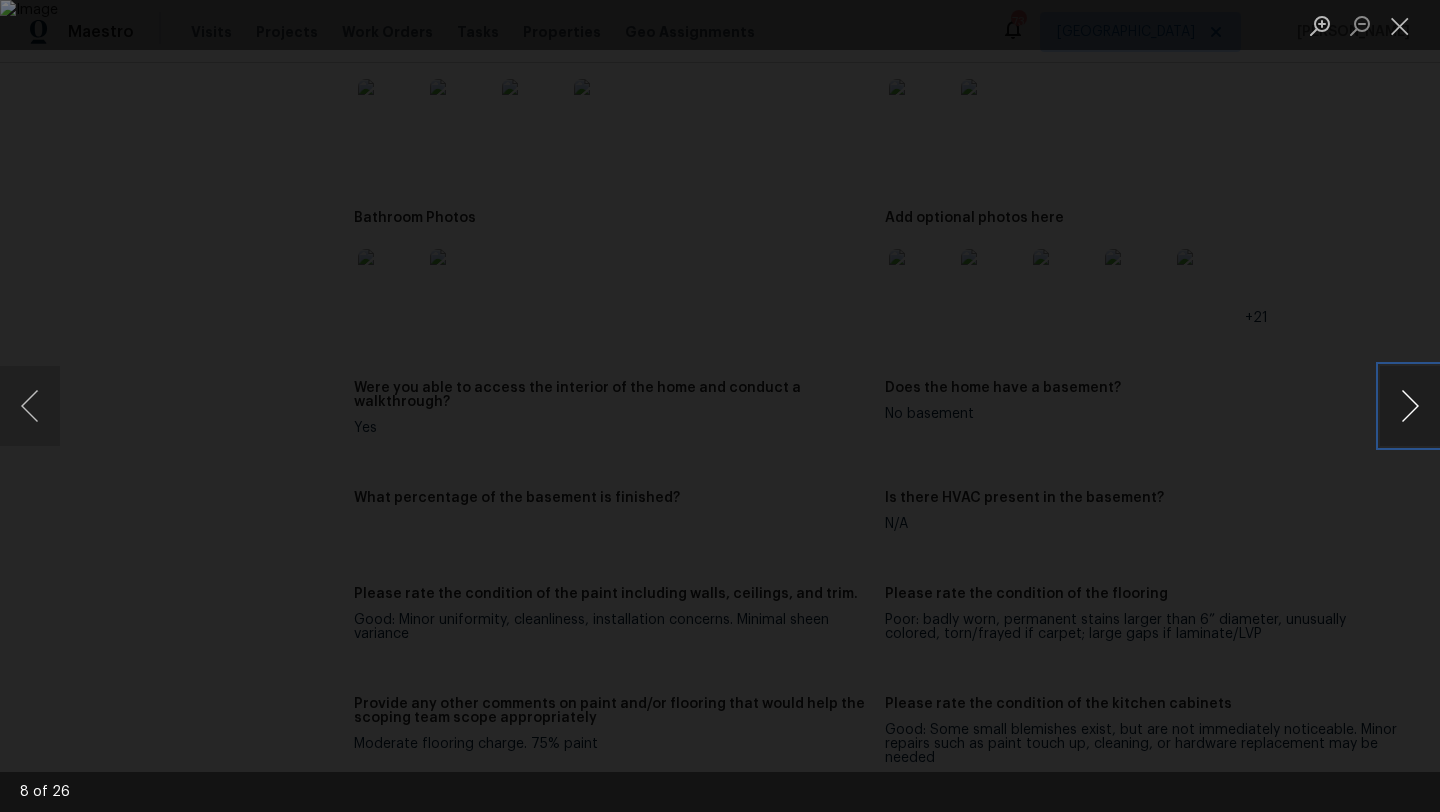 click at bounding box center [1410, 406] 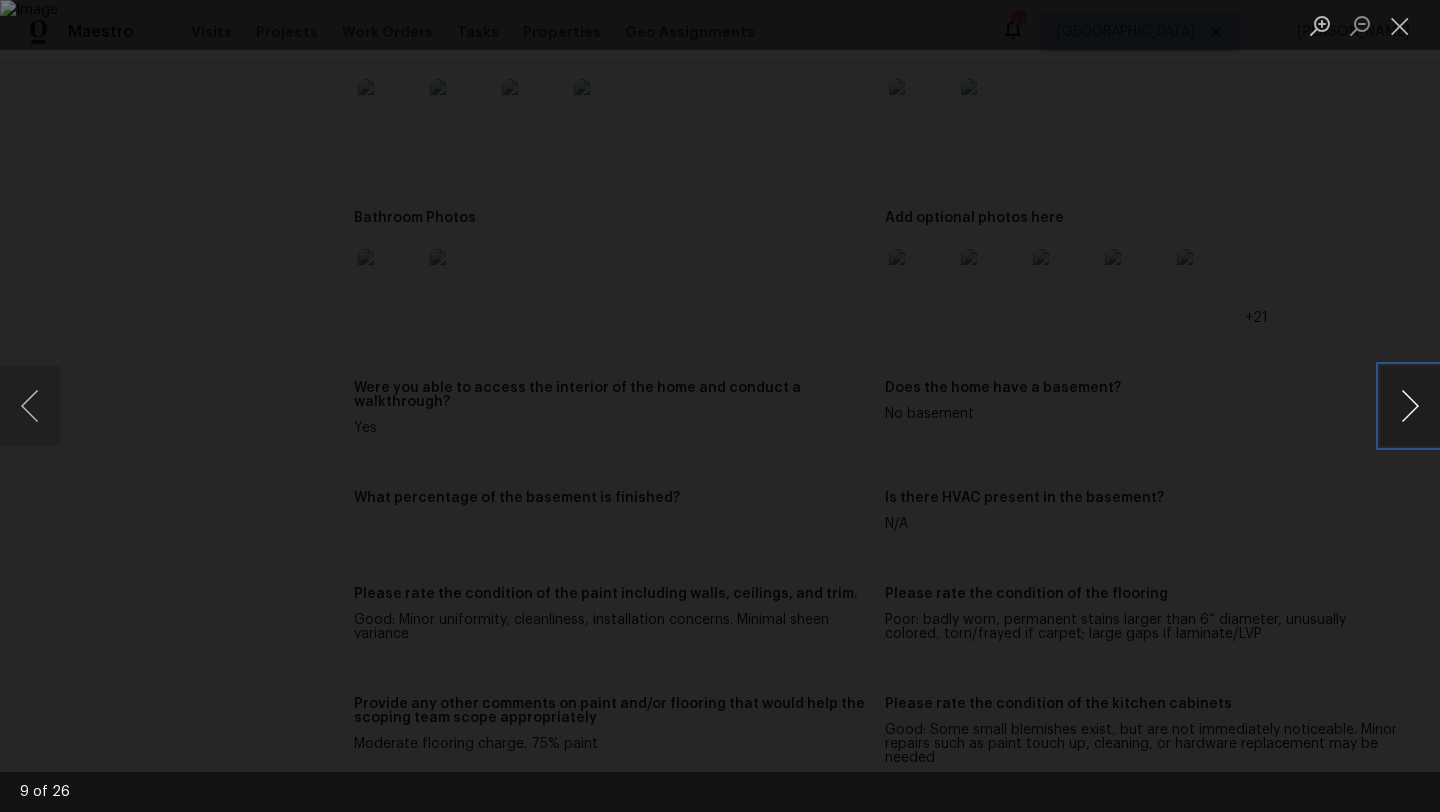 click at bounding box center [1410, 406] 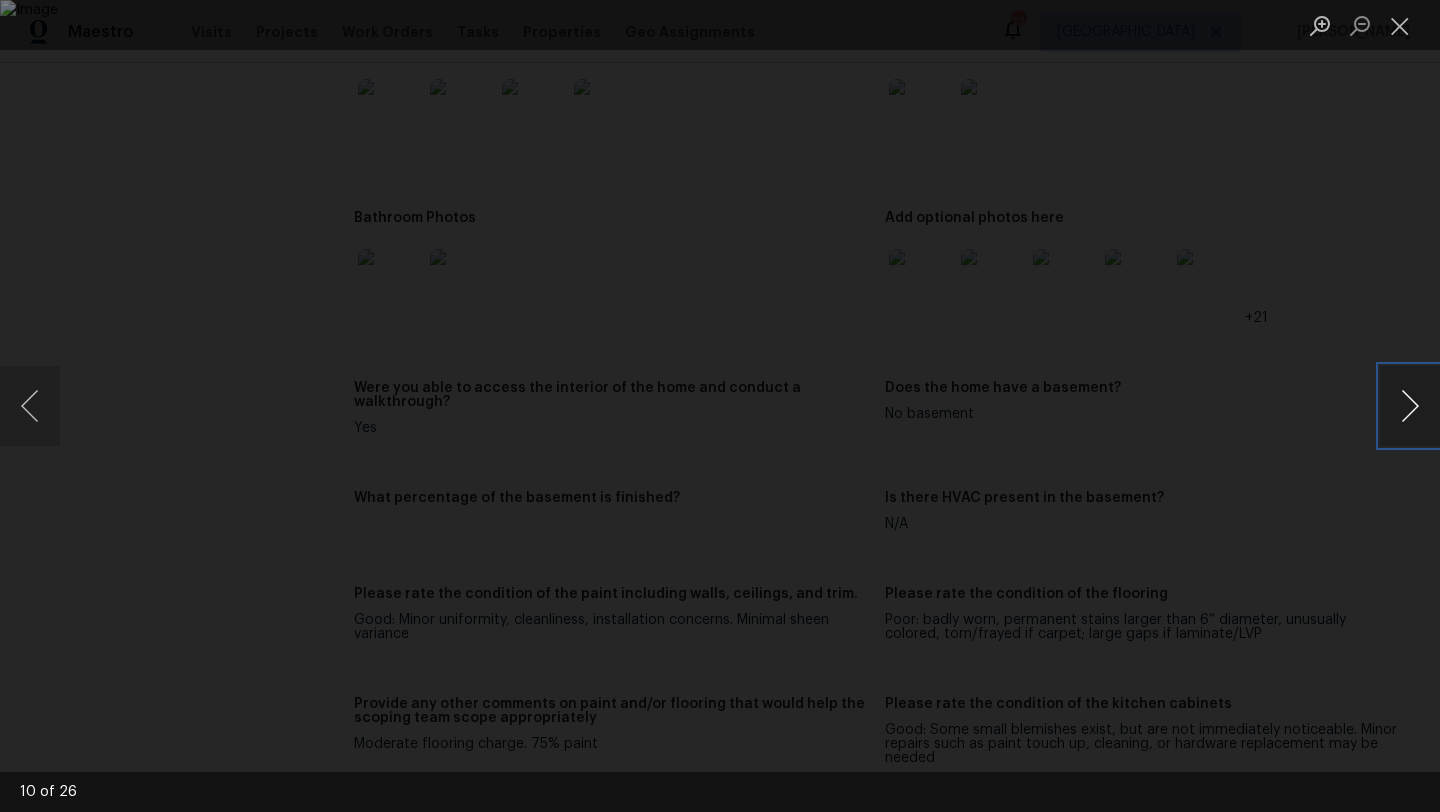 click at bounding box center [1410, 406] 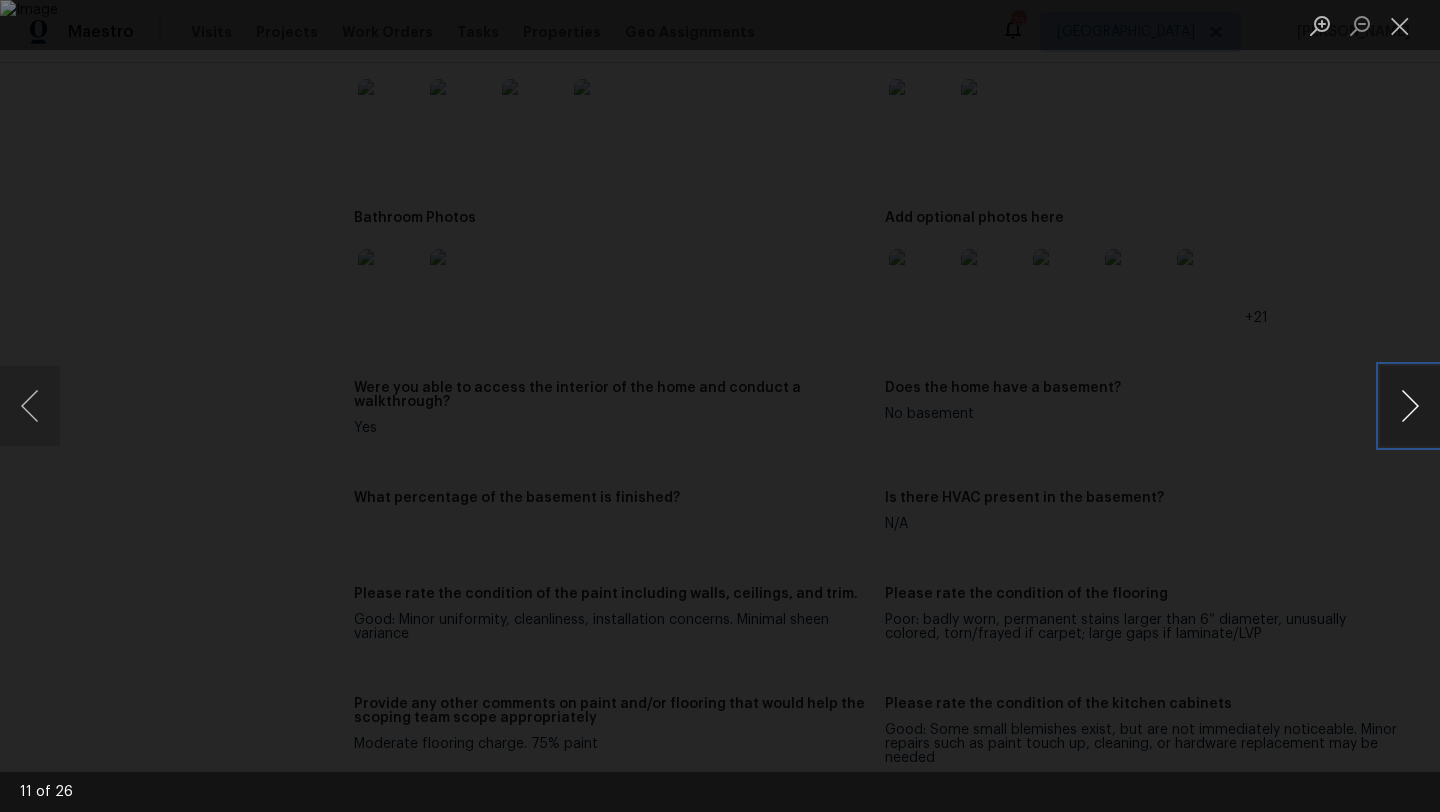 click at bounding box center (1410, 406) 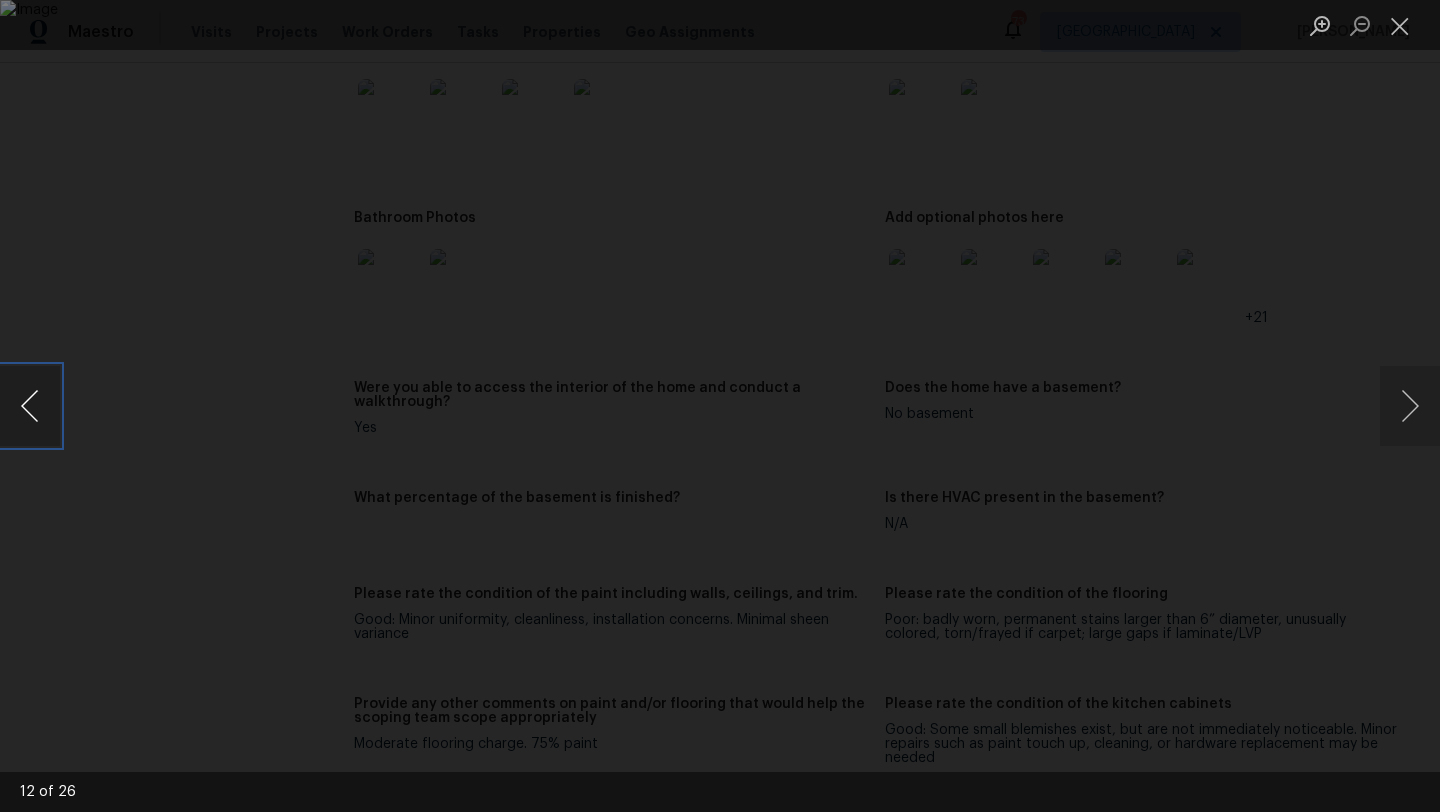 click at bounding box center (30, 406) 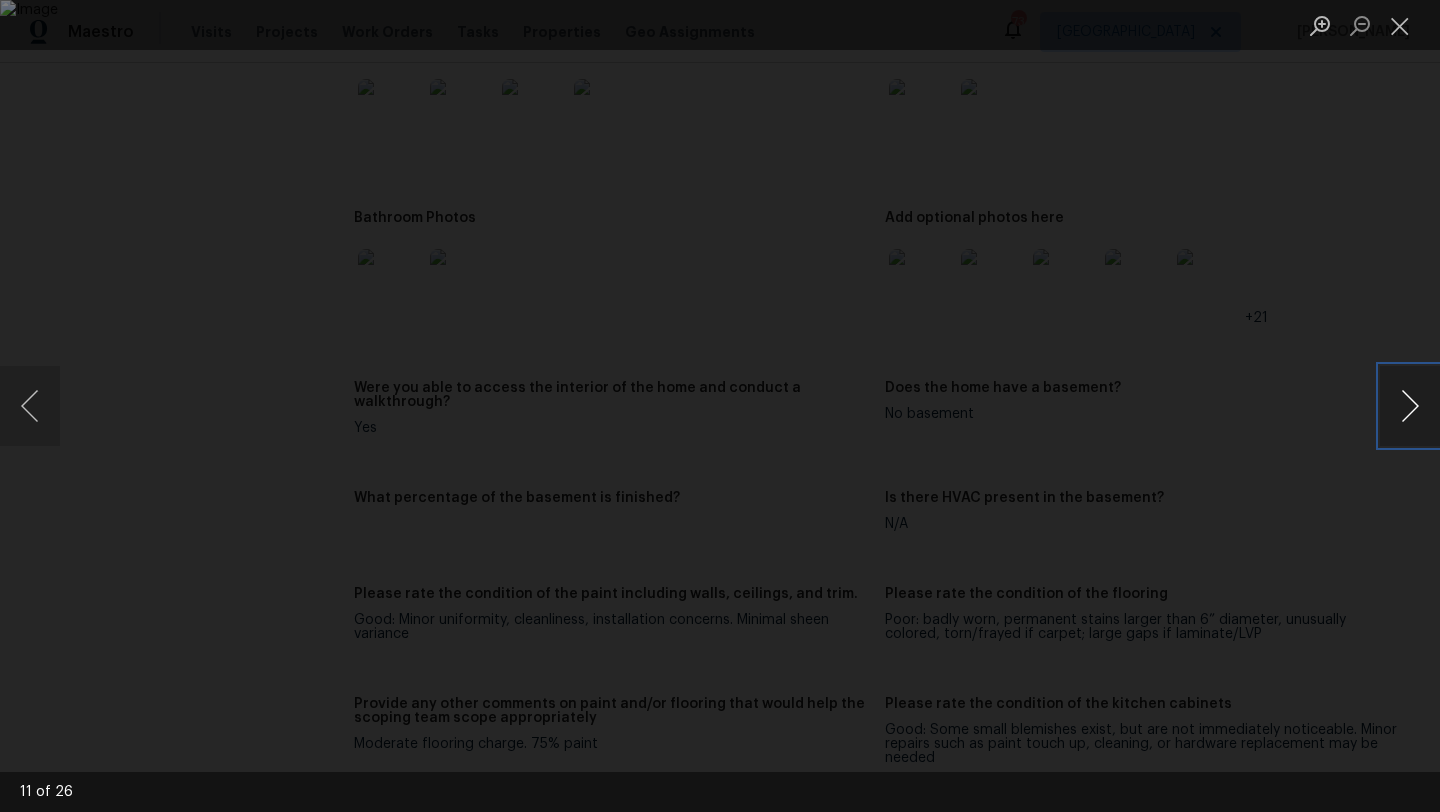 click at bounding box center [1410, 406] 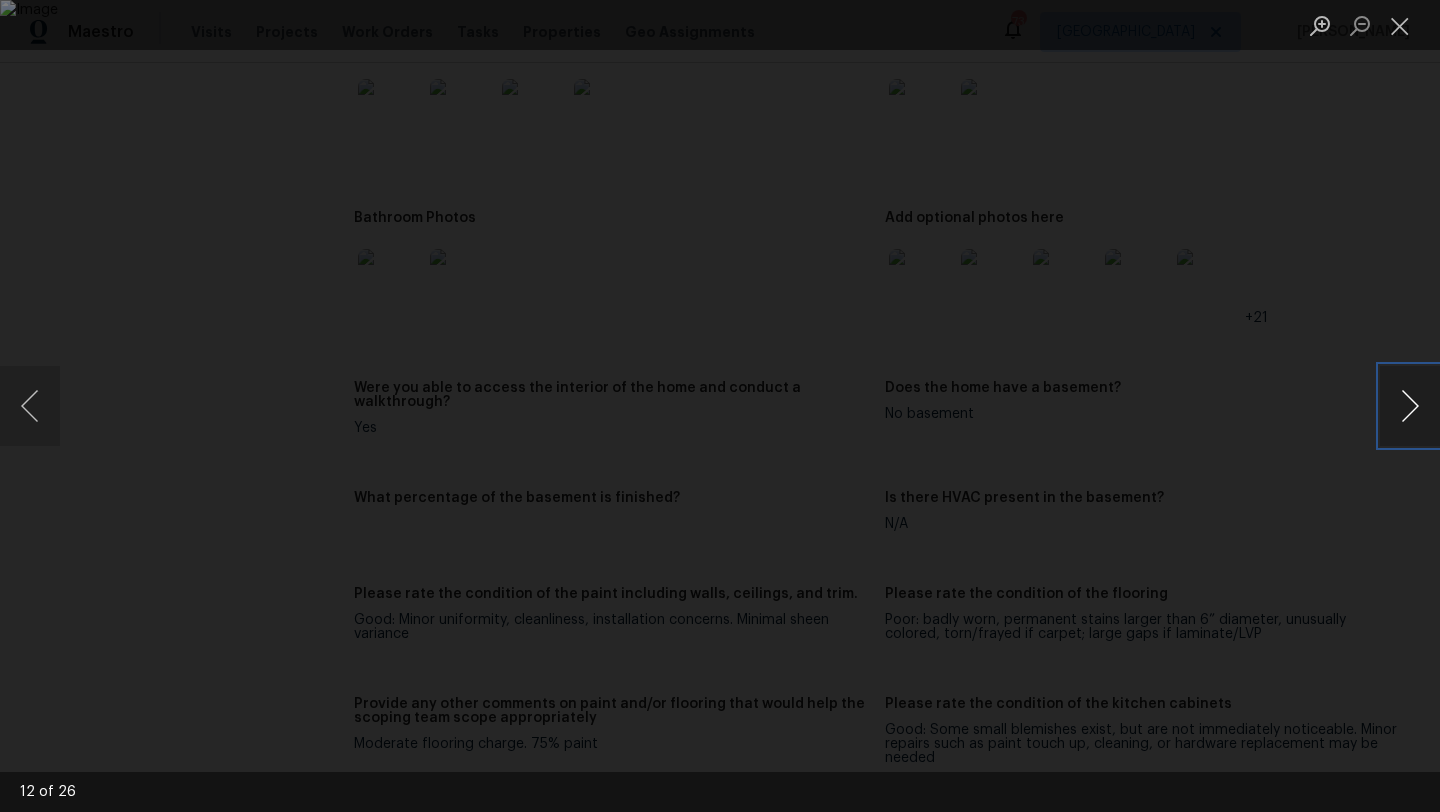 click at bounding box center (1410, 406) 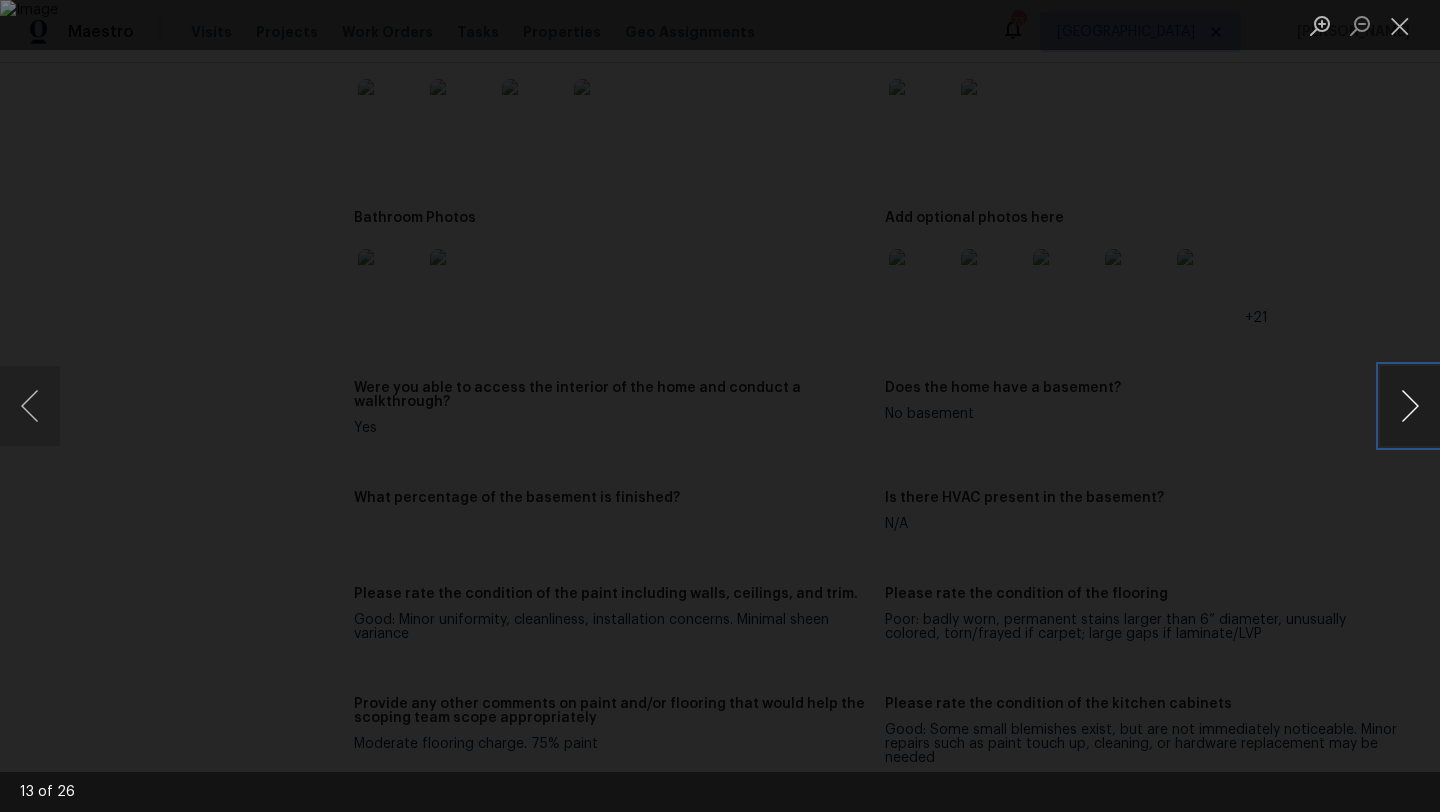 click at bounding box center [1410, 406] 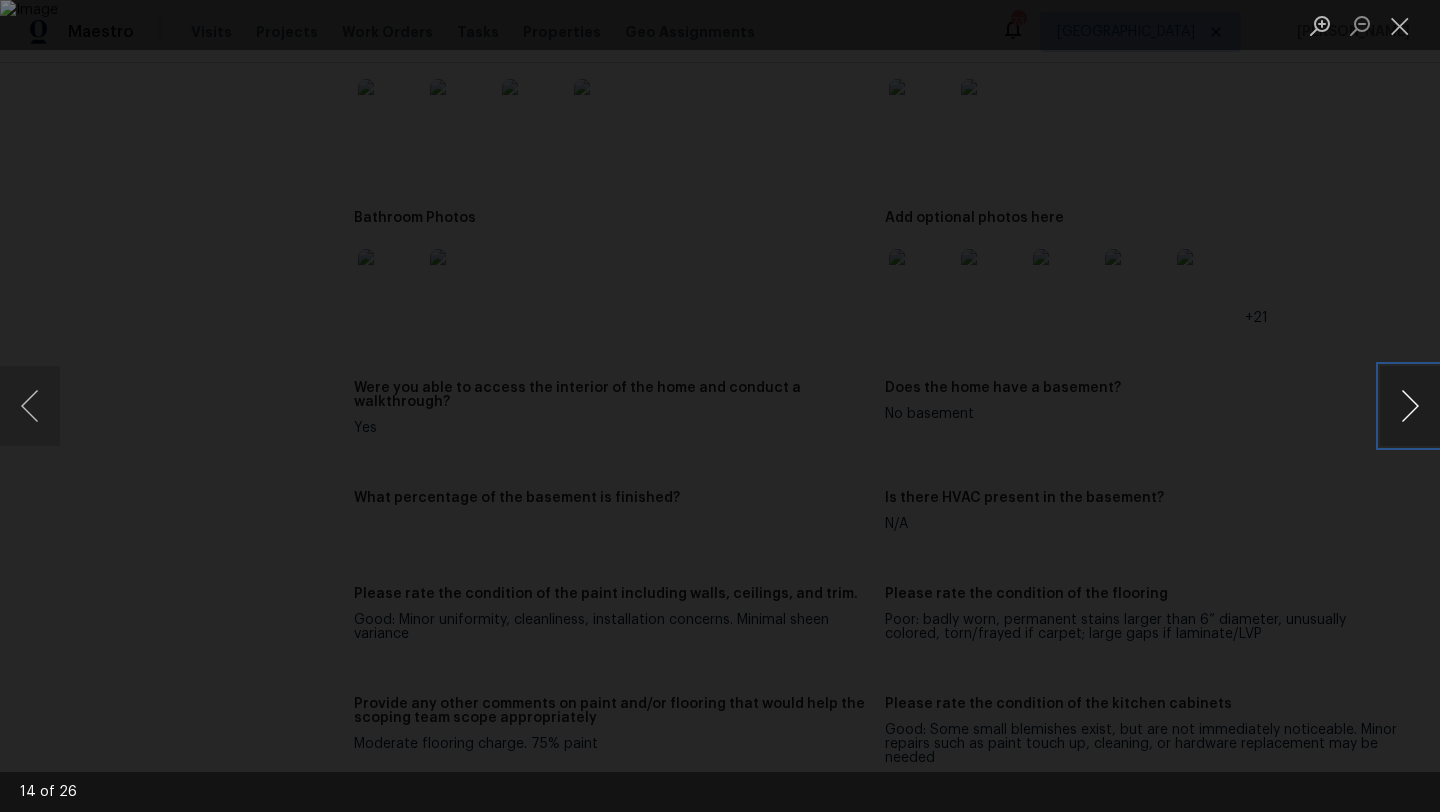 click at bounding box center (1410, 406) 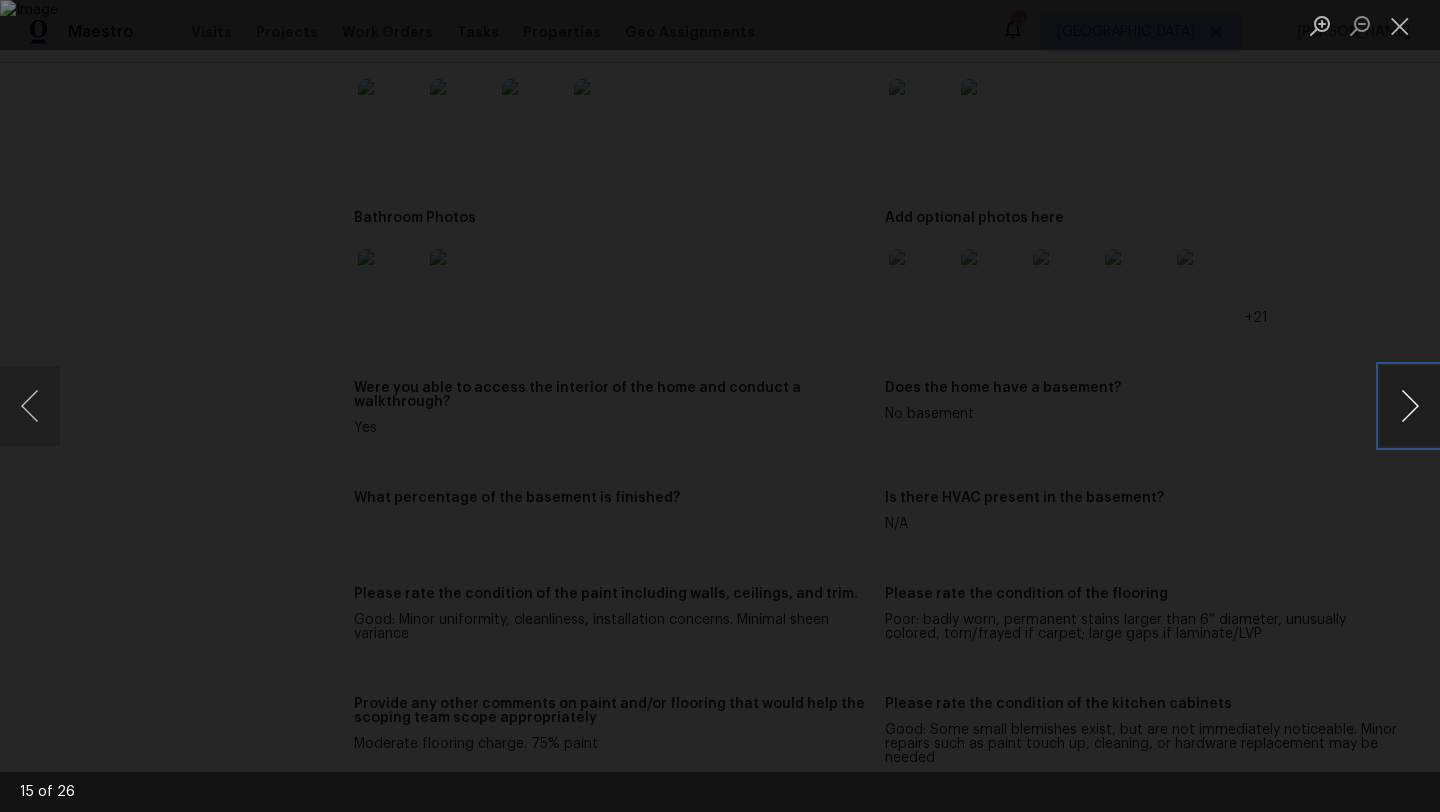 click at bounding box center [1410, 406] 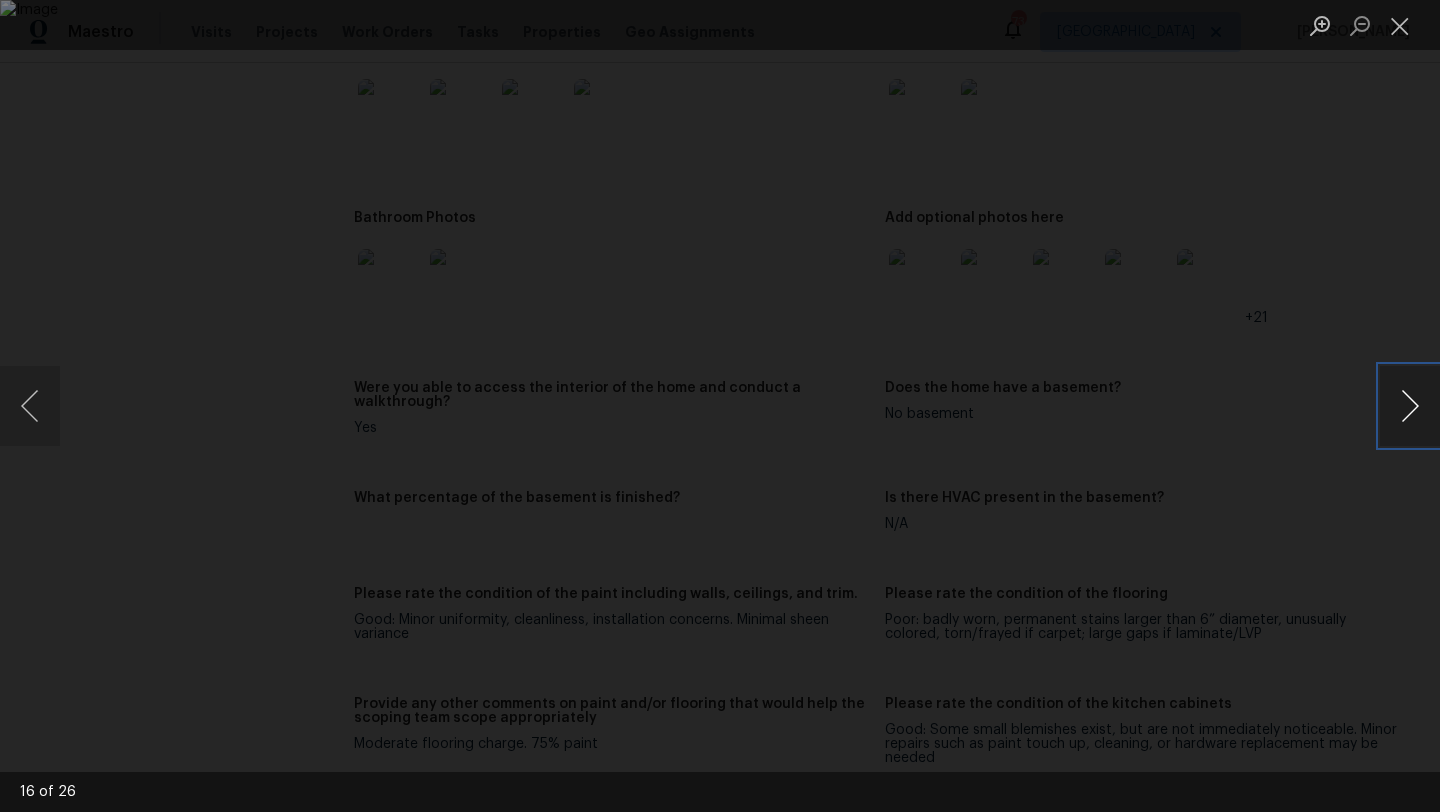 click at bounding box center (1410, 406) 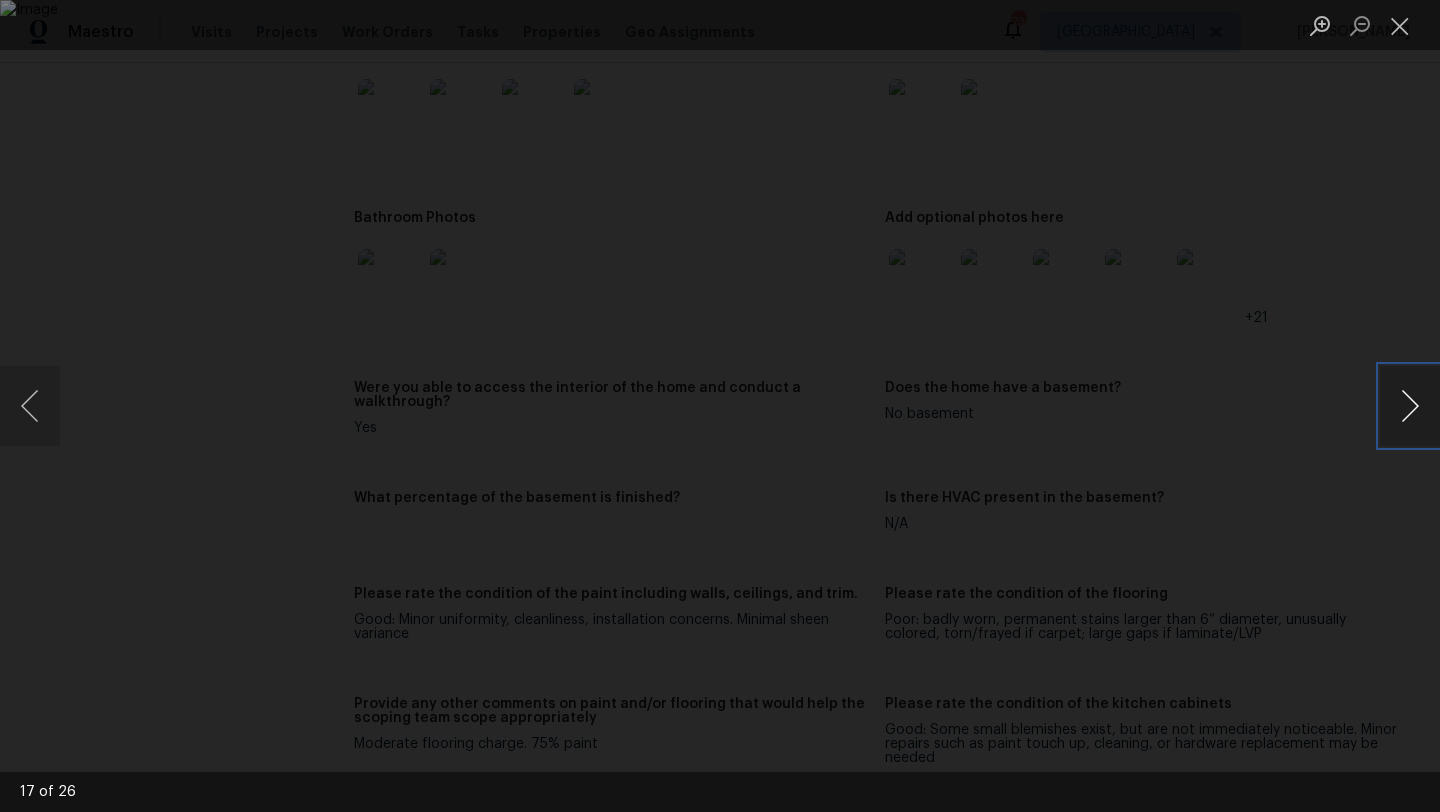 click at bounding box center [1410, 406] 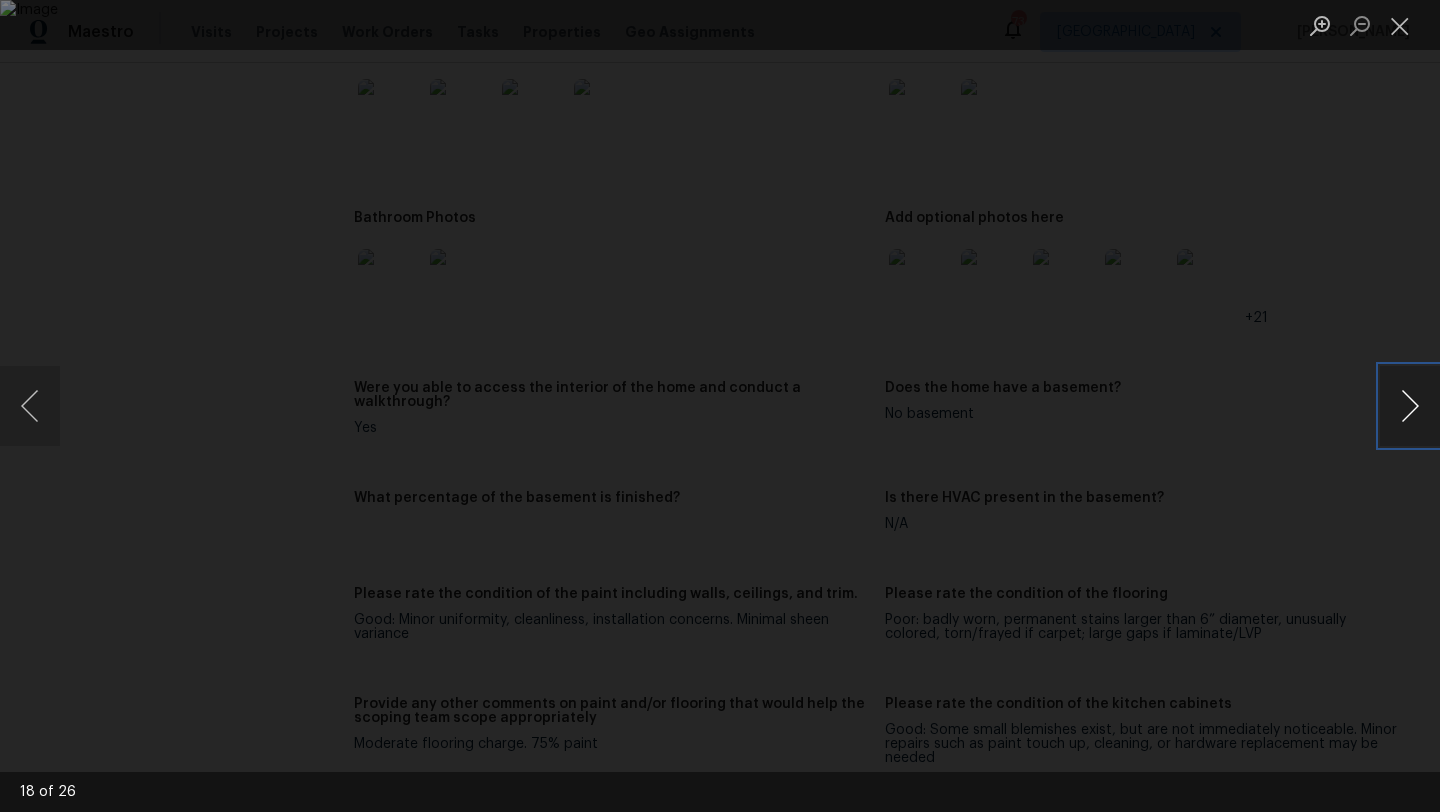 click at bounding box center (1410, 406) 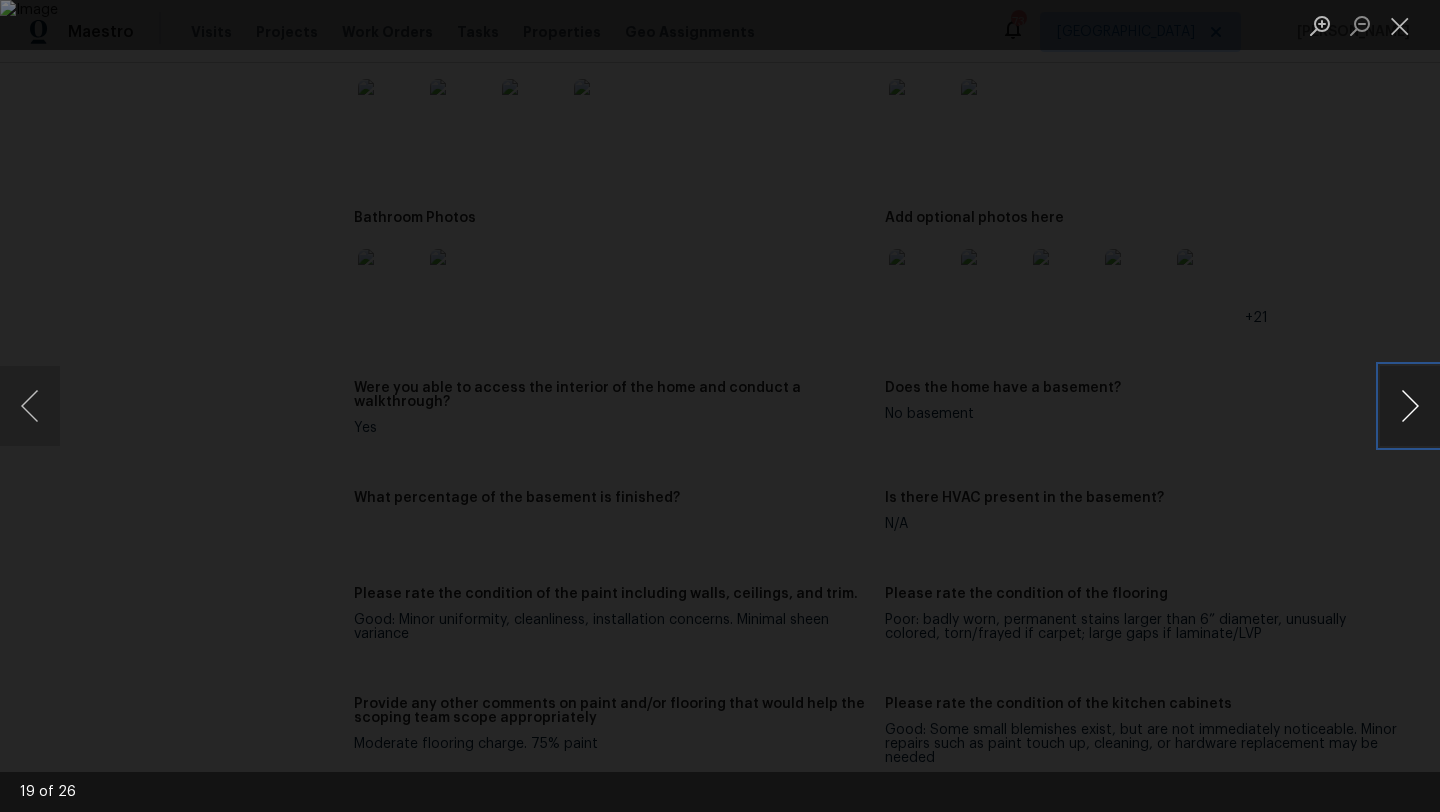 click at bounding box center (1410, 406) 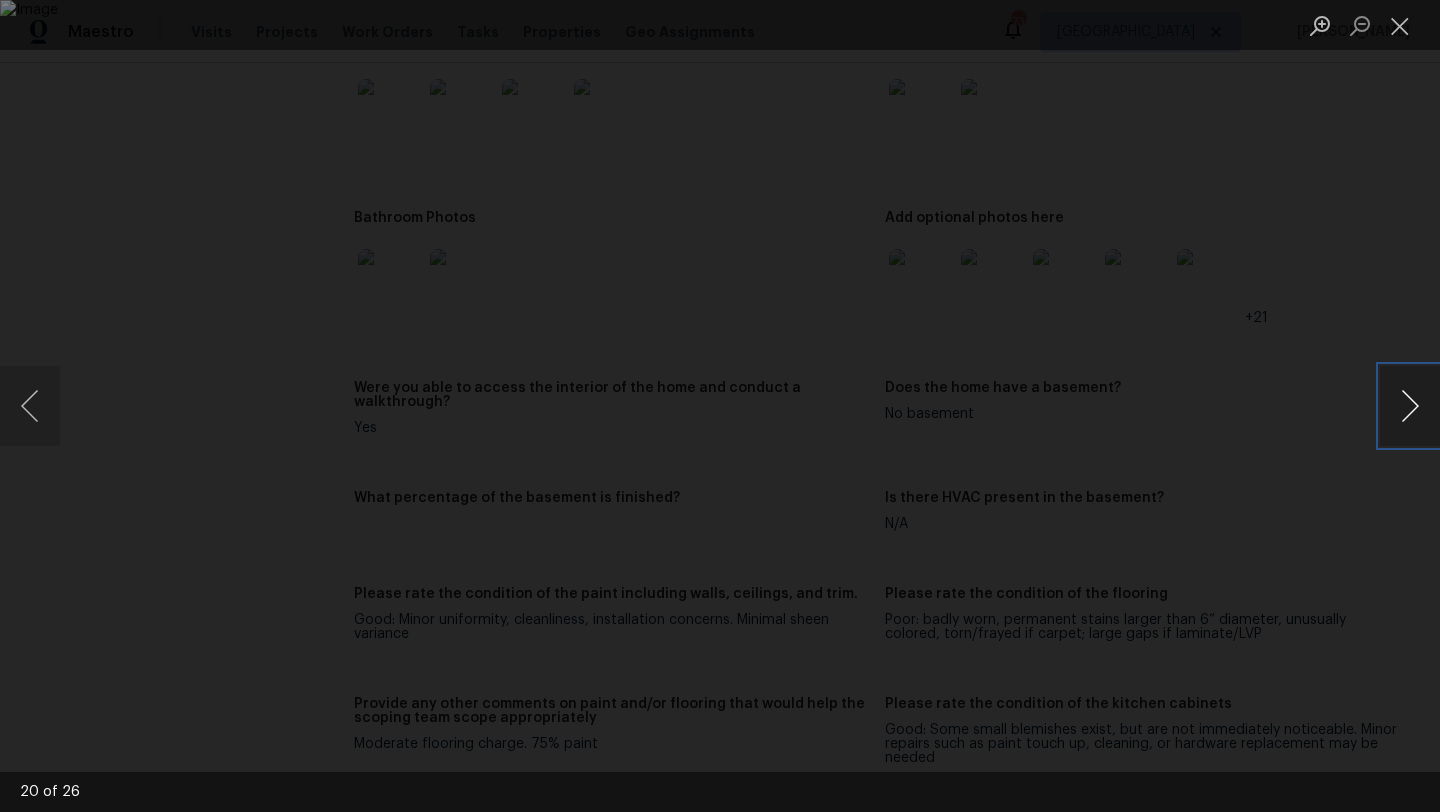 click at bounding box center [1410, 406] 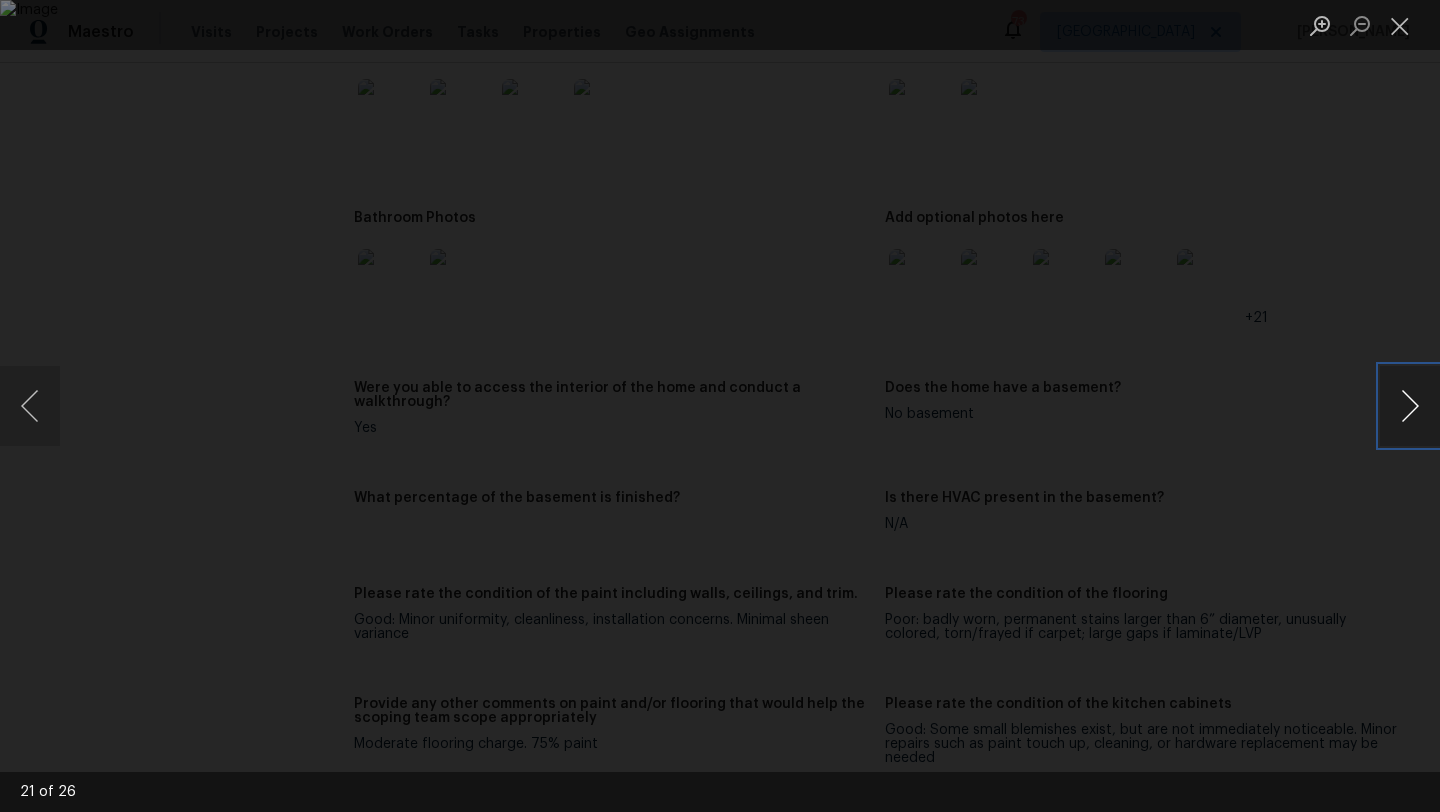click at bounding box center [1410, 406] 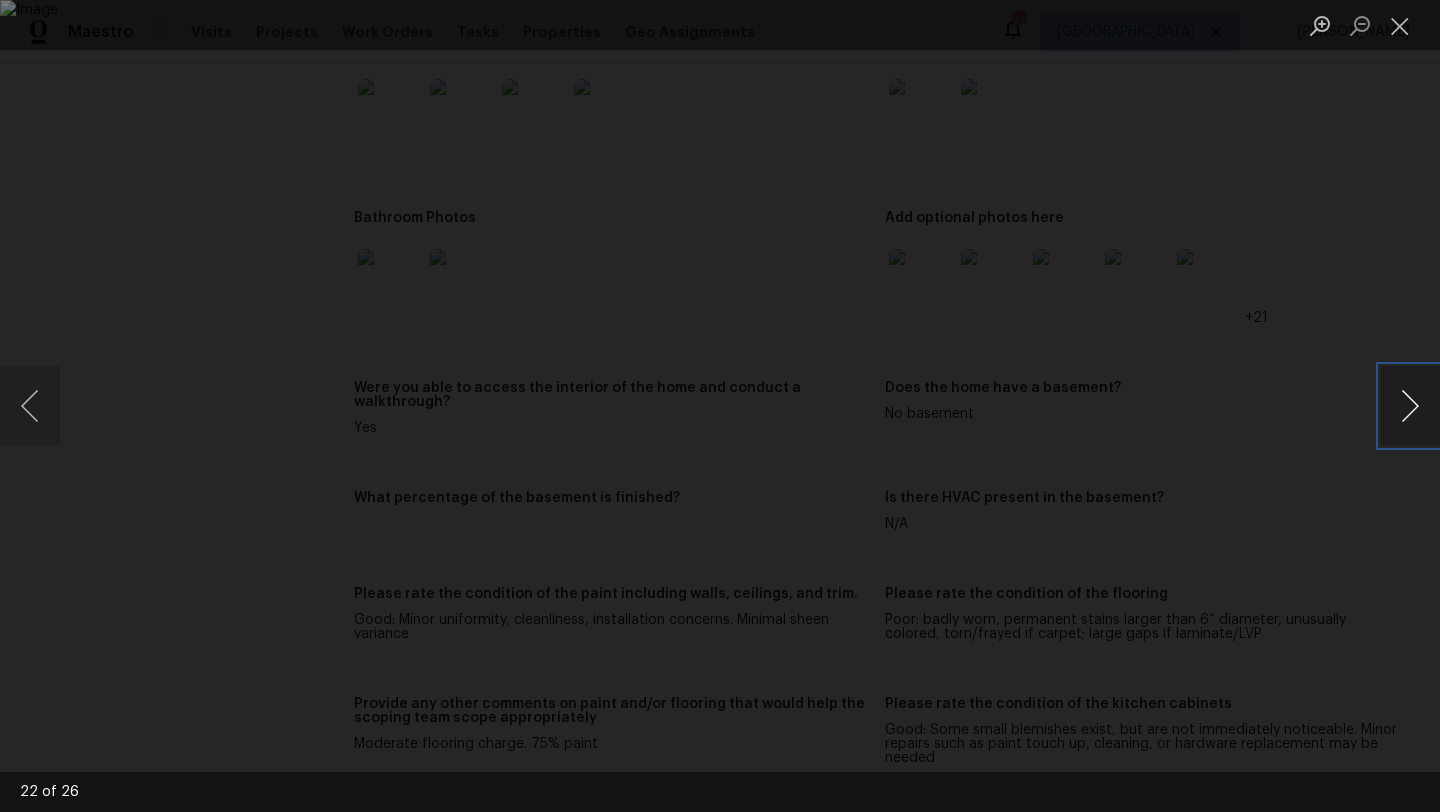 click at bounding box center (1410, 406) 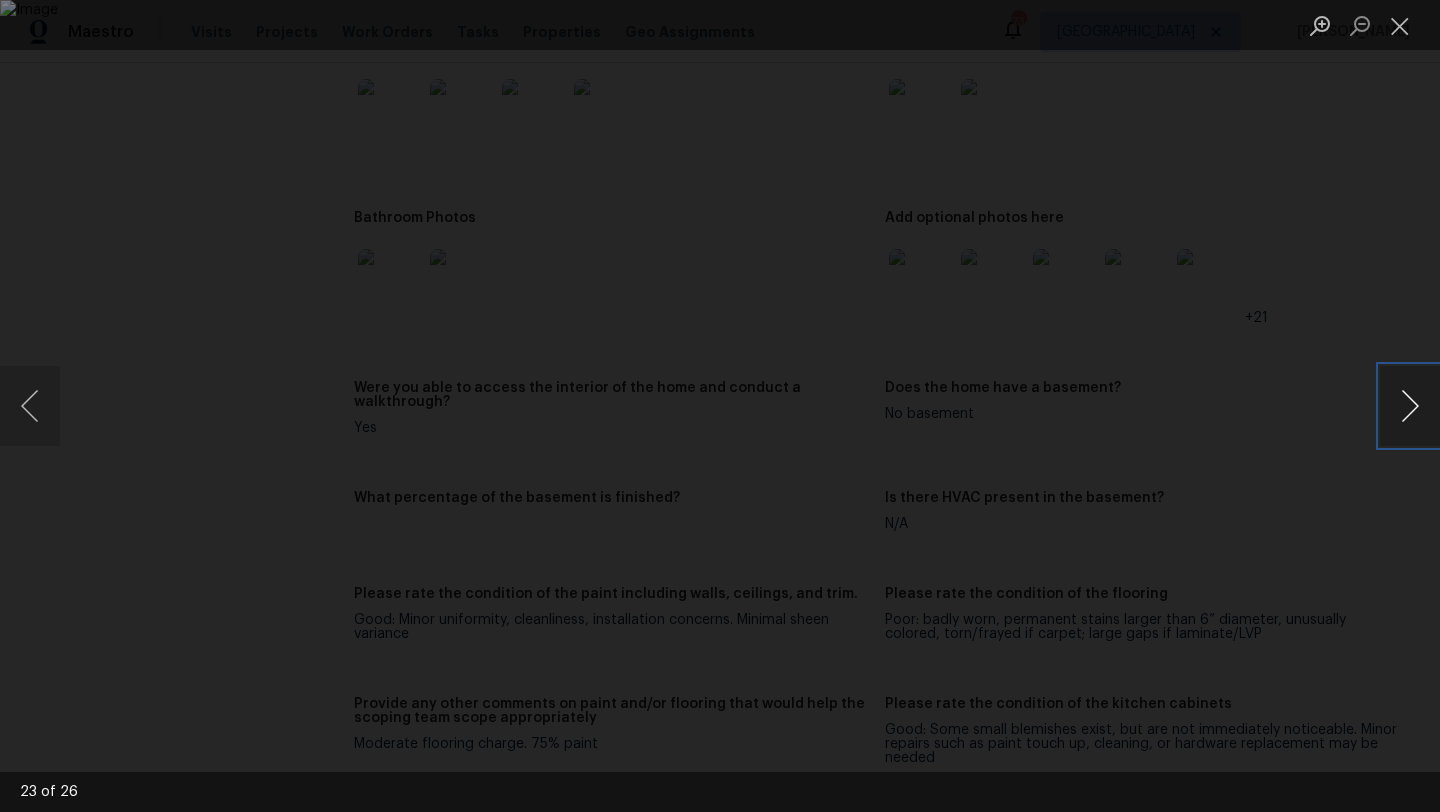 click at bounding box center (1410, 406) 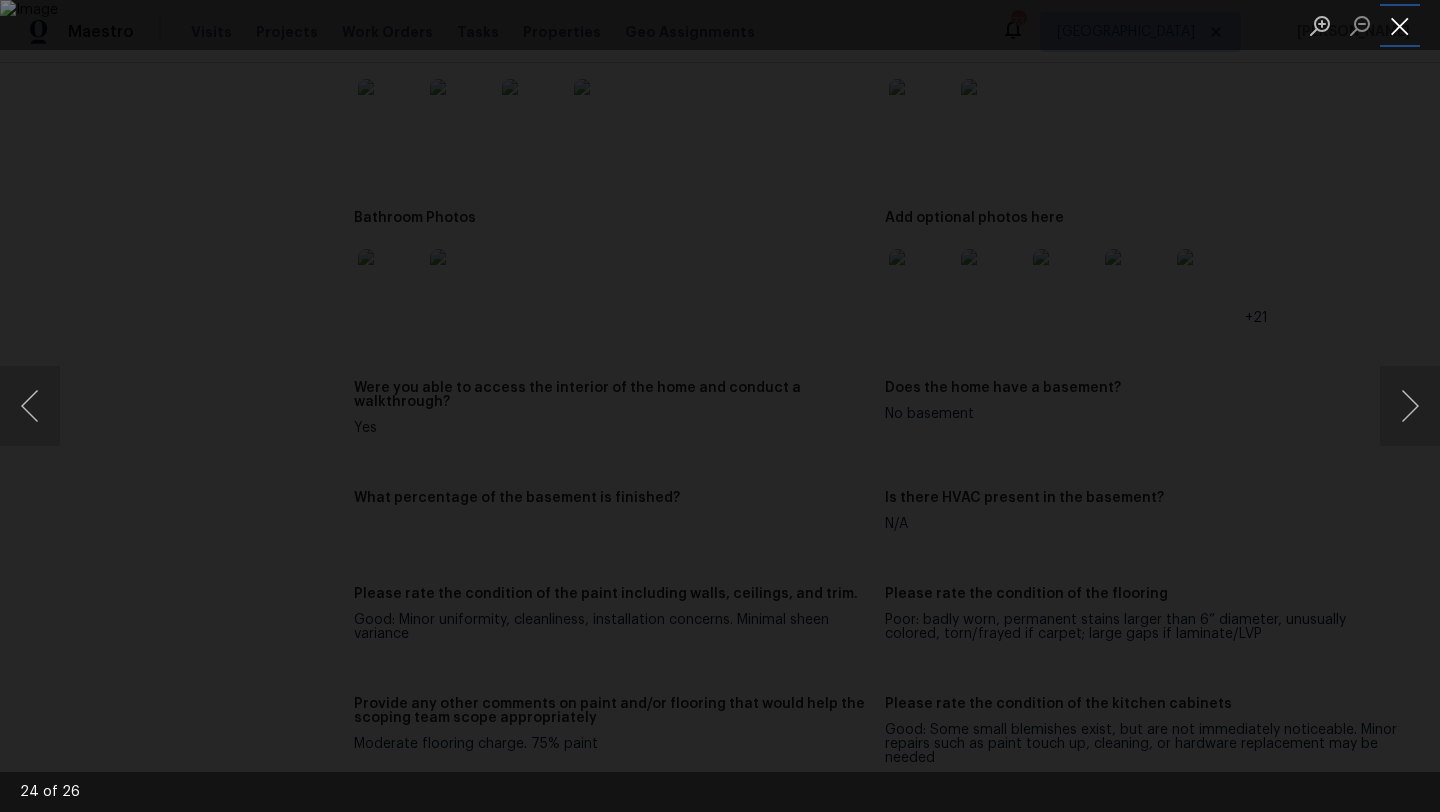 click at bounding box center (1400, 25) 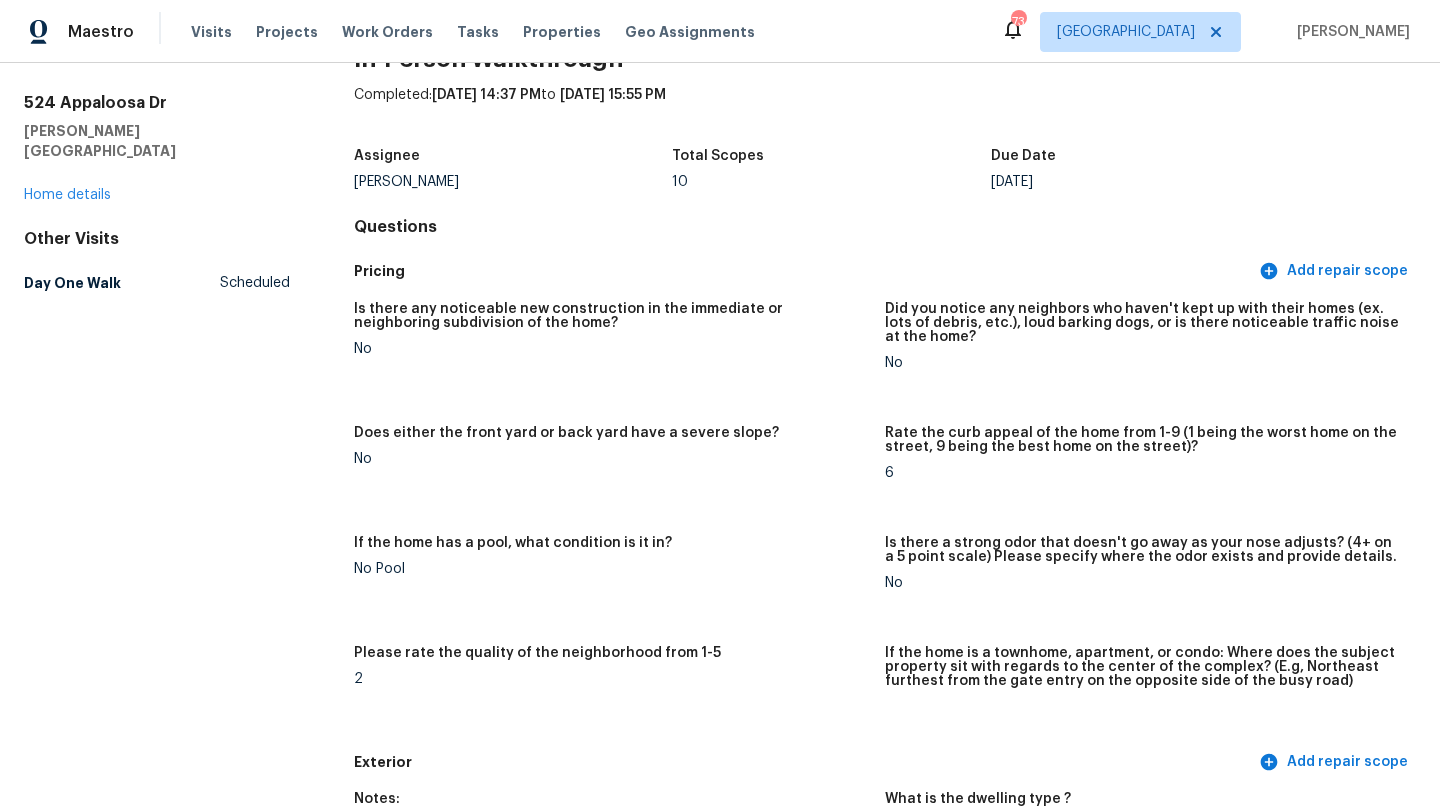 scroll, scrollTop: 0, scrollLeft: 0, axis: both 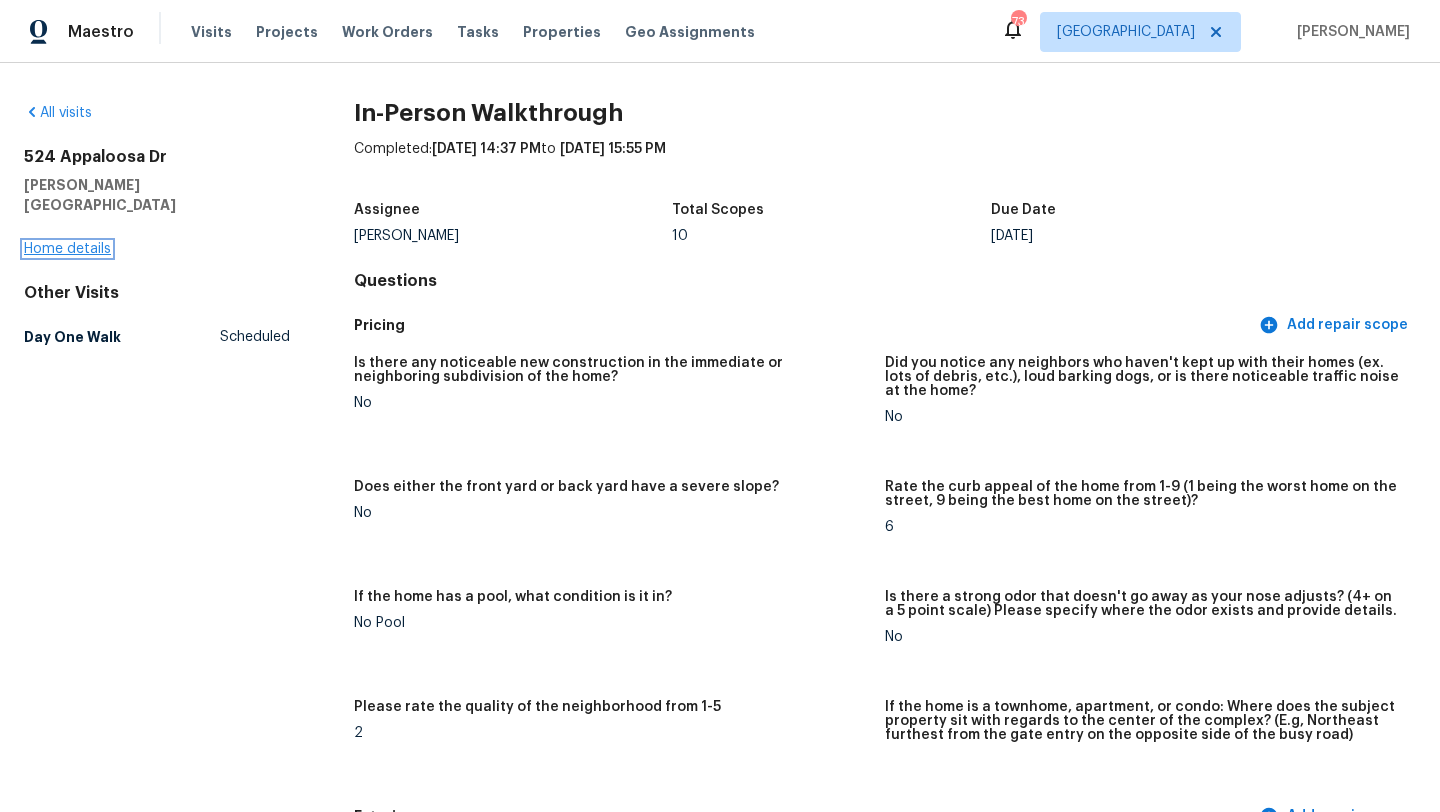 click on "Home details" at bounding box center (67, 249) 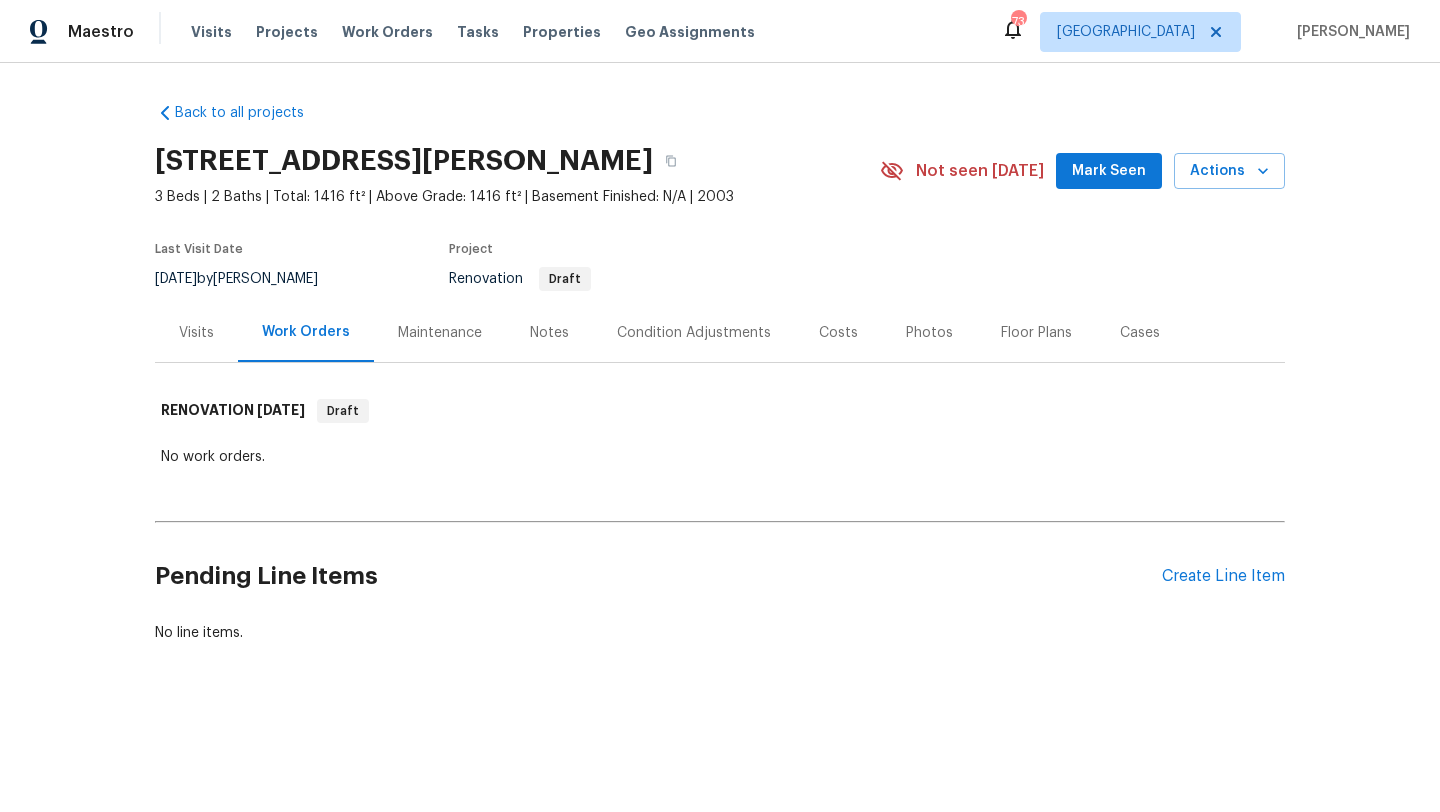 click on "Condition Adjustments" at bounding box center [694, 332] 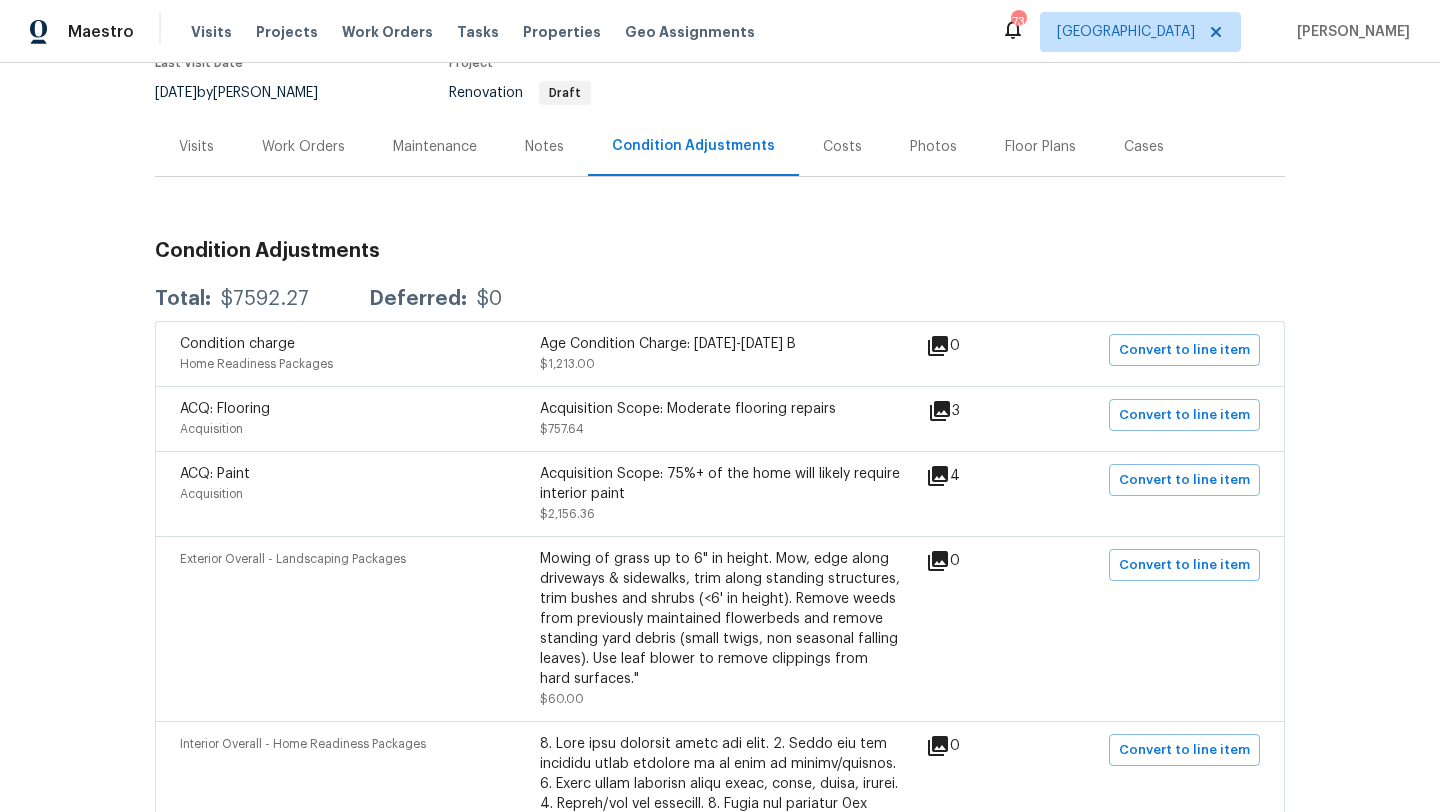 scroll, scrollTop: 0, scrollLeft: 0, axis: both 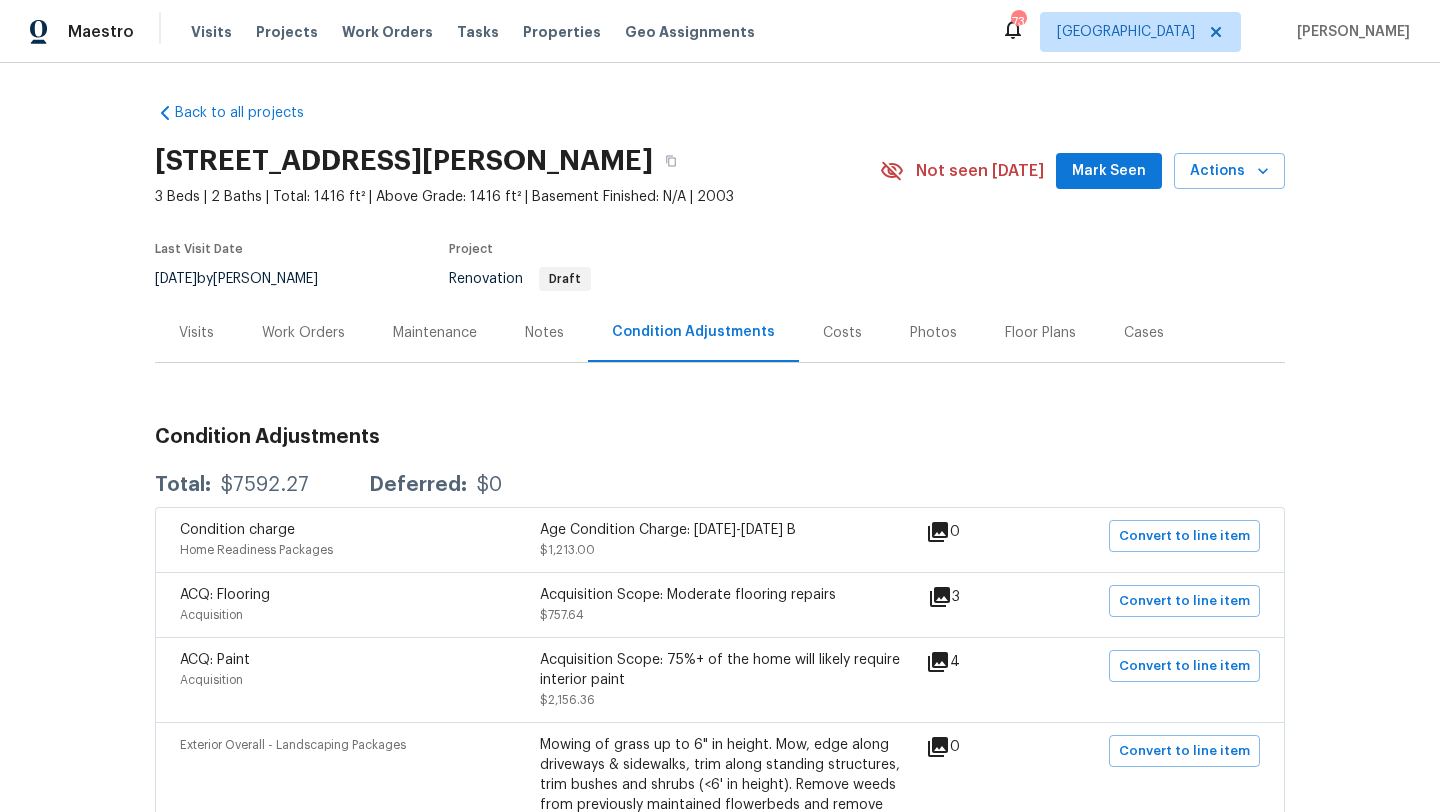 click on "Costs" at bounding box center [842, 333] 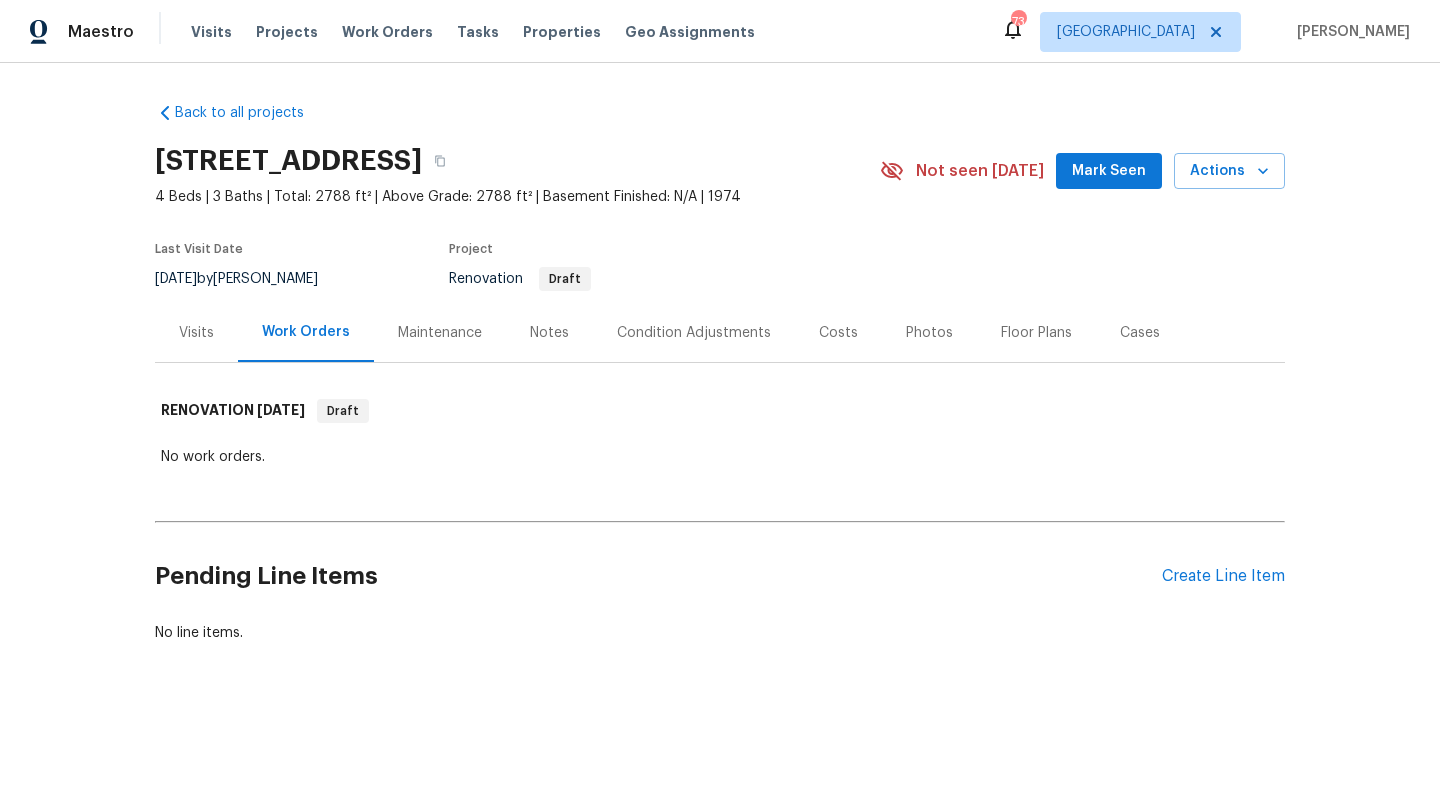 scroll, scrollTop: 0, scrollLeft: 0, axis: both 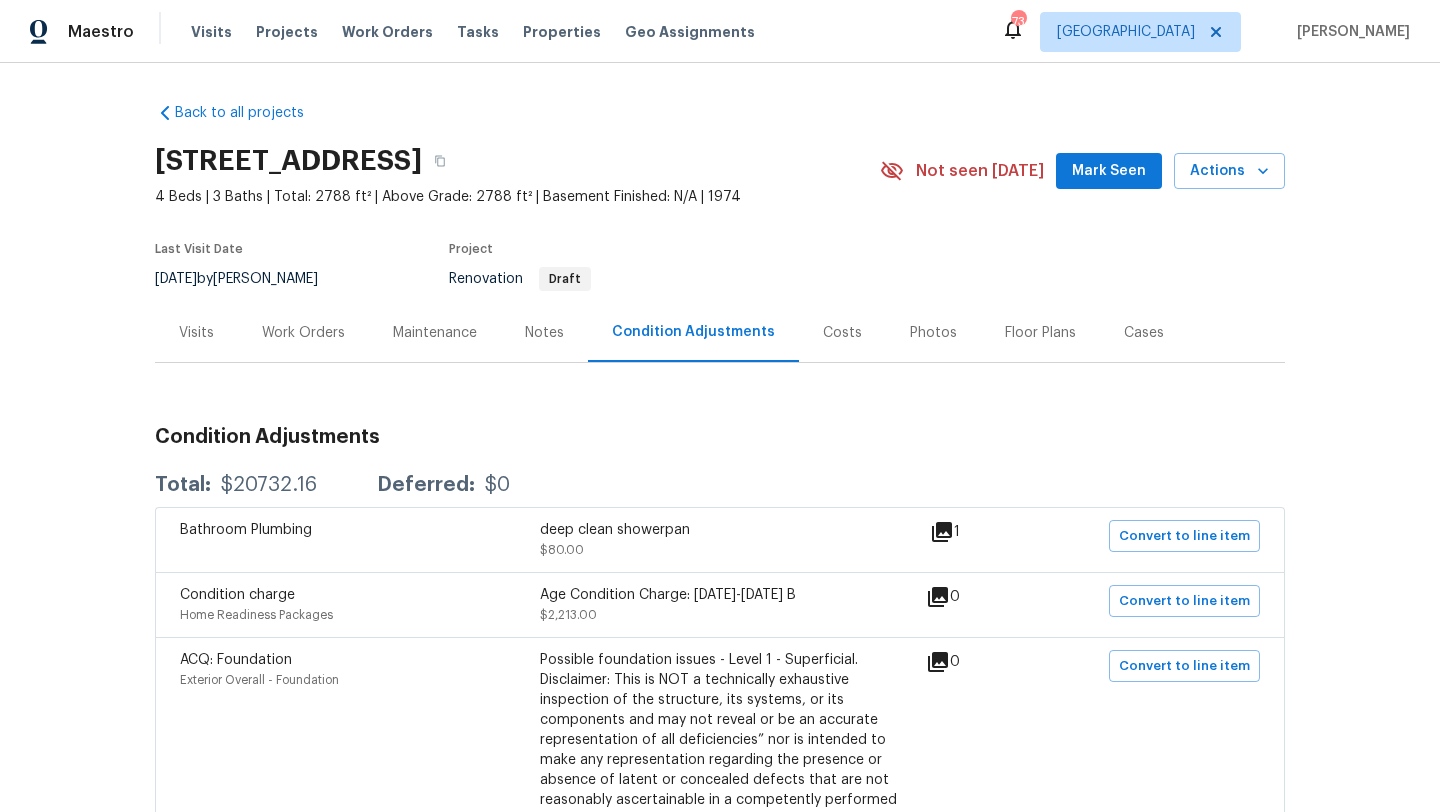 click on "Costs" at bounding box center [842, 333] 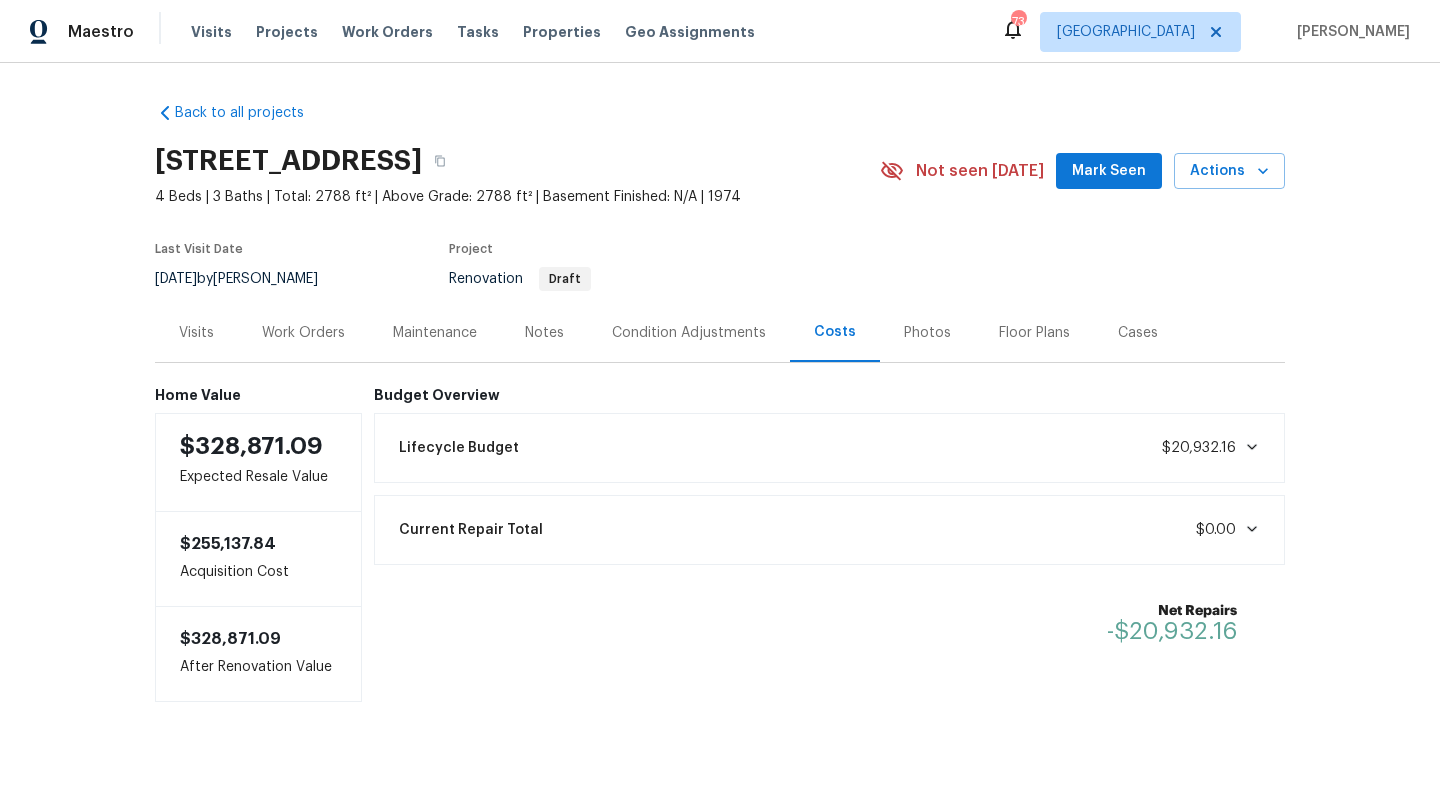 click on "Condition Adjustments" at bounding box center (689, 333) 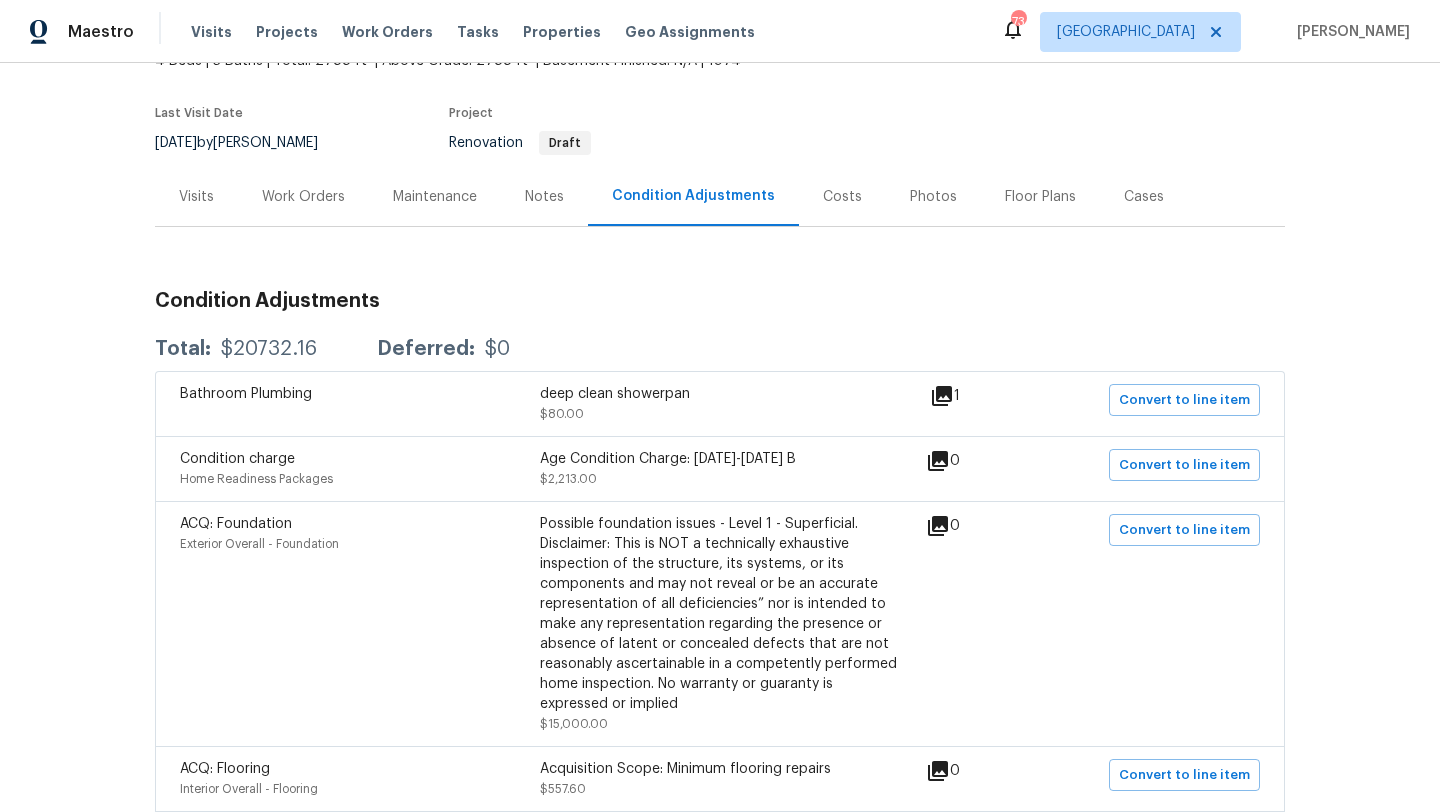 scroll, scrollTop: 0, scrollLeft: 0, axis: both 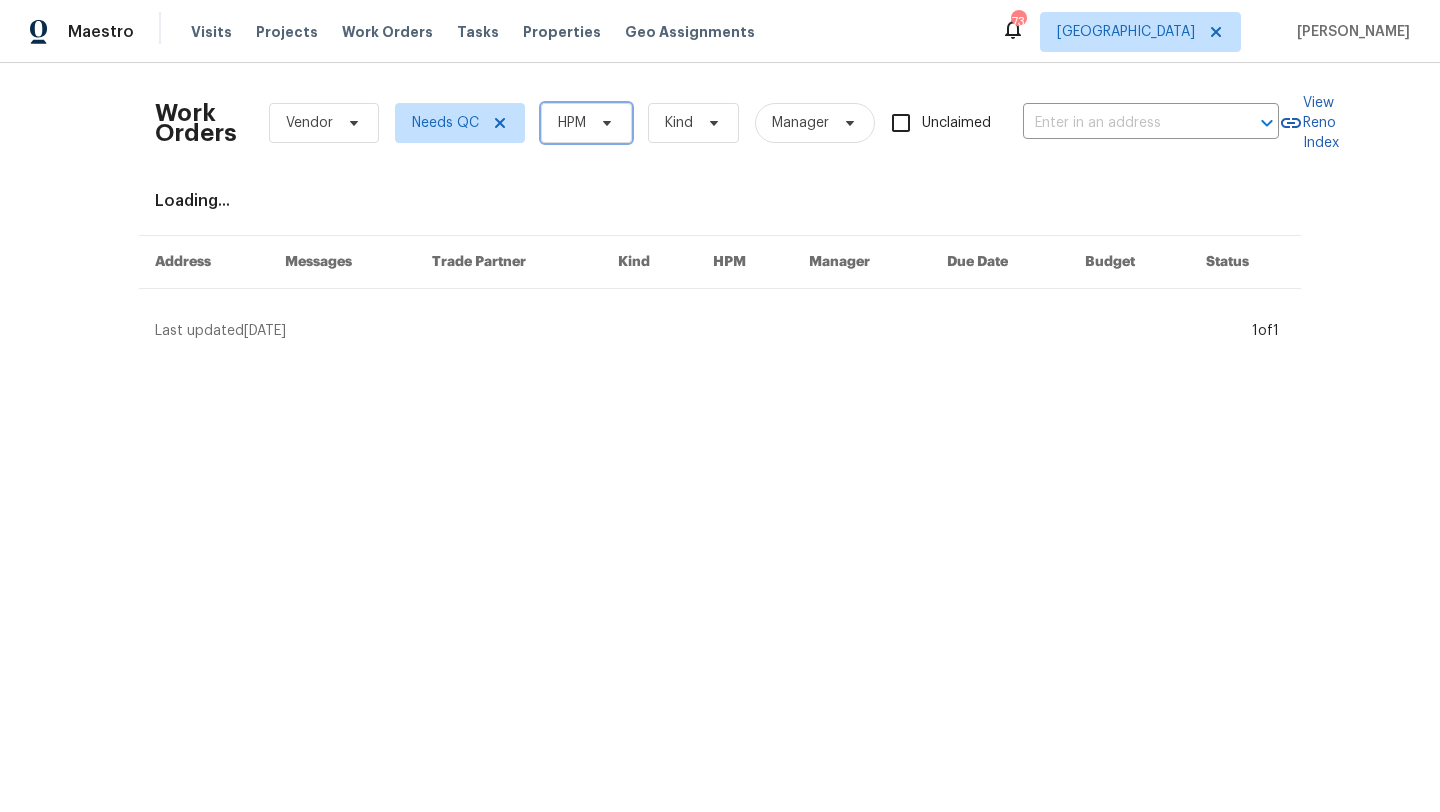 click on "HPM" at bounding box center (572, 123) 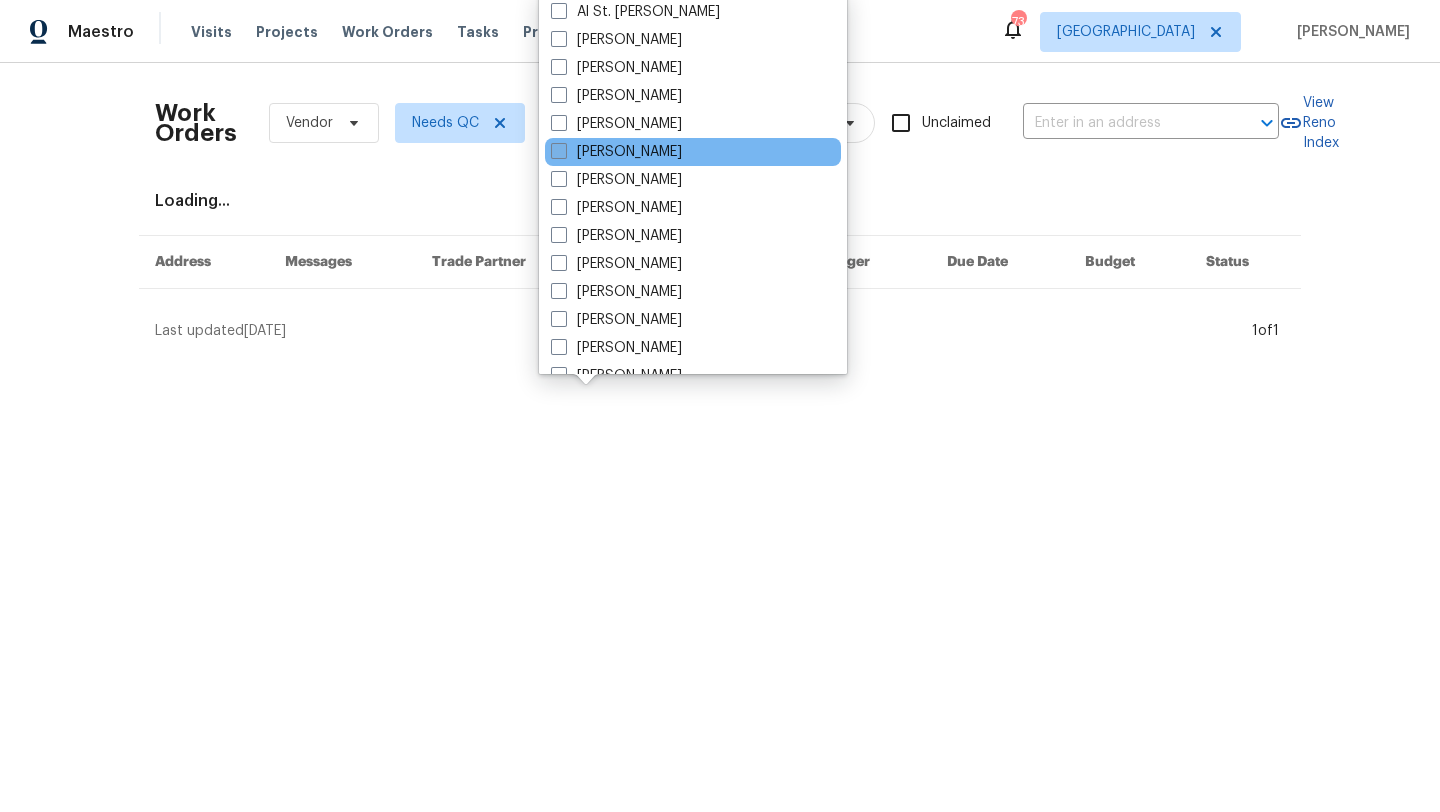 click on "[PERSON_NAME]" at bounding box center [616, 152] 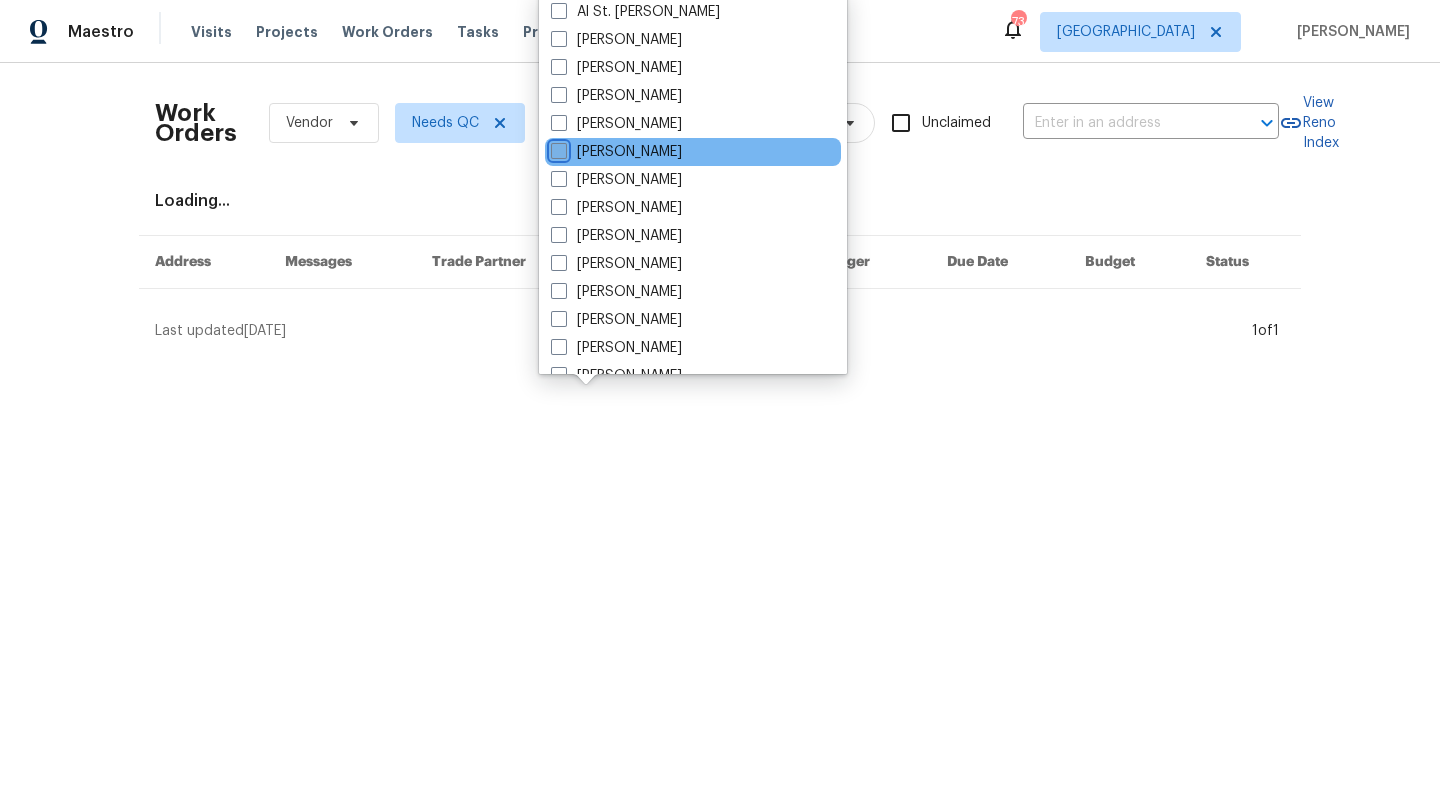 click on "[PERSON_NAME]" at bounding box center [557, 148] 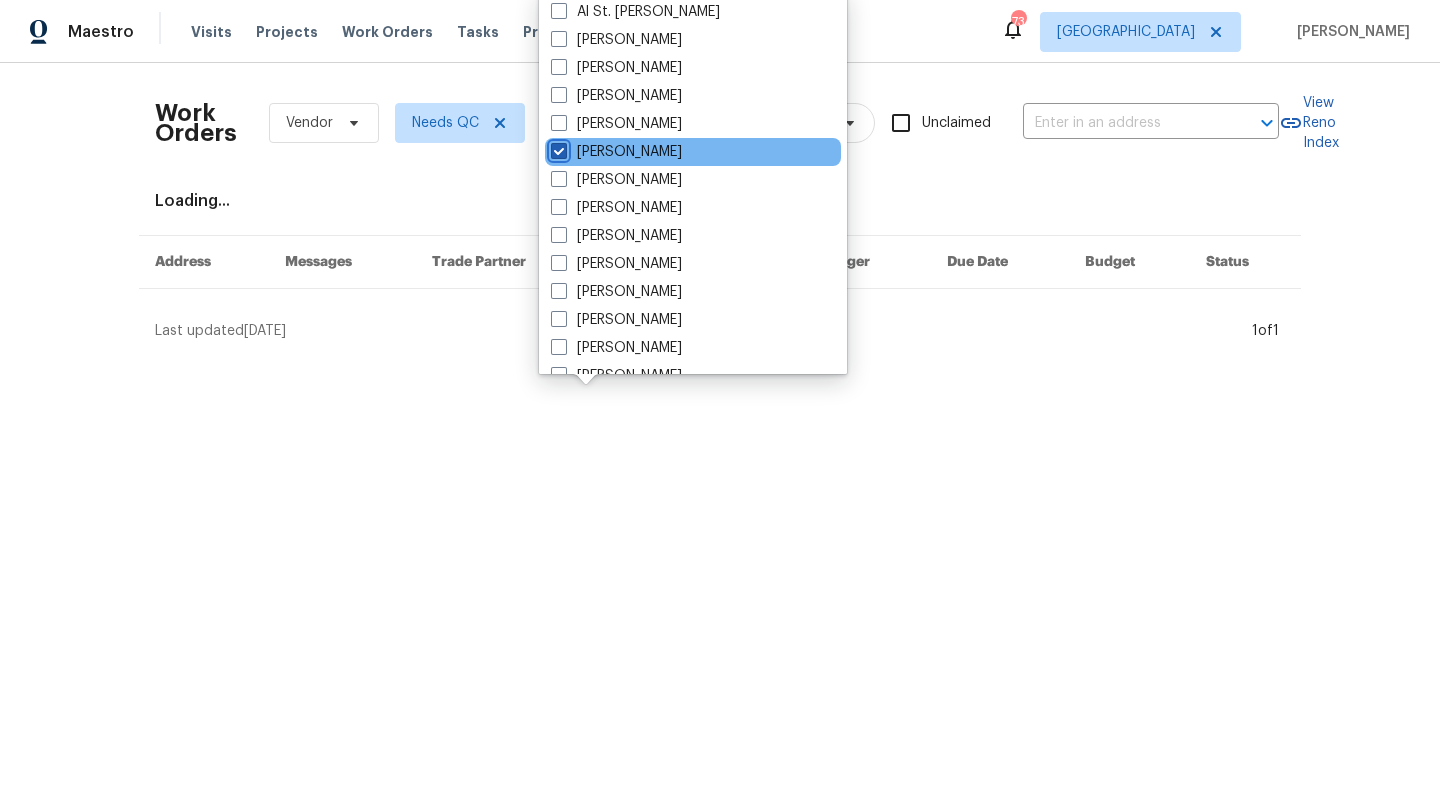 checkbox on "true" 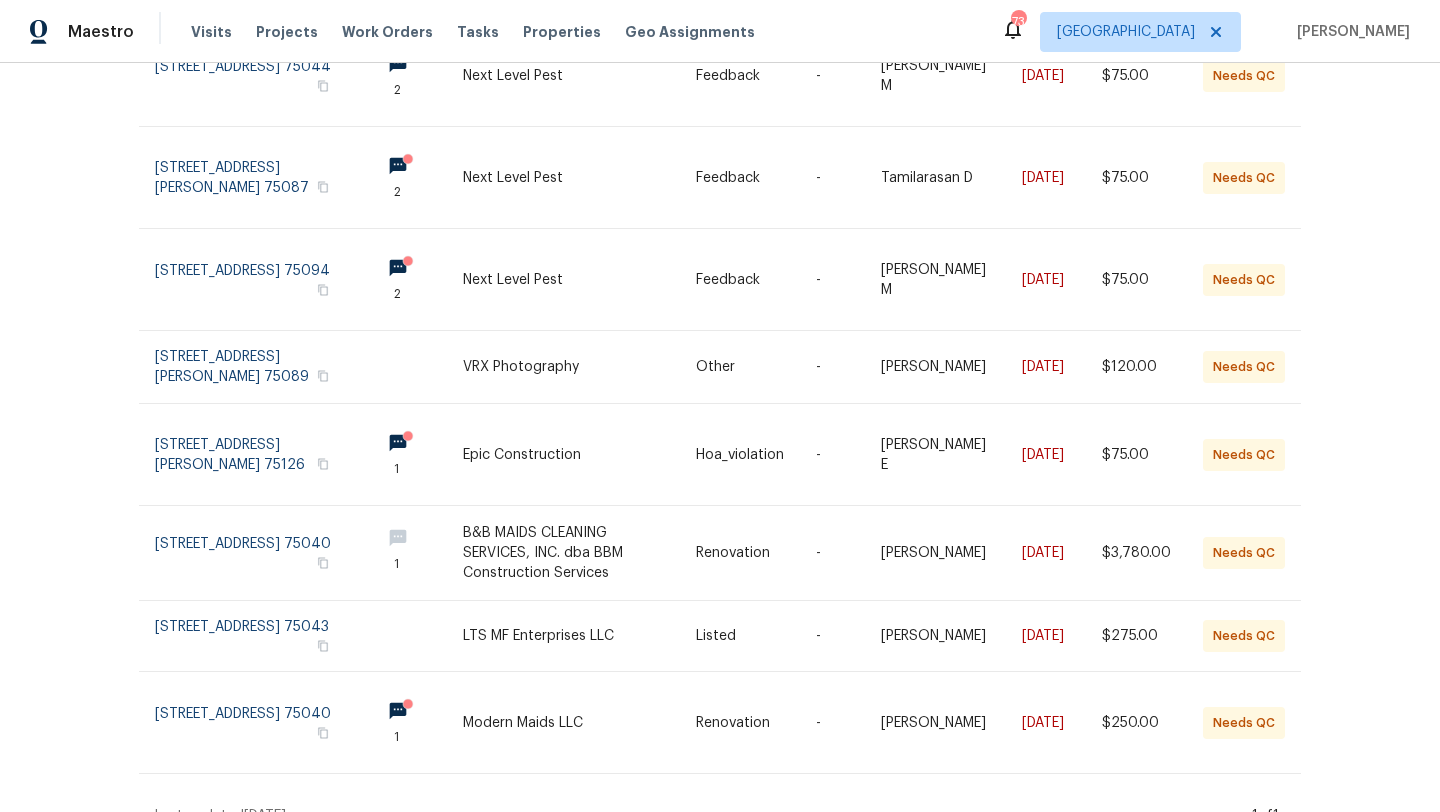 scroll, scrollTop: 293, scrollLeft: 0, axis: vertical 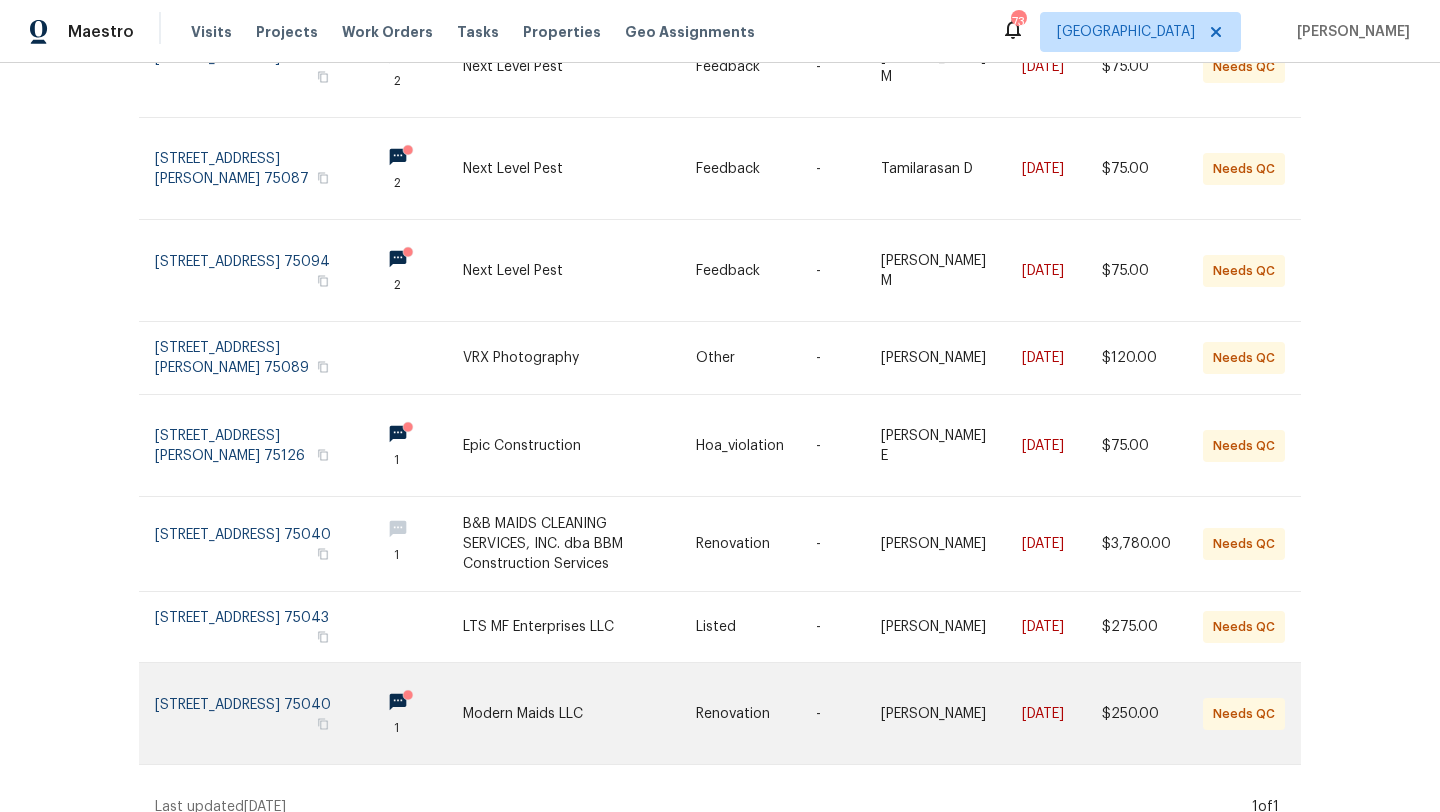click at bounding box center [579, 713] 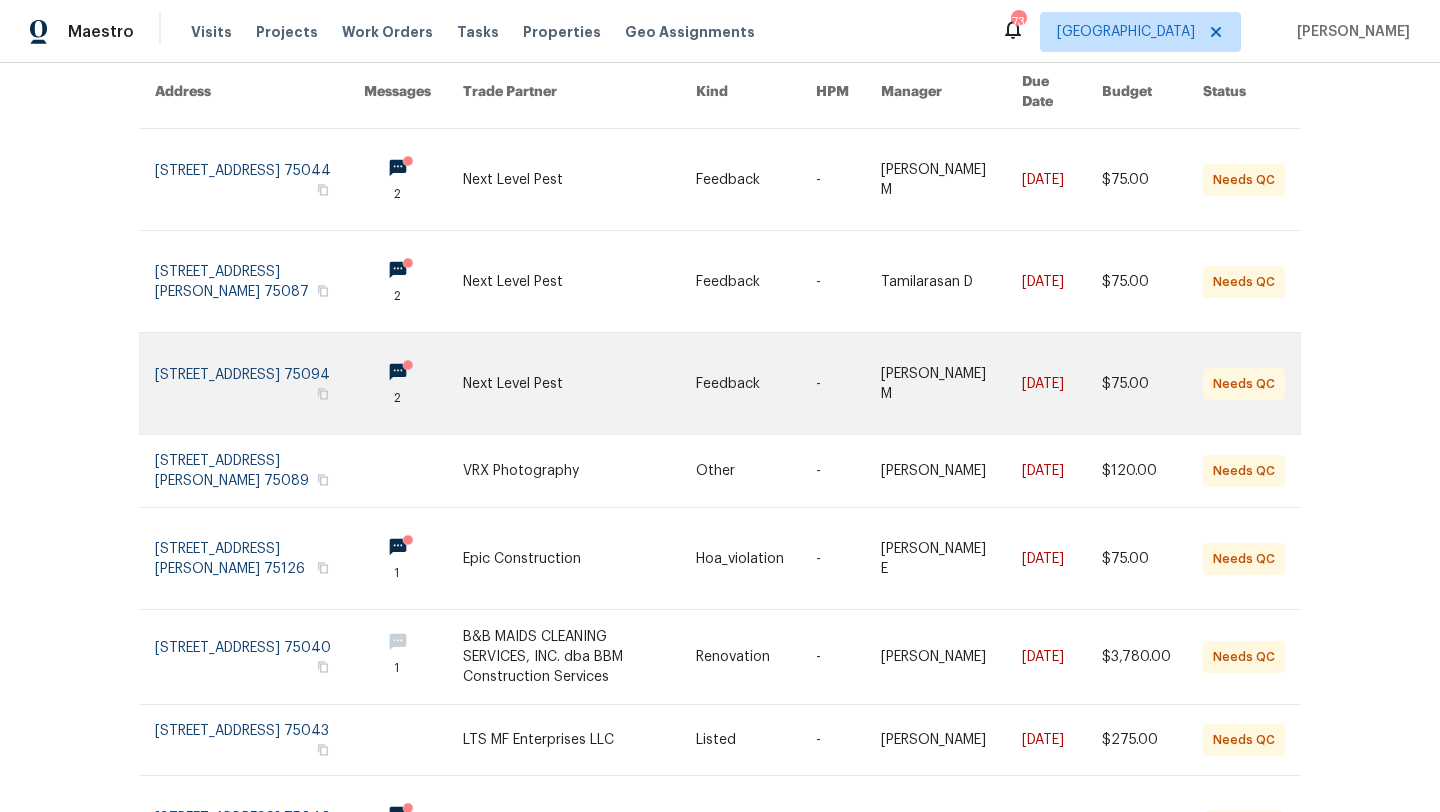 scroll, scrollTop: 293, scrollLeft: 0, axis: vertical 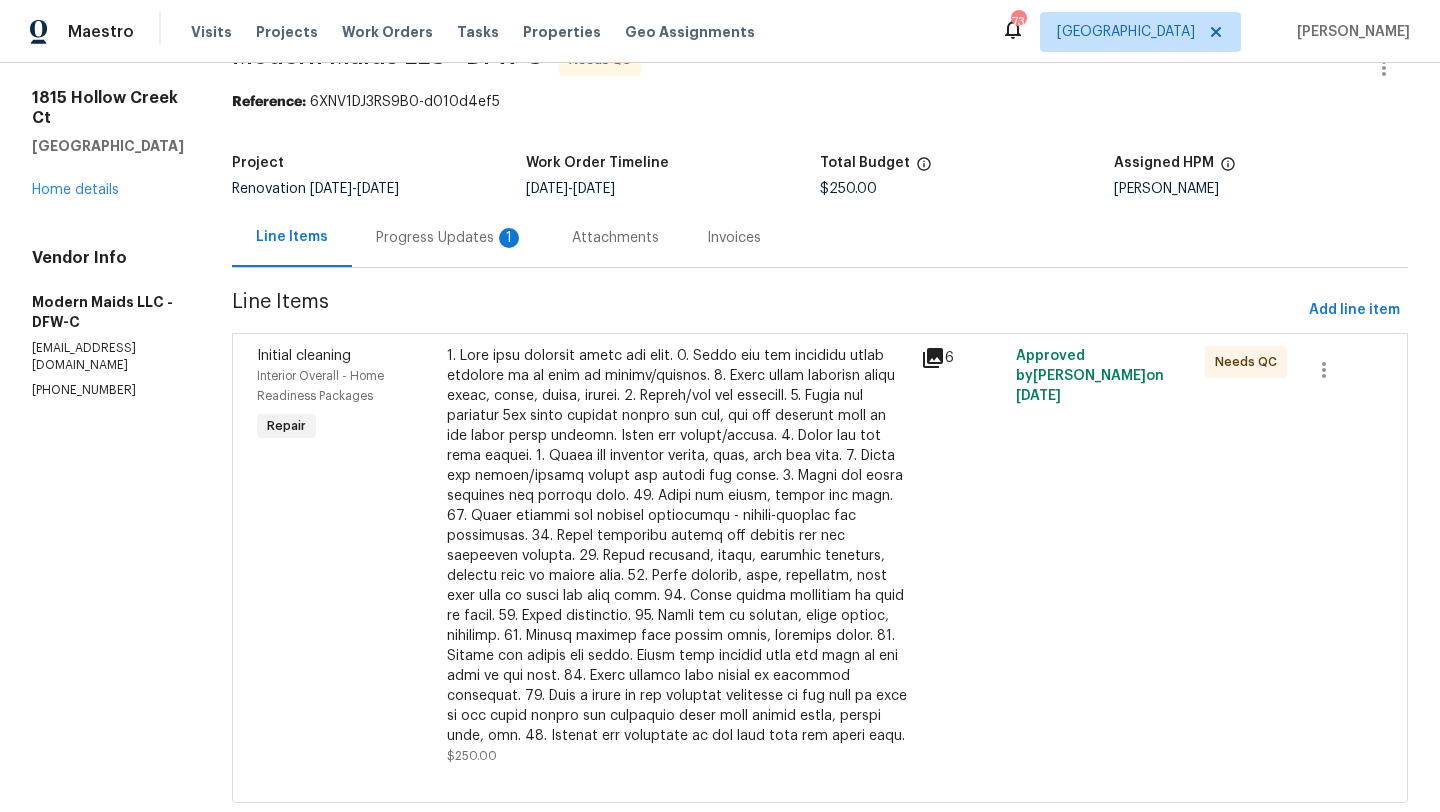 click at bounding box center (678, 546) 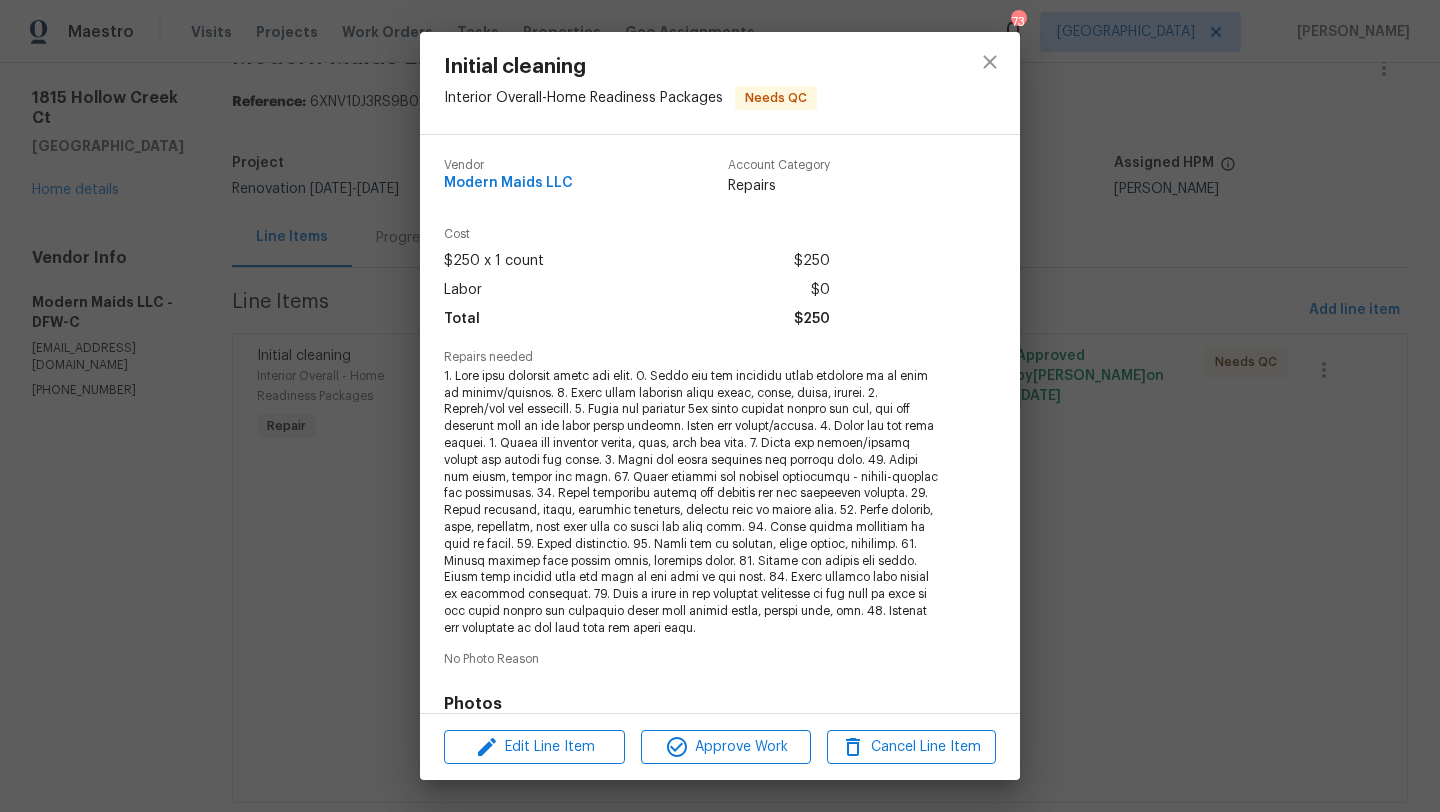 scroll, scrollTop: 293, scrollLeft: 0, axis: vertical 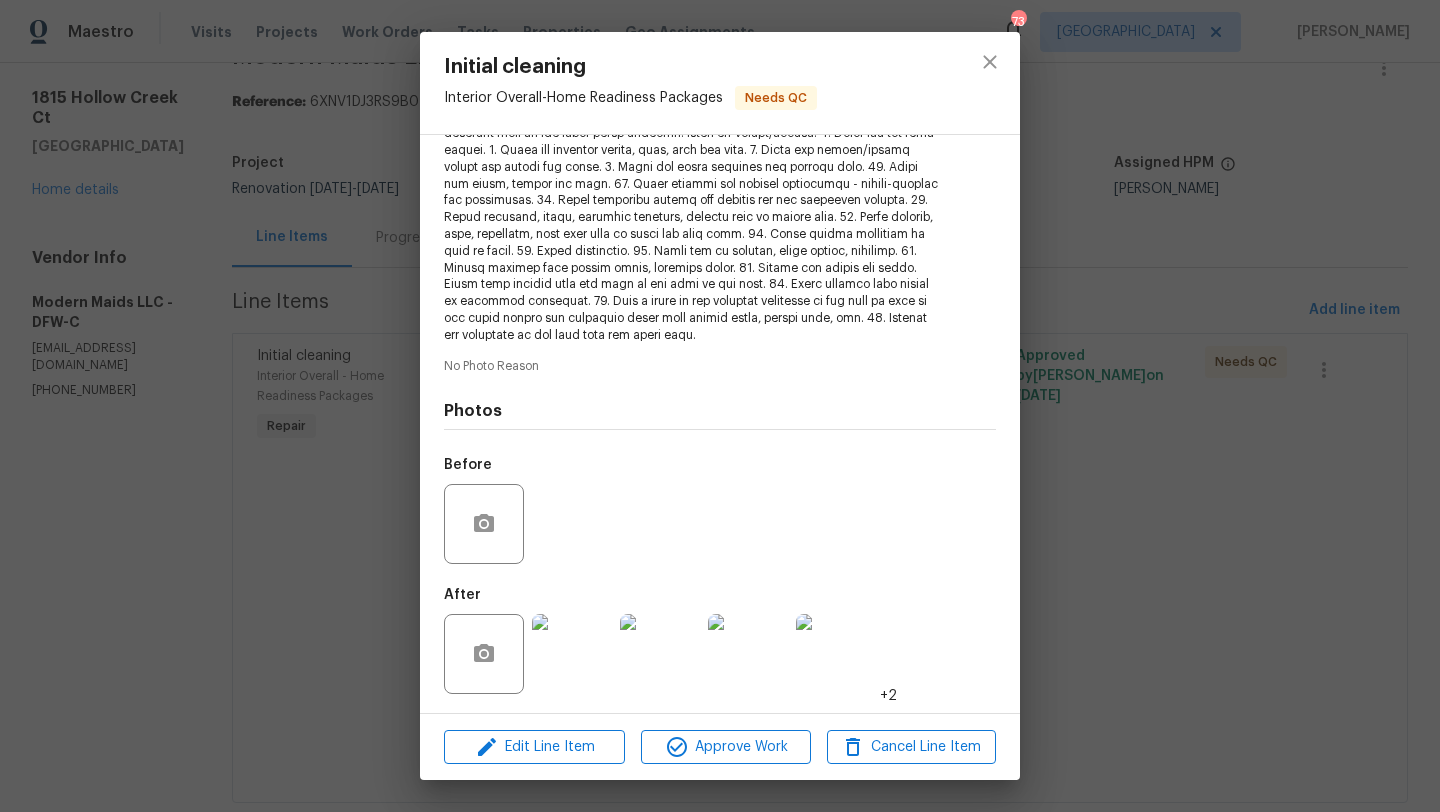 click at bounding box center [572, 654] 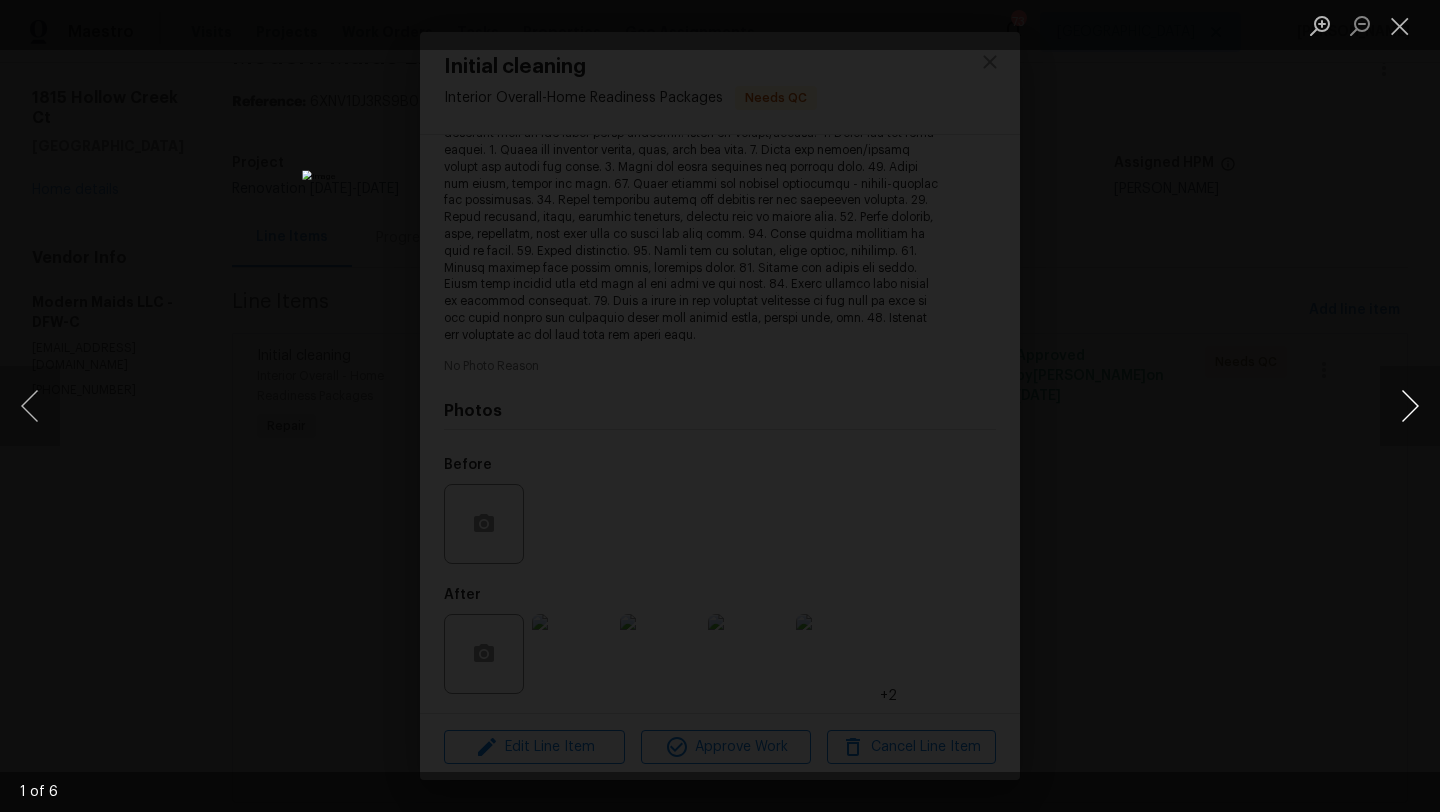click at bounding box center (1410, 406) 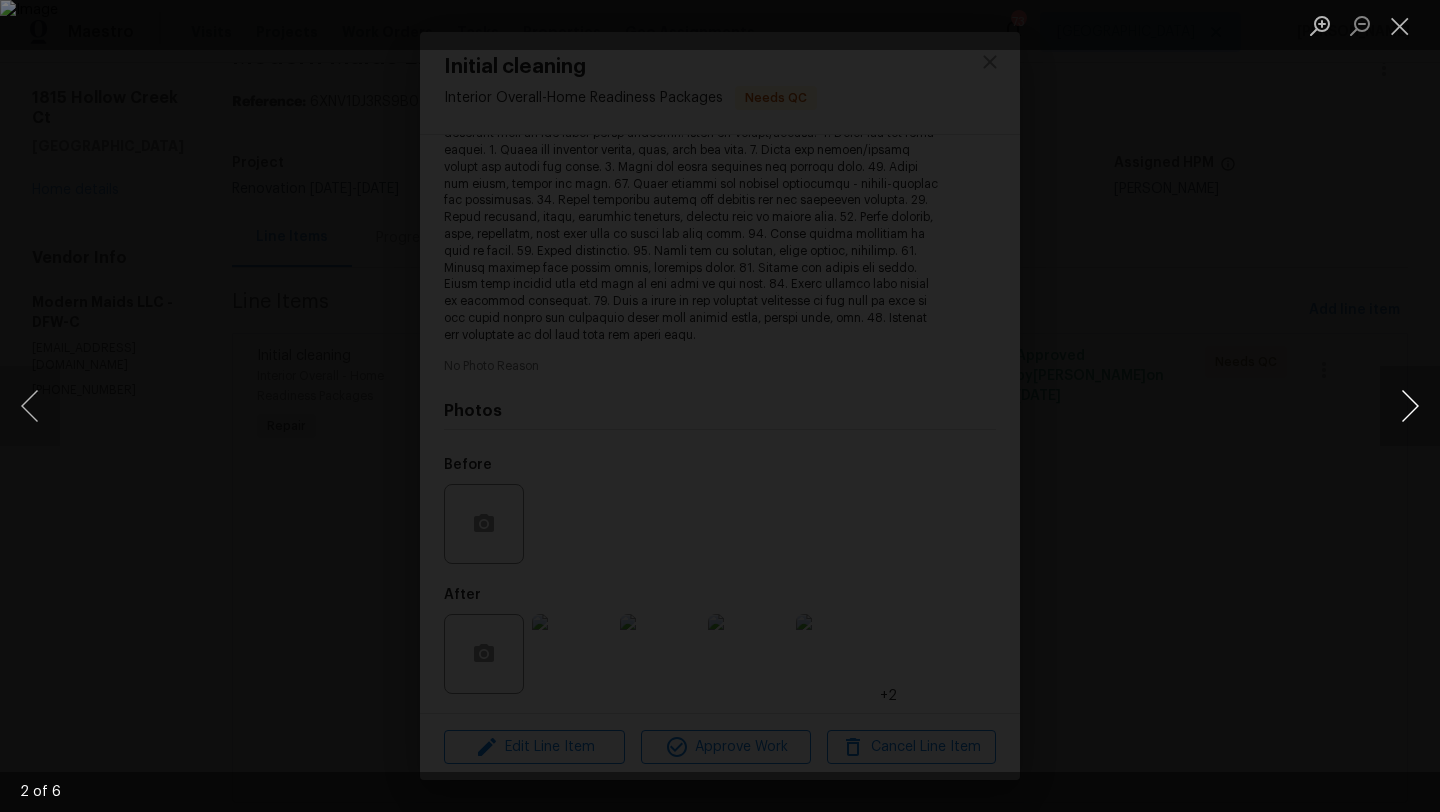 click at bounding box center [1410, 406] 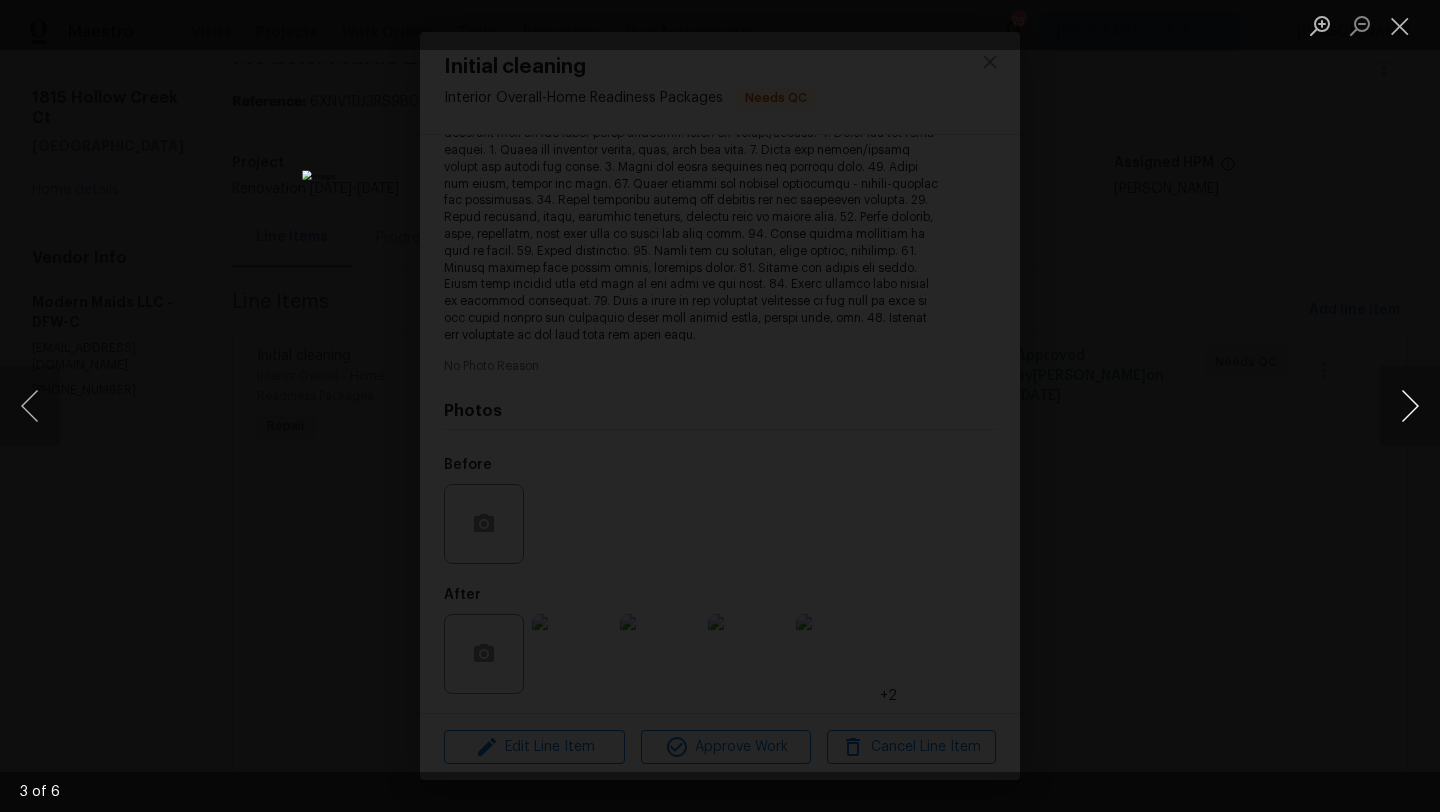 click at bounding box center [1410, 406] 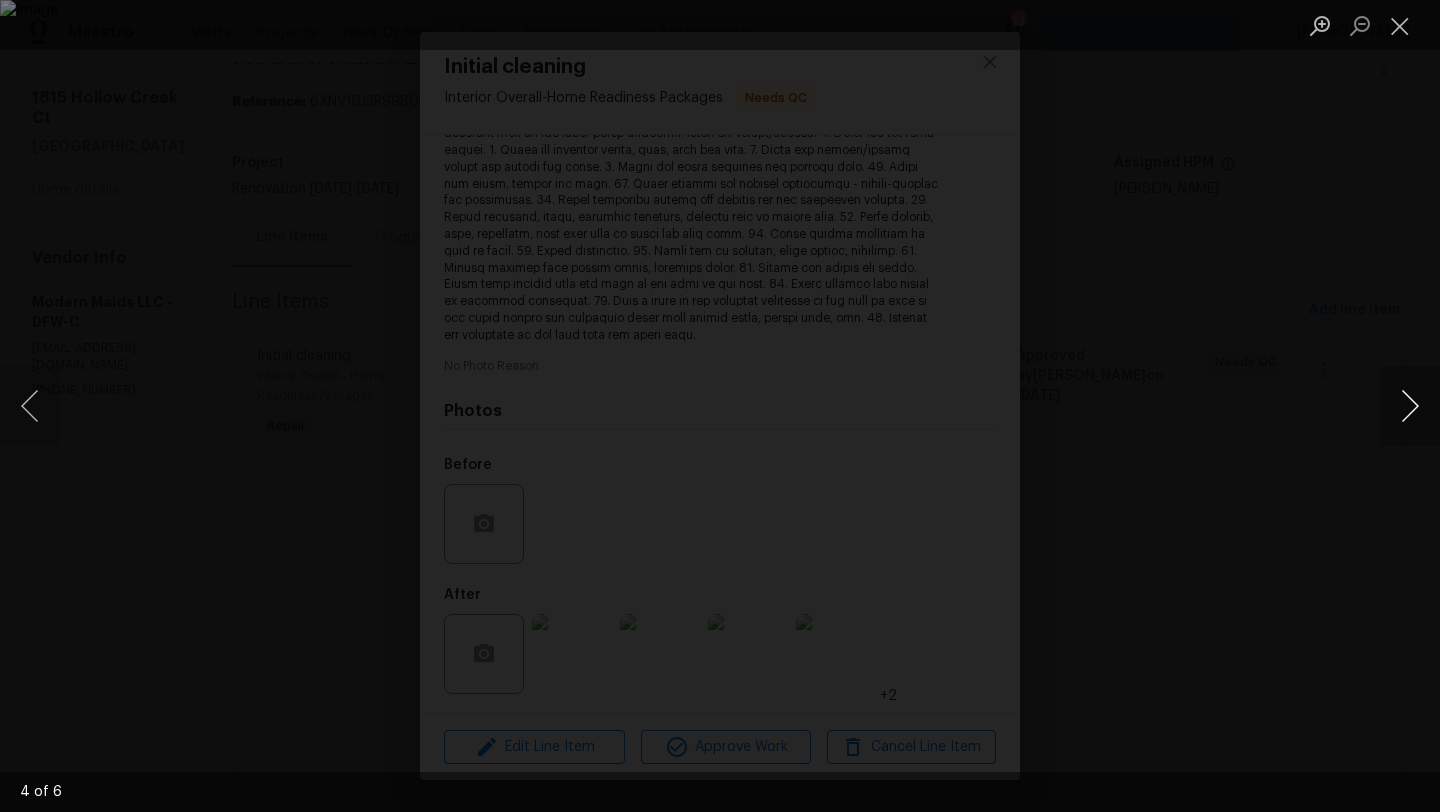 click at bounding box center (1410, 406) 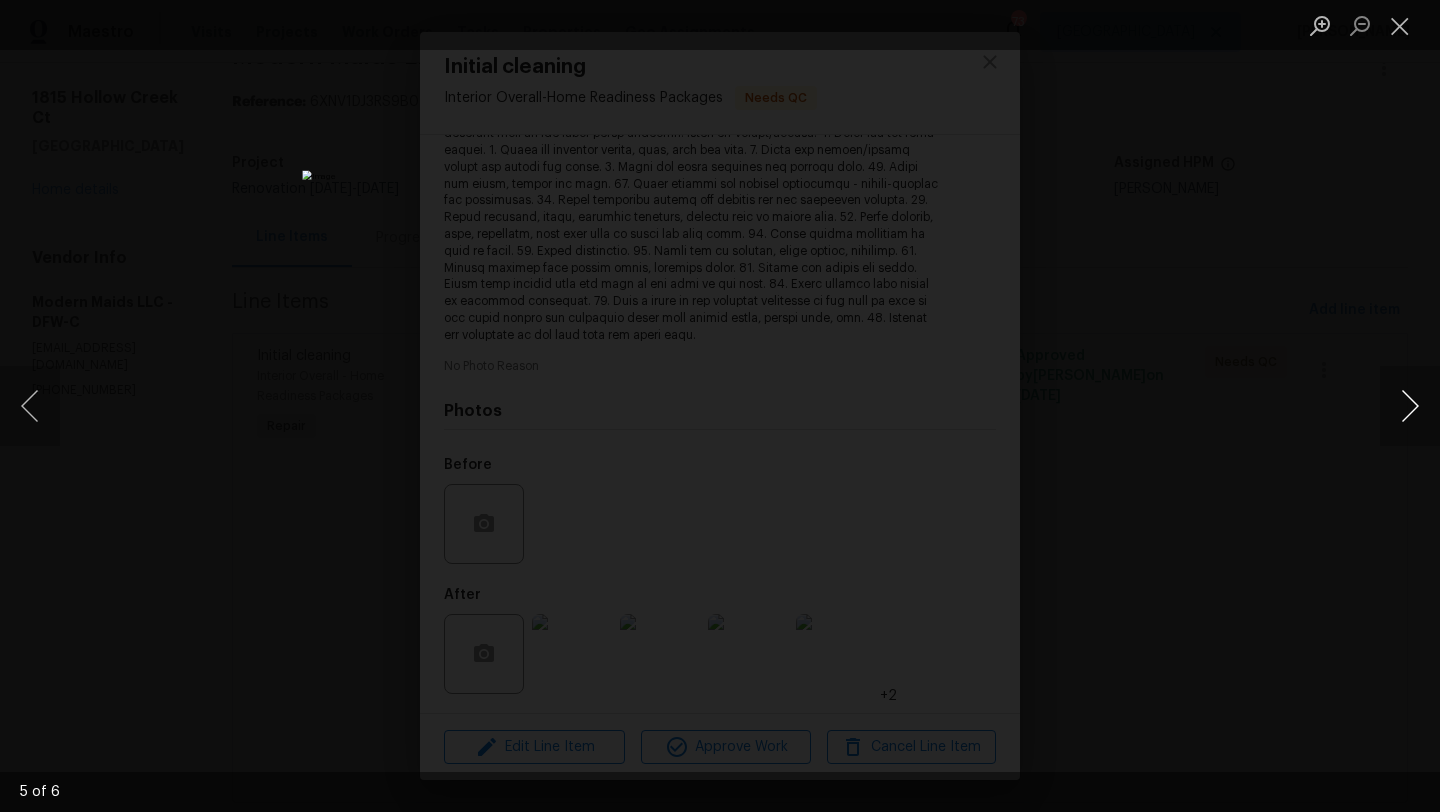 click at bounding box center (1410, 406) 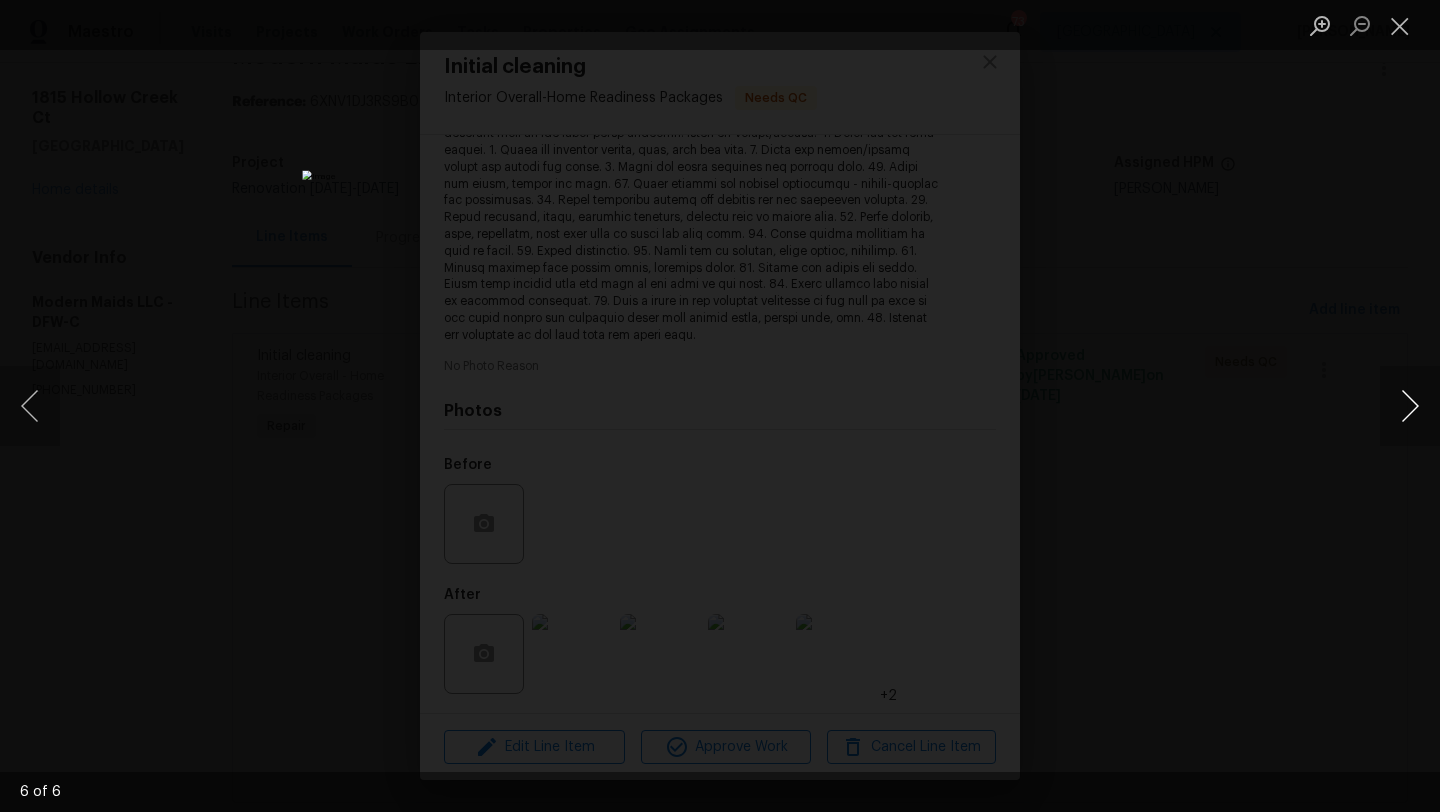 click at bounding box center (1410, 406) 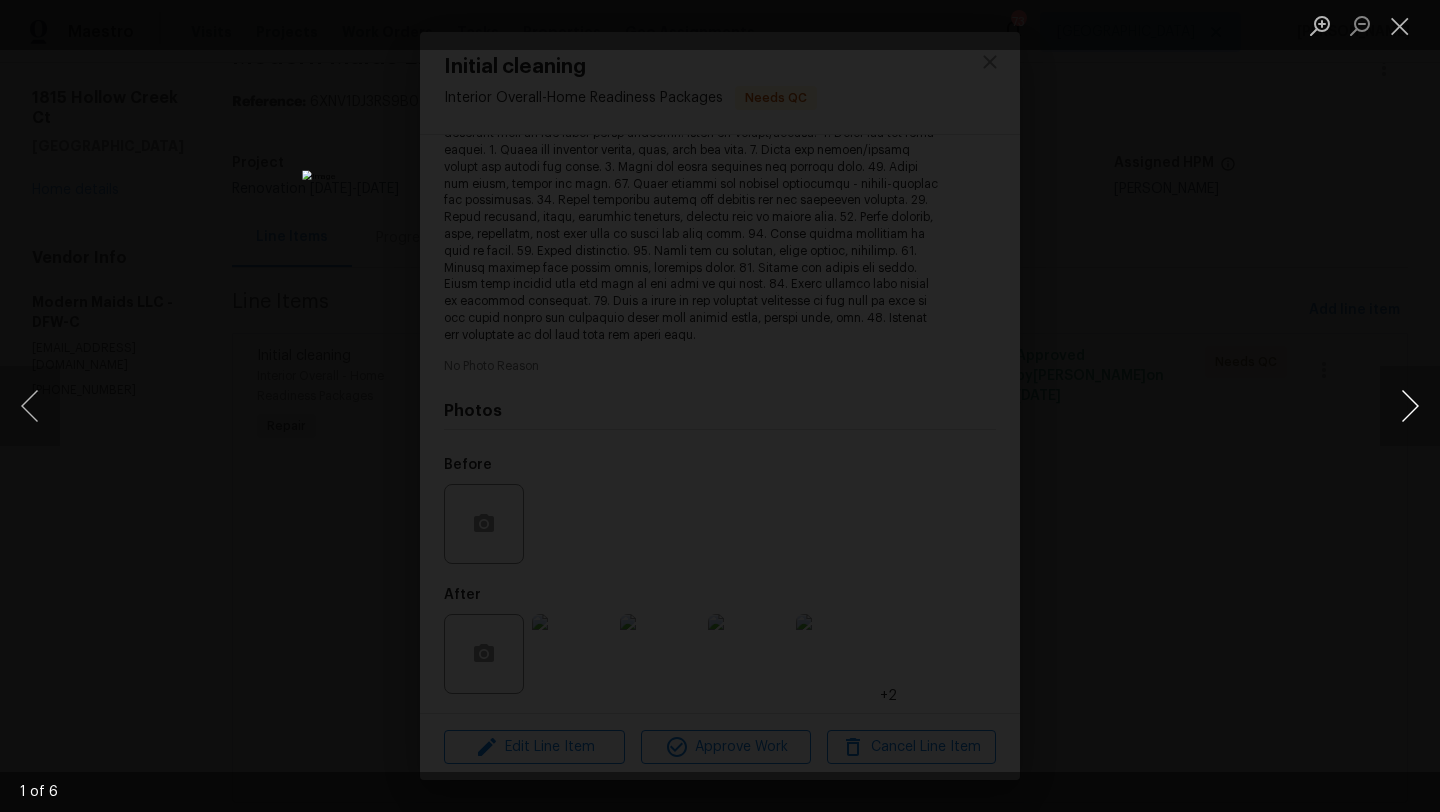 click at bounding box center [1410, 406] 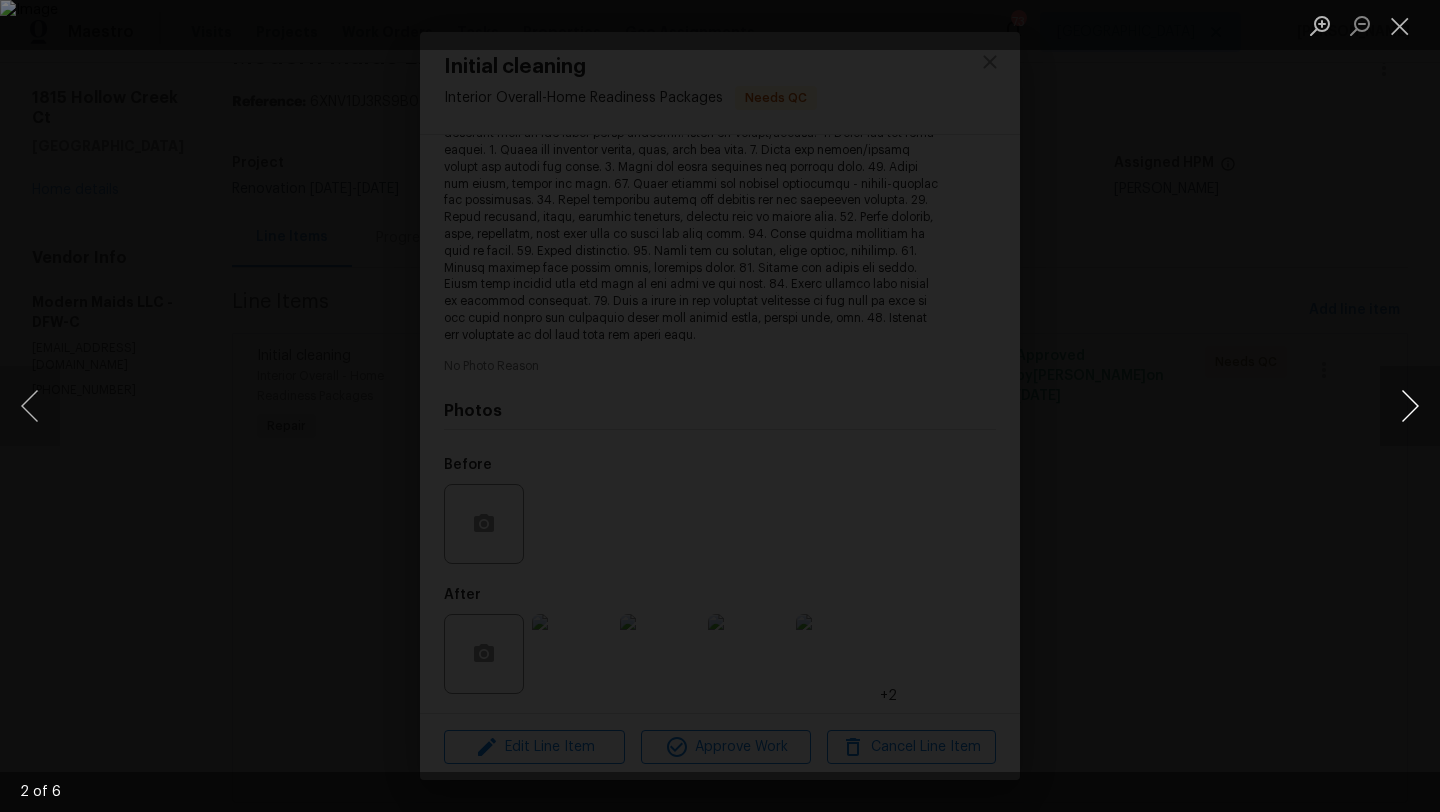 click at bounding box center (1410, 406) 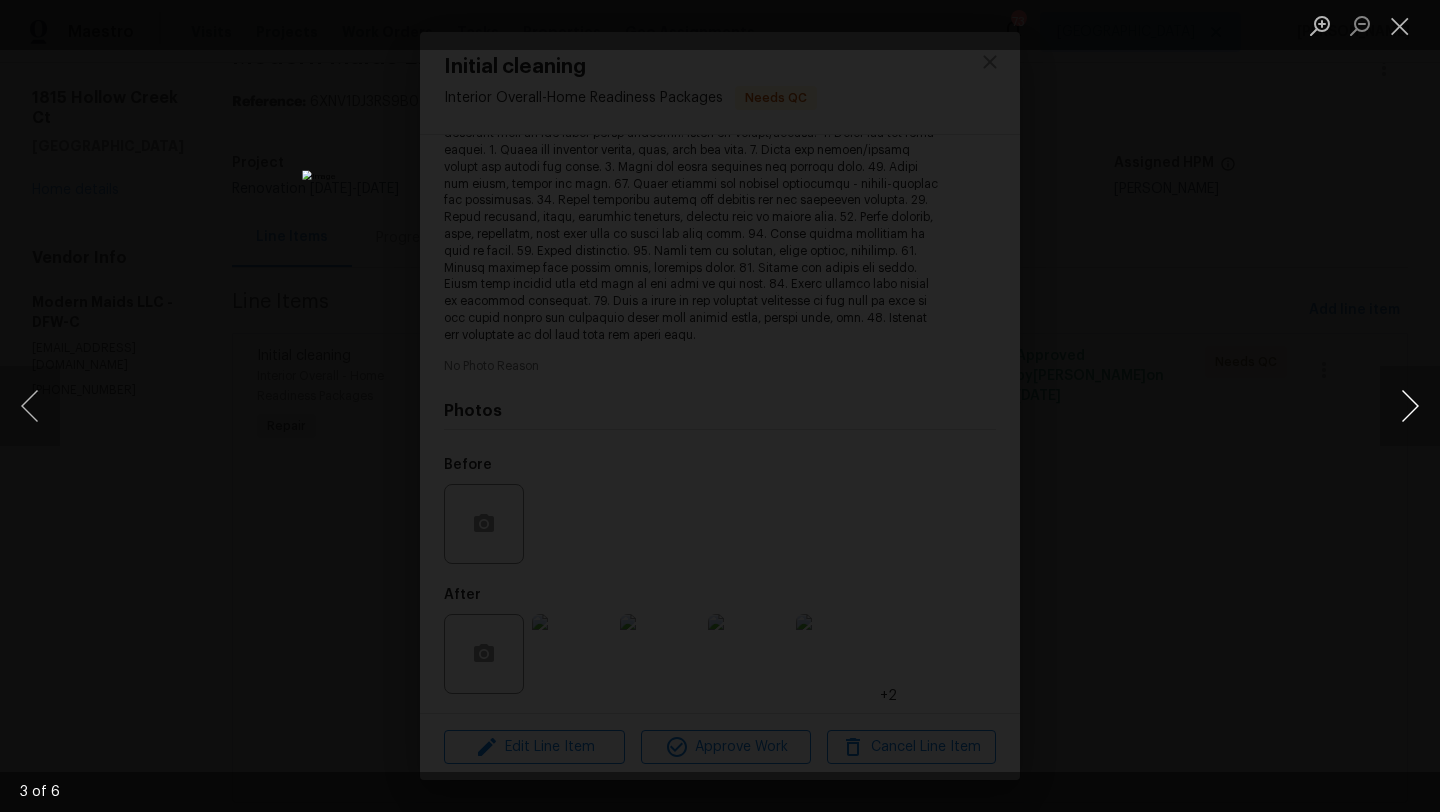 click at bounding box center (1410, 406) 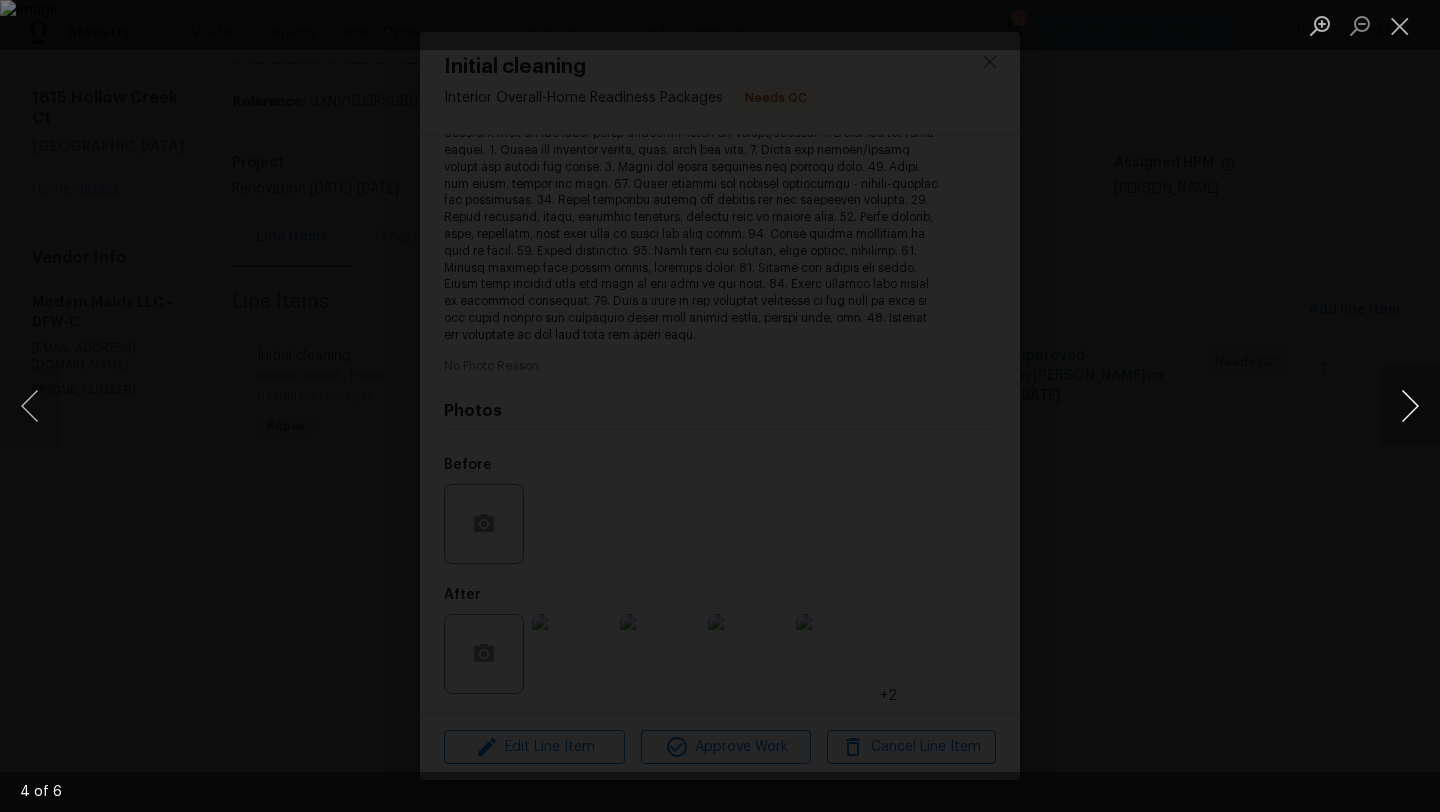 click at bounding box center [1410, 406] 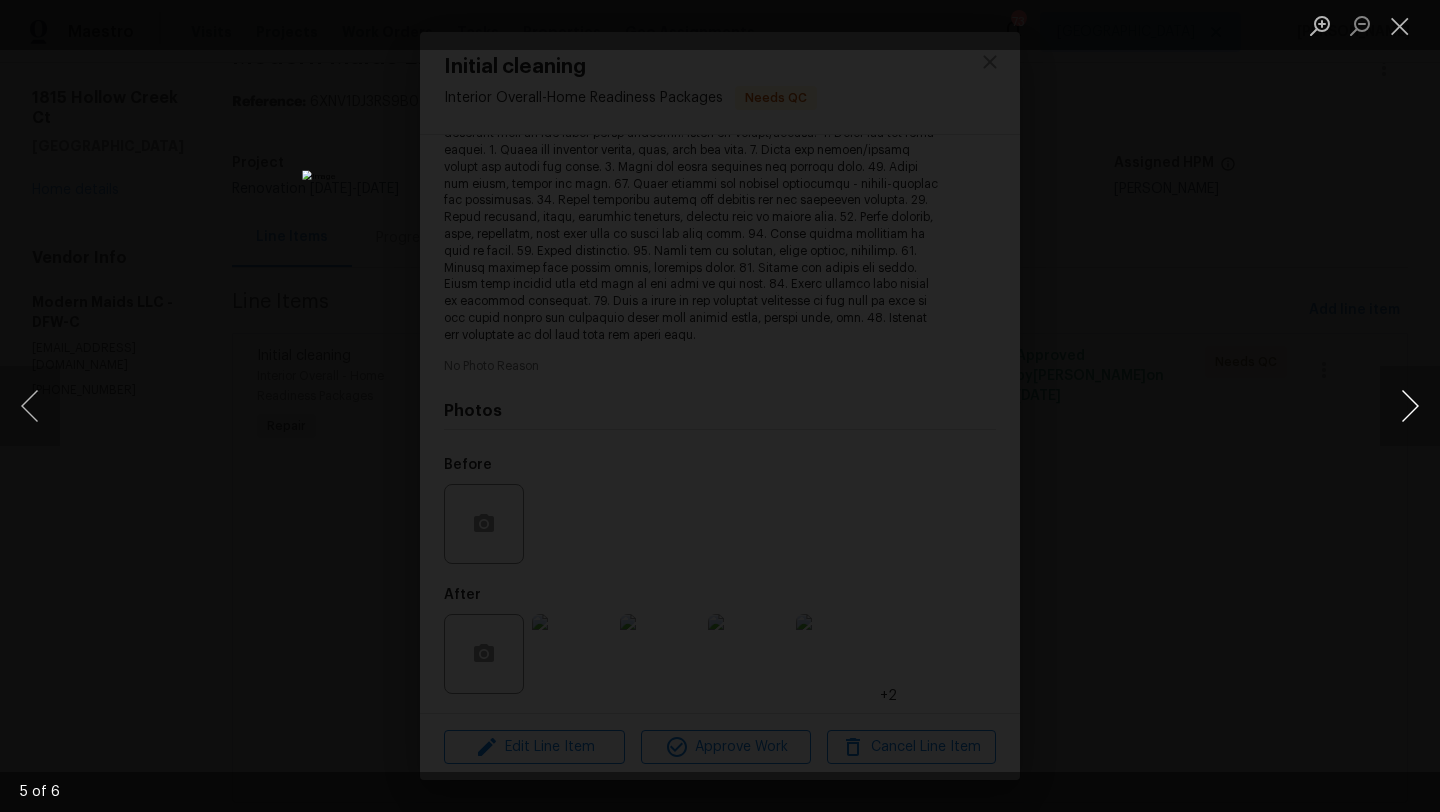 click at bounding box center [1410, 406] 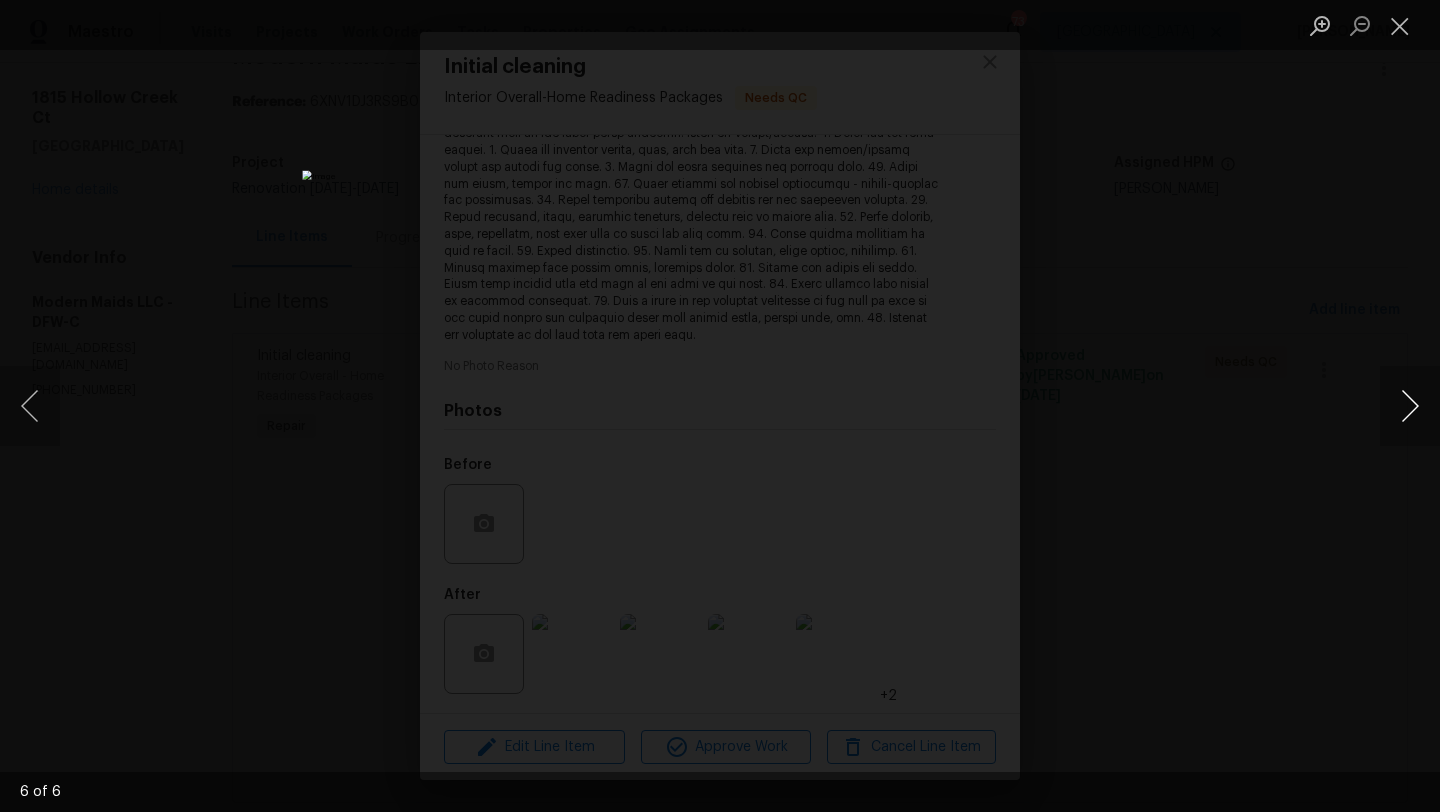 click at bounding box center (1410, 406) 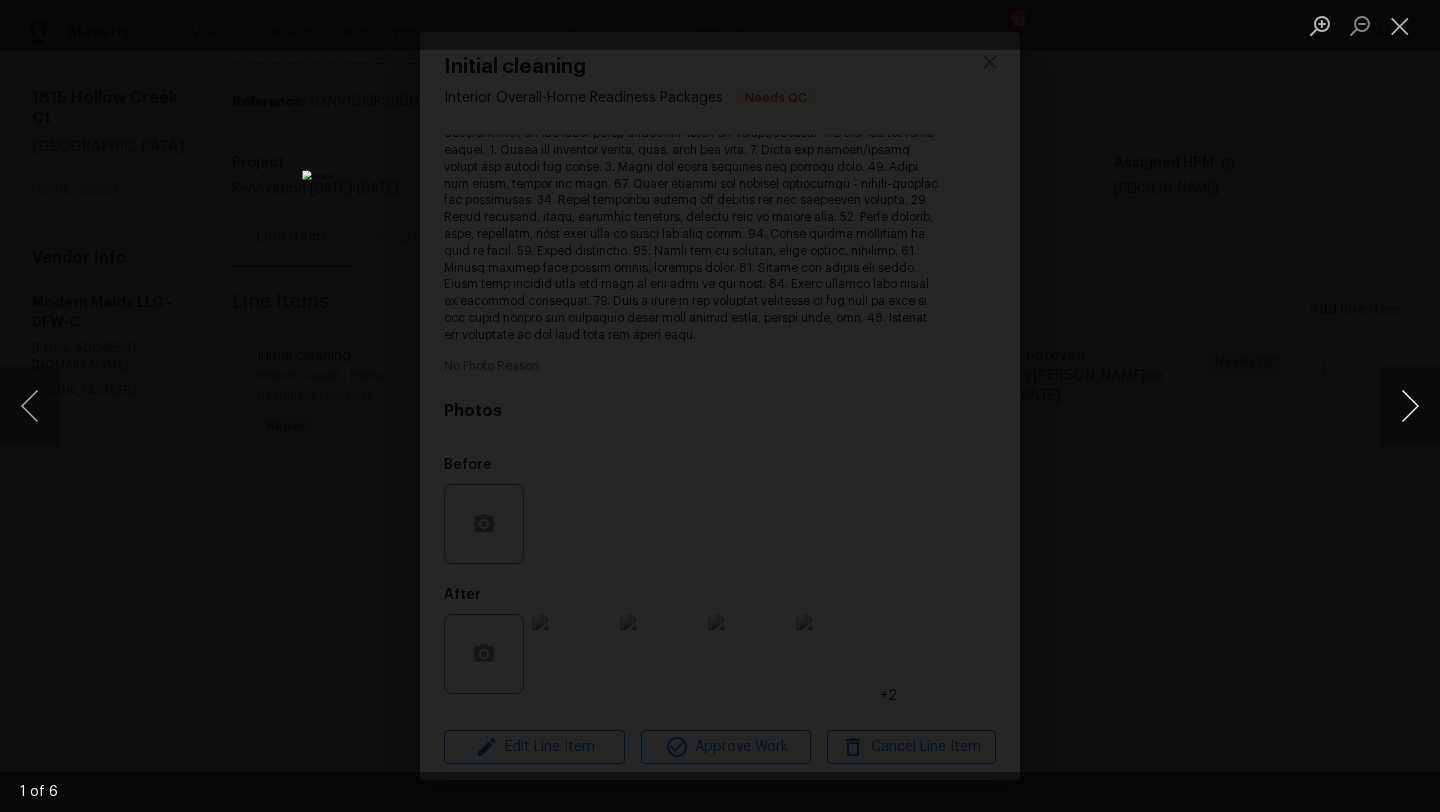 click at bounding box center (1410, 406) 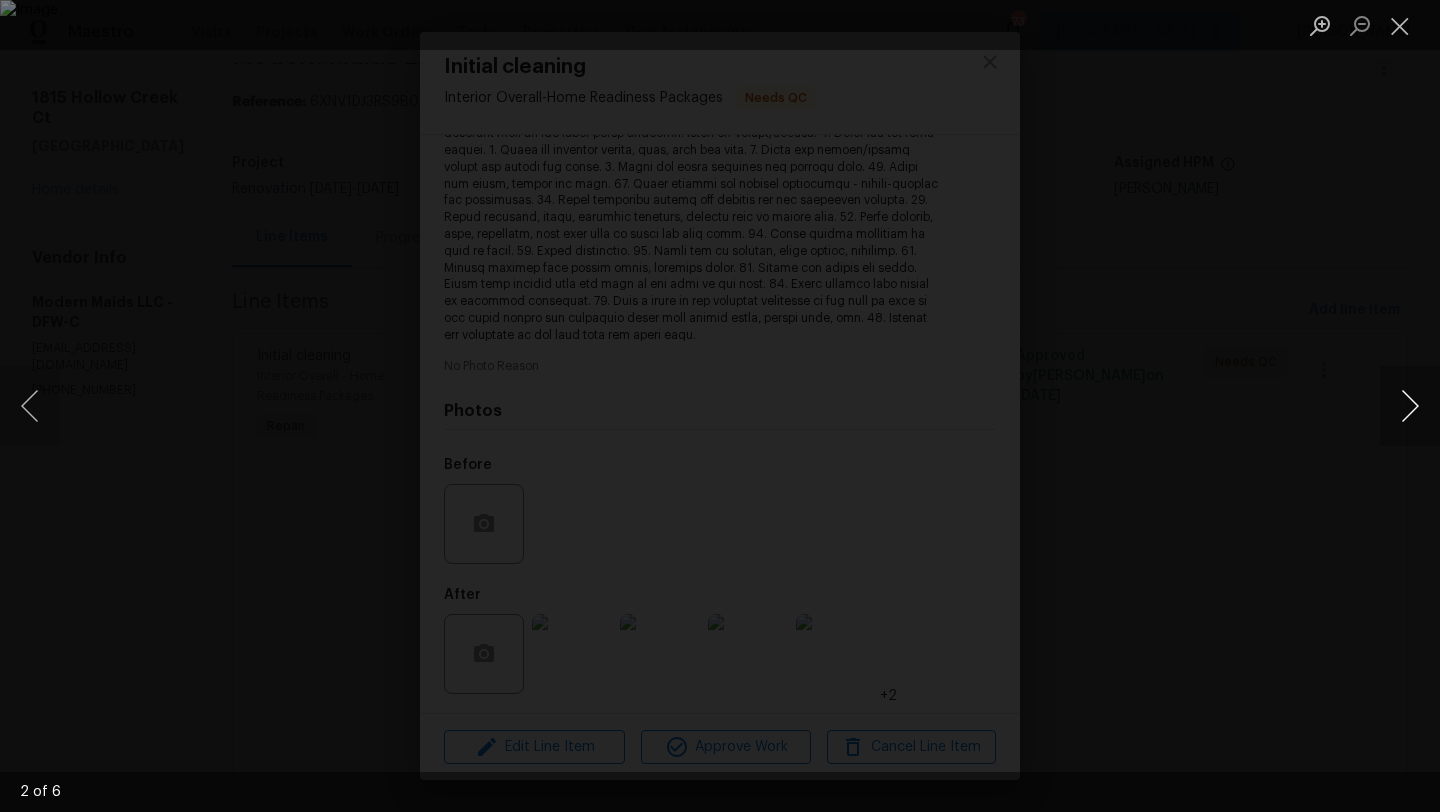 click at bounding box center (1410, 406) 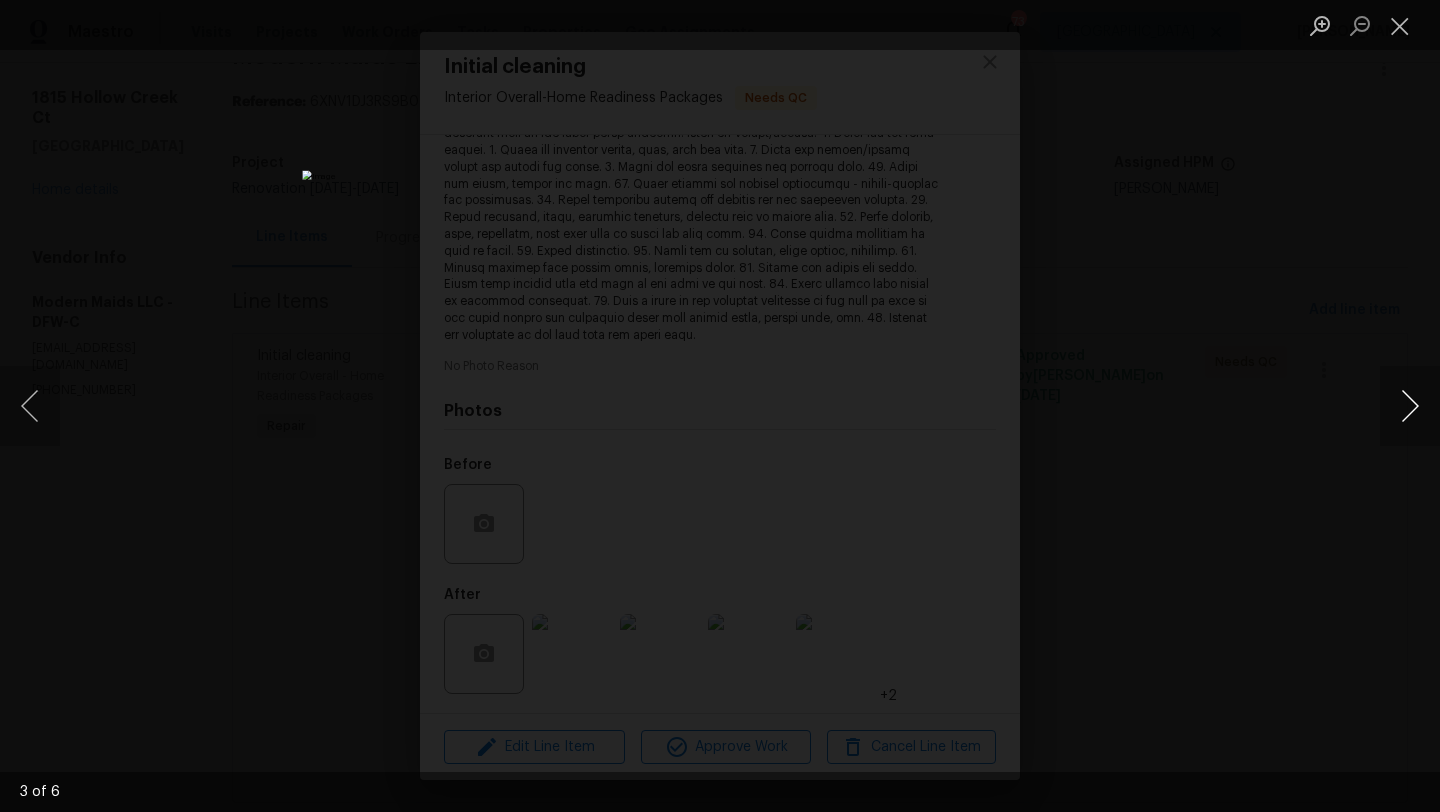 click at bounding box center [1410, 406] 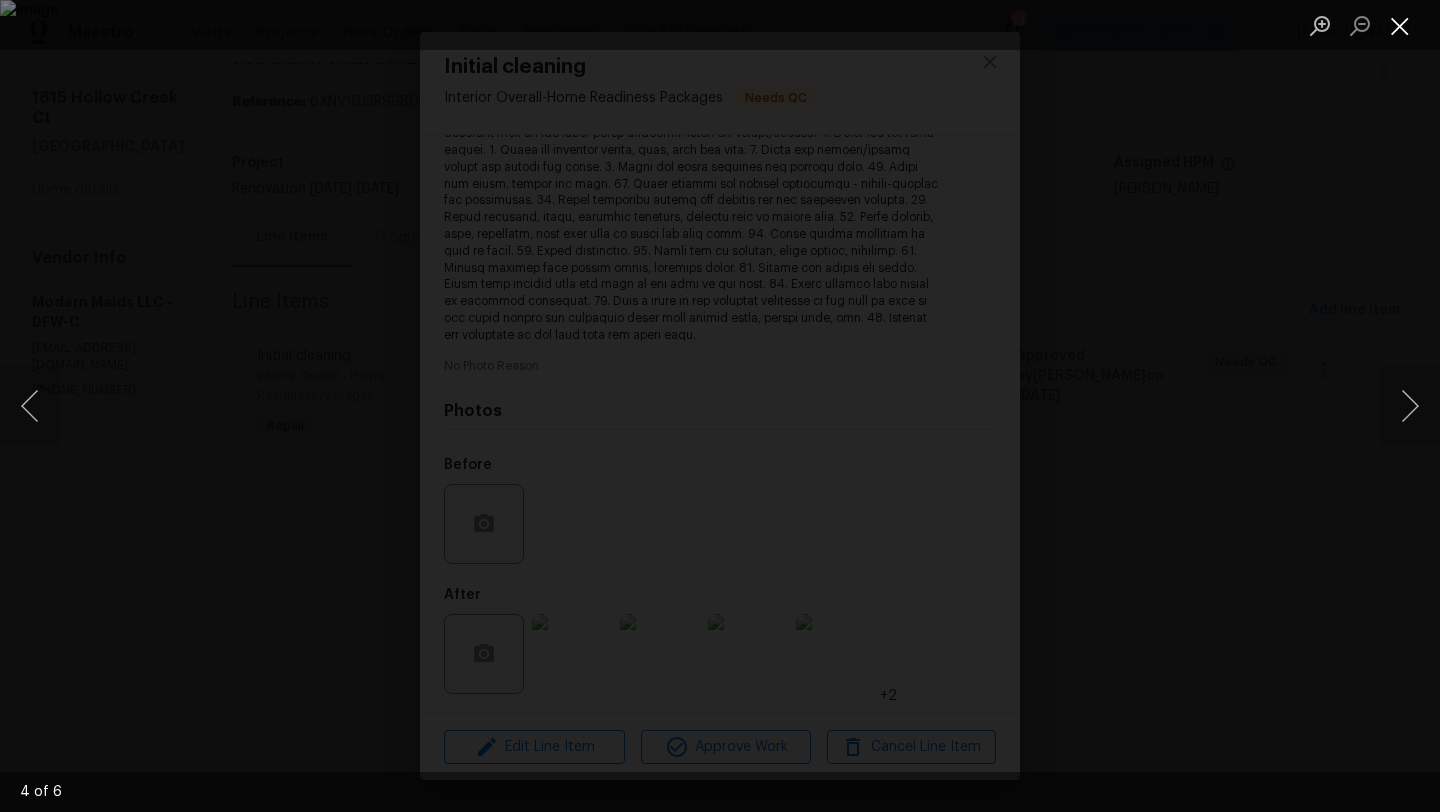 click at bounding box center (1400, 25) 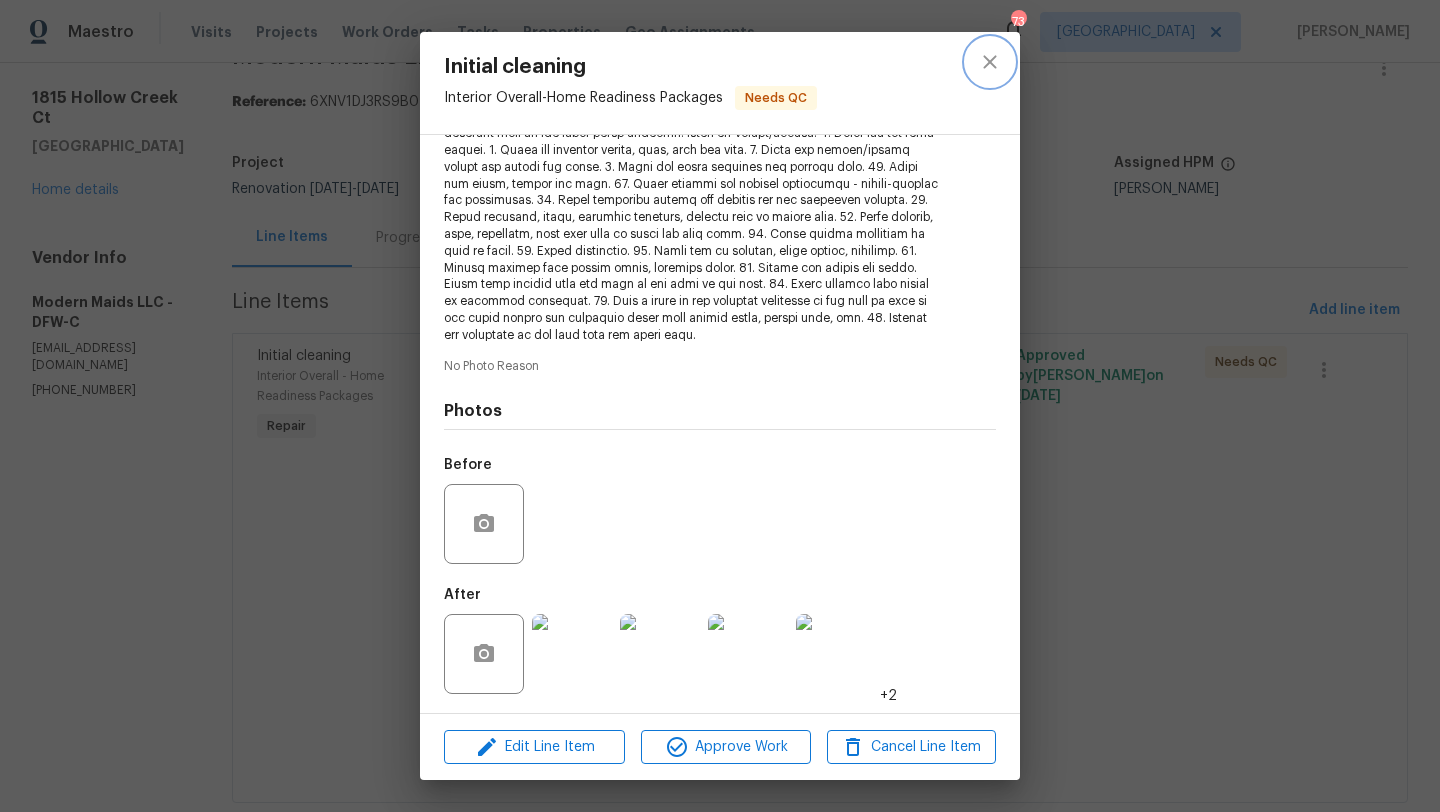 click 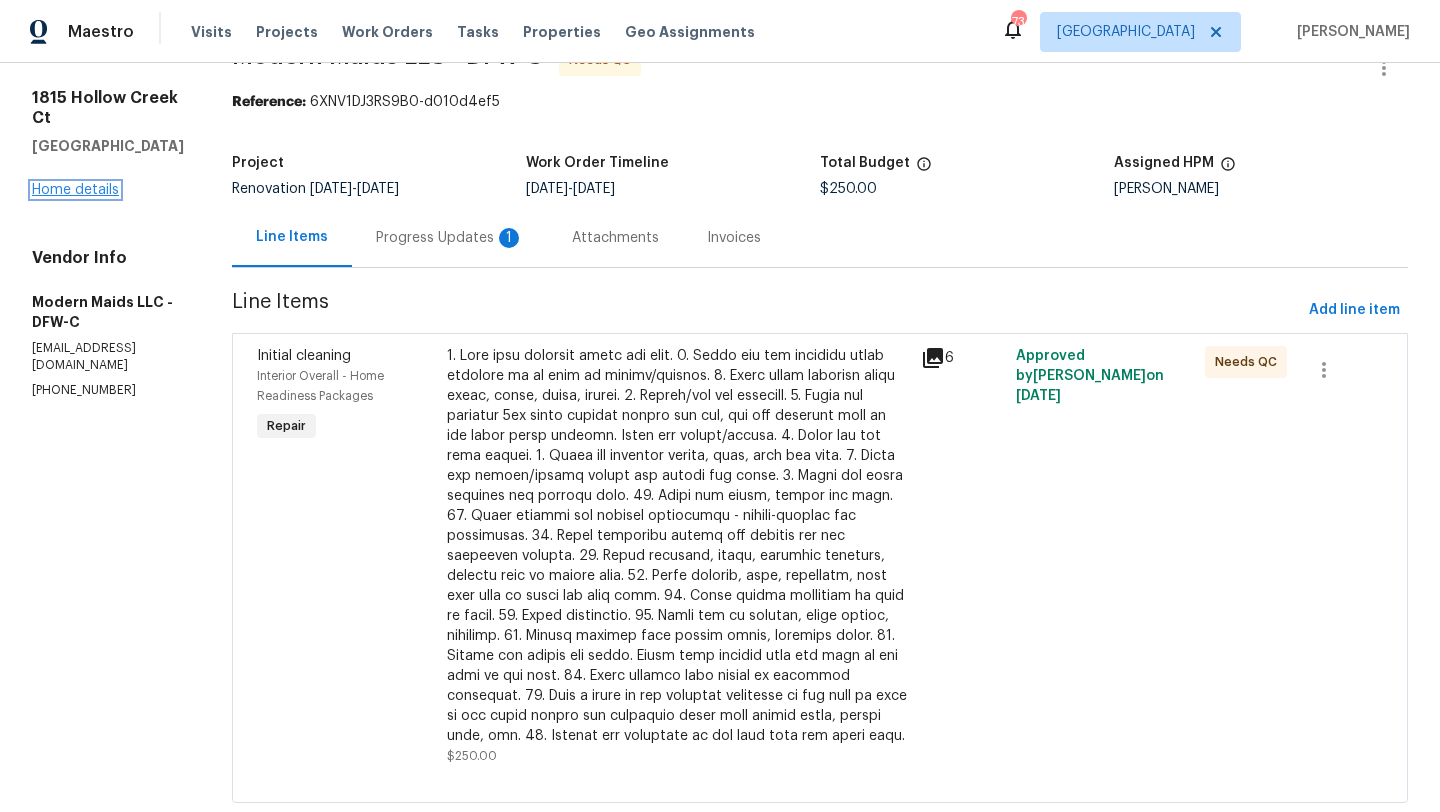 click on "Home details" at bounding box center [75, 190] 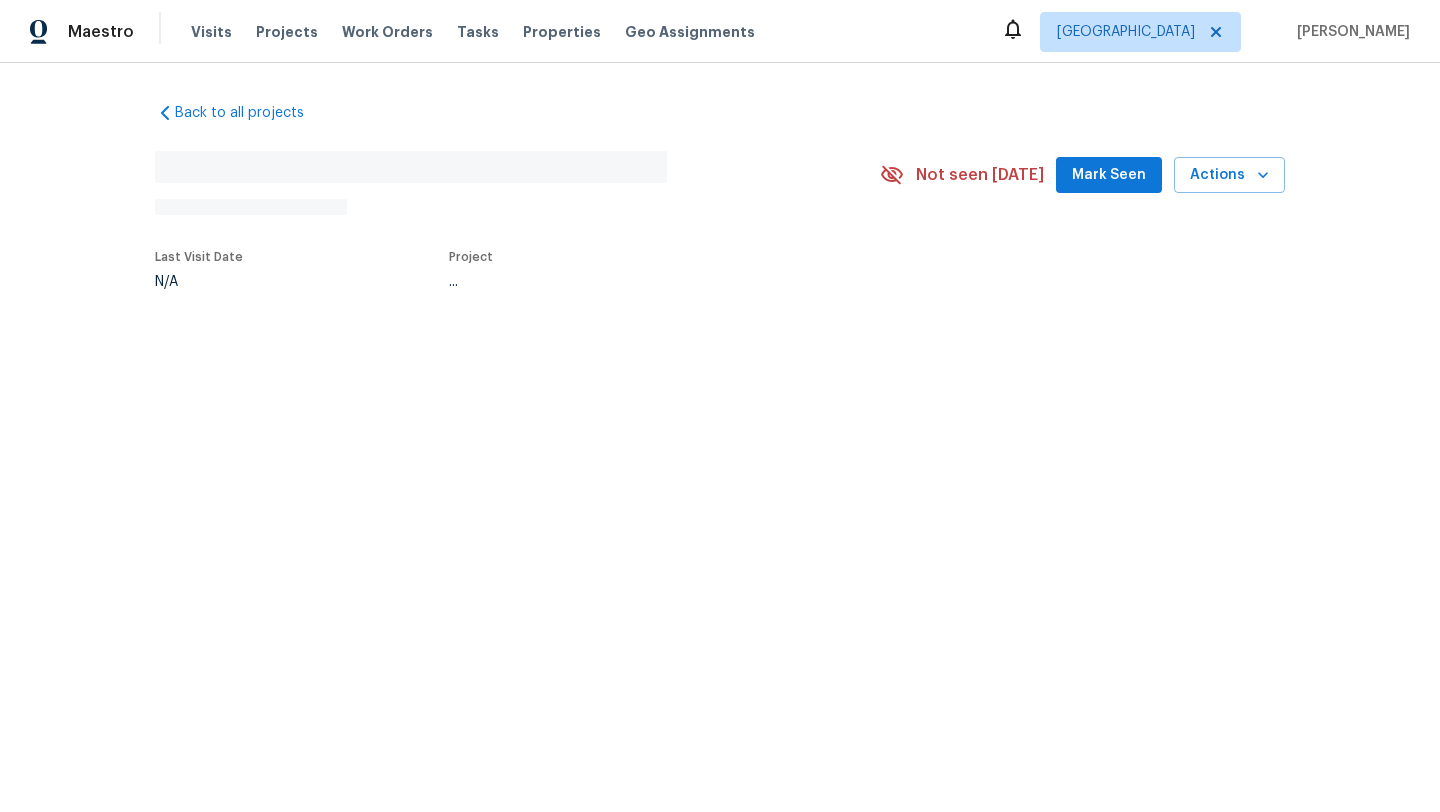 scroll, scrollTop: 0, scrollLeft: 0, axis: both 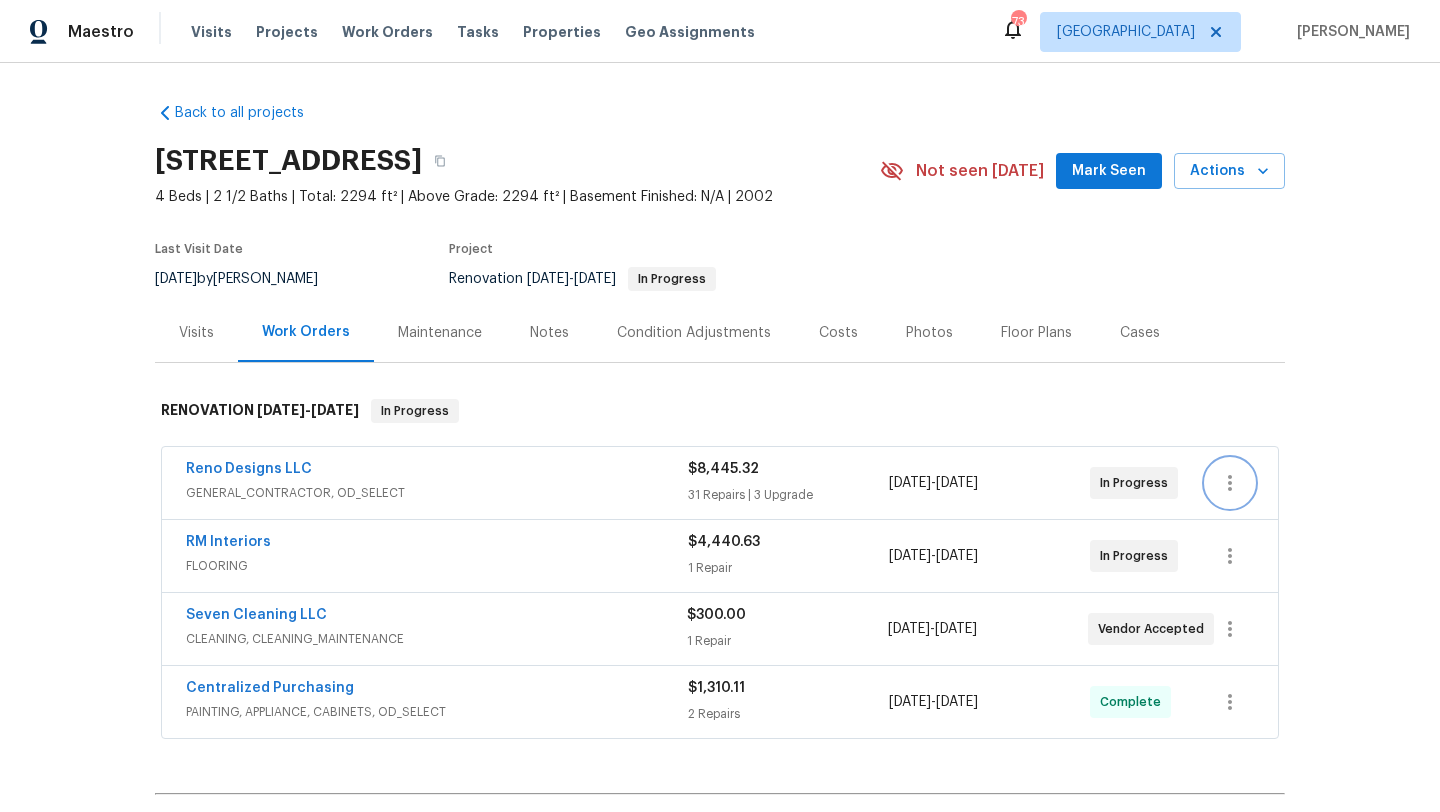 click 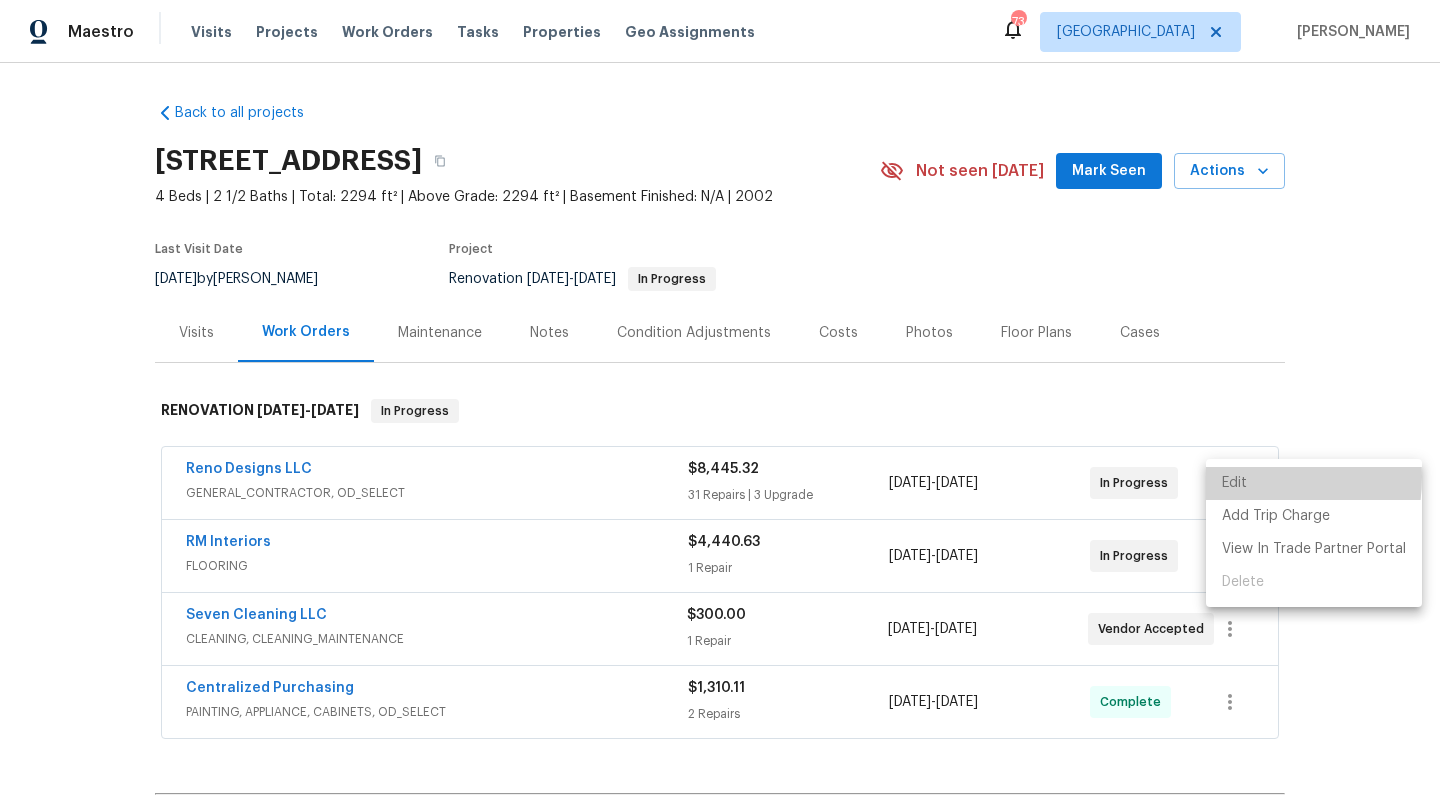 click on "Edit" at bounding box center [1314, 483] 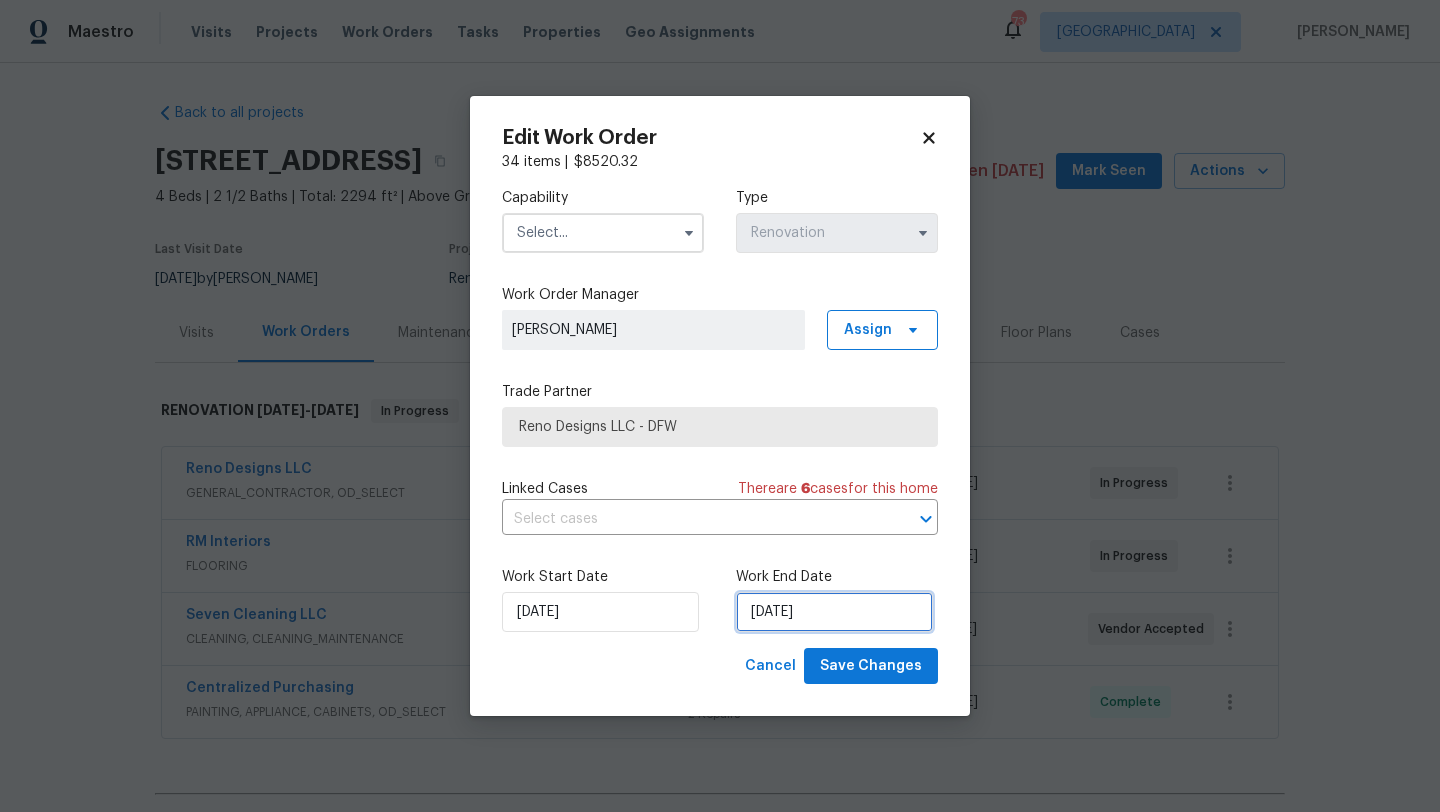 click on "6/30/2025" at bounding box center [834, 612] 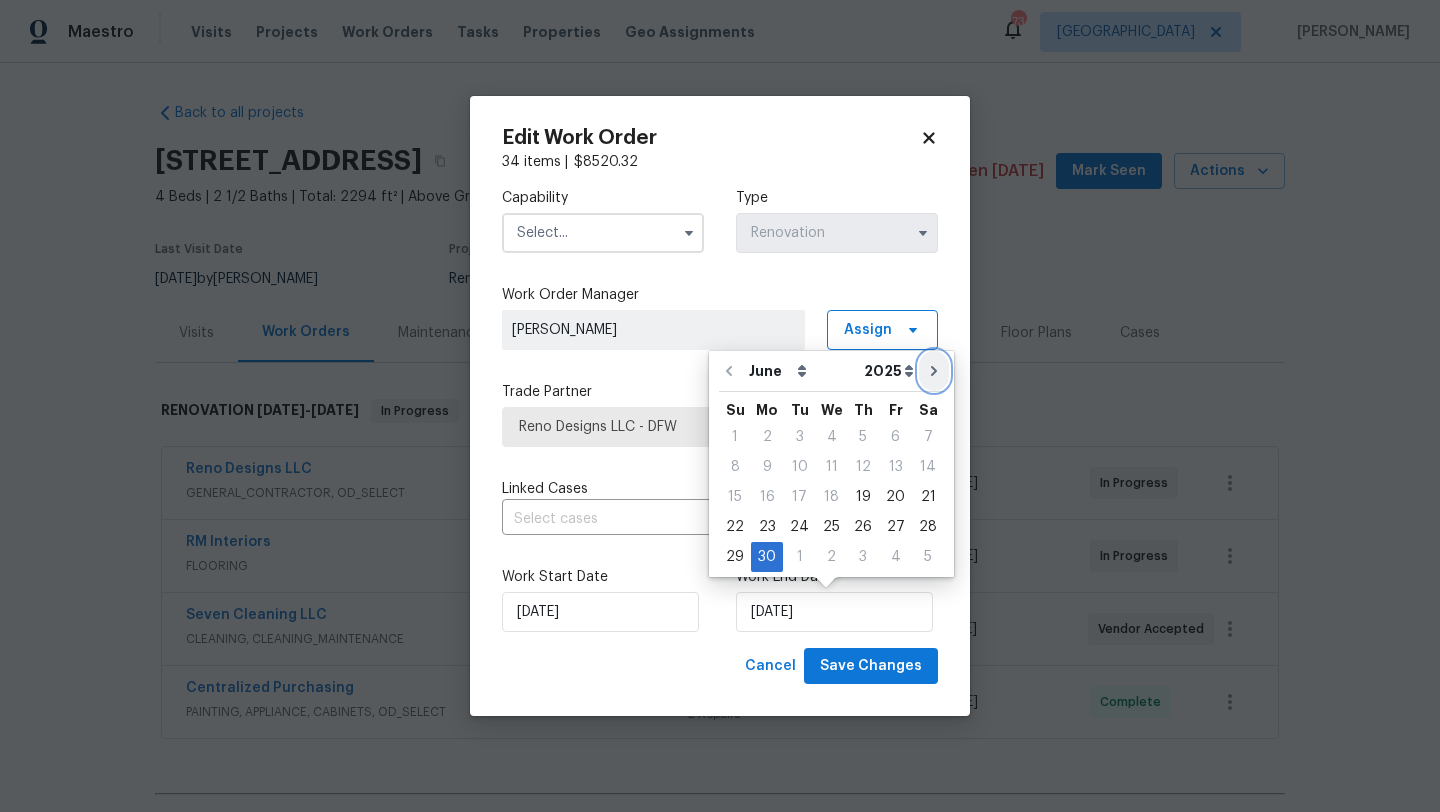 click 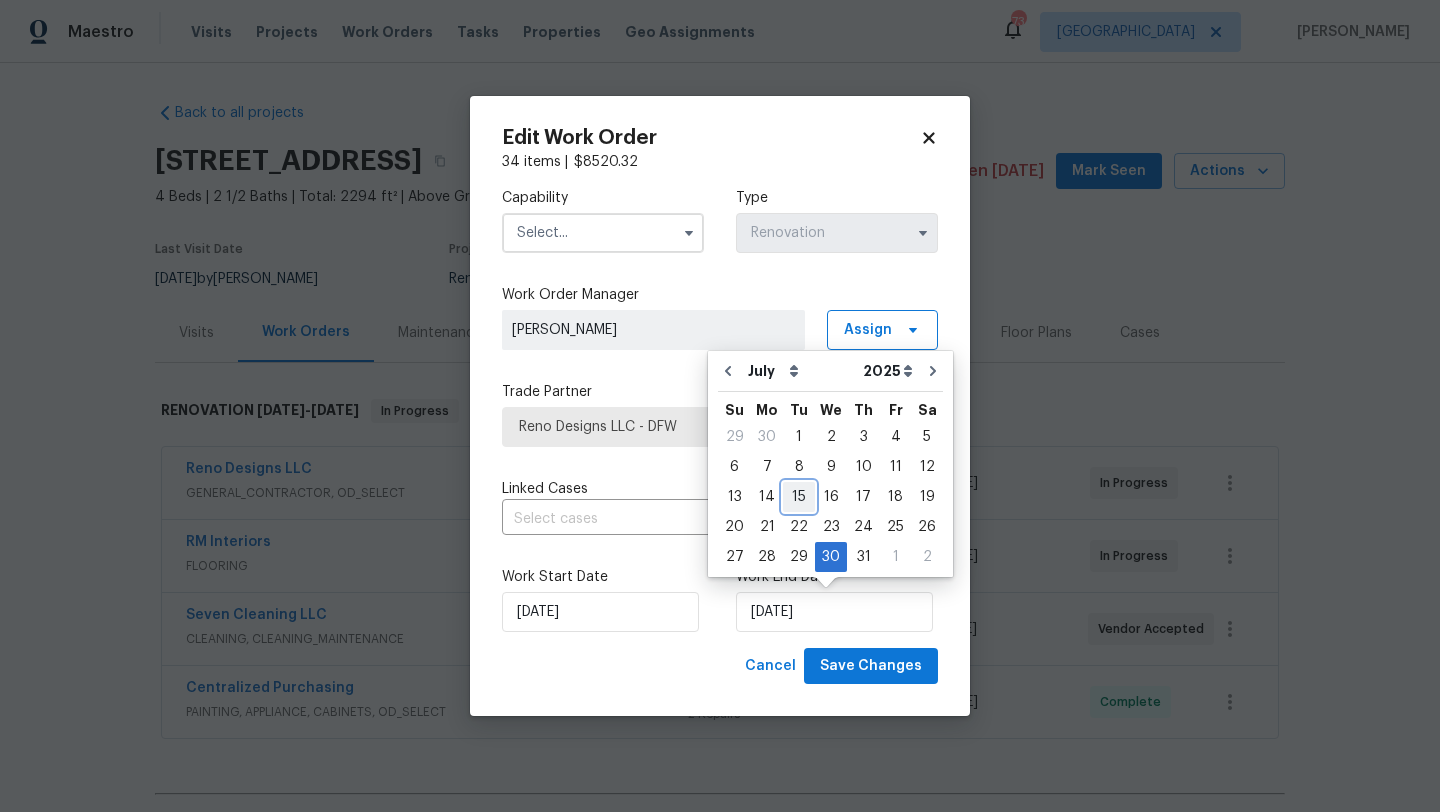 click on "15" at bounding box center [799, 497] 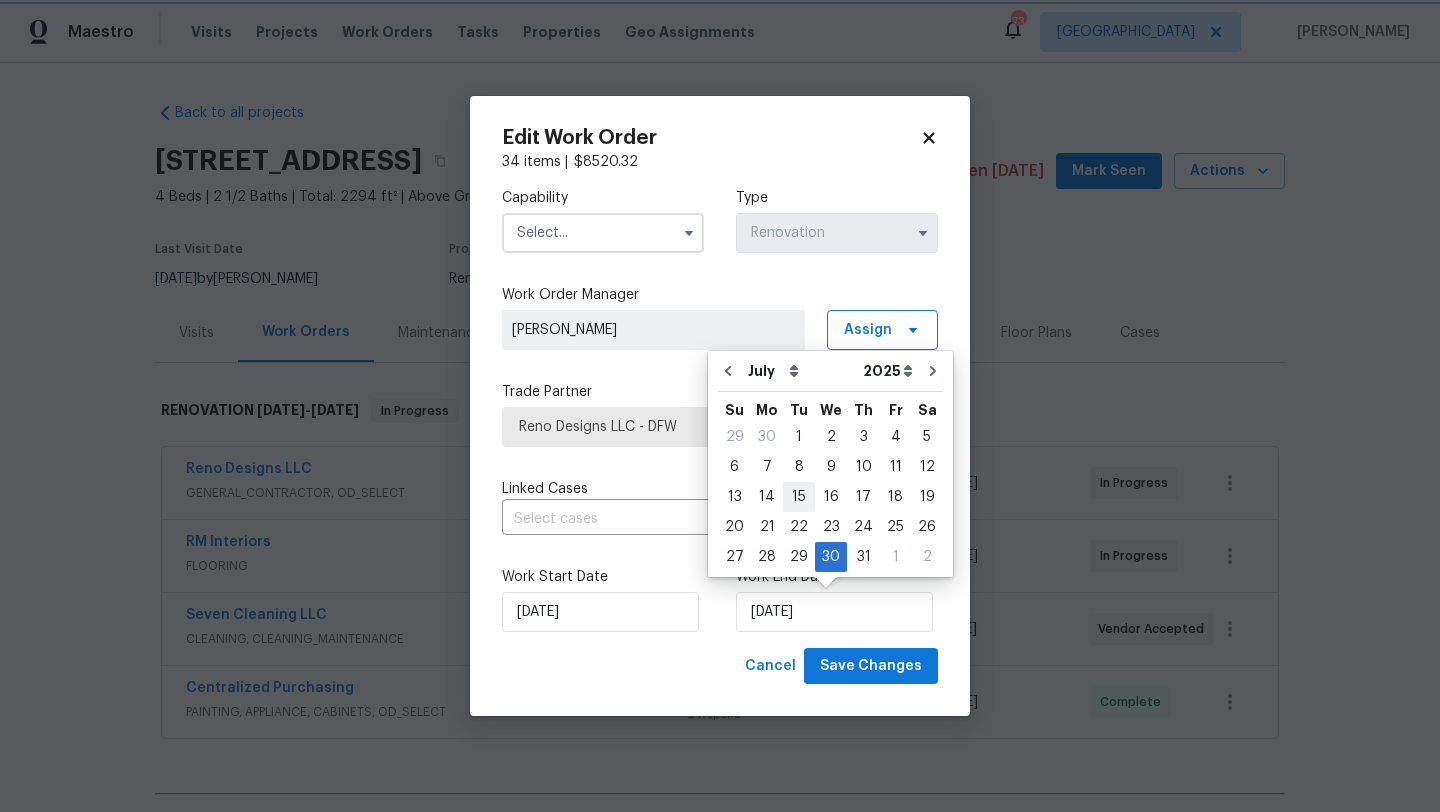 type on "7/15/2025" 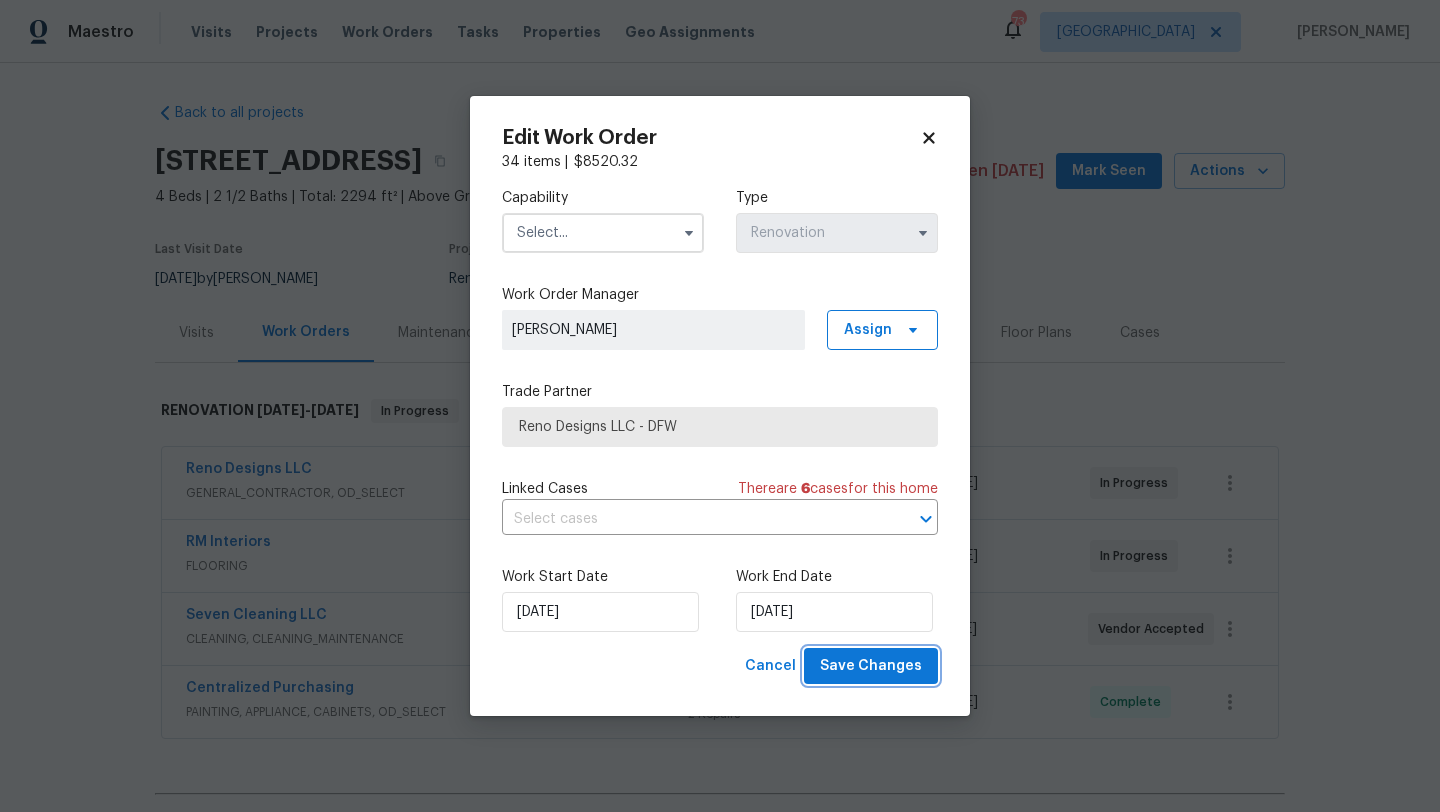 click on "Save Changes" at bounding box center [871, 666] 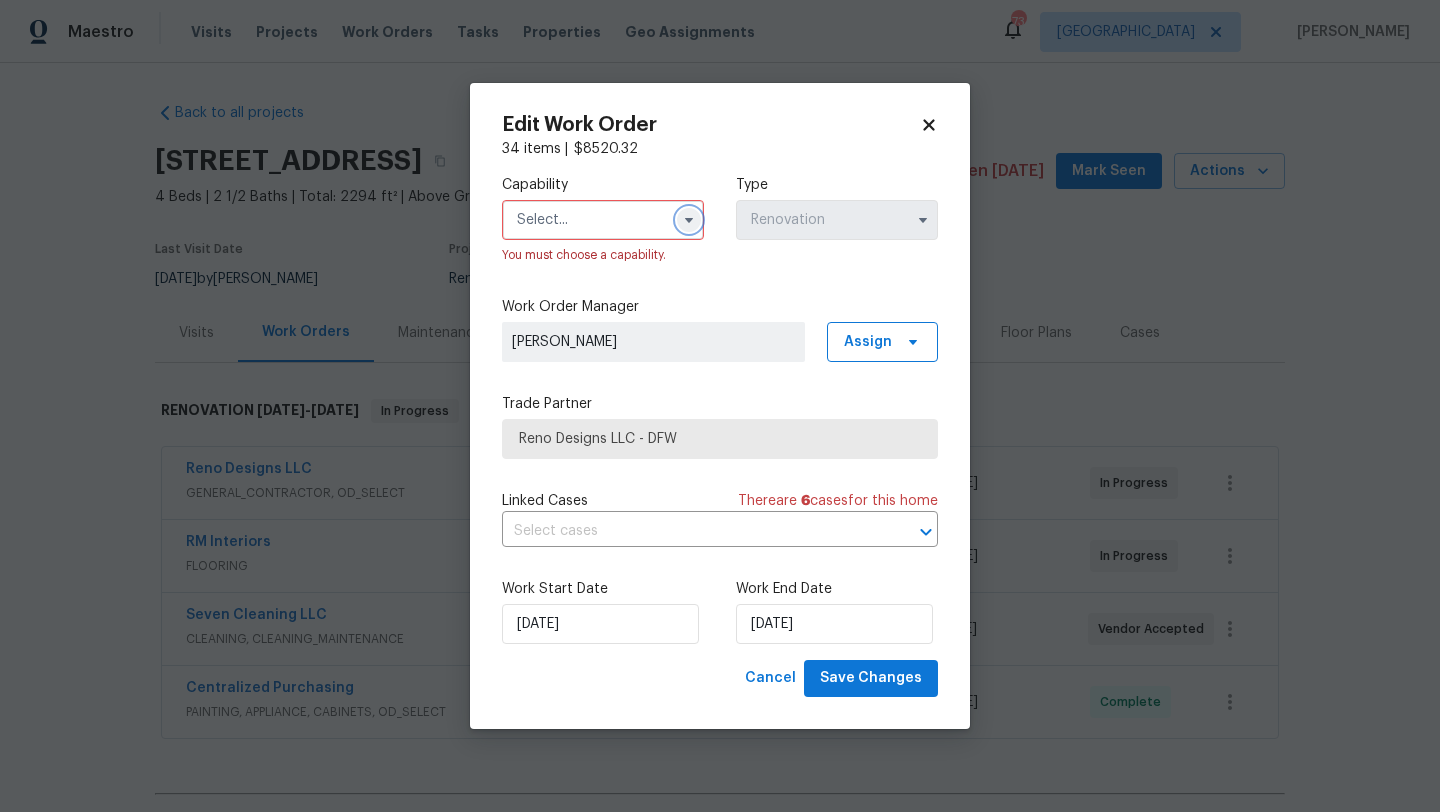 click 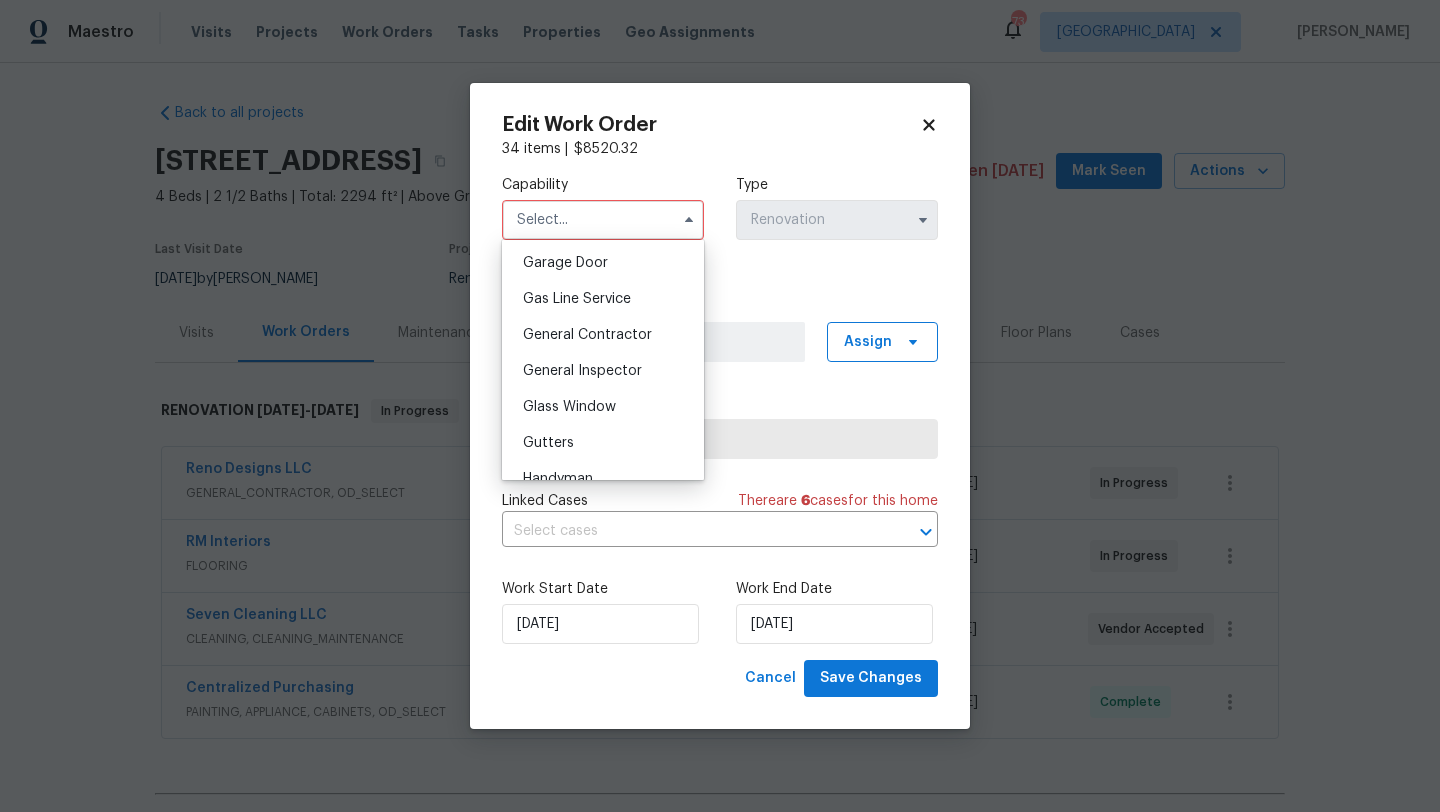 scroll, scrollTop: 900, scrollLeft: 0, axis: vertical 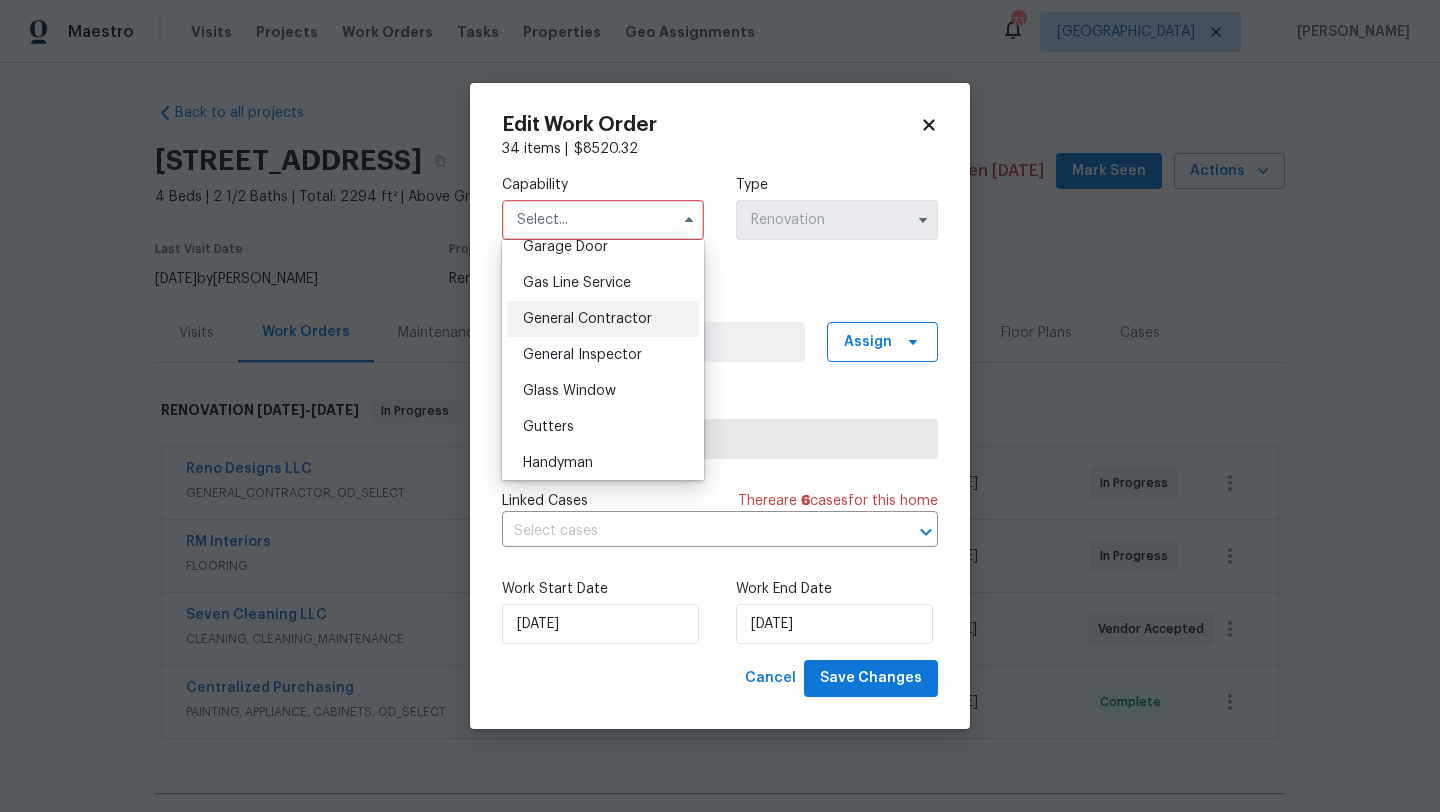 click on "General Contractor" at bounding box center [587, 319] 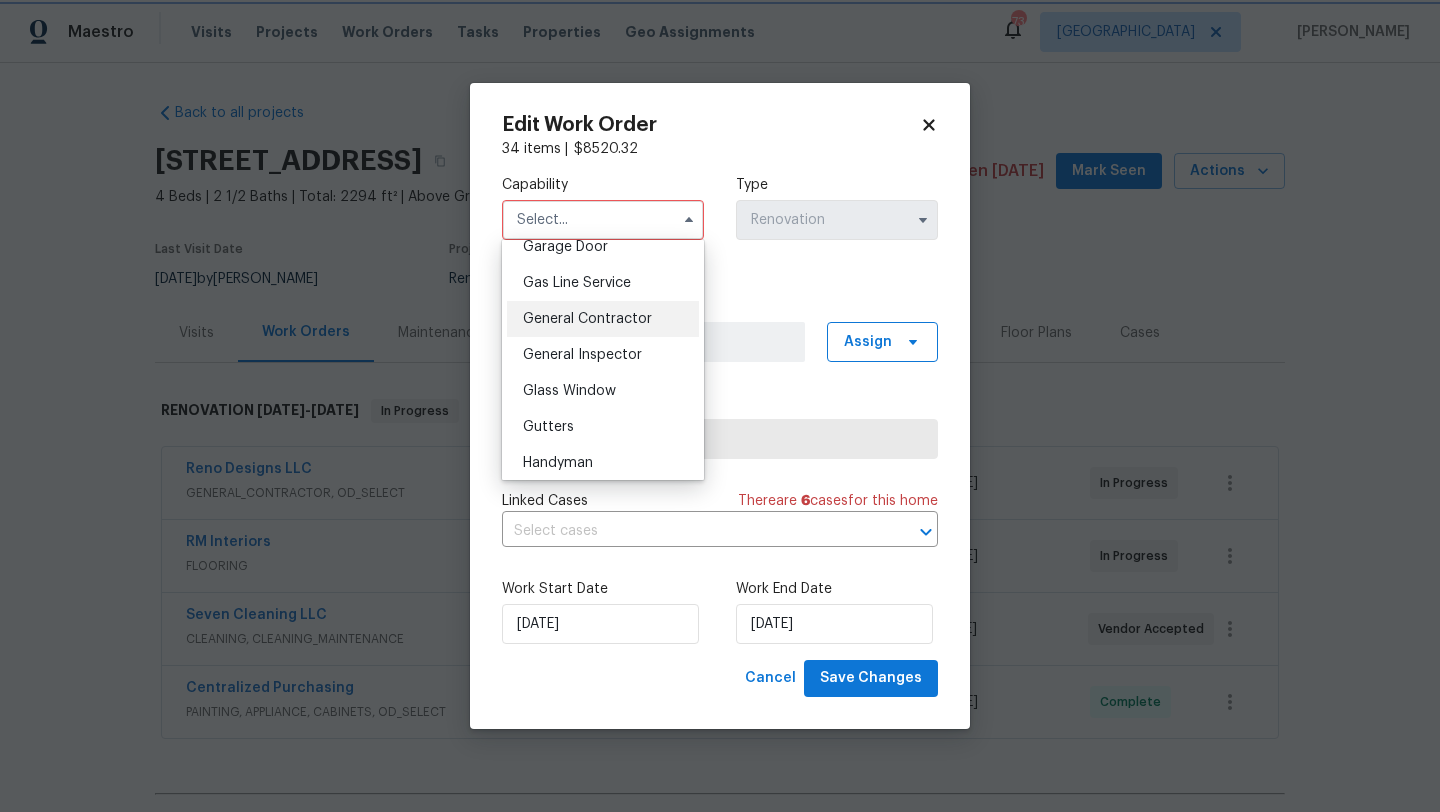 type on "General Contractor" 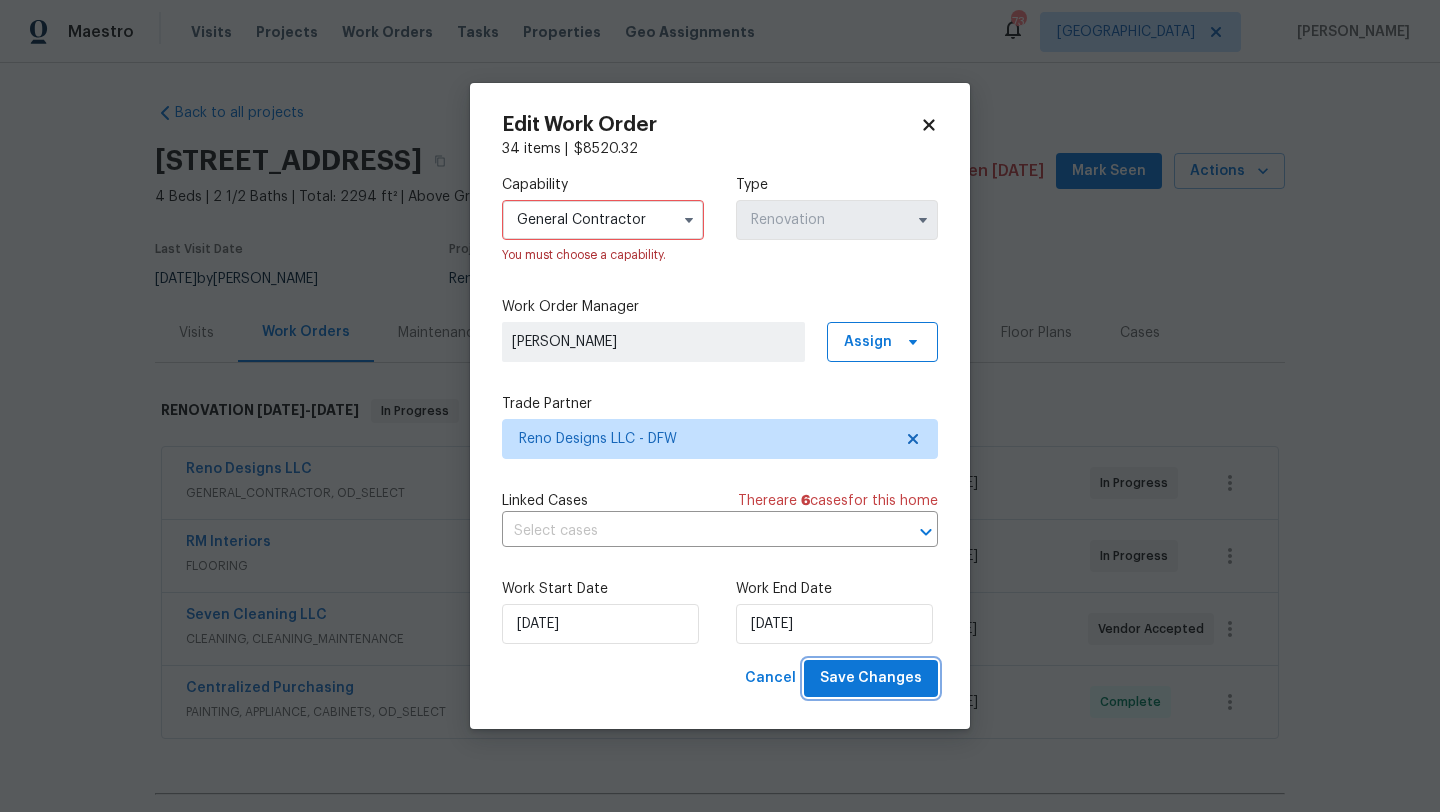 click on "Save Changes" at bounding box center (871, 678) 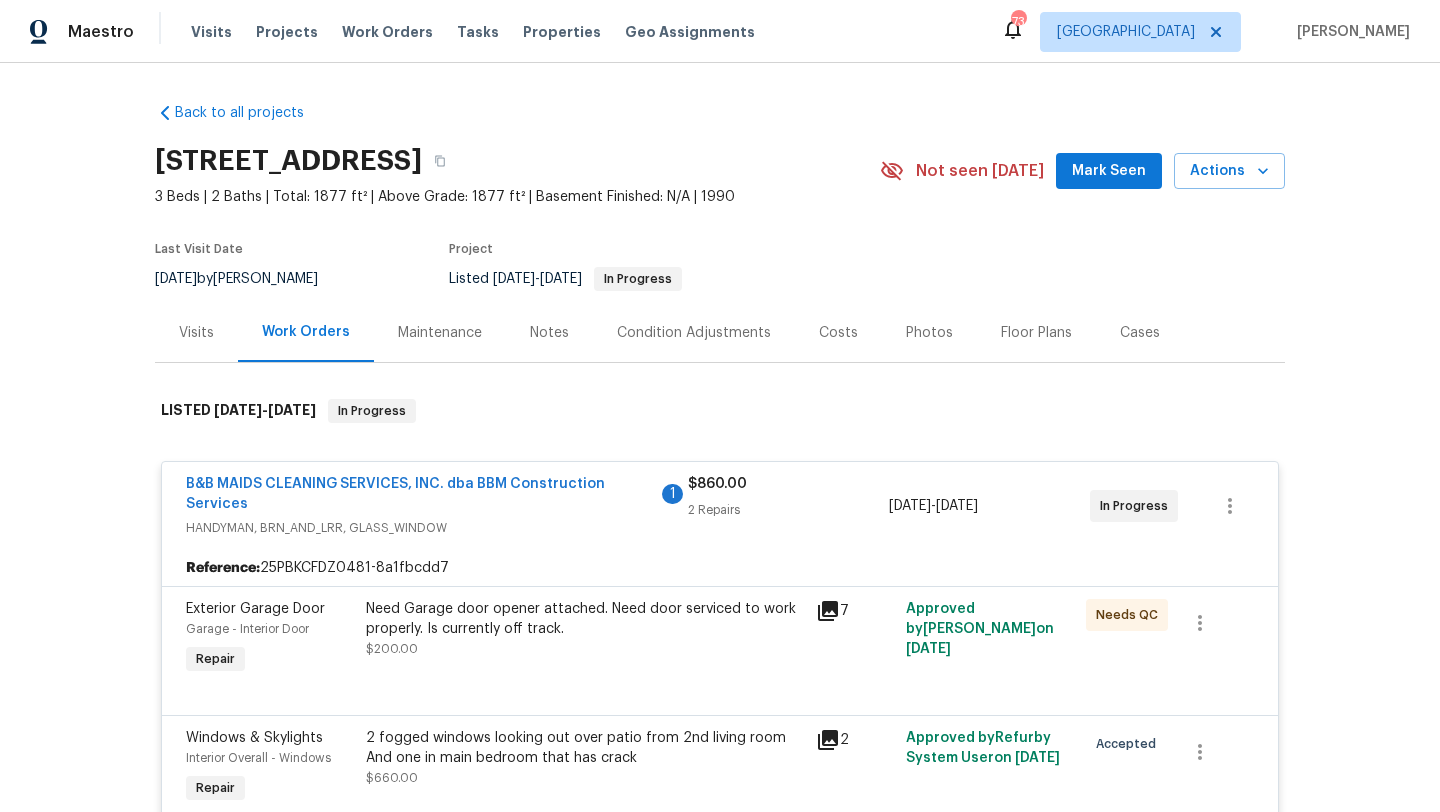 scroll, scrollTop: 0, scrollLeft: 0, axis: both 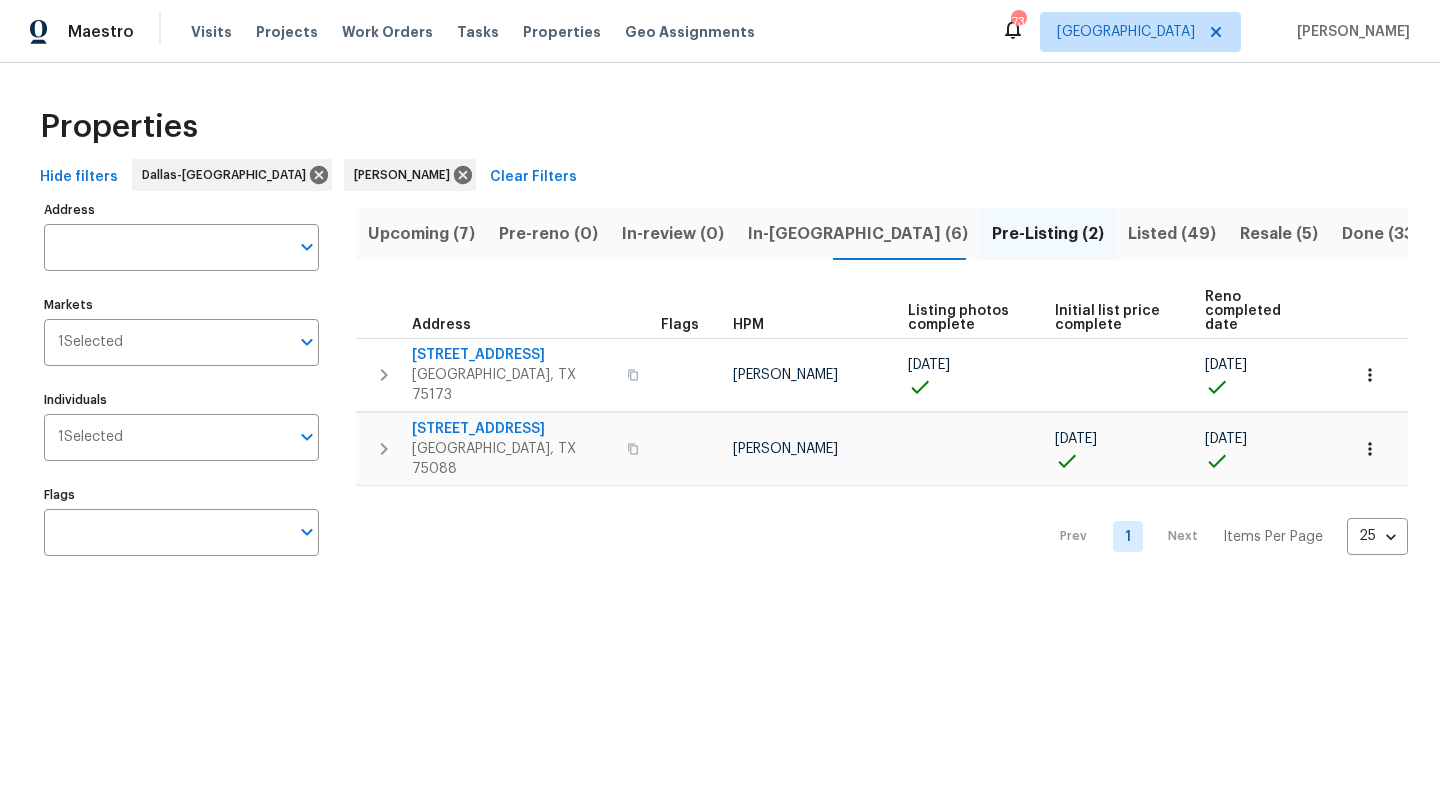 click on "In-[GEOGRAPHIC_DATA] (6)" at bounding box center [858, 234] 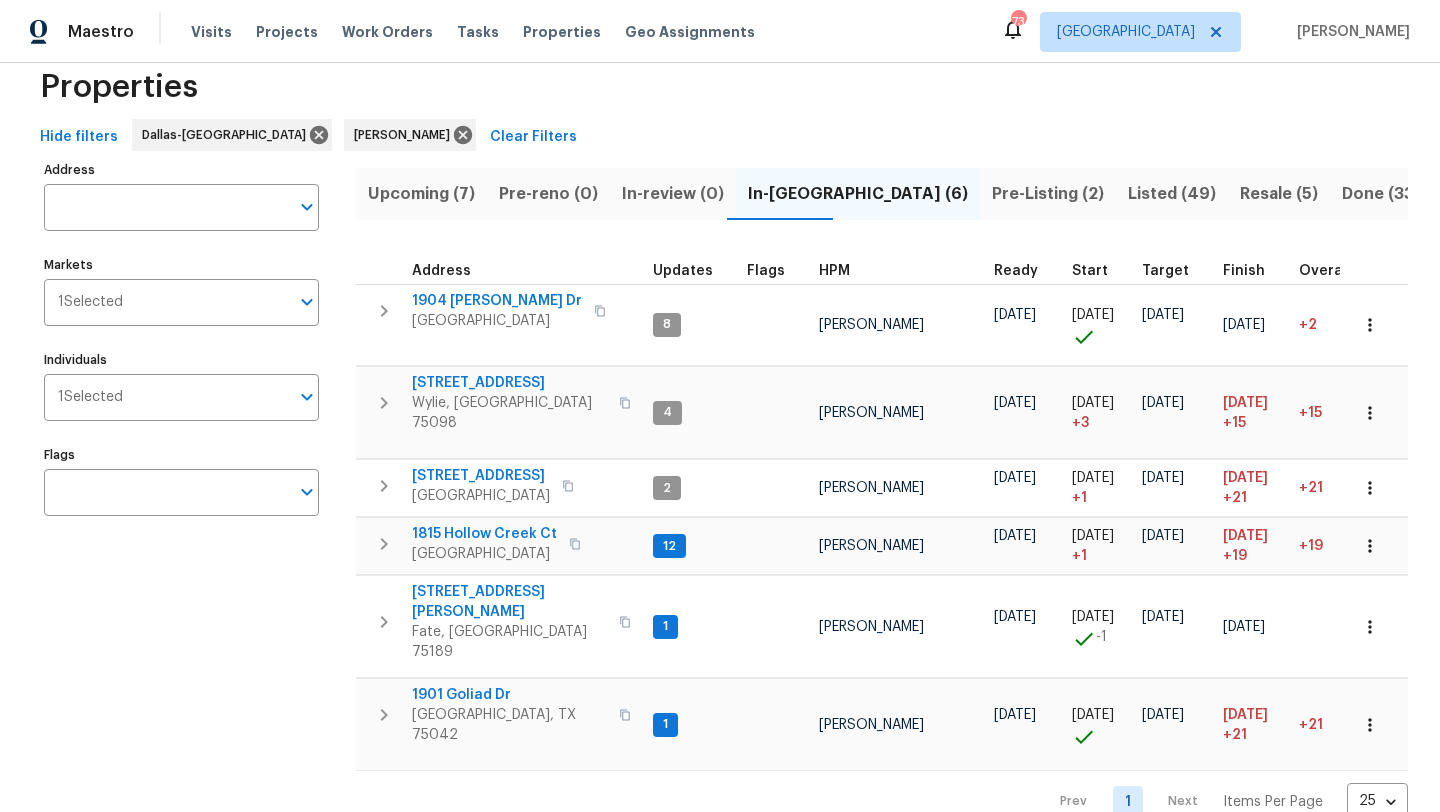 scroll, scrollTop: 0, scrollLeft: 0, axis: both 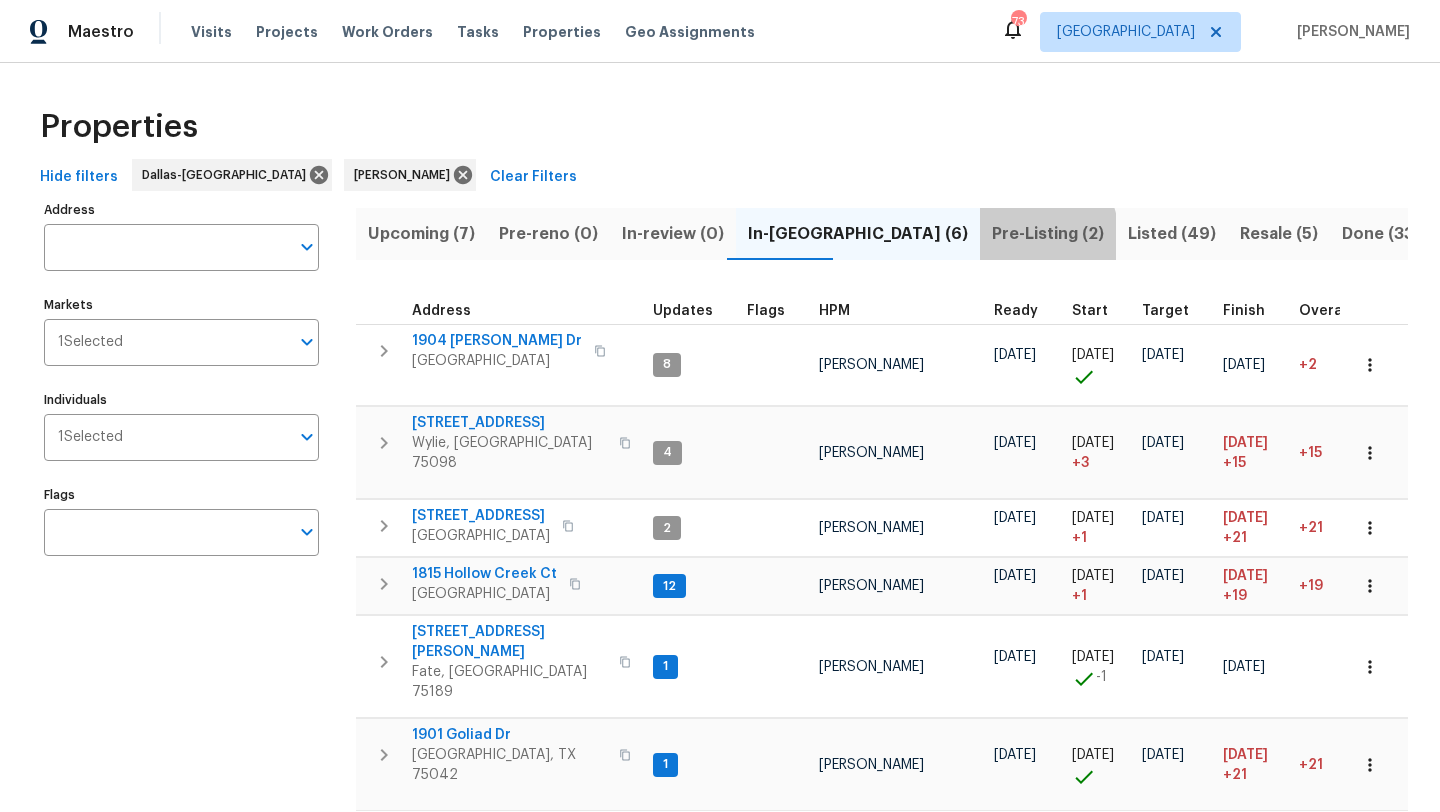 click on "Pre-Listing (2)" at bounding box center (1048, 234) 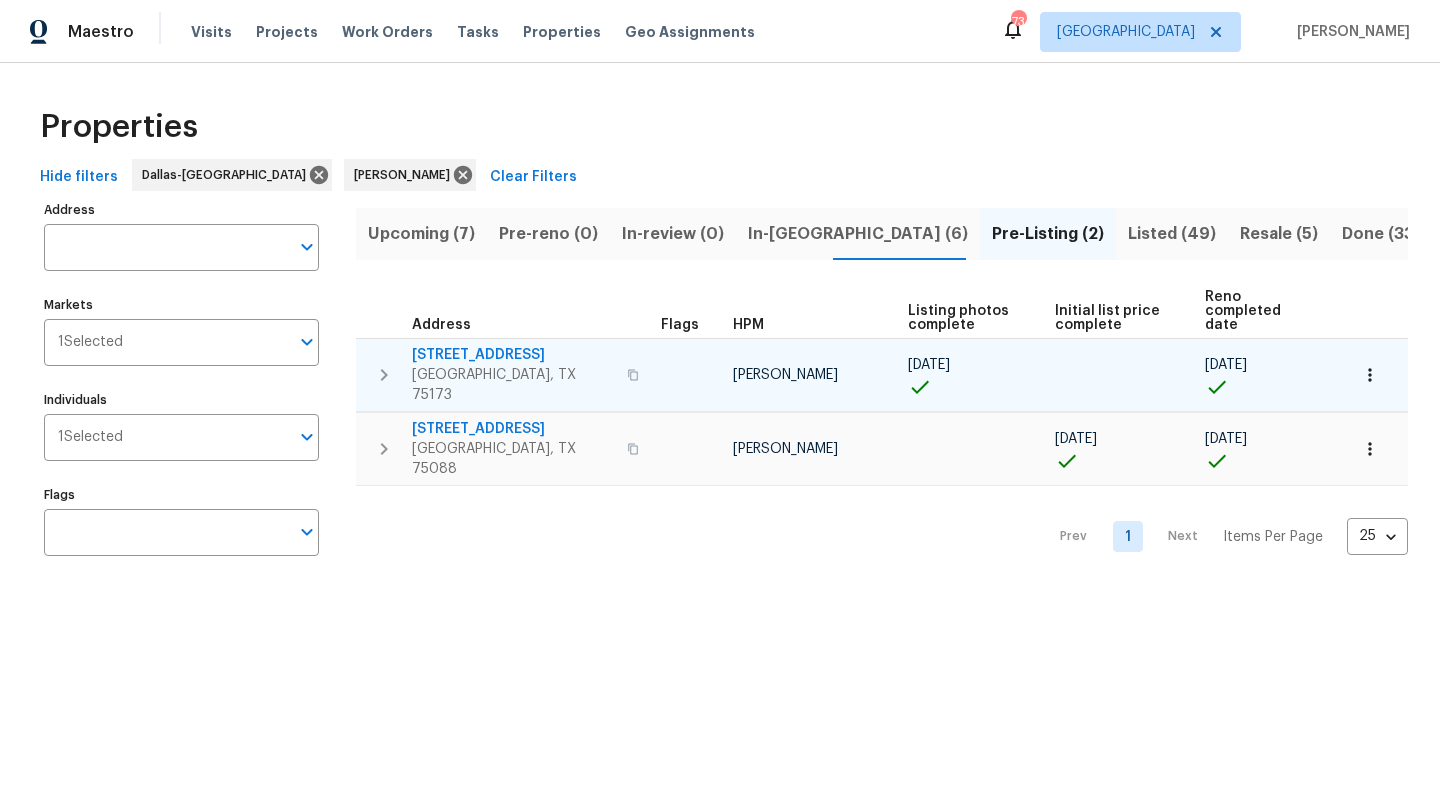 type 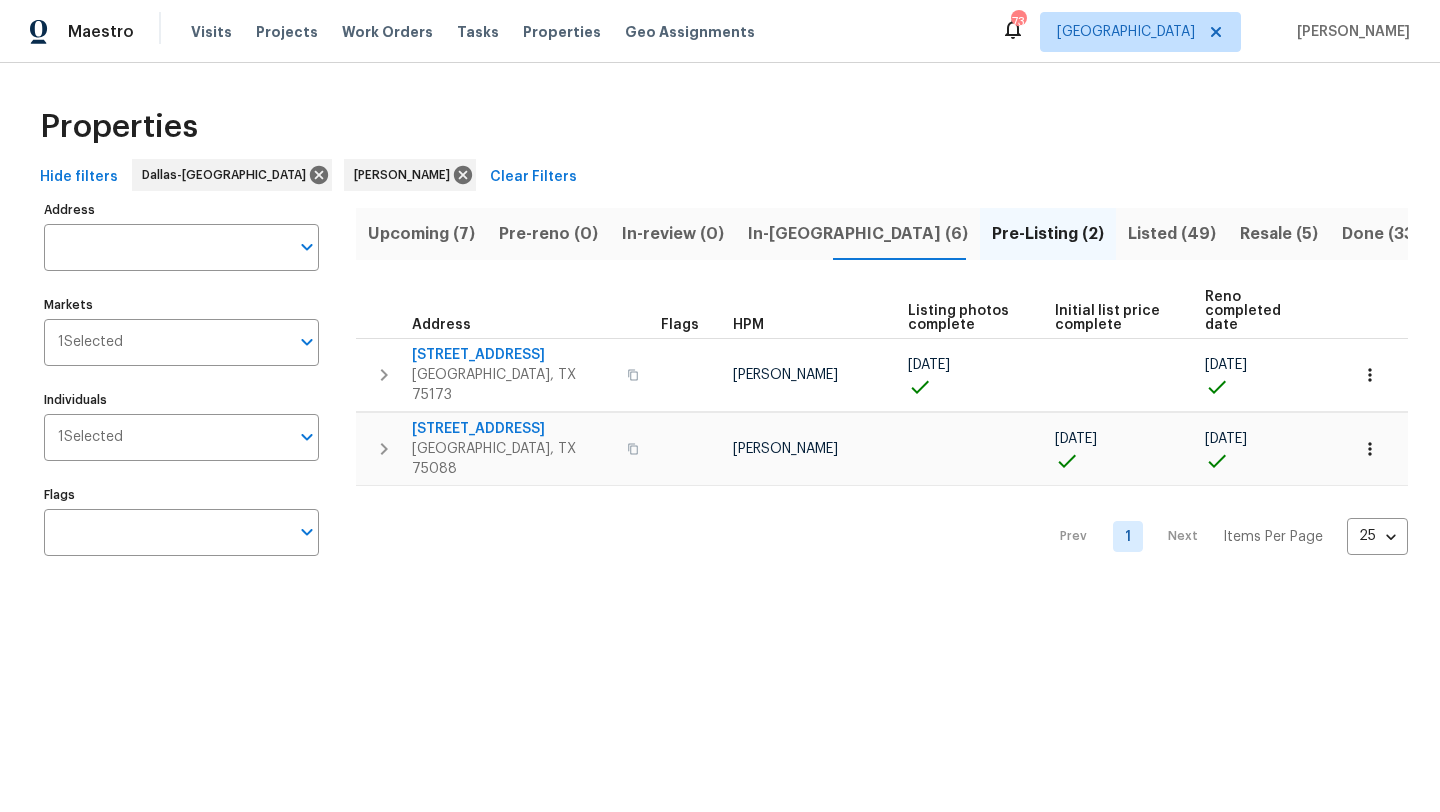 click on "Upcoming (7)" at bounding box center (421, 234) 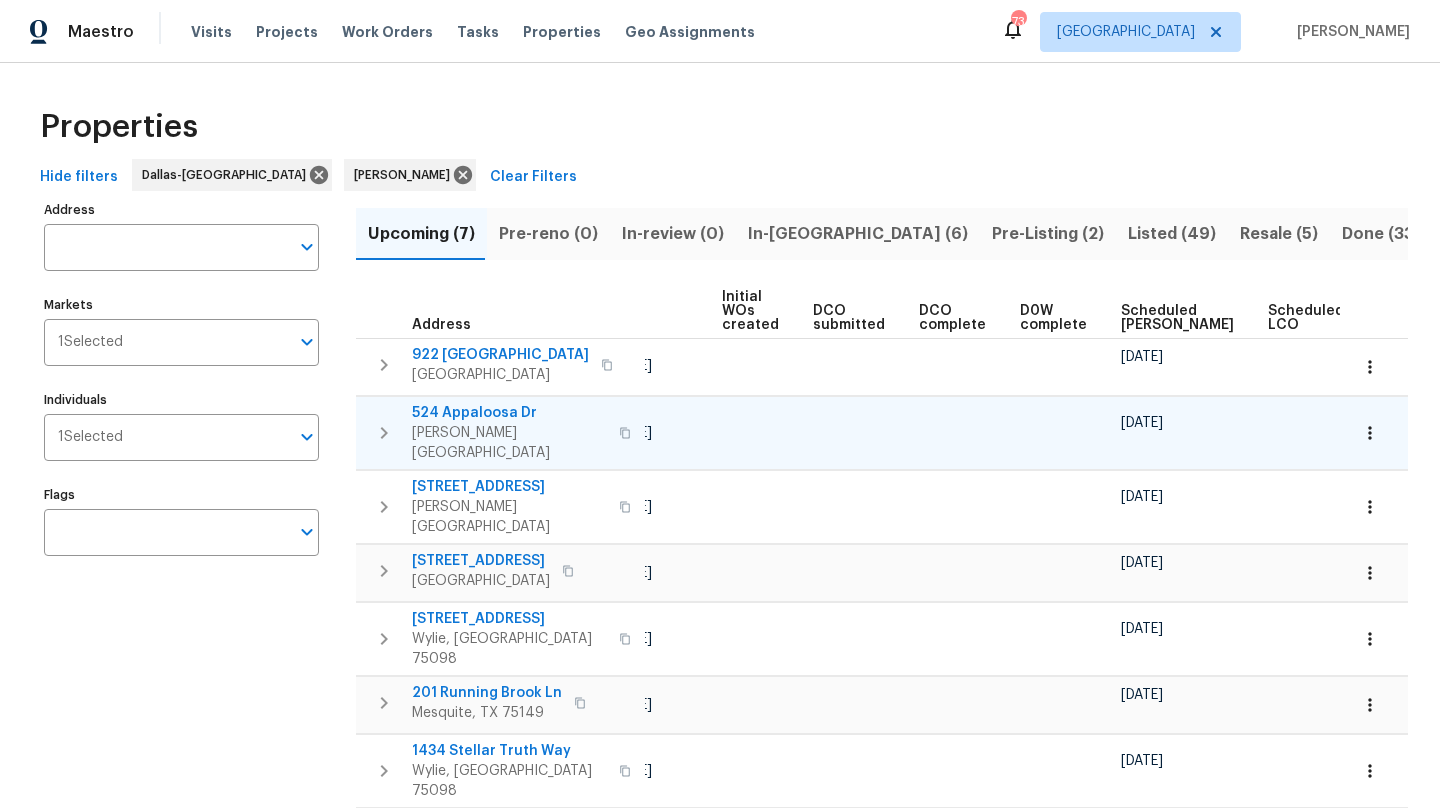 scroll, scrollTop: 0, scrollLeft: 239, axis: horizontal 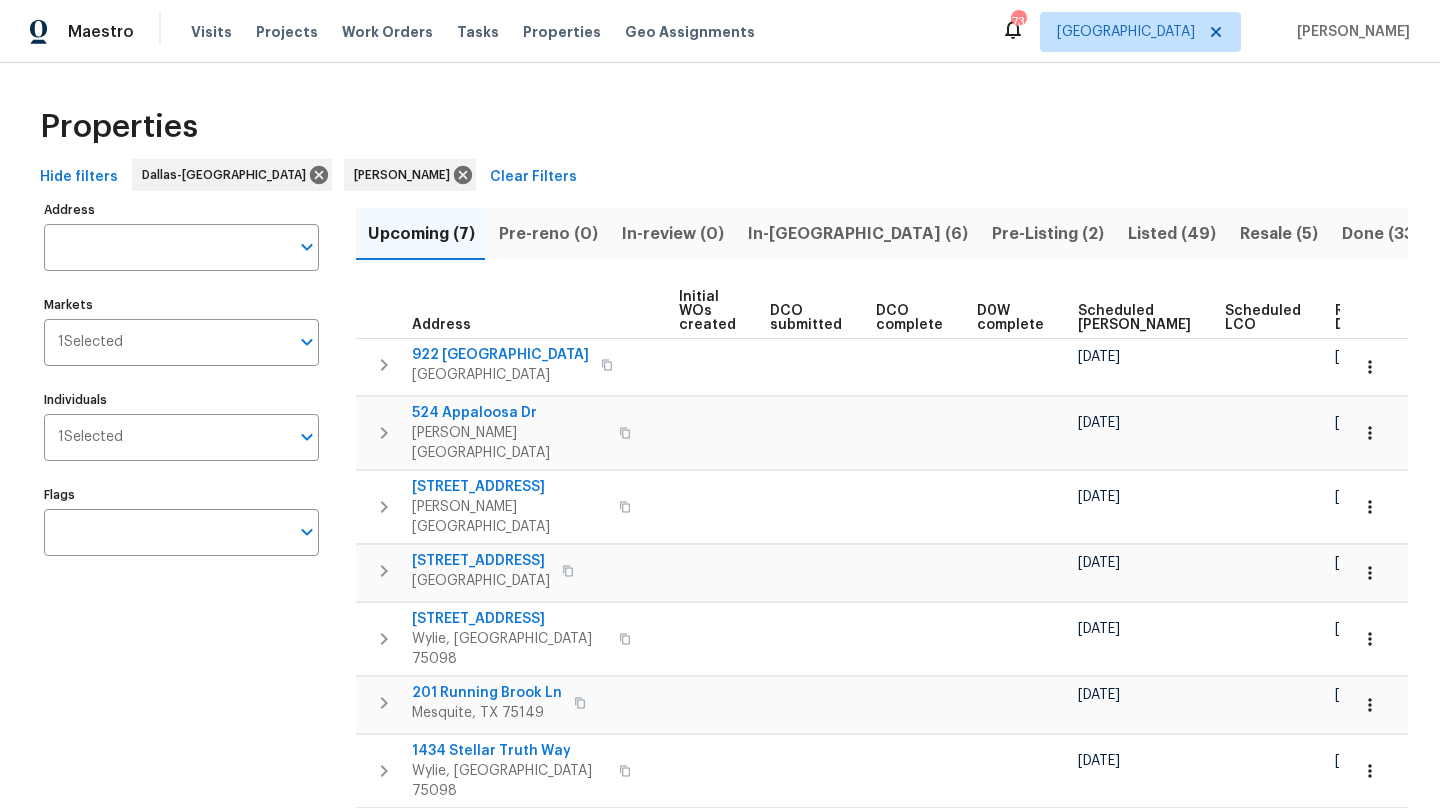click on "Scheduled [PERSON_NAME]" at bounding box center (1134, 318) 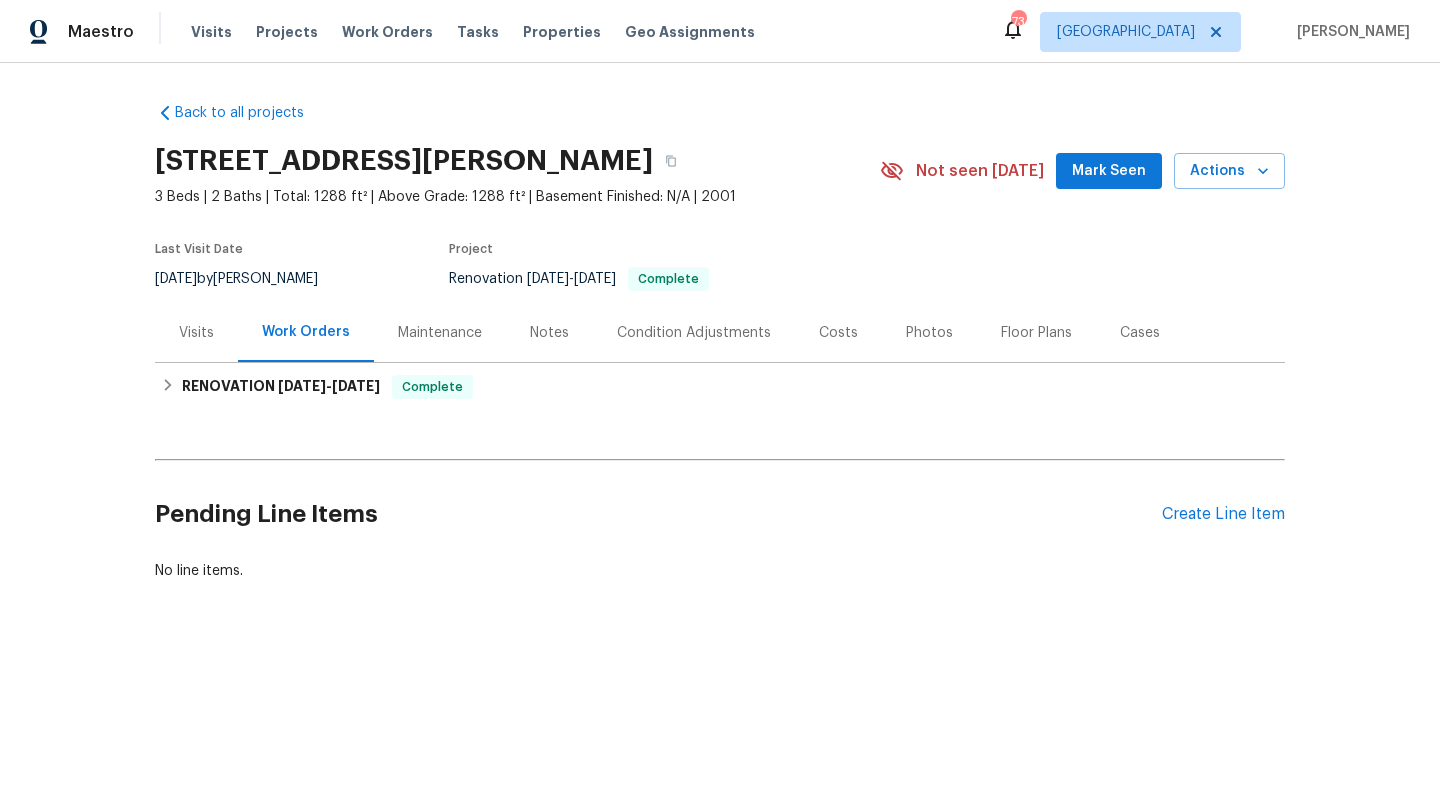 scroll, scrollTop: 0, scrollLeft: 0, axis: both 